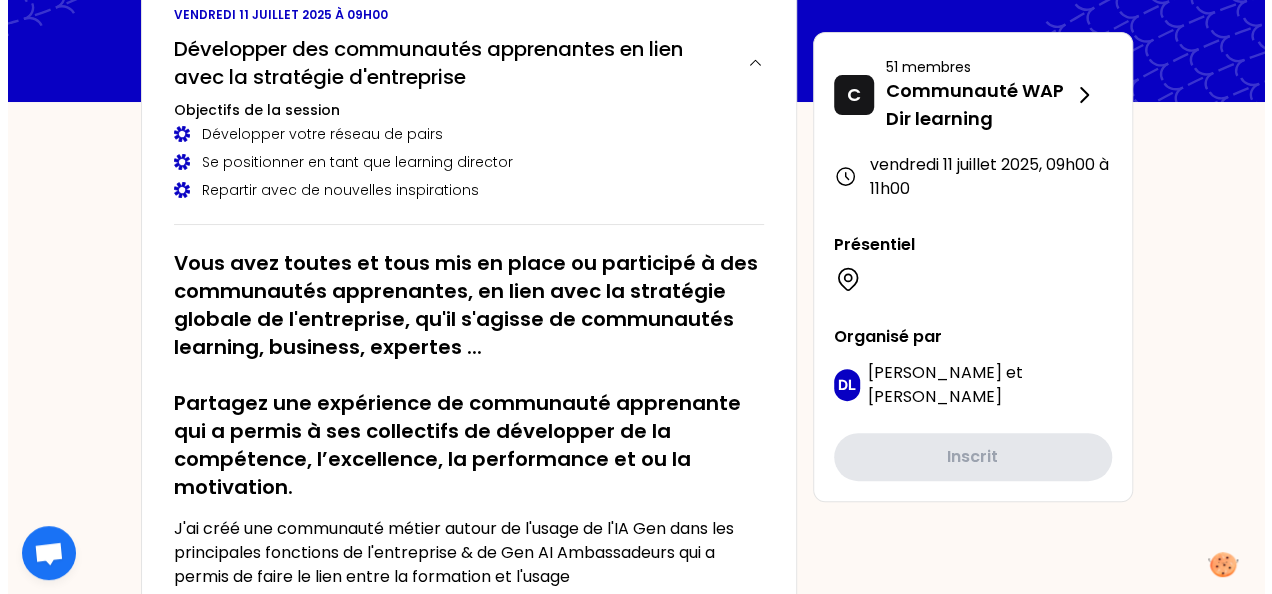 scroll, scrollTop: 0, scrollLeft: 0, axis: both 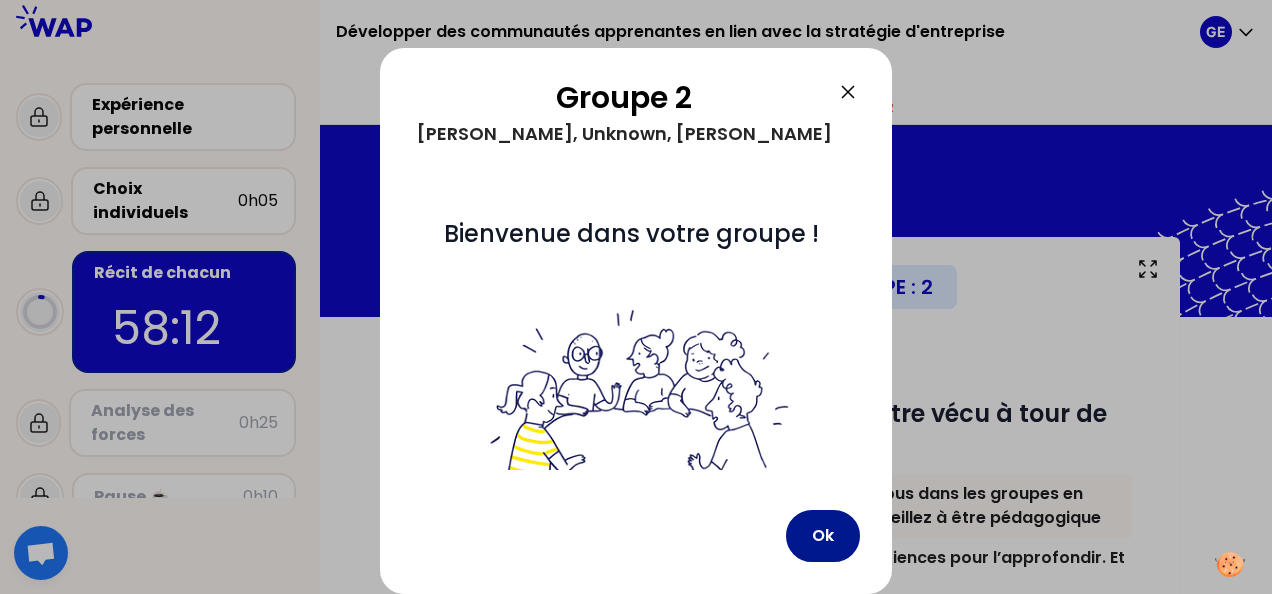 click on "Ok" at bounding box center (823, 536) 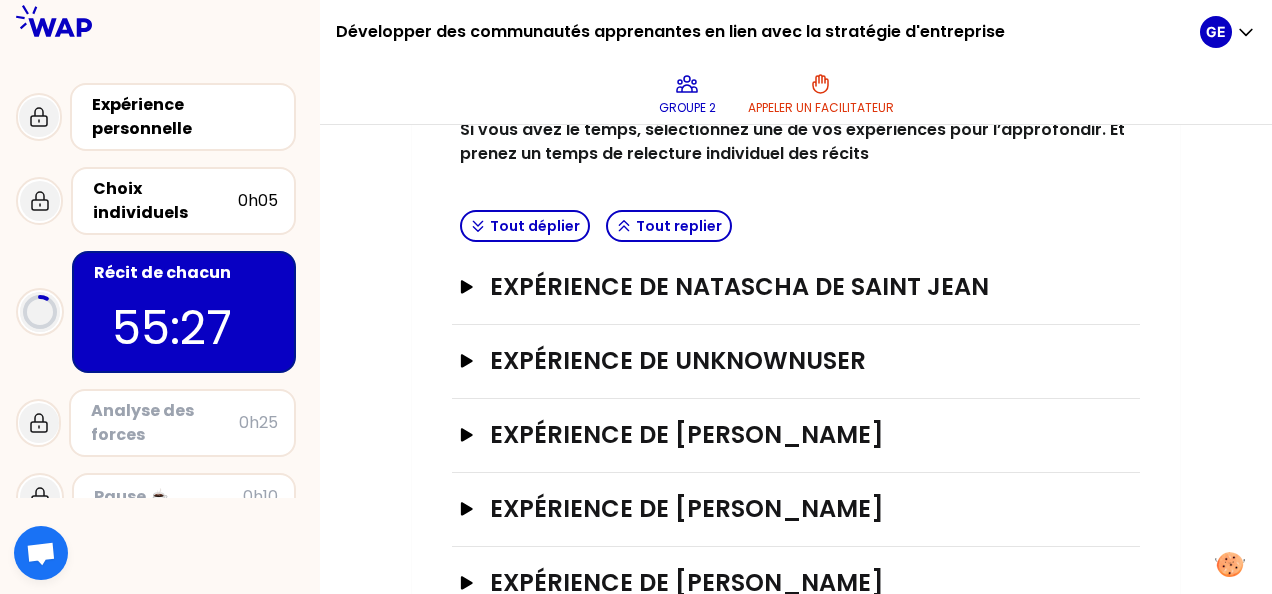 scroll, scrollTop: 426, scrollLeft: 0, axis: vertical 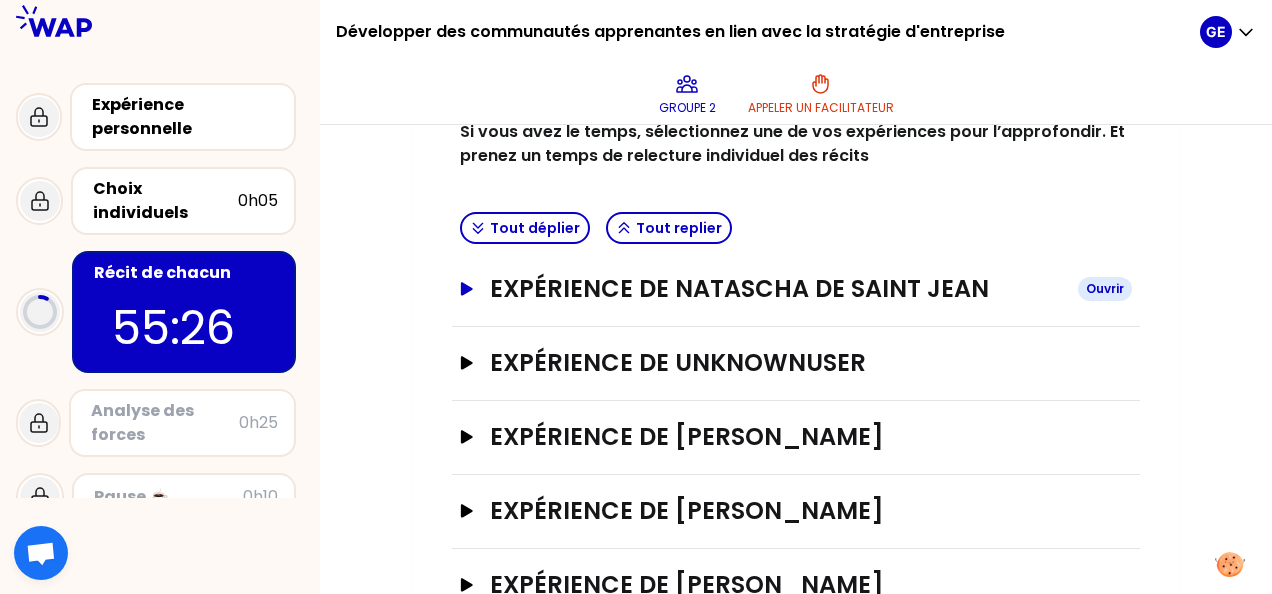 click on "Expérience de Natascha DE SAINT JEAN" at bounding box center (776, 289) 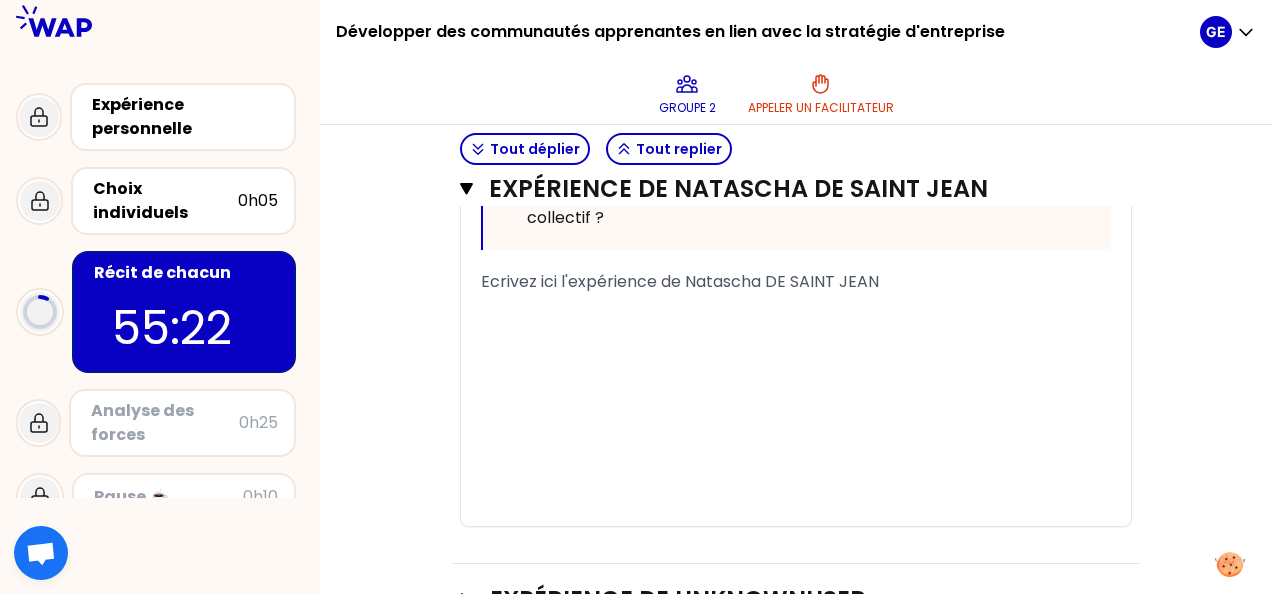 scroll, scrollTop: 1336, scrollLeft: 0, axis: vertical 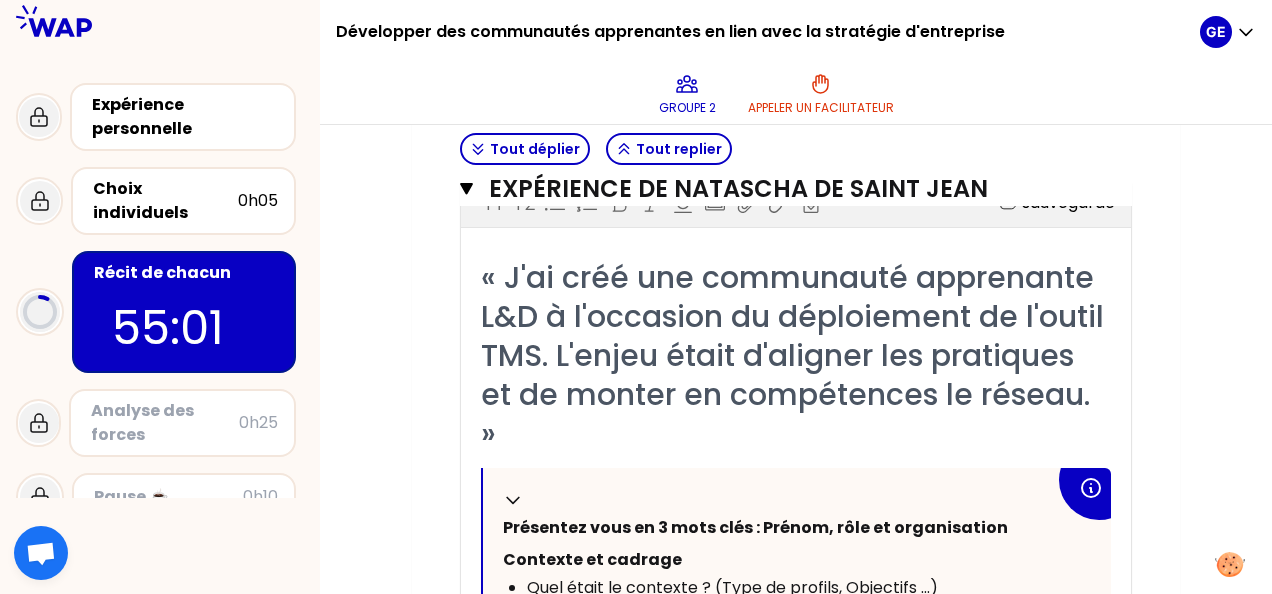 click on "Mon numéro de groupe : 2 Objectifs # [10minutes/personne] Racontez votre vécu à tour de rôle et répondez aux questions Info Warning Tip Fonctionnement inter-entreprise : présentez vous dans les groupes en une phrase Prénom et rôle.  pas d’acronyme ! veillez à être pédagogique Si vous avez le temps, sélectionnez une de vos expériences pour l’approfondir. Et prenez un temps de relecture individuel des récits Tout déplier Tout replier Expérience de Natascha DE [PERSON_NAME] T1 T2 Exporter sauvegardé « J'ai créé une communauté apprenante L&D à l'occasion du déploiement de l'outil TMS. L'enjeu était d'aligner les pratiques et de monter en compétences le réseau. » Replier Présentez vous en 3 mots clés : Prénom, rôle et organisation Contexte et cadrage Quel était le contexte ? (Type de profils, Objectifs ...) Qu'avez-vous mise en place concrètement ? Quelle est la singularité de cette expérience ? Votre rôle & Vos actions Comment avez vous encouragé la participation ?" at bounding box center [796, 678] 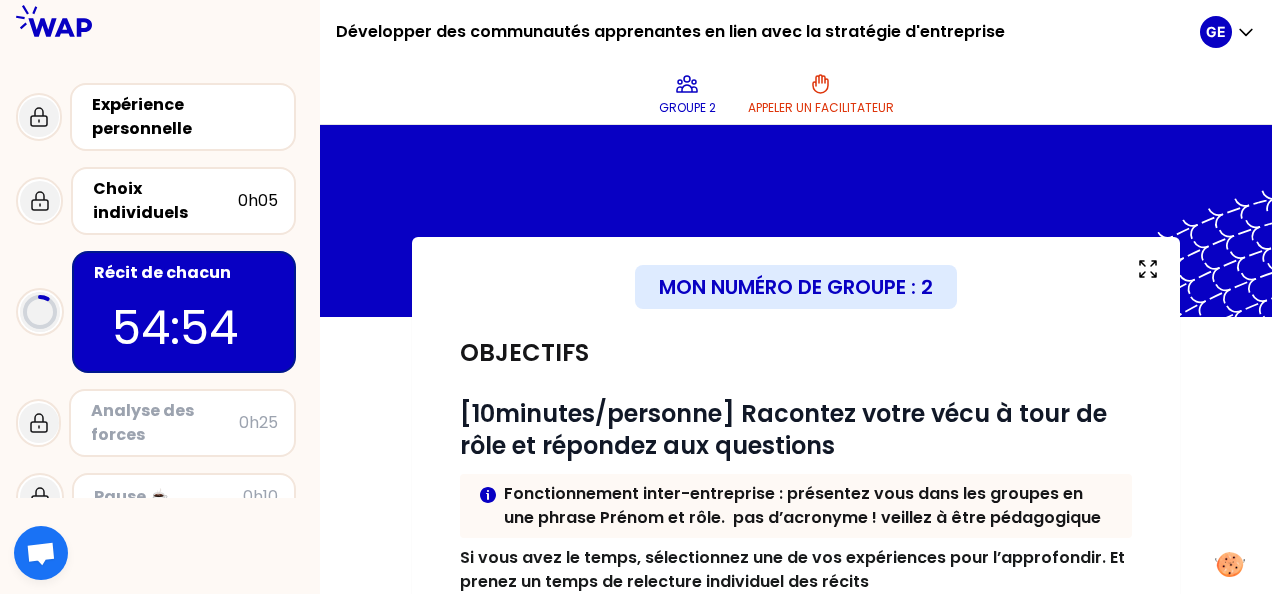 scroll, scrollTop: 40, scrollLeft: 0, axis: vertical 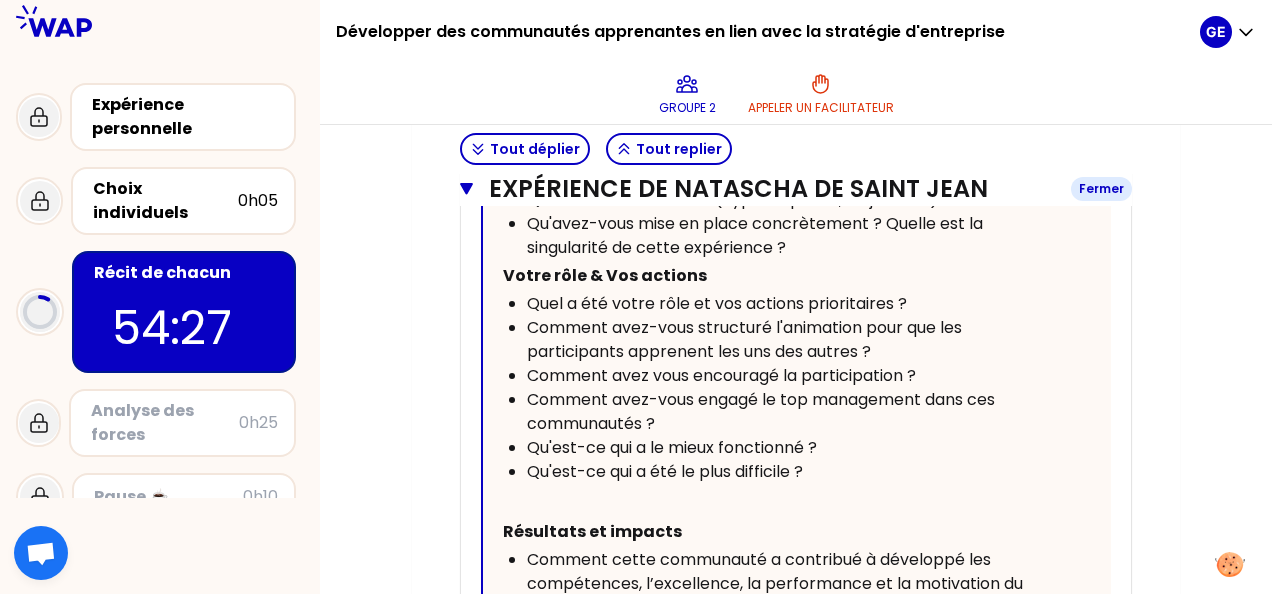 click on "Expérience de Natascha DE SAINT JEAN" at bounding box center (772, 189) 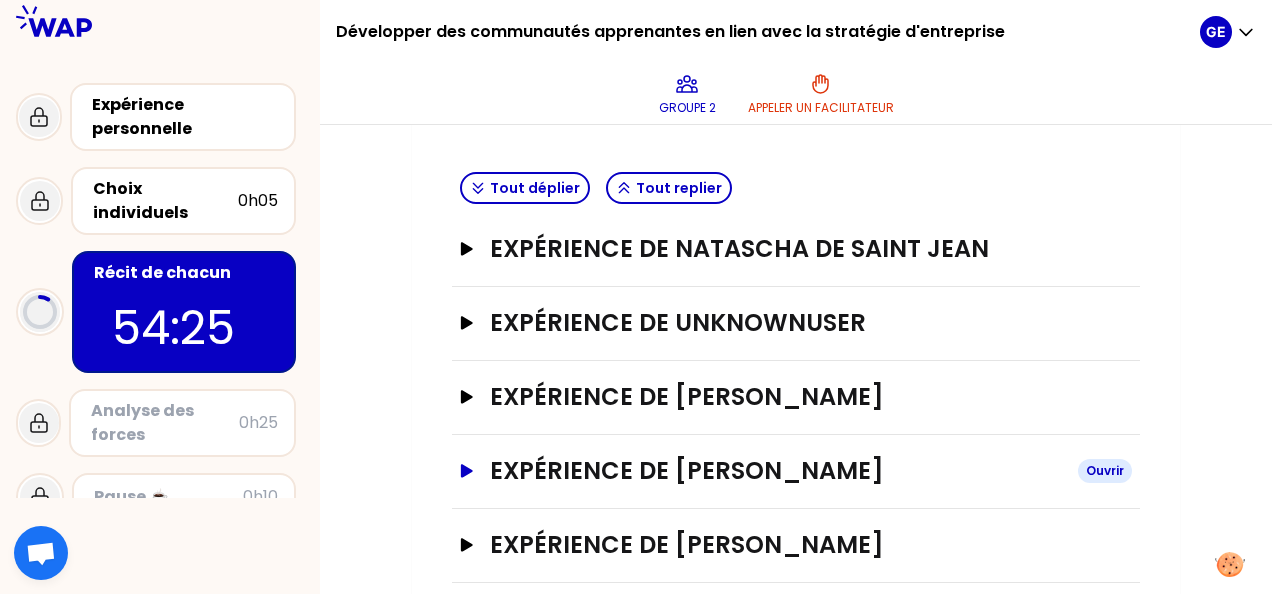scroll, scrollTop: 468, scrollLeft: 0, axis: vertical 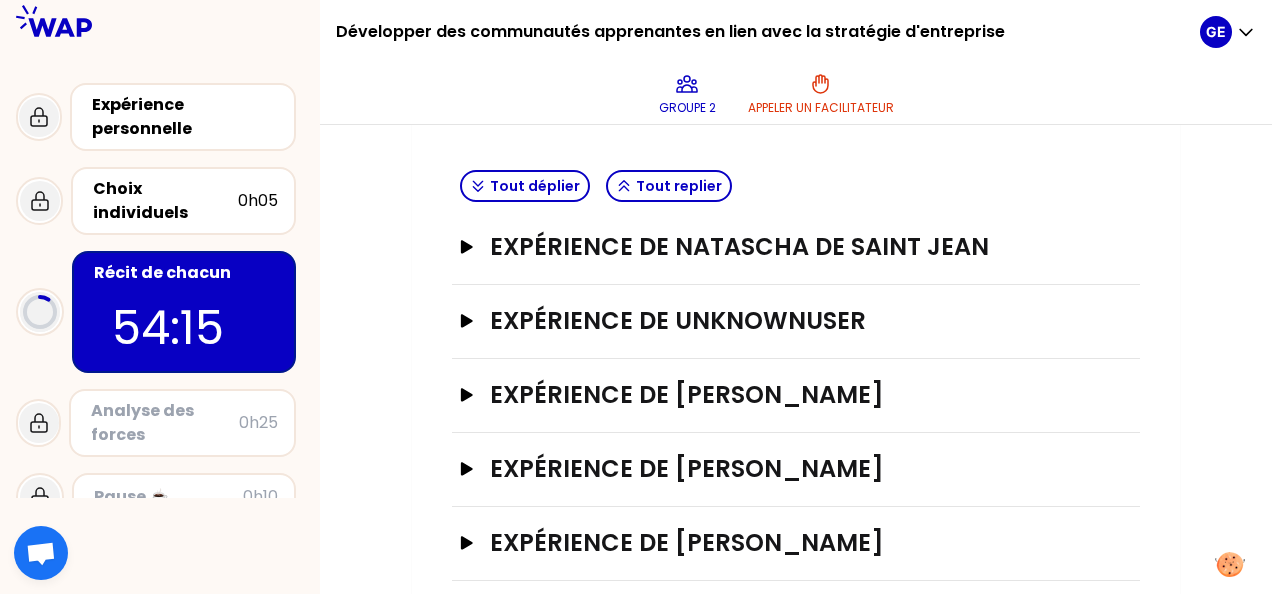 click on "Mon numéro de groupe : 2 Objectifs # [10minutes/personne] Racontez votre vécu à tour de rôle et répondez aux questions Info Warning Tip Fonctionnement inter-entreprise : présentez vous dans les groupes en une phrase Prénom et rôle.  pas d’acronyme ! veillez à être pédagogique Si vous avez le temps, sélectionnez une de vos expériences pour l’approfondir. Et prenez un temps de relecture individuel des récits Tout déplier Tout replier Expérience de Natascha DE [PERSON_NAME] Expérience de UnknownUser Ouvrir Expérience de [PERSON_NAME] Ouvrir Expérience de [PERSON_NAME] Ouvrir Expérience de [PERSON_NAME]" at bounding box center (796, 195) 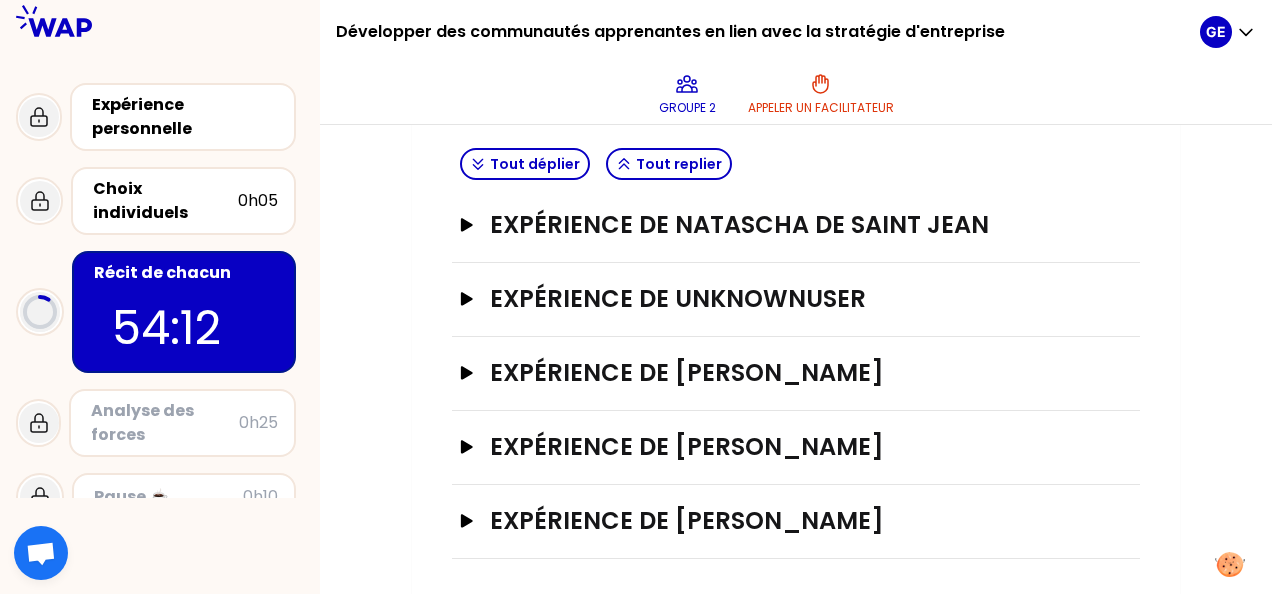scroll, scrollTop: 490, scrollLeft: 0, axis: vertical 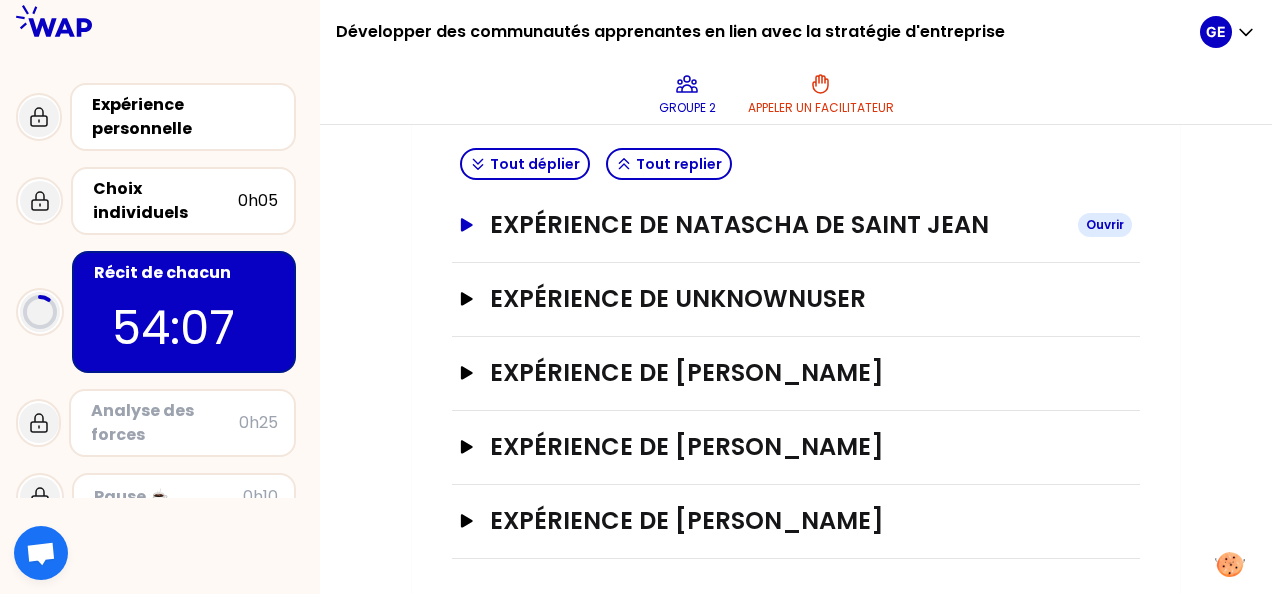 click on "Expérience de Natascha DE SAINT JEAN" at bounding box center (776, 225) 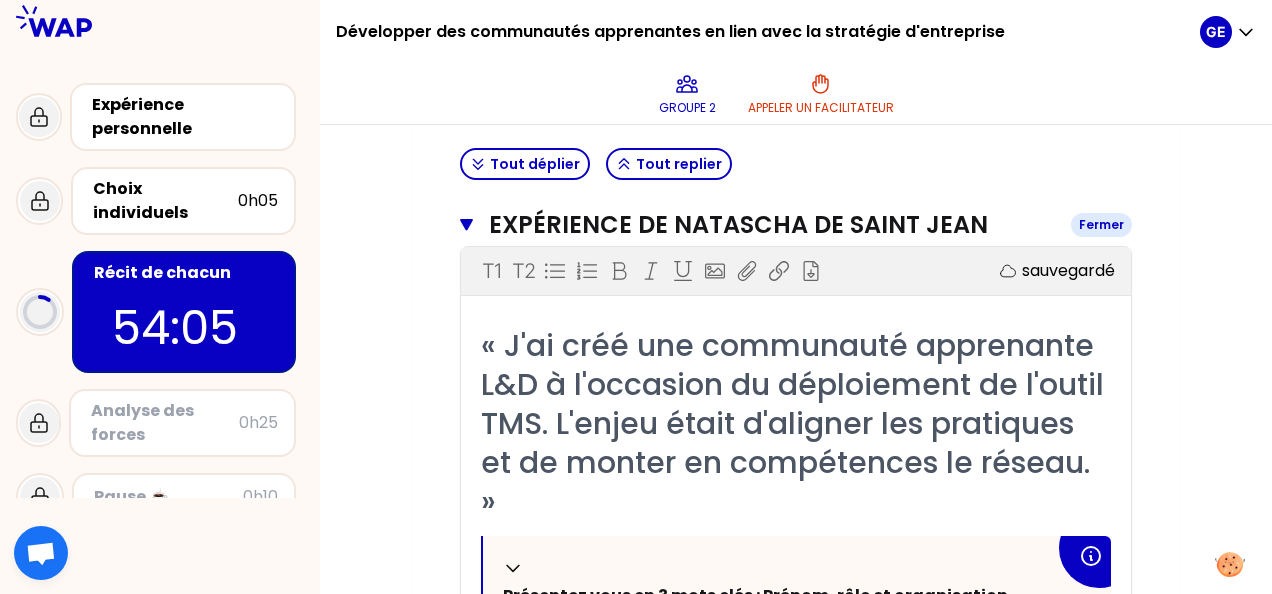 click on "Expérience de Natascha DE SAINT JEAN" at bounding box center [772, 225] 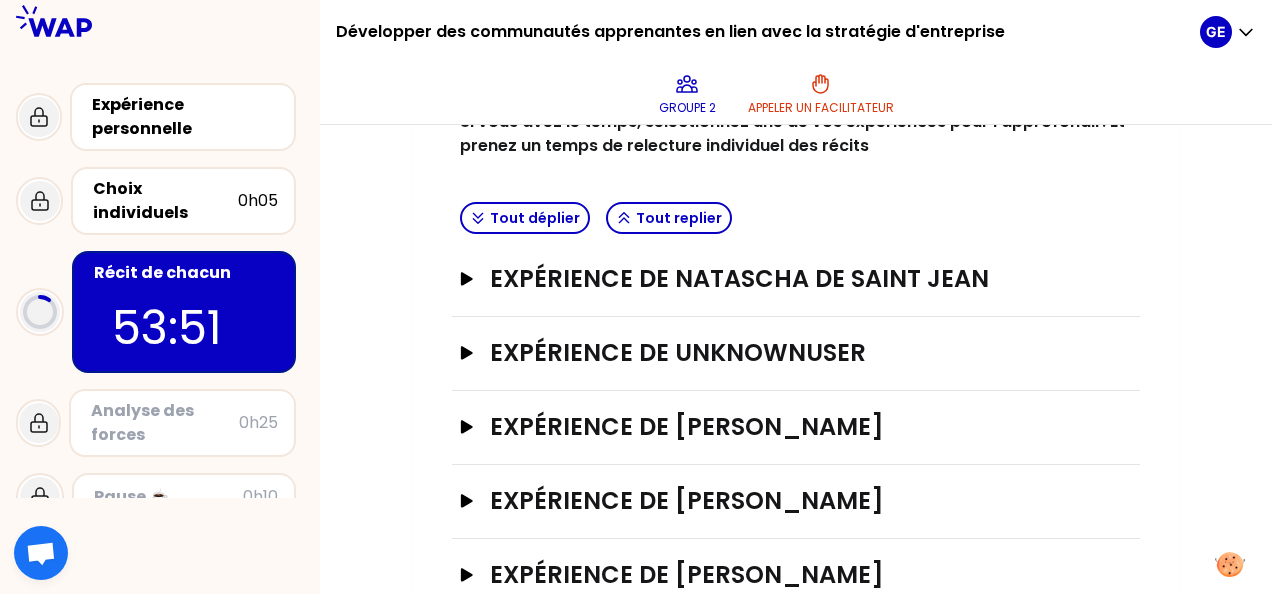scroll, scrollTop: 490, scrollLeft: 0, axis: vertical 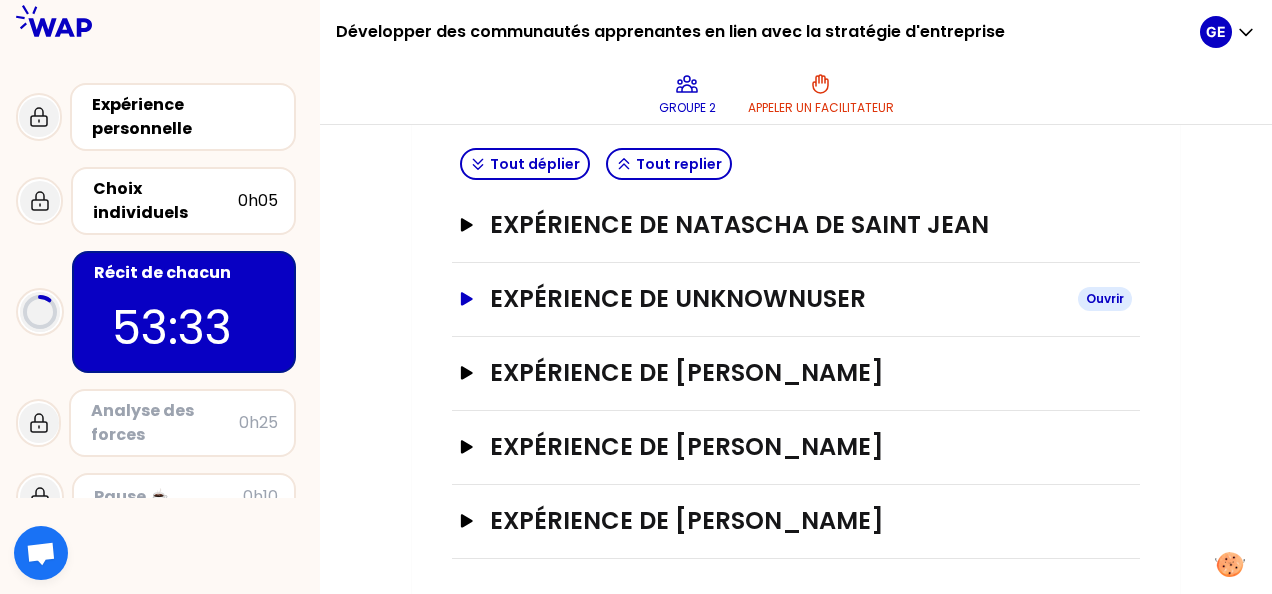 click on "Expérience de UnknownUser" at bounding box center [776, 299] 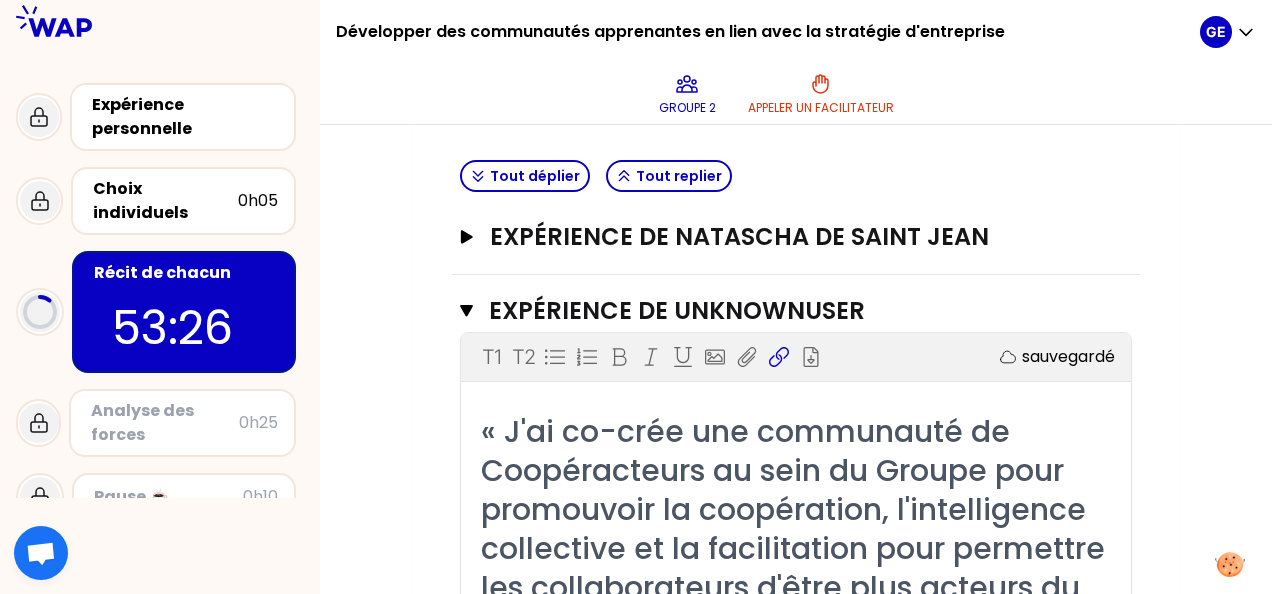 scroll, scrollTop: 478, scrollLeft: 0, axis: vertical 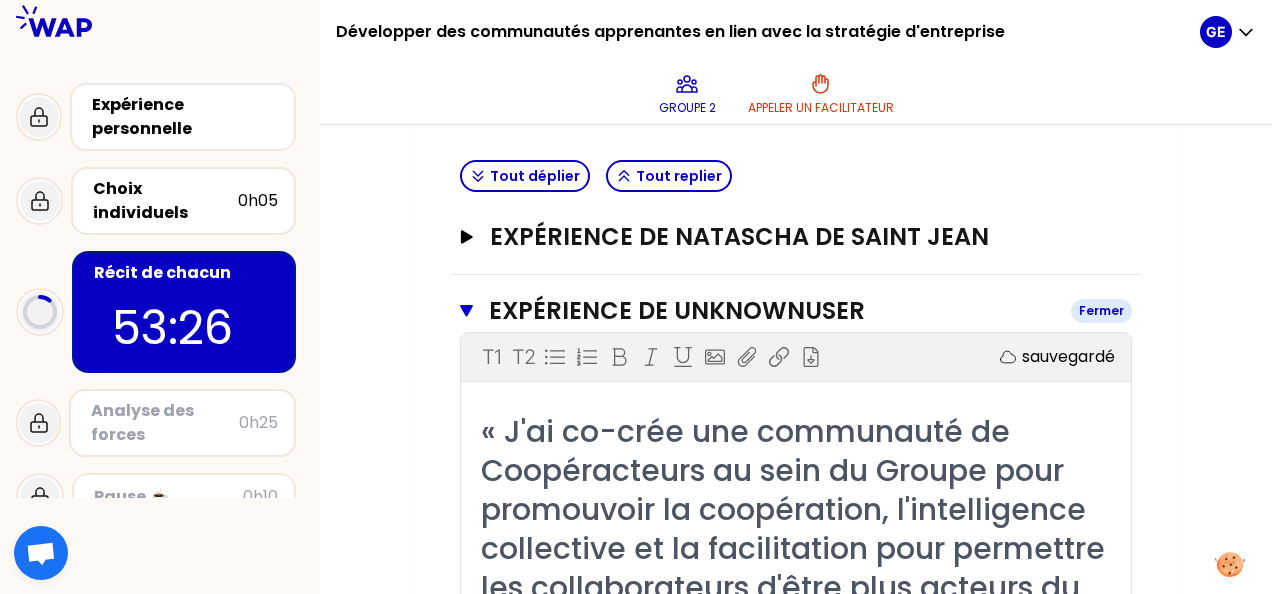 click on "Expérience de UnknownUser" at bounding box center [772, 311] 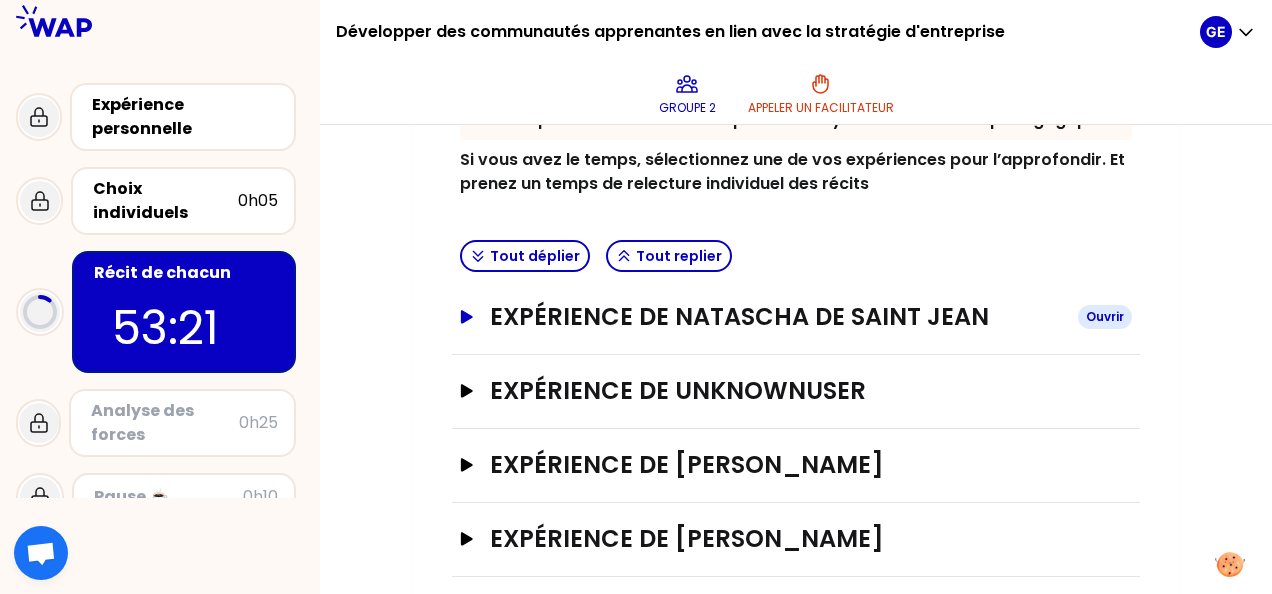 scroll, scrollTop: 412, scrollLeft: 0, axis: vertical 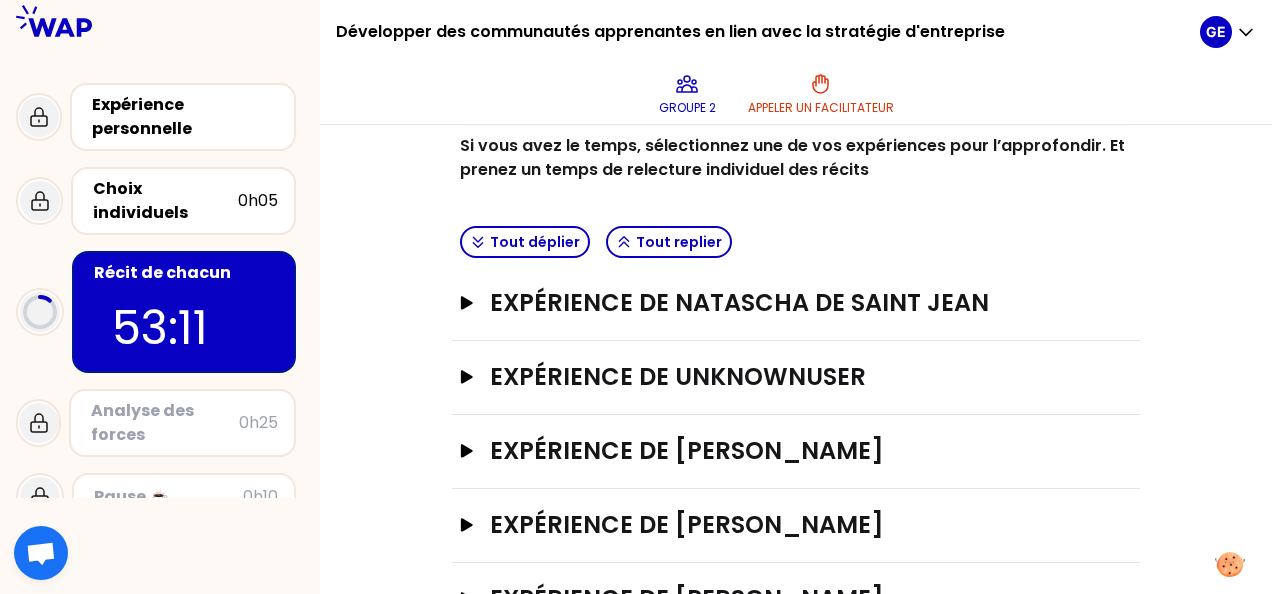 click on "Expérience de Natascha DE [PERSON_NAME]" at bounding box center (796, 304) 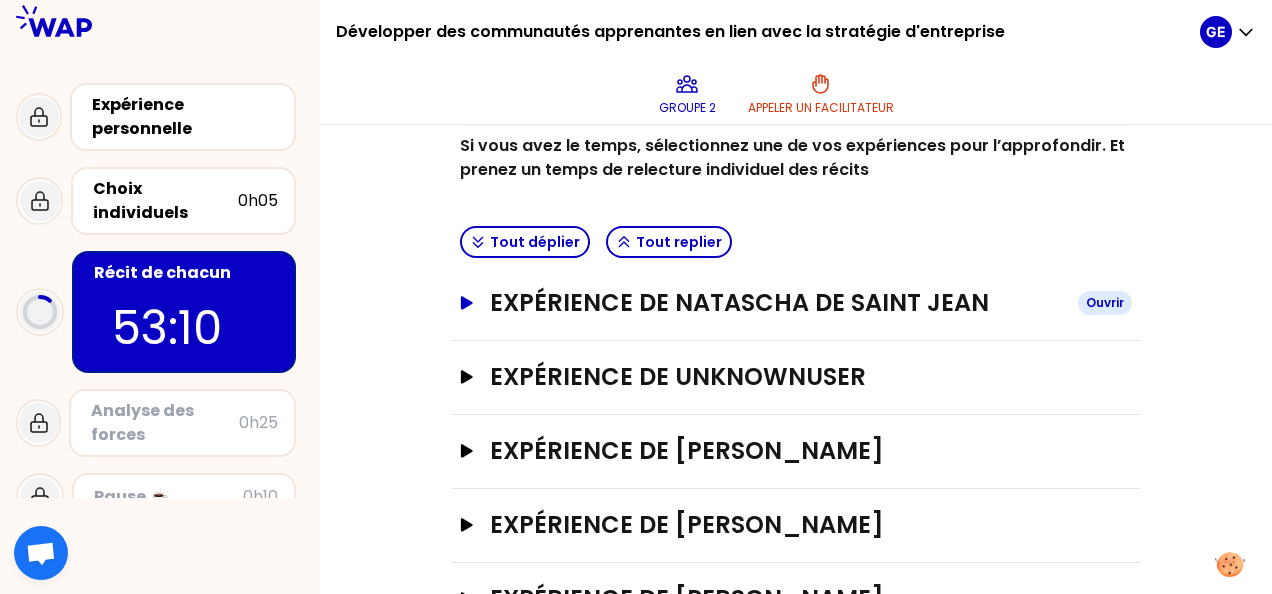 click on "Expérience de Natascha DE SAINT JEAN" at bounding box center (776, 303) 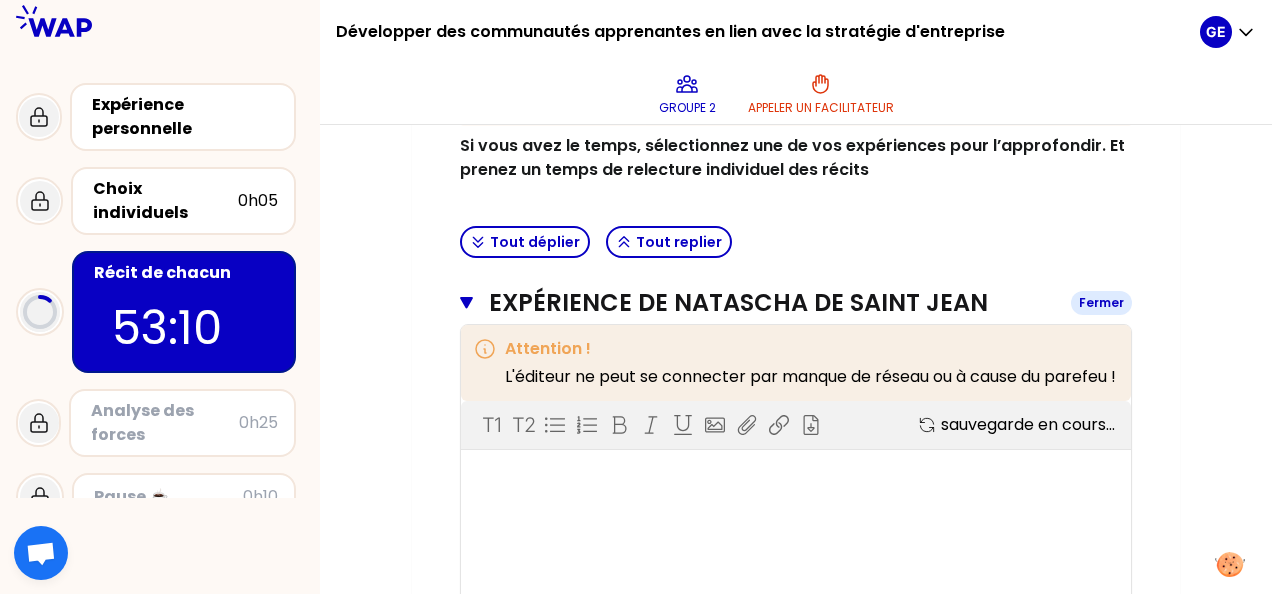 click on "Expérience de Natascha DE SAINT JEAN" at bounding box center (772, 303) 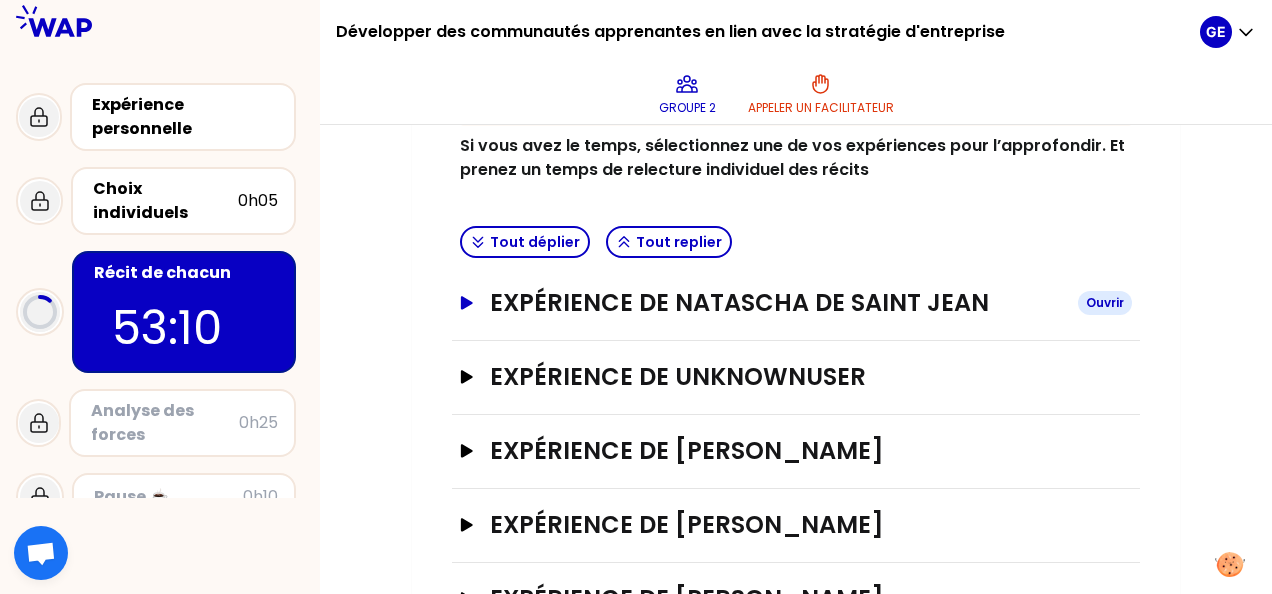 click on "Expérience de Natascha DE SAINT JEAN" at bounding box center [776, 303] 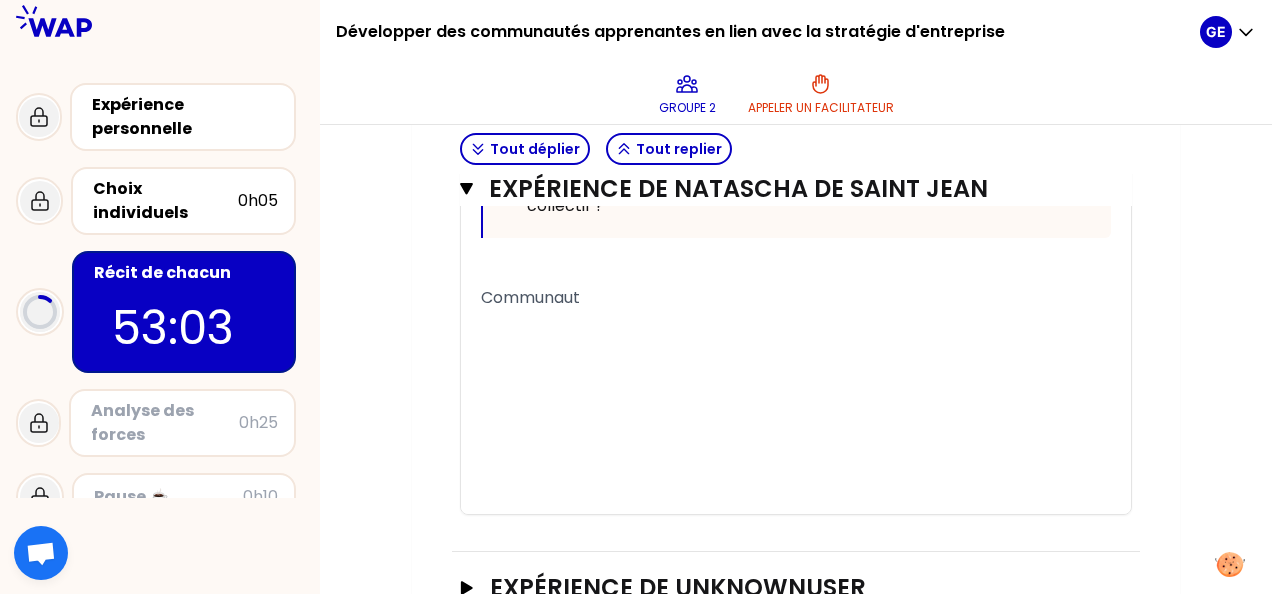 scroll, scrollTop: 1346, scrollLeft: 0, axis: vertical 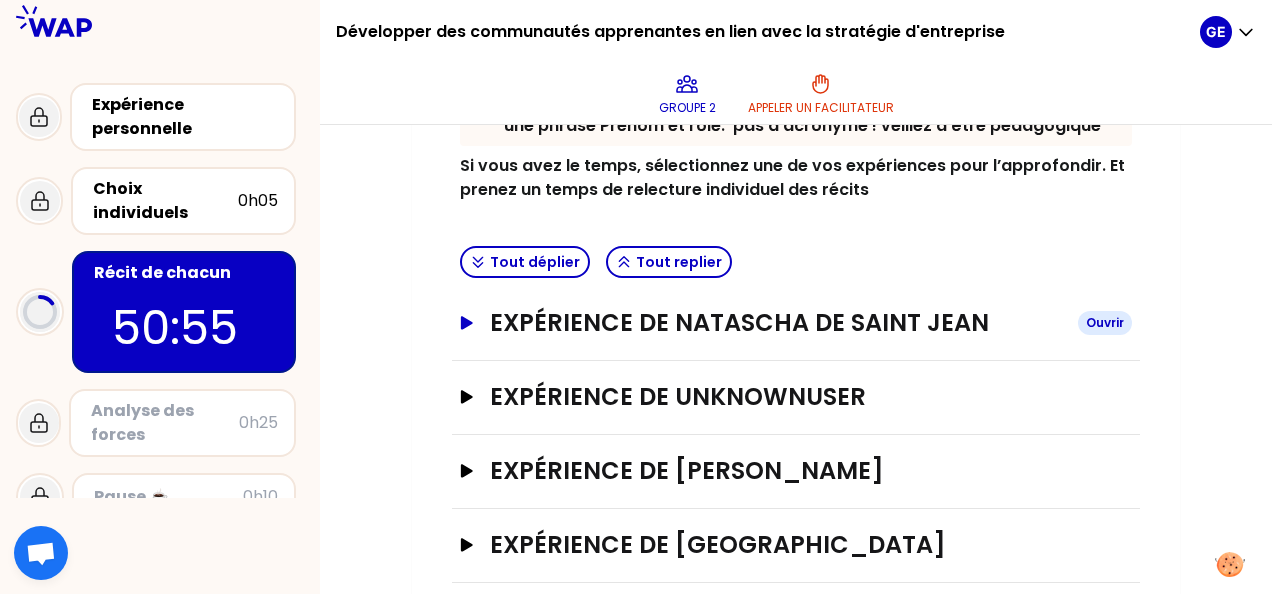 click on "Expérience de Natascha DE SAINT JEAN" at bounding box center (776, 323) 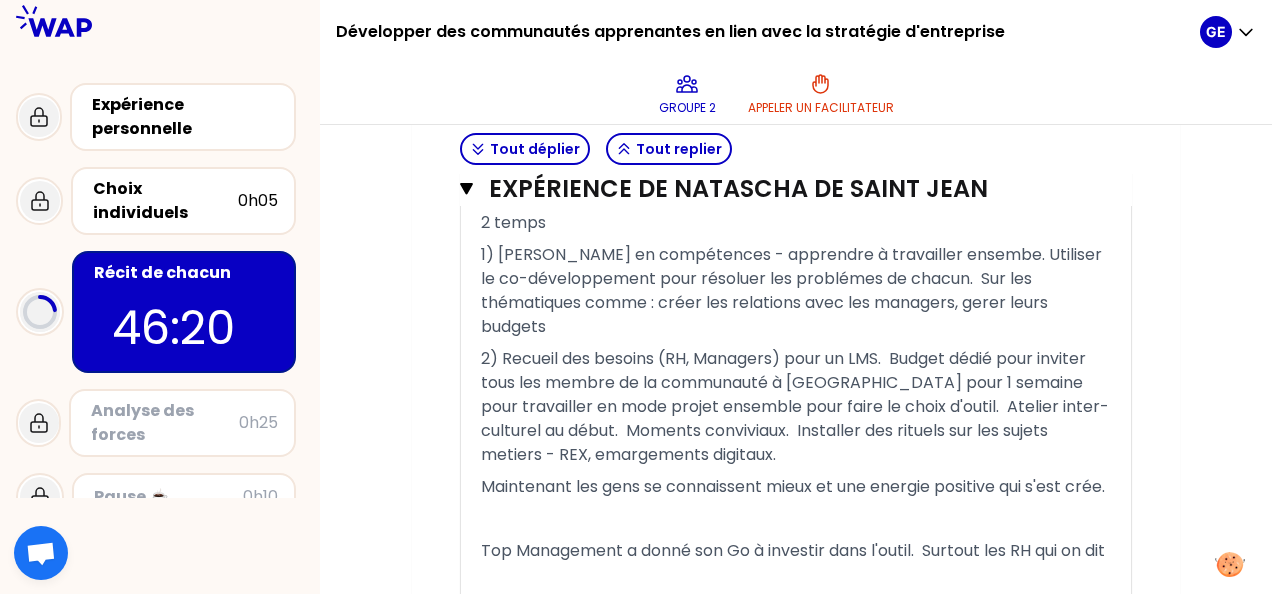 scroll, scrollTop: 1512, scrollLeft: 0, axis: vertical 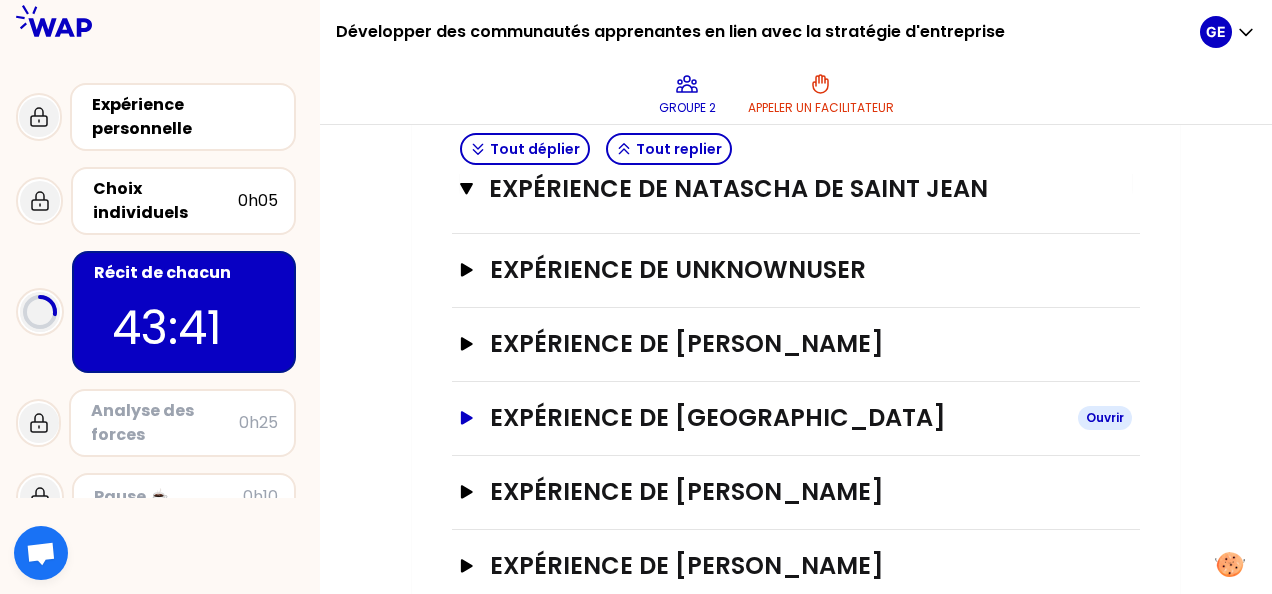 click on "Expérience de [GEOGRAPHIC_DATA]" at bounding box center (776, 418) 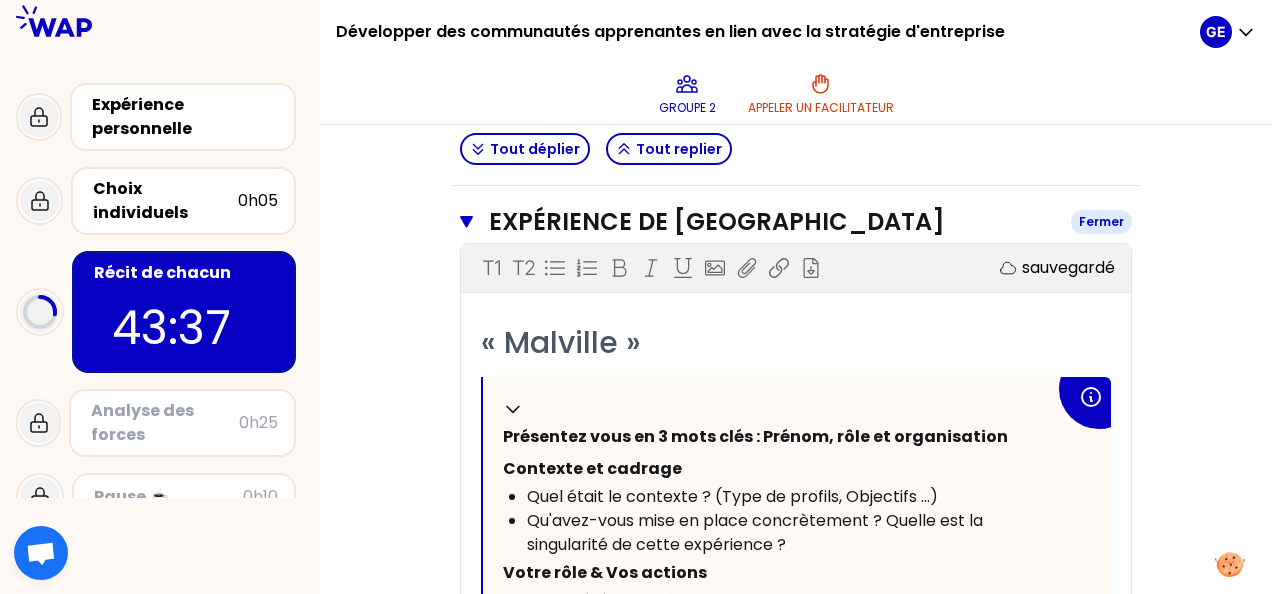 scroll, scrollTop: 2509, scrollLeft: 0, axis: vertical 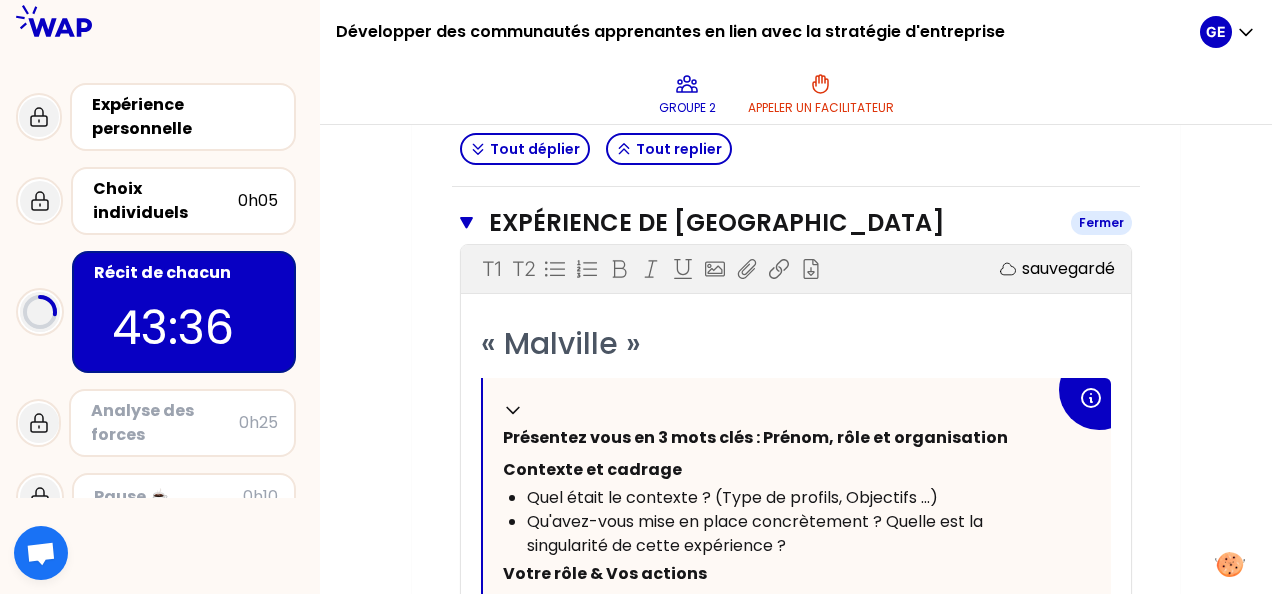 click on "Expérience de [GEOGRAPHIC_DATA]" at bounding box center (772, 223) 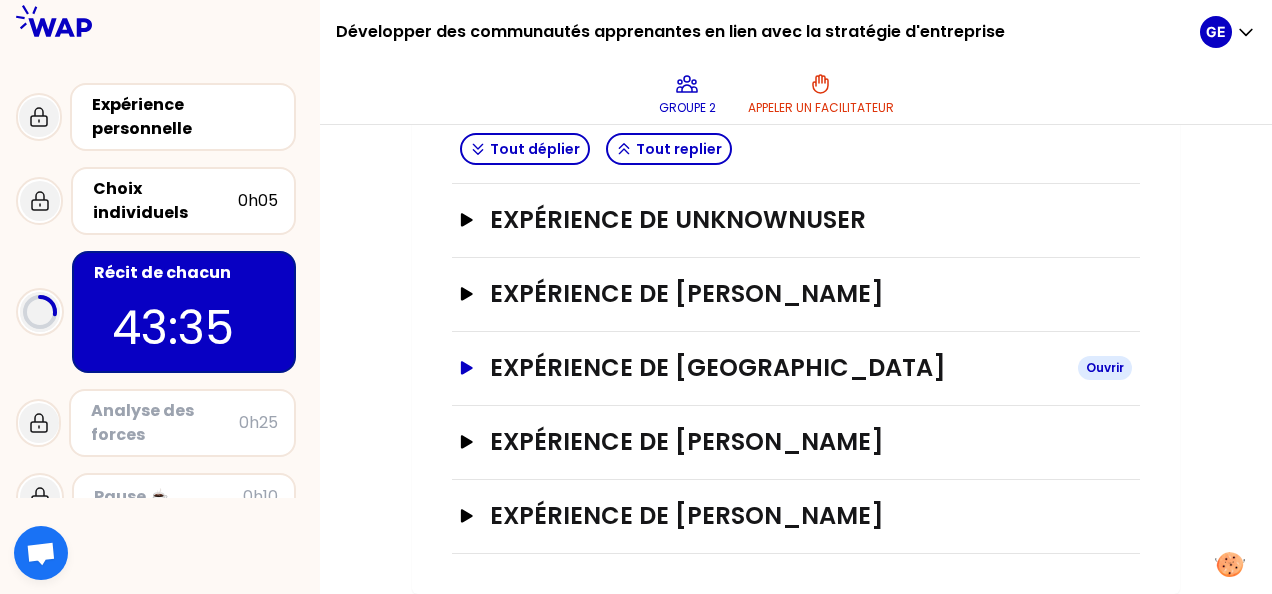 scroll, scrollTop: 2358, scrollLeft: 0, axis: vertical 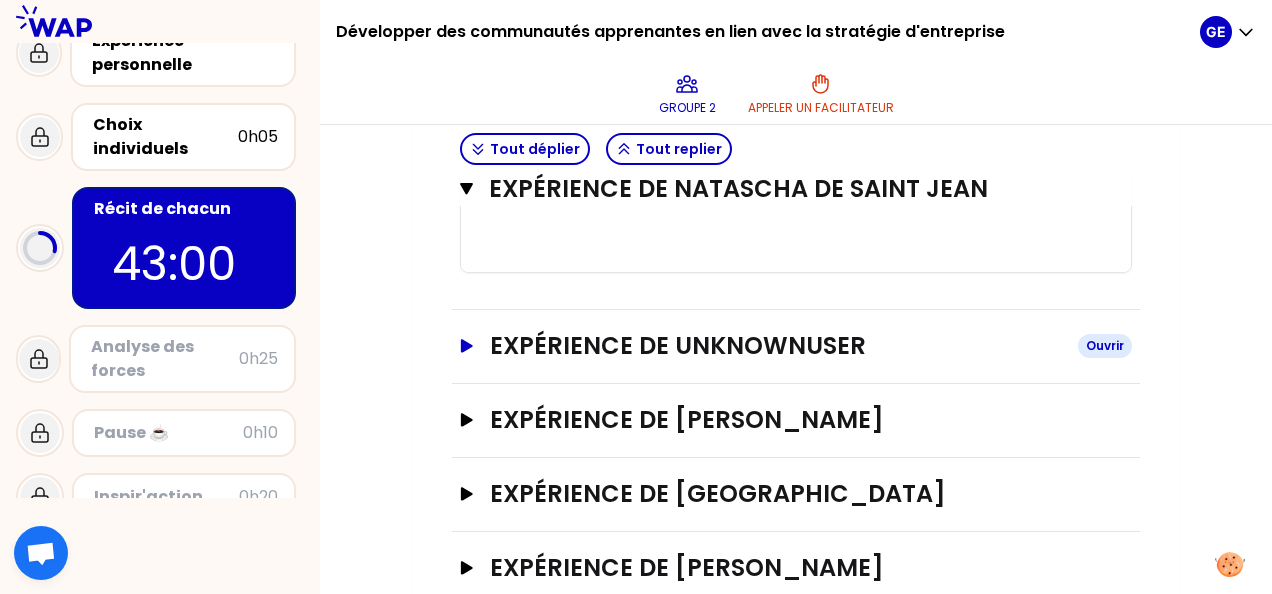 click on "Expérience de UnknownUser" at bounding box center [776, 346] 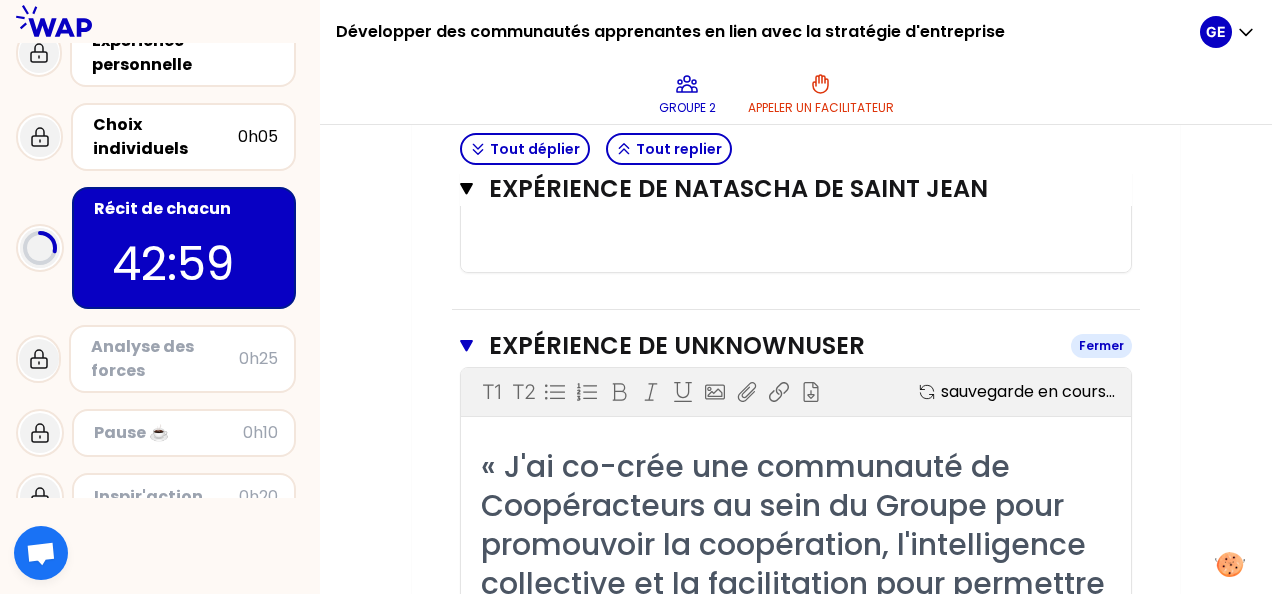 click on "Expérience de UnknownUser" at bounding box center (772, 346) 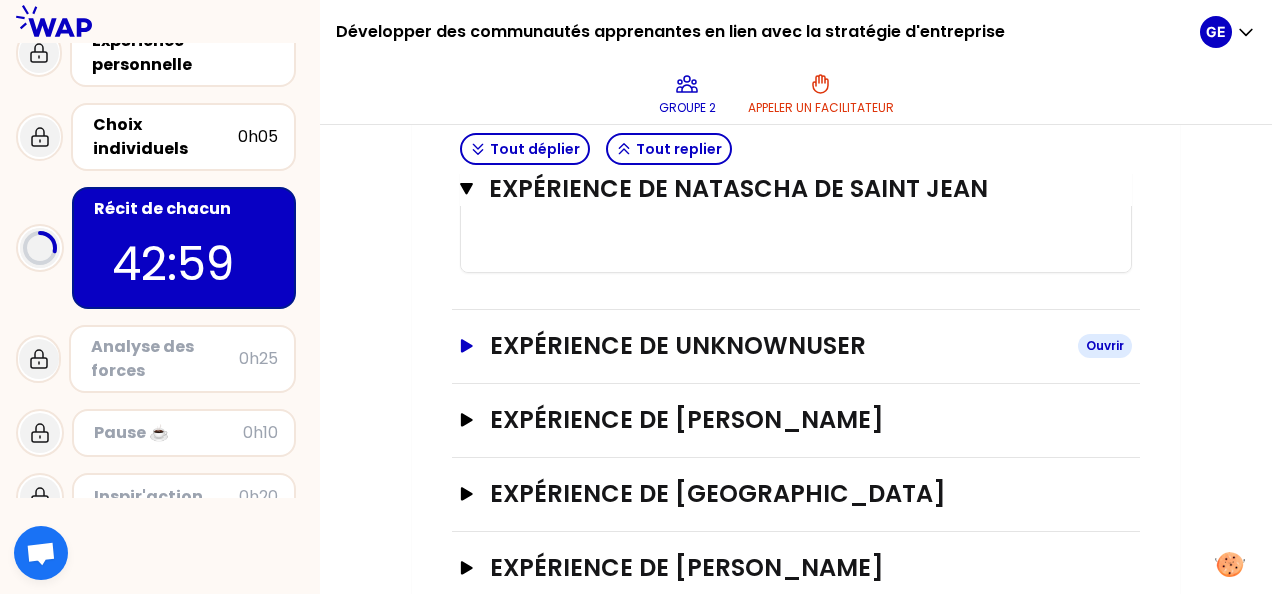 scroll, scrollTop: 2358, scrollLeft: 0, axis: vertical 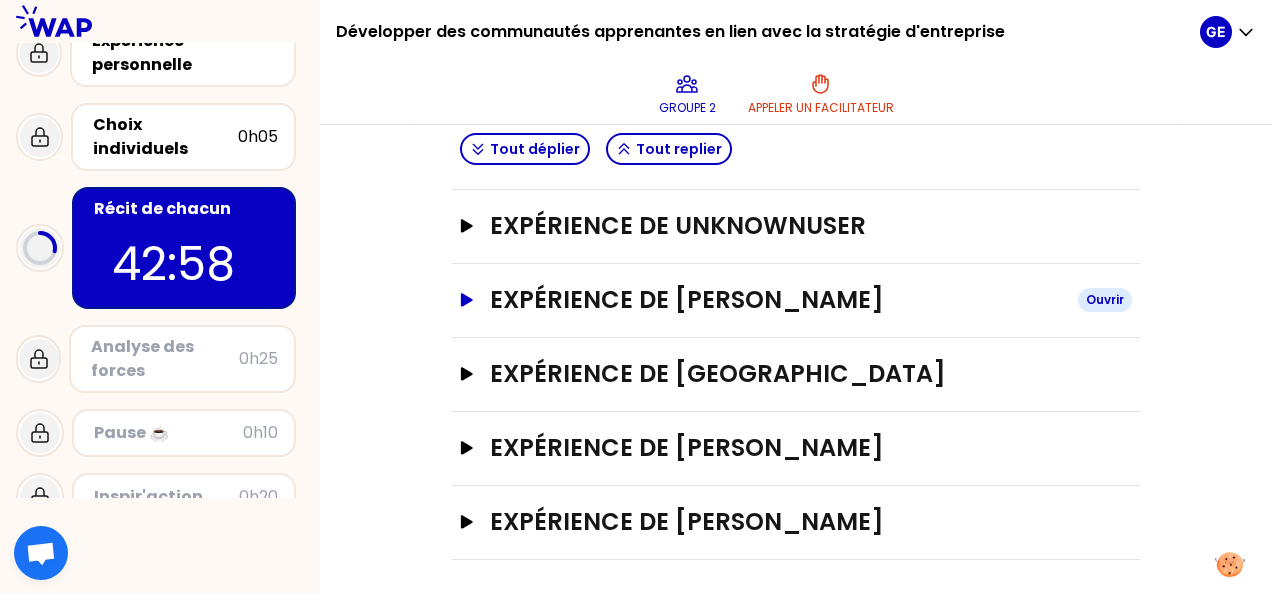 click on "Expérience de [PERSON_NAME]" at bounding box center (776, 300) 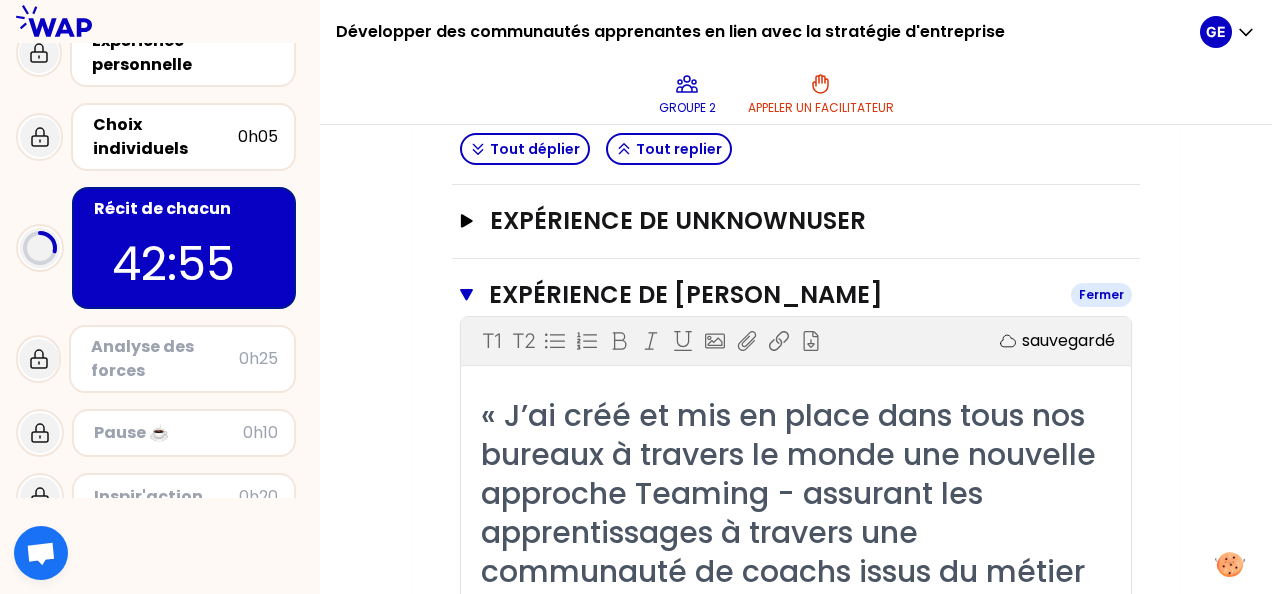 scroll, scrollTop: 2364, scrollLeft: 0, axis: vertical 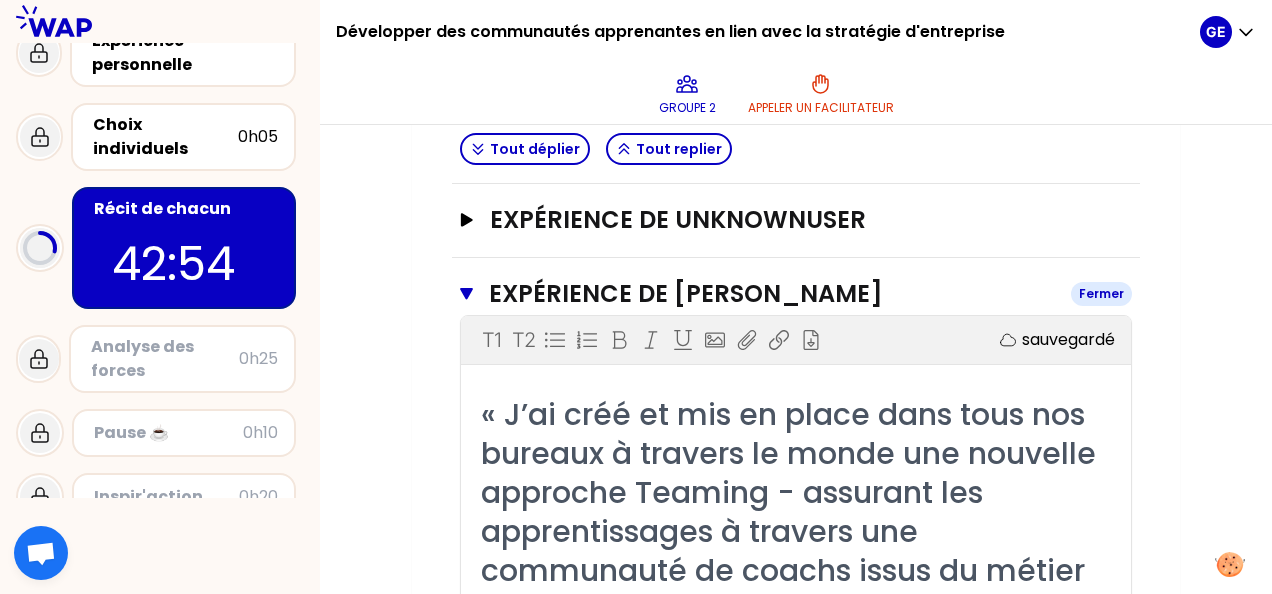 click on "Expérience de [PERSON_NAME]" at bounding box center [772, 294] 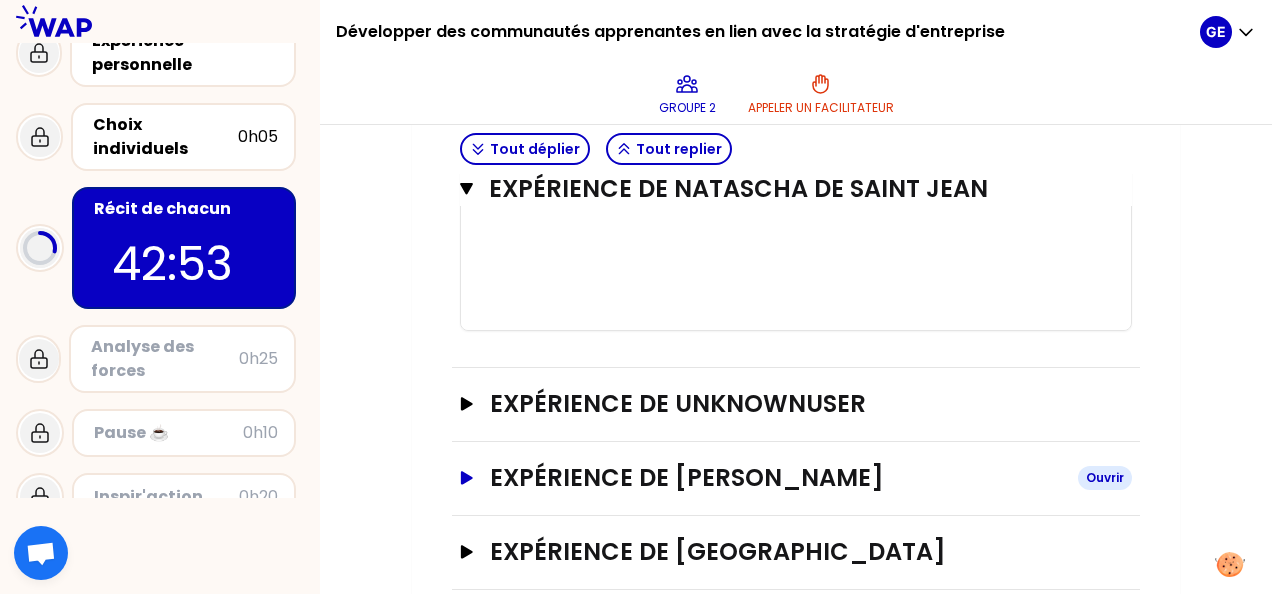 scroll, scrollTop: 2181, scrollLeft: 0, axis: vertical 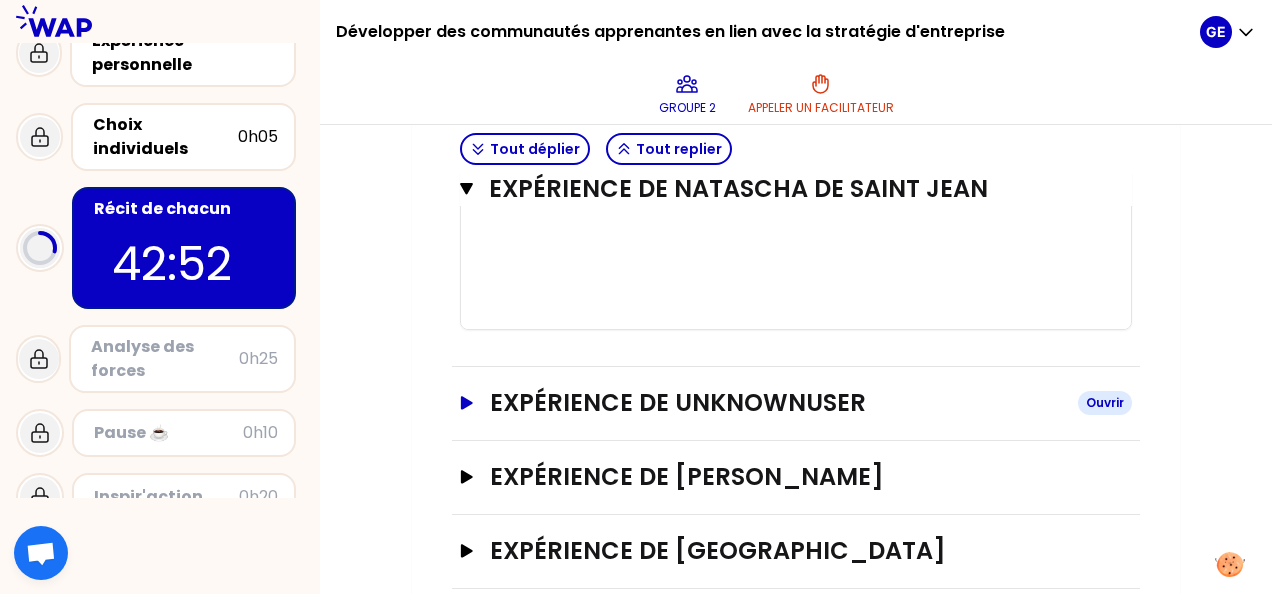 click on "Expérience de UnknownUser" at bounding box center [776, 403] 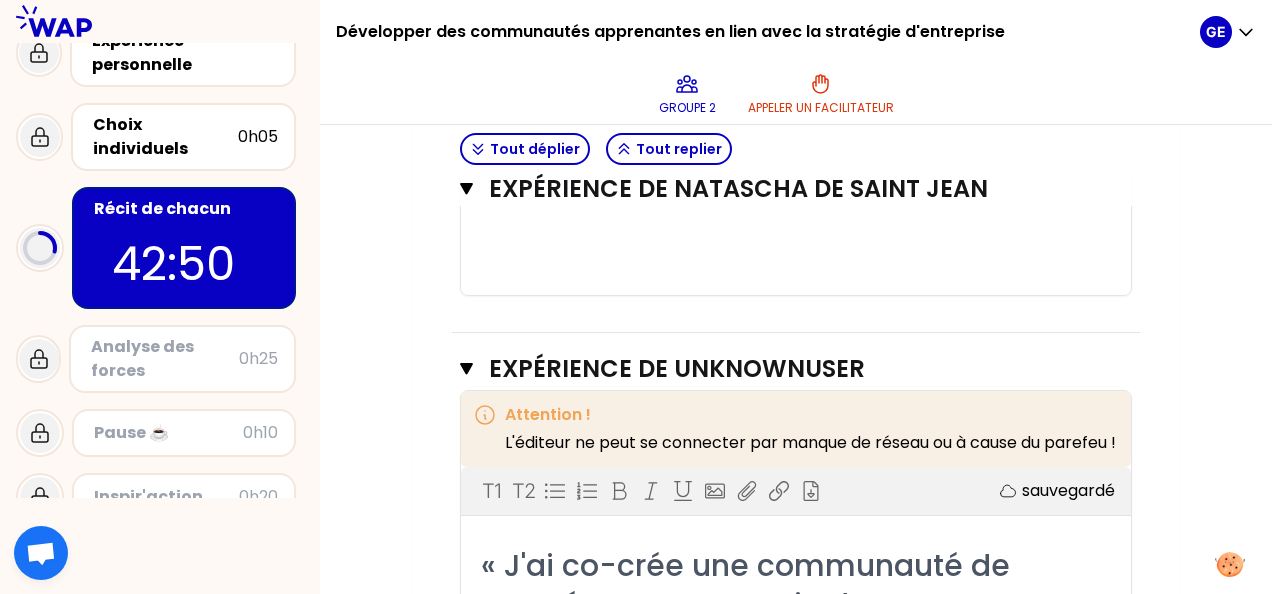 scroll, scrollTop: 2216, scrollLeft: 0, axis: vertical 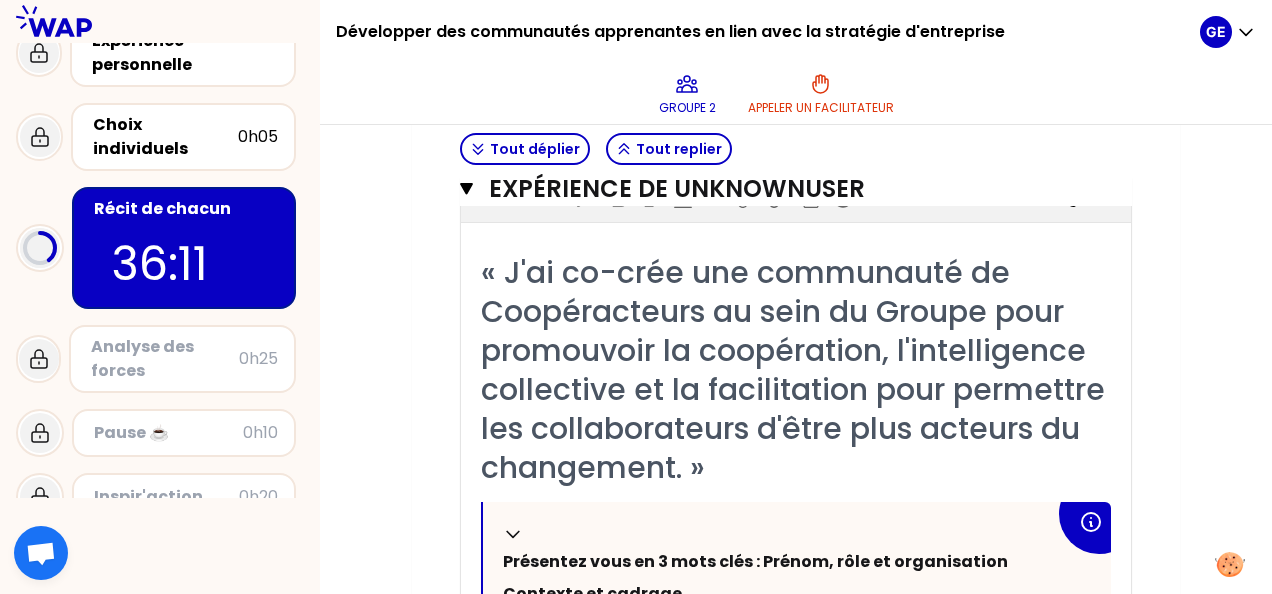 type 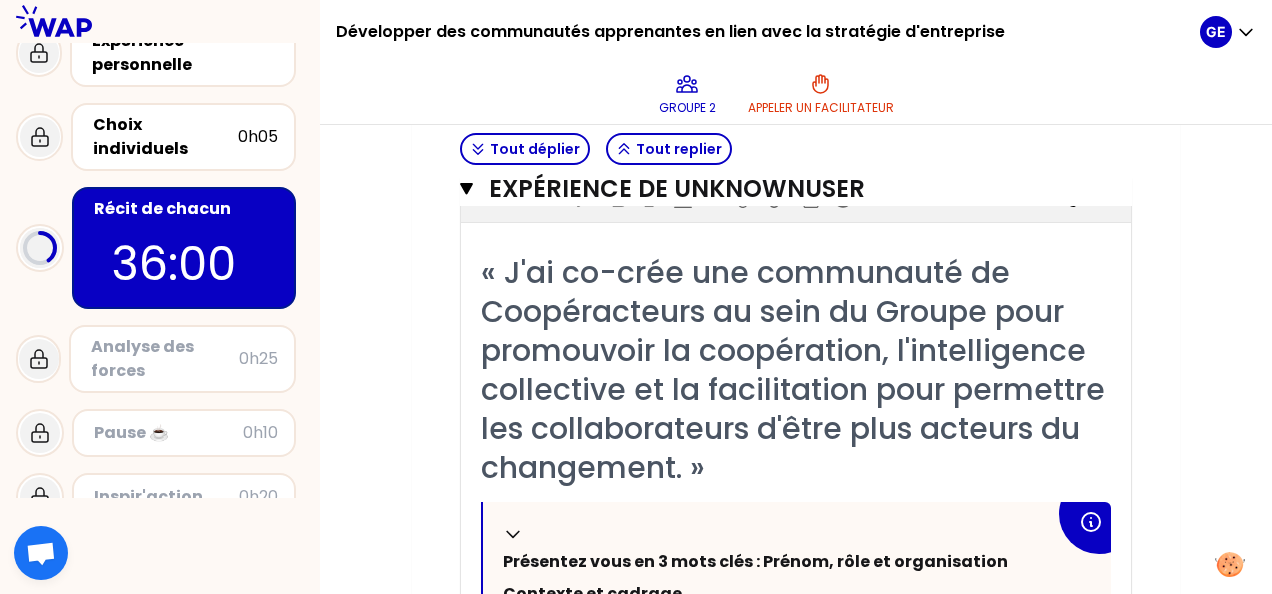 click on "Mon numéro de groupe : 2 Objectifs # [10minutes/personne] Racontez votre vécu à tour de rôle et répondez aux questions Info Warning Tip Fonctionnement inter-entreprise : présentez vous dans les groupes en une phrase Prénom et rôle.  pas d’acronyme ! veillez à être pédagogique Si vous avez le temps, sélectionnez une de vos expériences pour l’approfondir. Et prenez un temps de relecture individuel des récits Tout déplier Tout replier Expérience de Natascha DE [PERSON_NAME] T1 T2 Exporter sauvegardé « J'ai créé une communauté apprenante L&D à l'occasion du déploiement de l'outil TMS. L'enjeu était d'aligner les pratiques et de monter en compétences le réseau. » Replier Présentez vous en 3 mots clés : Prénom, rôle et organisation Contexte et cadrage Quel était le contexte ? (Type de profils, Objectifs ...) Qu'avez-vous mise en place concrètement ? Quelle est la singularité de cette expérience ? Votre rôle & Vos actions Comment avez vous encouragé la participation ? T1" at bounding box center [796, 18] 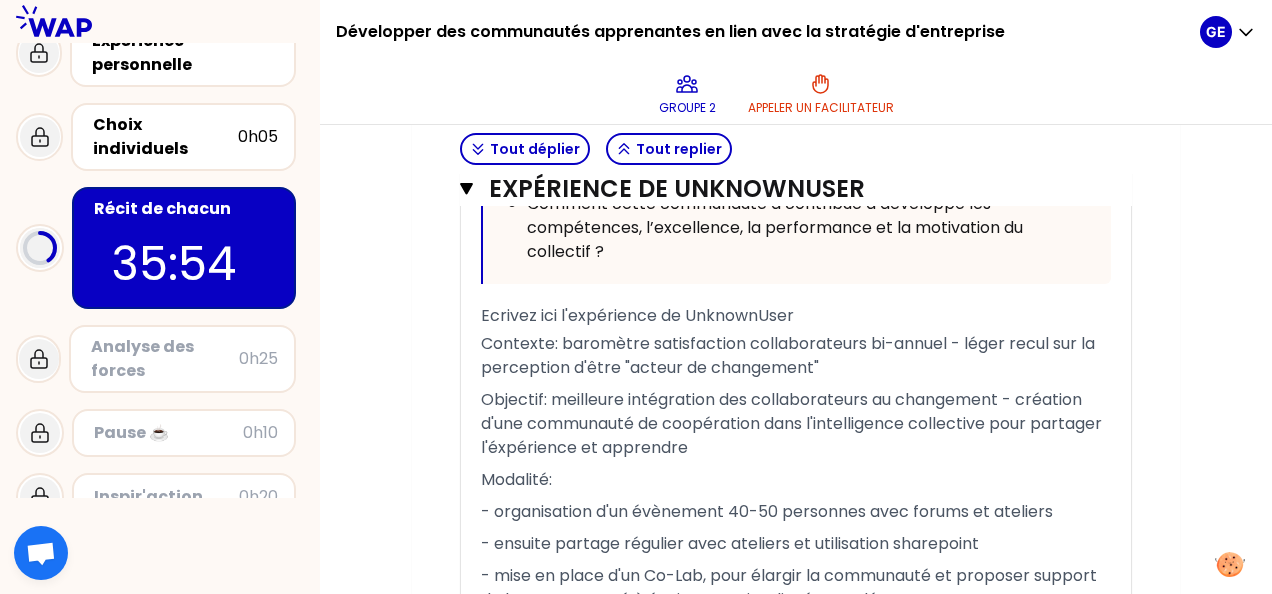 scroll, scrollTop: 4063, scrollLeft: 0, axis: vertical 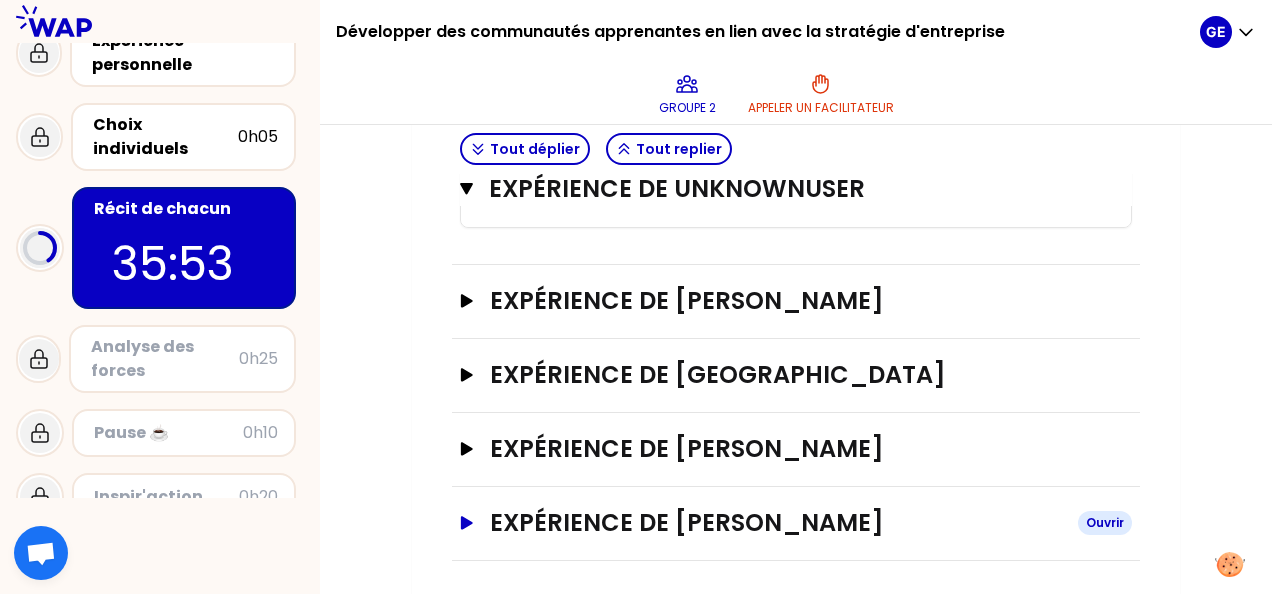 click on "Expérience de [PERSON_NAME]" at bounding box center [776, 523] 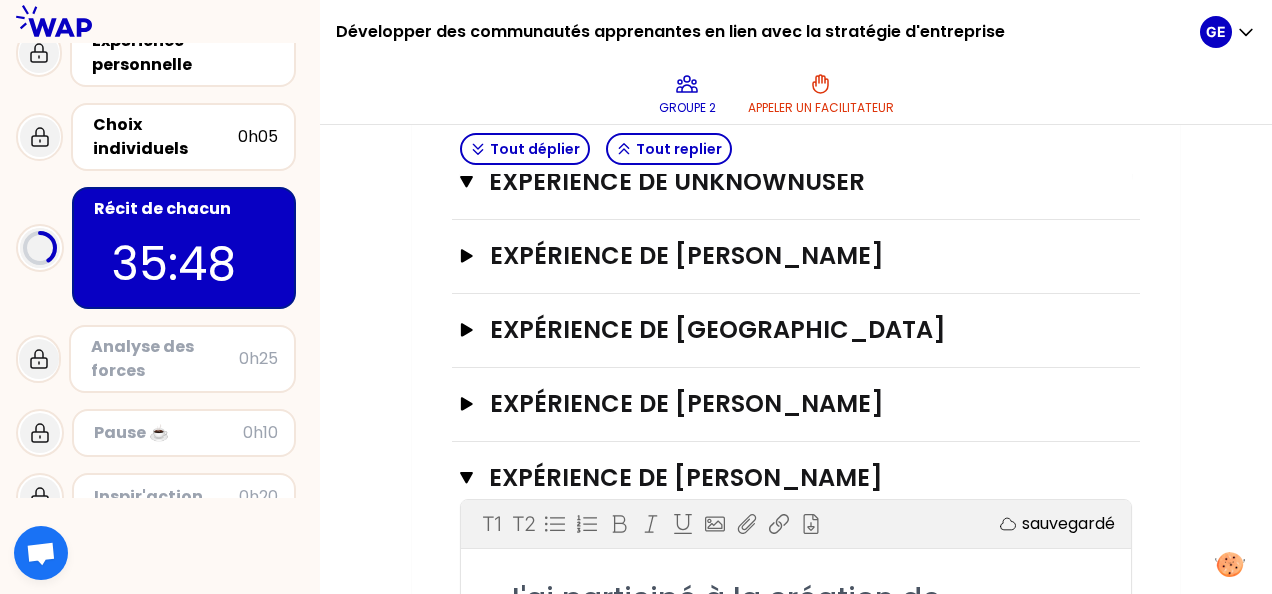scroll, scrollTop: 4082, scrollLeft: 0, axis: vertical 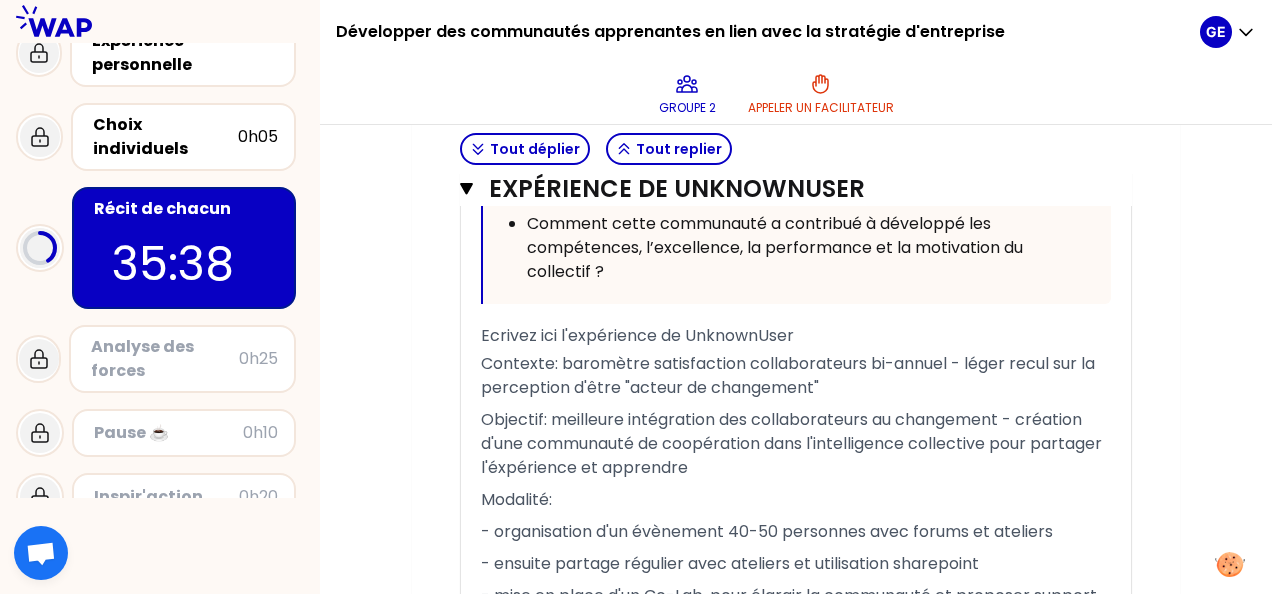 click on "Mon numéro de groupe : 2 Objectifs # [10minutes/personne] Racontez votre vécu à tour de rôle et répondez aux questions Info Warning Tip Fonctionnement inter-entreprise : présentez vous dans les groupes en une phrase Prénom et rôle.  pas d’acronyme ! veillez à être pédagogique Si vous avez le temps, sélectionnez une de vos expériences pour l’approfondir. Et prenez un temps de relecture individuel des récits Tout déplier Tout replier Expérience de Natascha DE [PERSON_NAME] T1 T2 Exporter sauvegardé « J'ai créé une communauté apprenante L&D à l'occasion du déploiement de l'outil TMS. L'enjeu était d'aligner les pratiques et de monter en compétences le réseau. » Replier Présentez vous en 3 mots clés : Prénom, rôle et organisation Contexte et cadrage Quel était le contexte ? (Type de profils, Objectifs ...) Qu'avez-vous mise en place concrètement ? Quelle est la singularité de cette expérience ? Votre rôle & Vos actions Comment avez vous encouragé la participation ? T1" at bounding box center [796, -127] 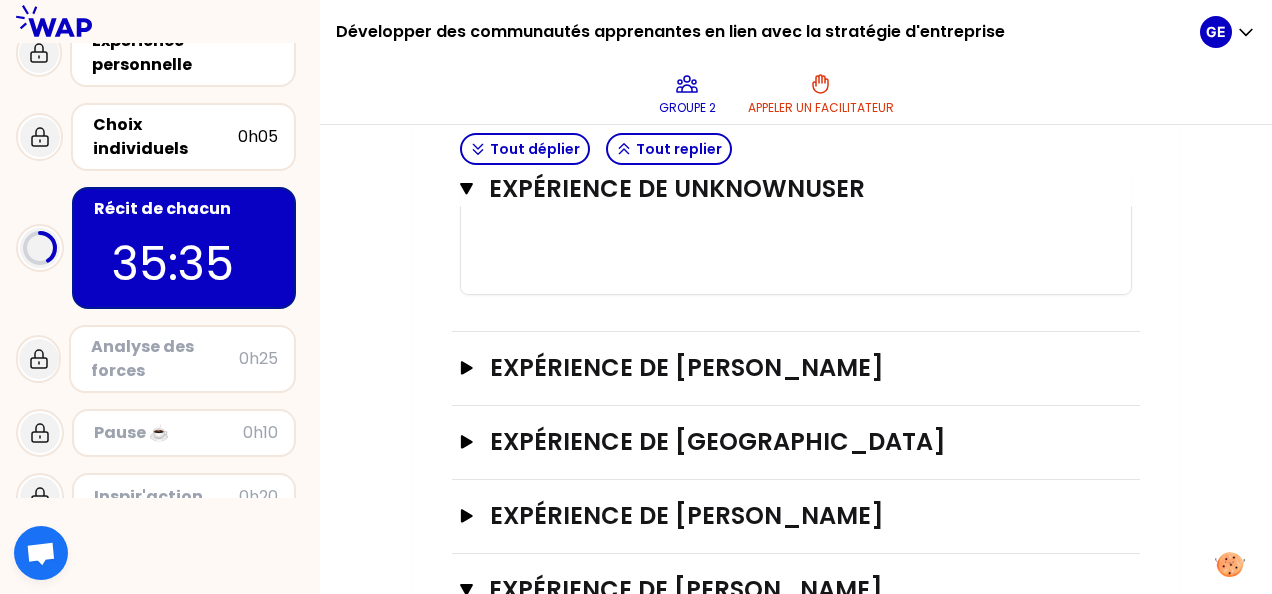 scroll, scrollTop: 4036, scrollLeft: 0, axis: vertical 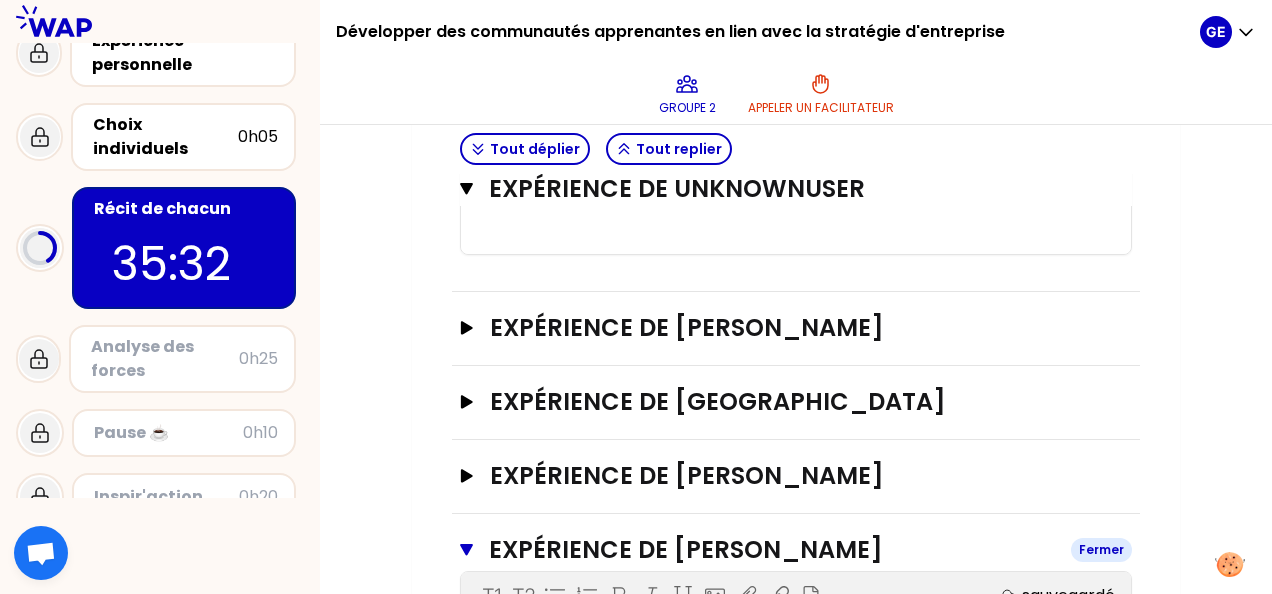 click on "Expérience de [PERSON_NAME]" at bounding box center (772, 550) 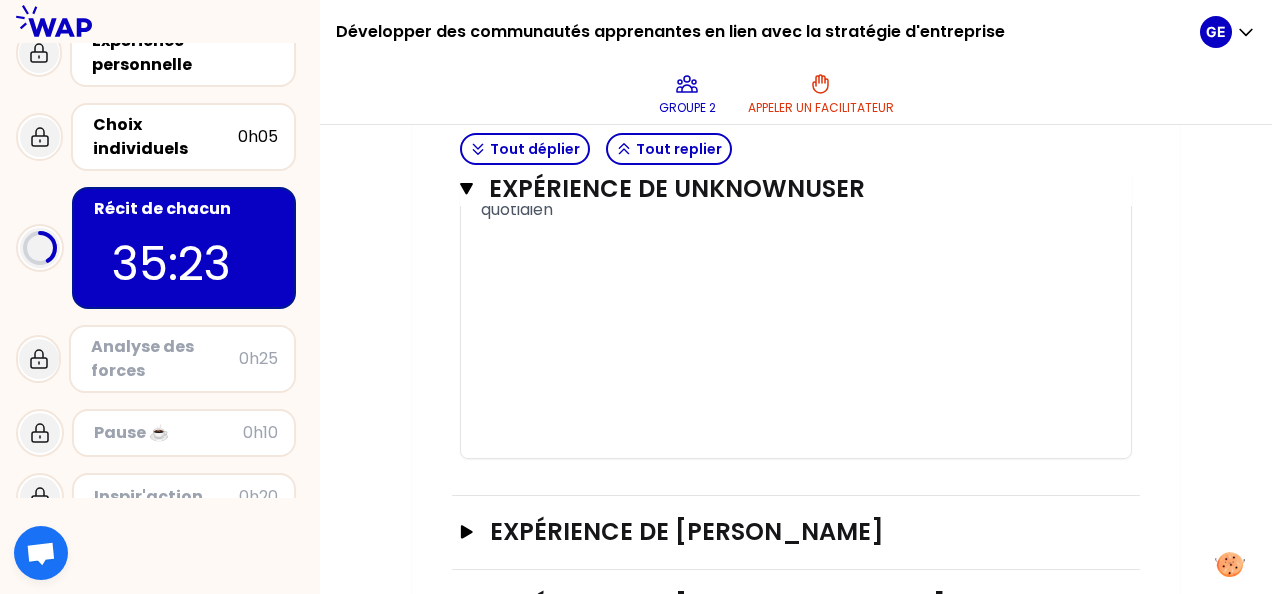 scroll, scrollTop: 4063, scrollLeft: 0, axis: vertical 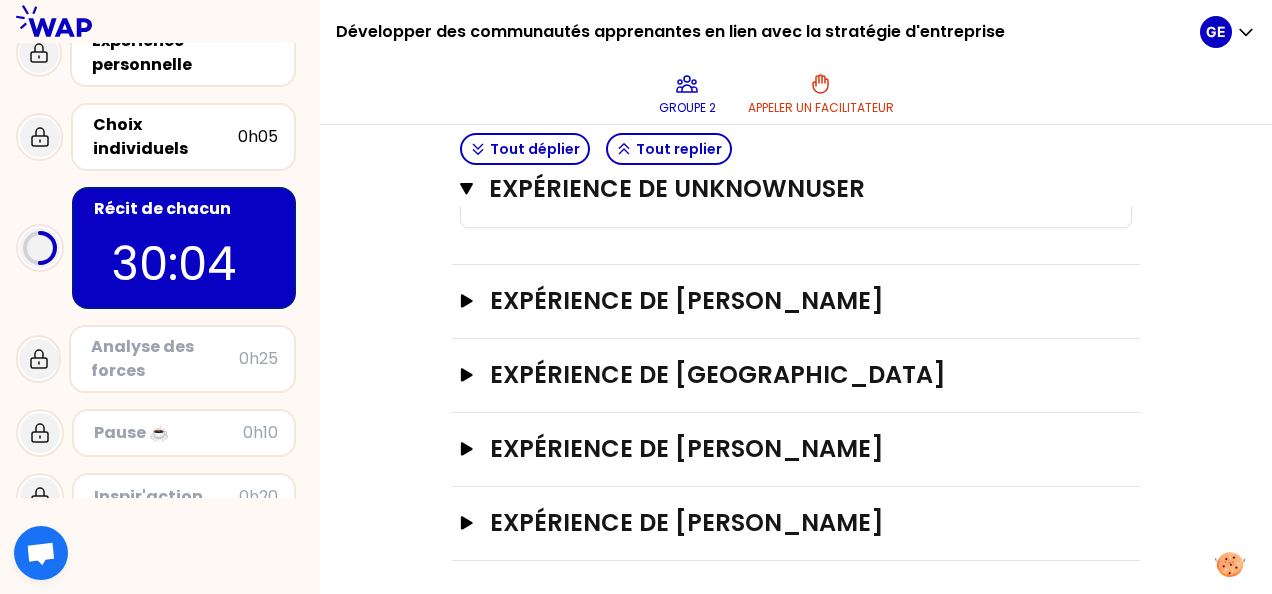 click on "Tout déplier Tout replier Expérience de Natascha DE SAINT JEAN Fermer T1 T2 Exporter sauvegardé « J'ai créé une communauté apprenante L&D à l'occasion du déploiement de l'outil TMS. L'enjeu était d'aligner les pratiques et de monter en compétences le réseau. » Replier Présentez vous en 3 mots clés : Prénom, rôle et organisation Contexte et cadrage Quel était le contexte ? (Type de profils, Objectifs ...) Qu'avez-vous mise en place concrètement ? Quelle est la singularité de cette expérience ? Votre rôle & Vos actions Quel a été votre rôle et vos actions prioritaires ? Comment avez-vous structuré l'animation pour que les participants apprenent les uns des autres ? Comment avez vous encouragé la participation ? Comment avez-vous engagé le top management dans ces communautés ? Qu'est-ce qui a le mieux fonctionné ? Qu'est-ce qui a été le plus difficile ? ﻿ Résultats et impacts ﻿ ﻿ 2 temps Maintenant les gens se connaissent mieux et une energie positive qui s'est crée. ﻿" at bounding box center (796, -1432) 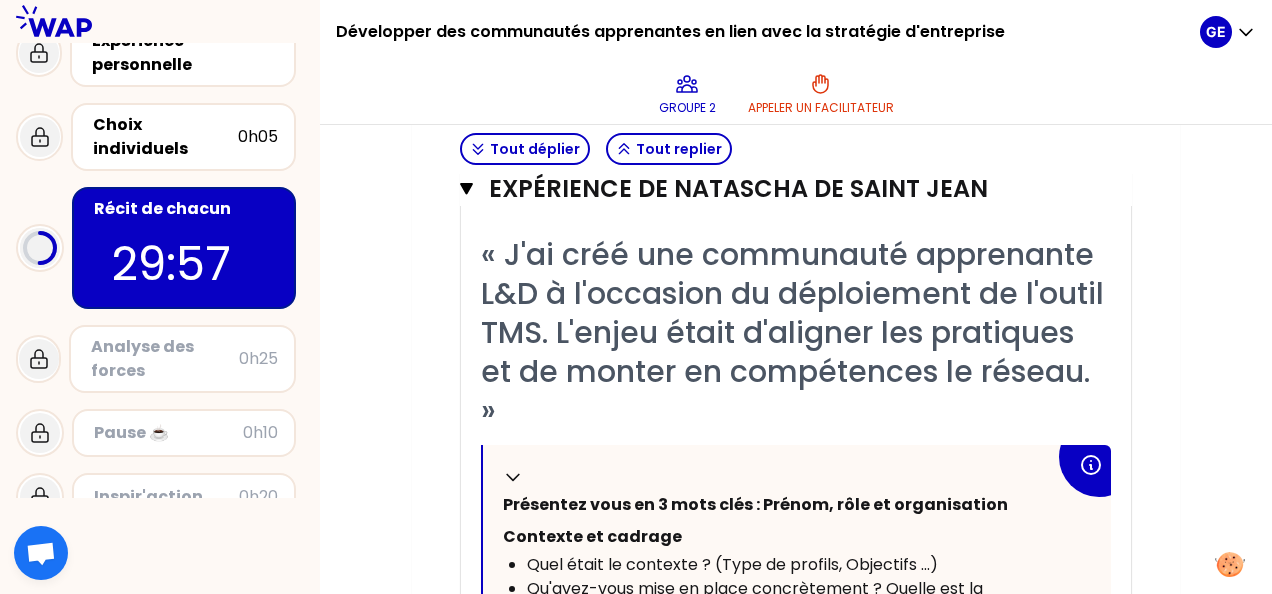 scroll, scrollTop: 560, scrollLeft: 0, axis: vertical 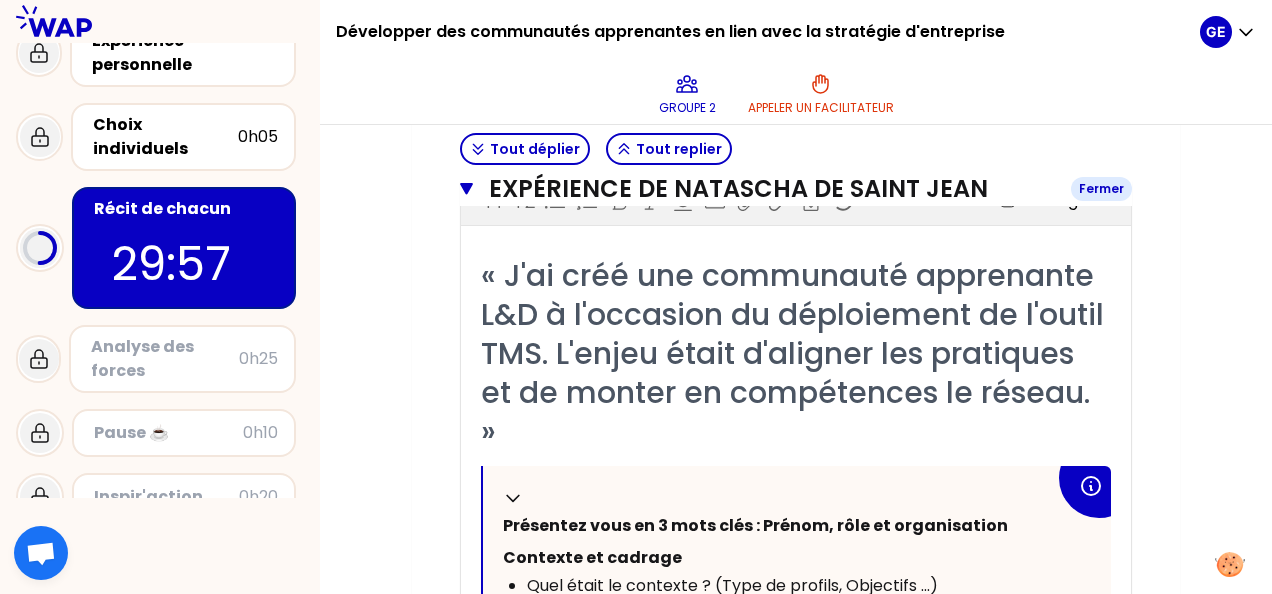 click on "Expérience de Natascha DE SAINT JEAN" at bounding box center (772, 189) 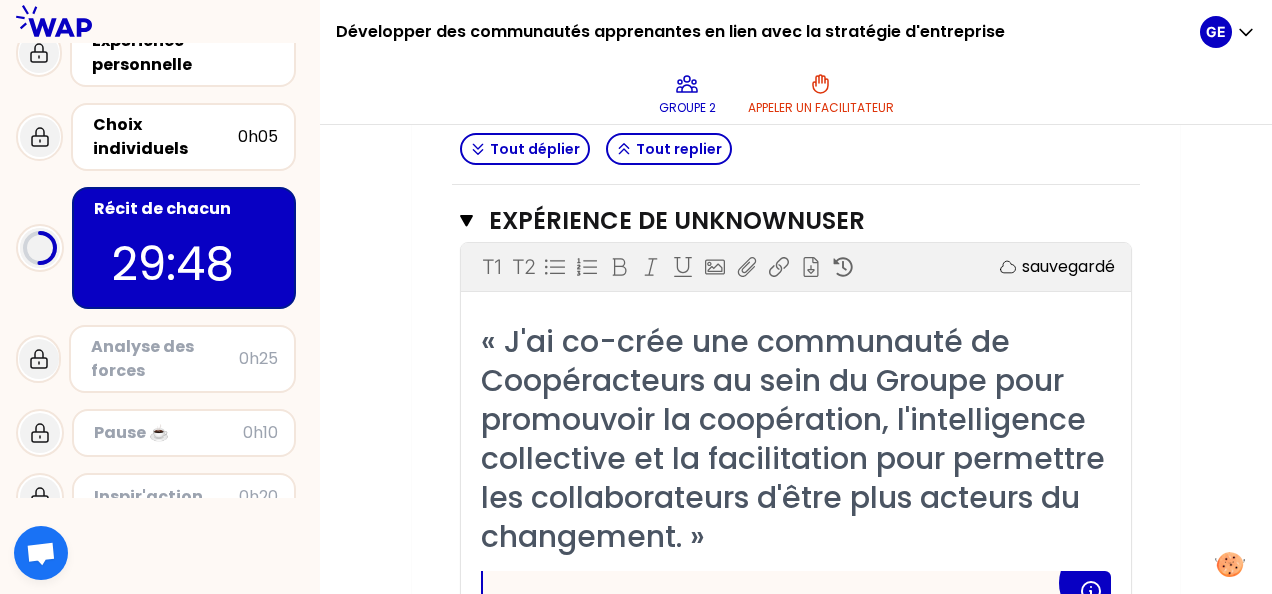 scroll, scrollTop: 567, scrollLeft: 0, axis: vertical 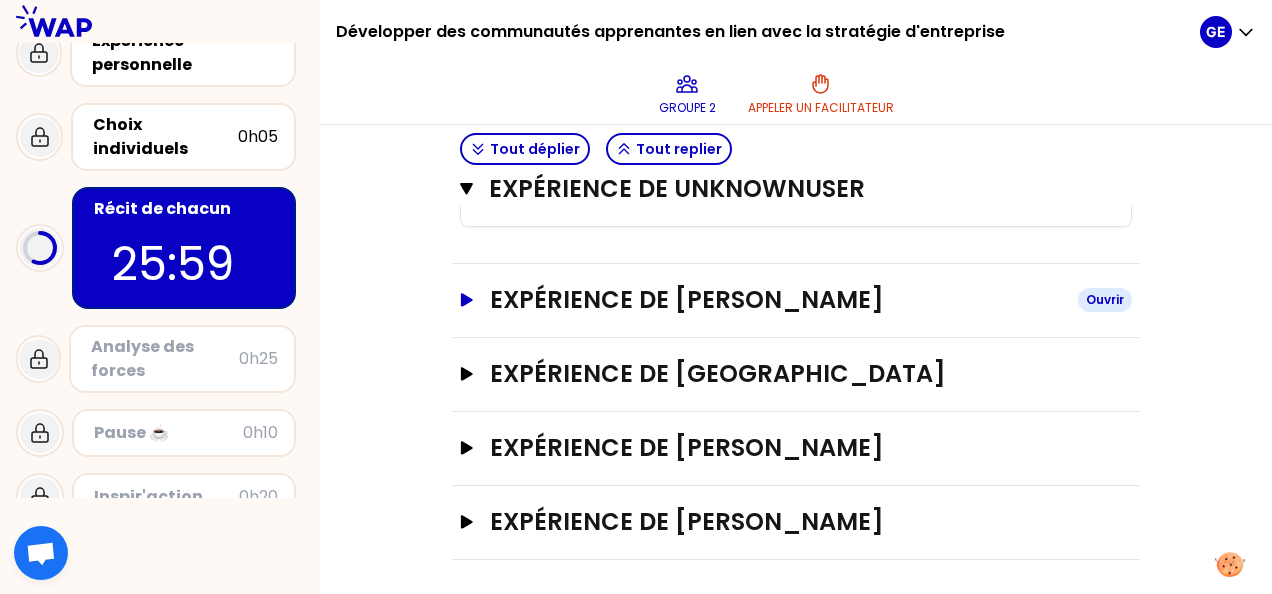 click on "Expérience de [PERSON_NAME]" at bounding box center (776, 300) 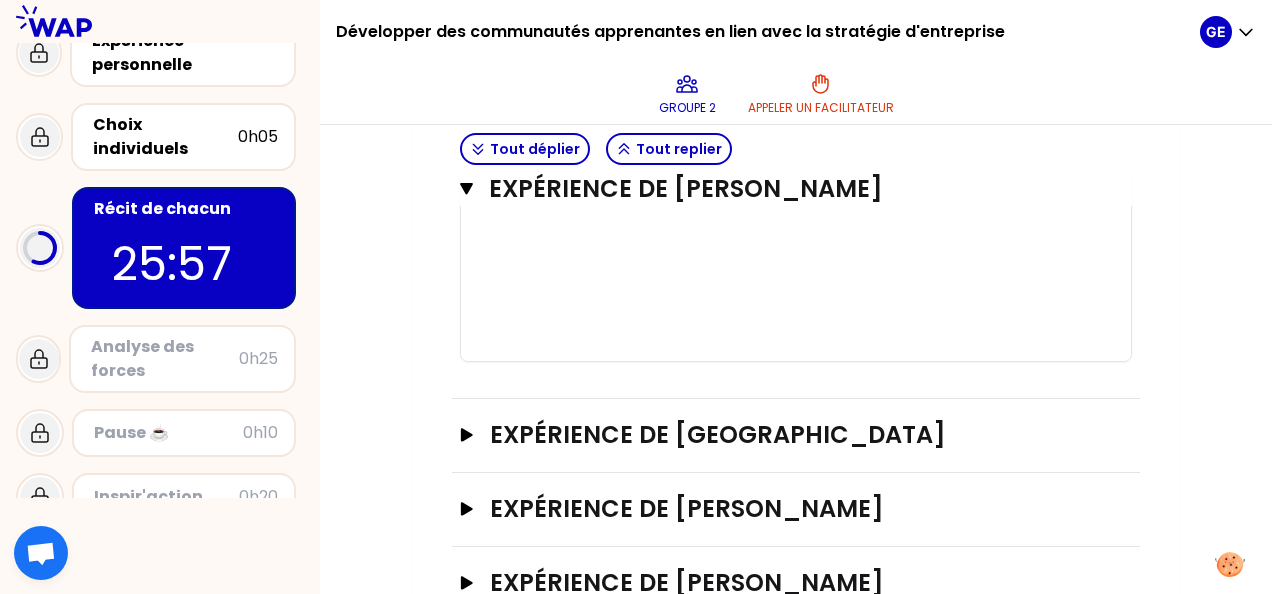 scroll, scrollTop: 3406, scrollLeft: 0, axis: vertical 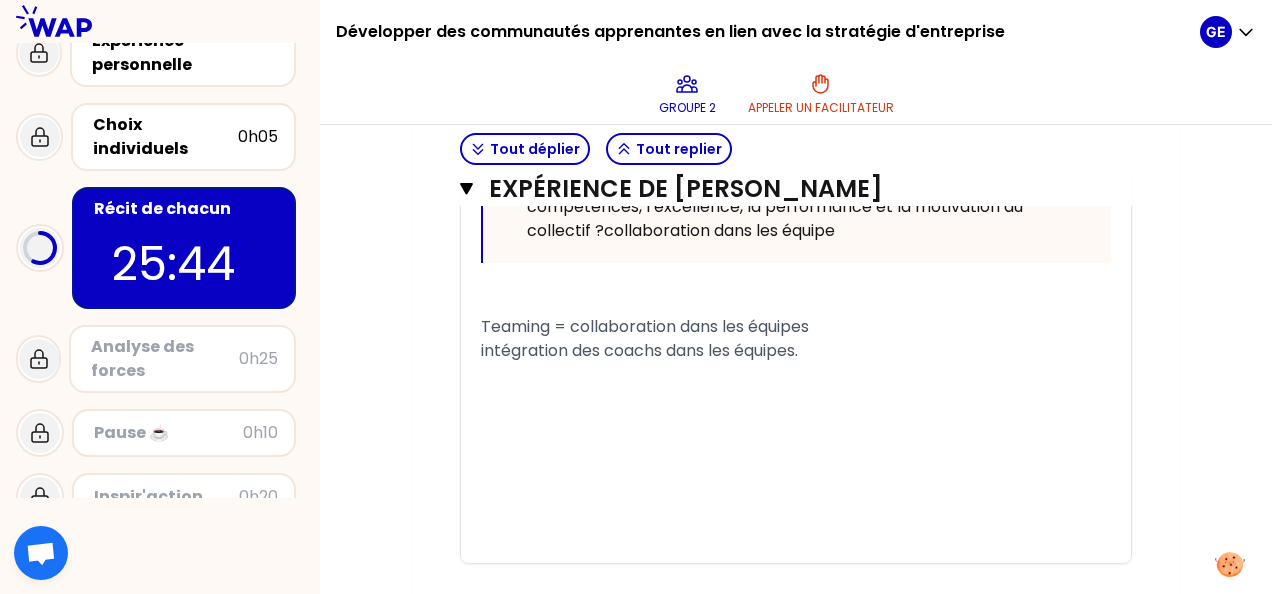 click on "Mon numéro de groupe : 2 Objectifs # [10minutes/personne] Racontez votre vécu à tour de rôle et répondez aux questions Info Warning Tip Fonctionnement inter-entreprise : présentez vous dans les groupes en une phrase Prénom et rôle.  pas d’acronyme ! veillez à être pédagogique Si vous avez le temps, sélectionnez une de vos expériences pour l’approfondir. Et prenez un temps de relecture individuel des récits Tout déplier Tout replier Expérience de Natascha DE [PERSON_NAME] Expérience de UnknownUser Fermer T1 T2 Exporter sauvegardé « J'ai co-crée une communauté de Coopéracteurs au sein du Groupe pour promouvoir la coopération, l'intelligence collective et la facilitation pour permettre les collaborateurs d'être plus acteurs du changement. » Replier Présentez vous en 3 mots clés : Prénom, rôle et organisation Contexte et cadrage Quel était le contexte ? (Type de profils, Objectifs ...) Votre rôle & Vos actions Quel a été votre rôle et vos actions prioritaires ? ﻿ ﻿" at bounding box center (796, -1153) 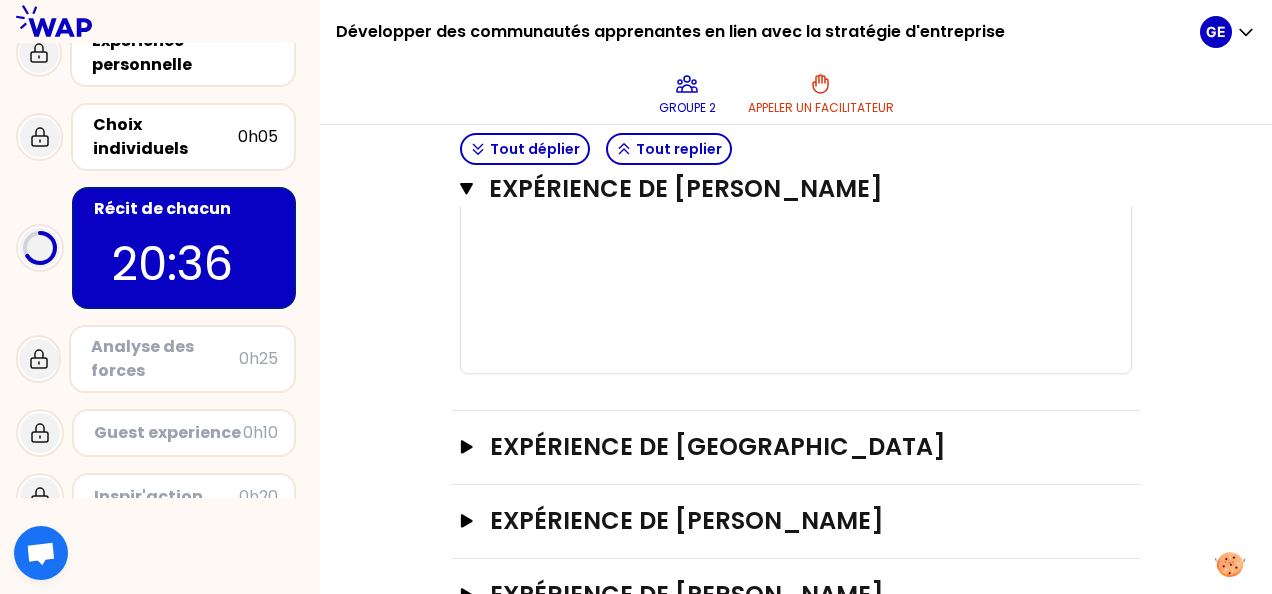 scroll, scrollTop: 3812, scrollLeft: 0, axis: vertical 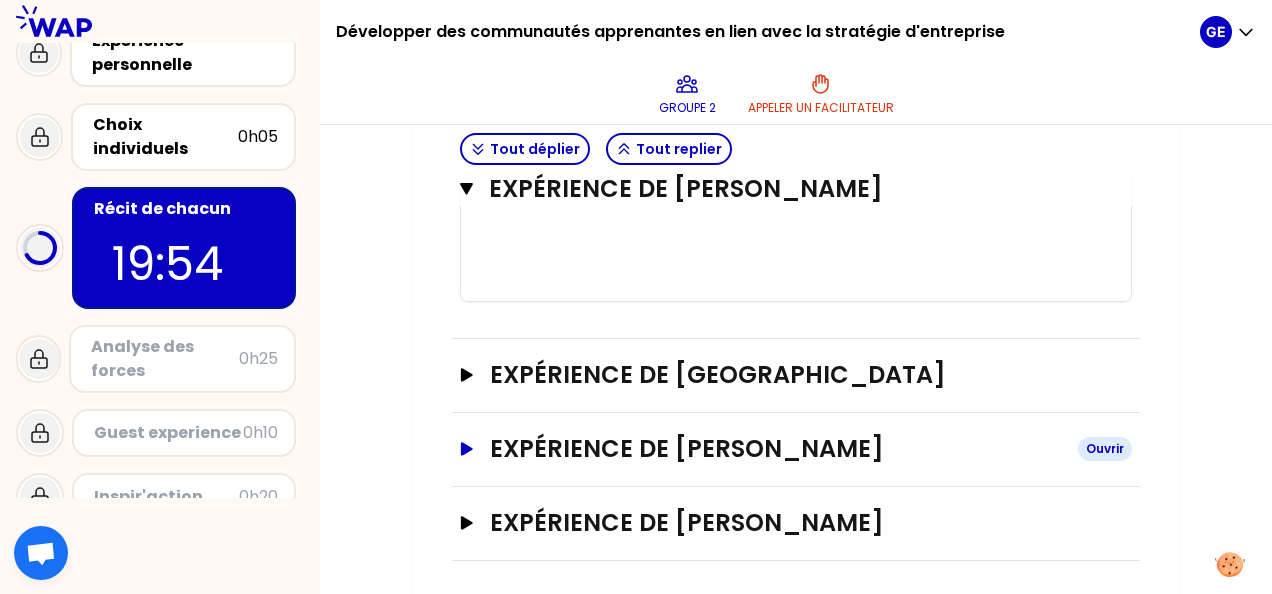 click on "Expérience de [PERSON_NAME]" at bounding box center (776, 449) 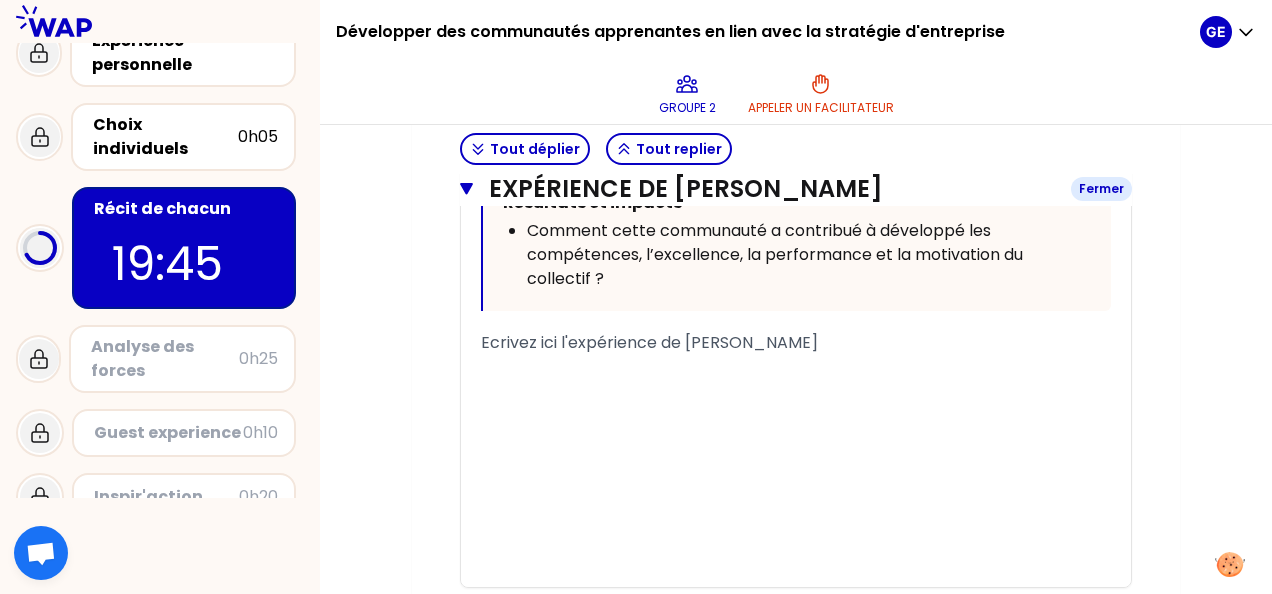 scroll, scrollTop: 4900, scrollLeft: 0, axis: vertical 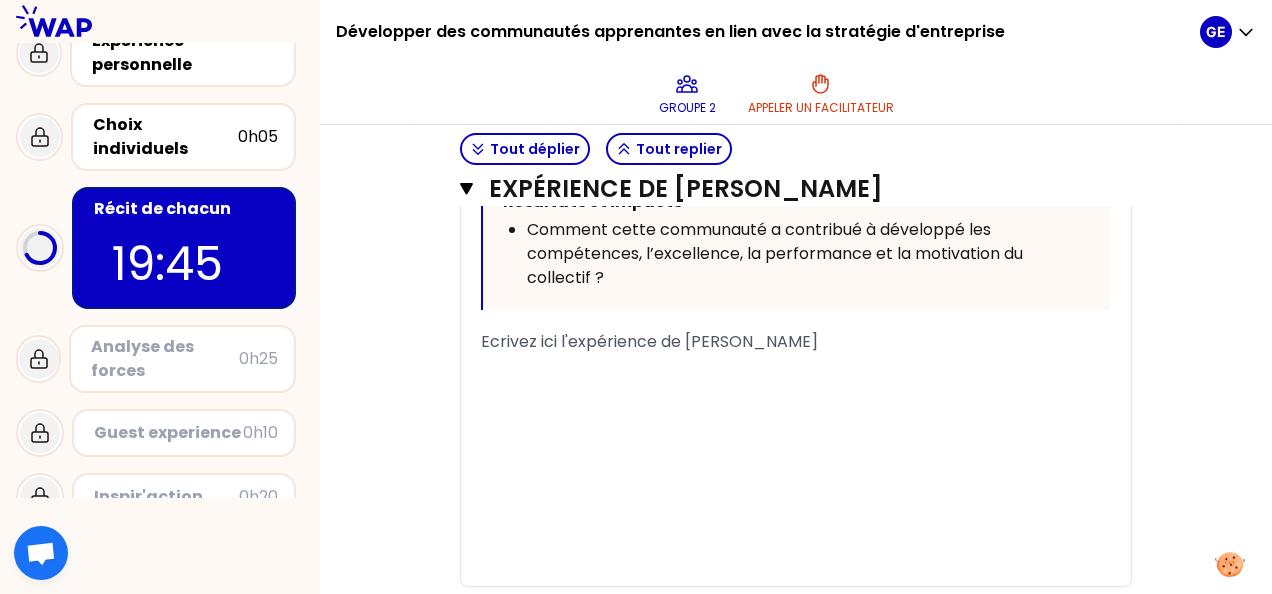 click on "﻿" at bounding box center [796, 370] 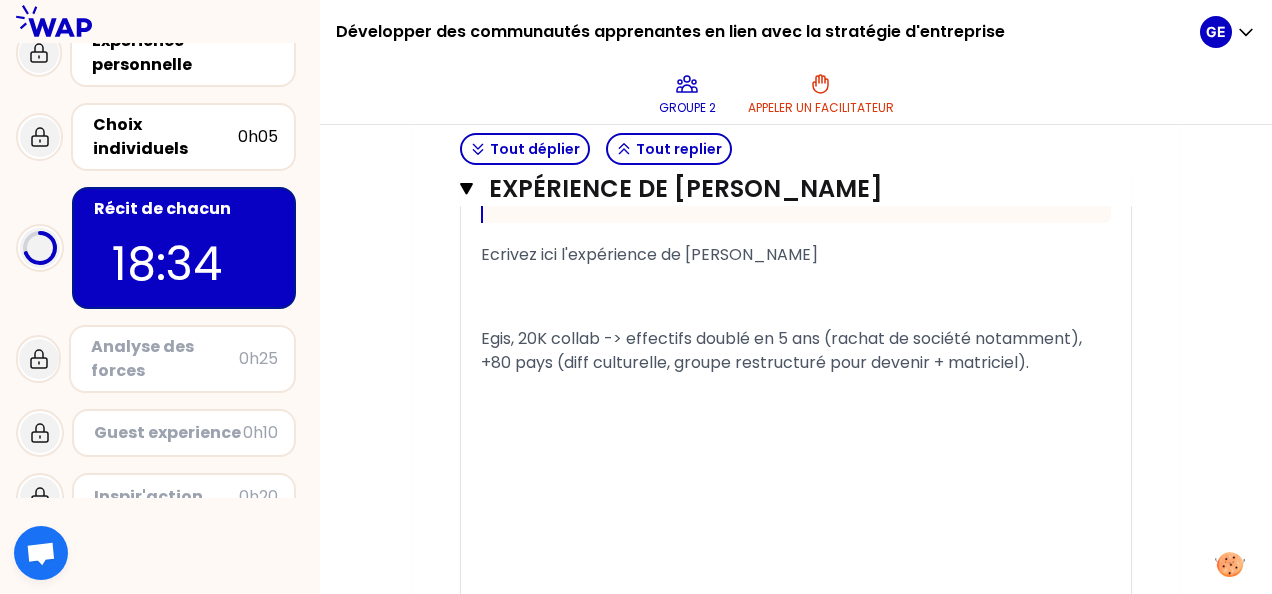 scroll, scrollTop: 5063, scrollLeft: 0, axis: vertical 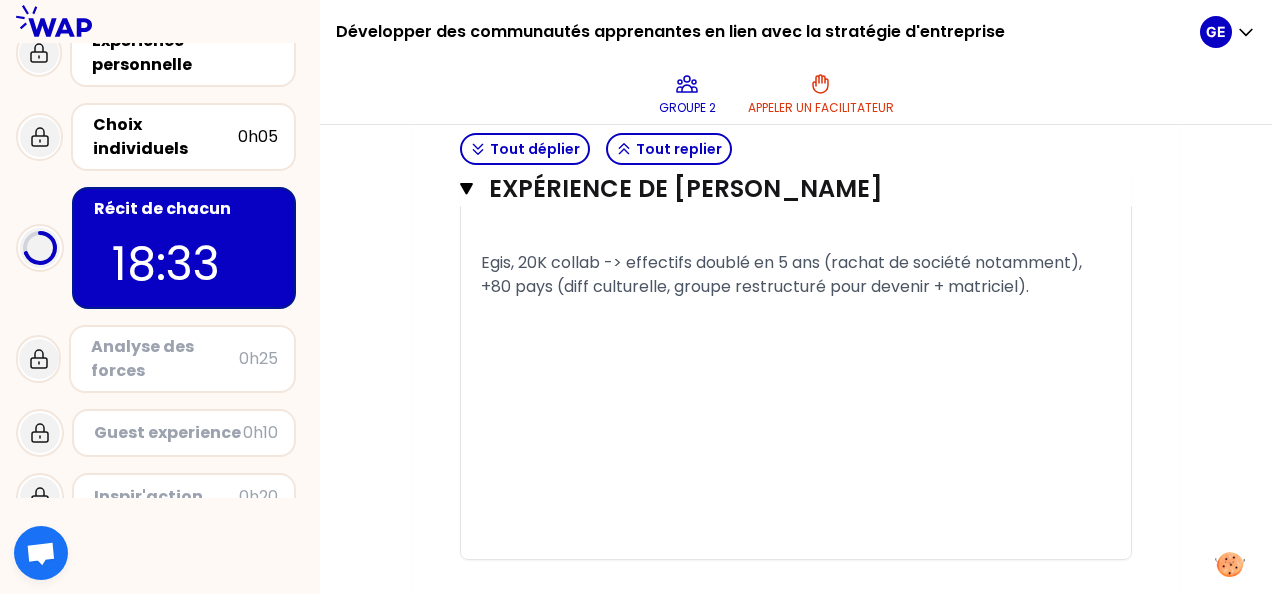 click on "Egis, 20K collab -> effectifs doublé en 5 ans (rachat de société notamment), +80 pays (diff culturelle, groupe restructuré pour devenir + matriciel)." at bounding box center (796, 275) 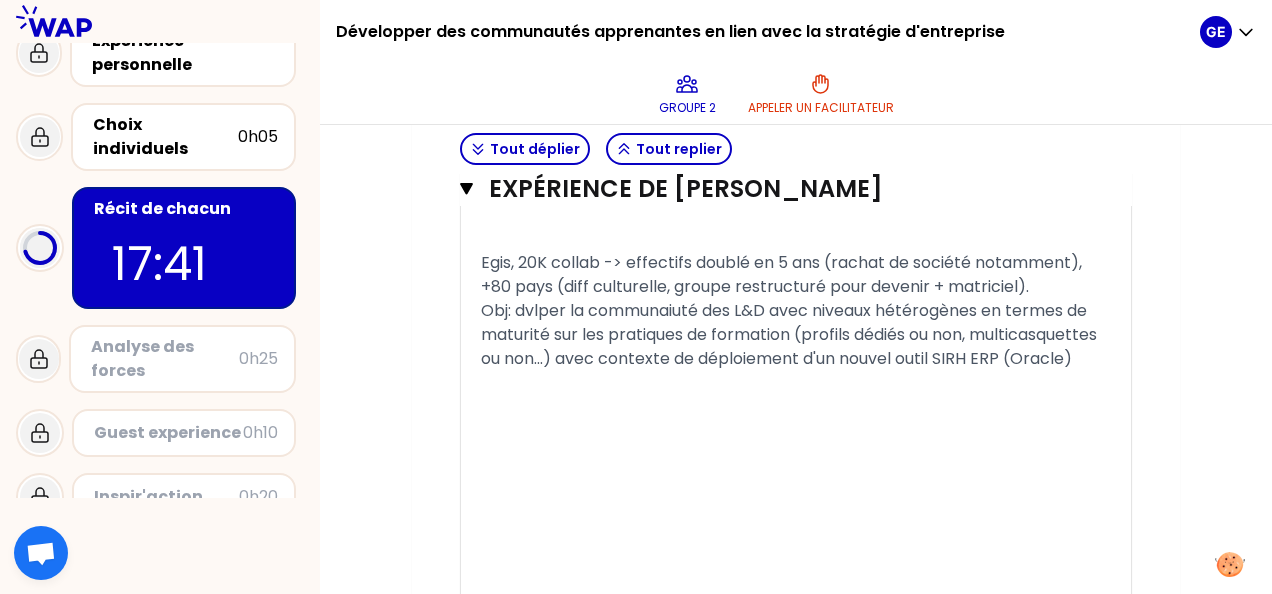 click on "« Je viens de démarrer la mise en place d'une communauté internationale de responsables formation afin de structurer la formation au sein du Groupe, renforcer son impact et améliorer la mutualisation des actions de formation et la circulation de l'information. » Replier Présentez vous en 3 mots clés : Prénom, rôle et organisation Contexte et cadrage Quel était le contexte ? (Type de profils, Objectifs ...) Qu'avez-vous mise en place concrètement ? Quelle est la singularité de cette expérience ? Votre rôle & Vos actions Quel a été votre rôle et vos actions prioritaires ? Comment avez-vous structuré l'animation pour que les participants apprenent les uns des autres ? Comment avez vous encouragé la participation ? Comment avez-vous engagé le top management dans ces communautés ? Qu'est-ce qui a le mieux fonctionné ? Qu'est-ce qui a été le plus difficile ? ﻿ Résultats et impacts Ecrivez ici l'expérience de [PERSON_NAME]
﻿ ﻿ ﻿ ﻿ ﻿ ﻿ ﻿ ﻿" at bounding box center (796, -35) 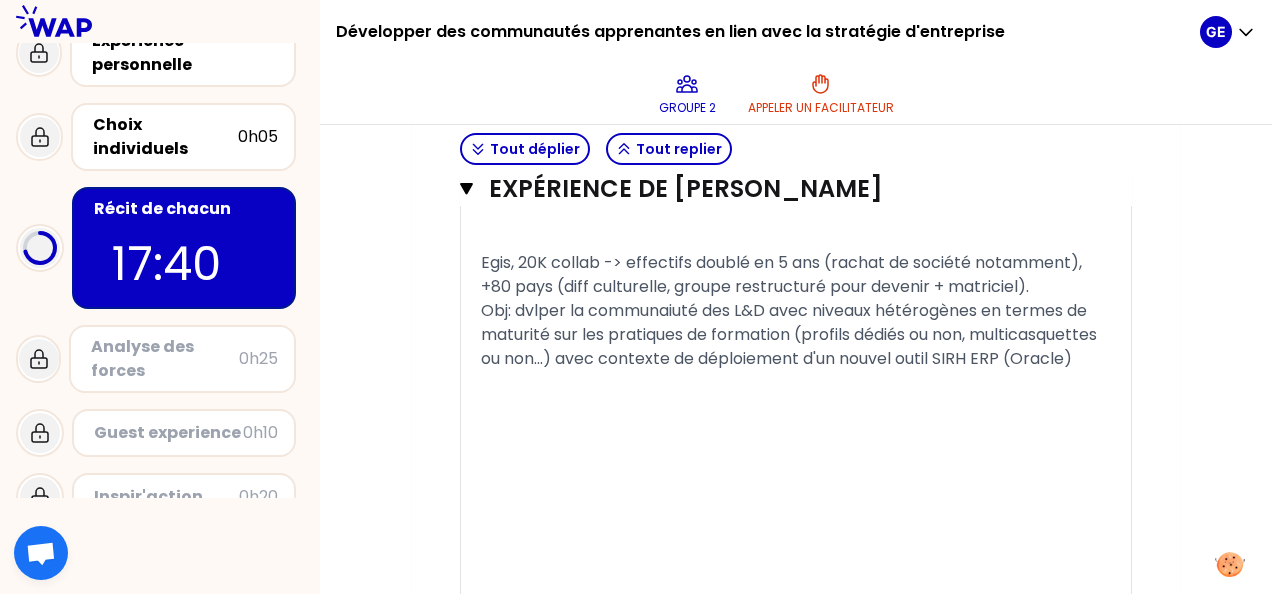 click on "Egis, 20K collab -> effectifs doublé en 5 ans (rachat de société notamment), +80 pays (diff culturelle, groupe restructuré pour devenir + matriciel).
Obj: dvlper la communaiuté des L&D avec niveaux hétérogènes en termes de maturité sur les pratiques de formation (profils dédiés ou non, multicasquettes ou non...) avec contexte de déploiement d'un nouvel outil SIRH ERP (Oracle)" at bounding box center [791, 310] 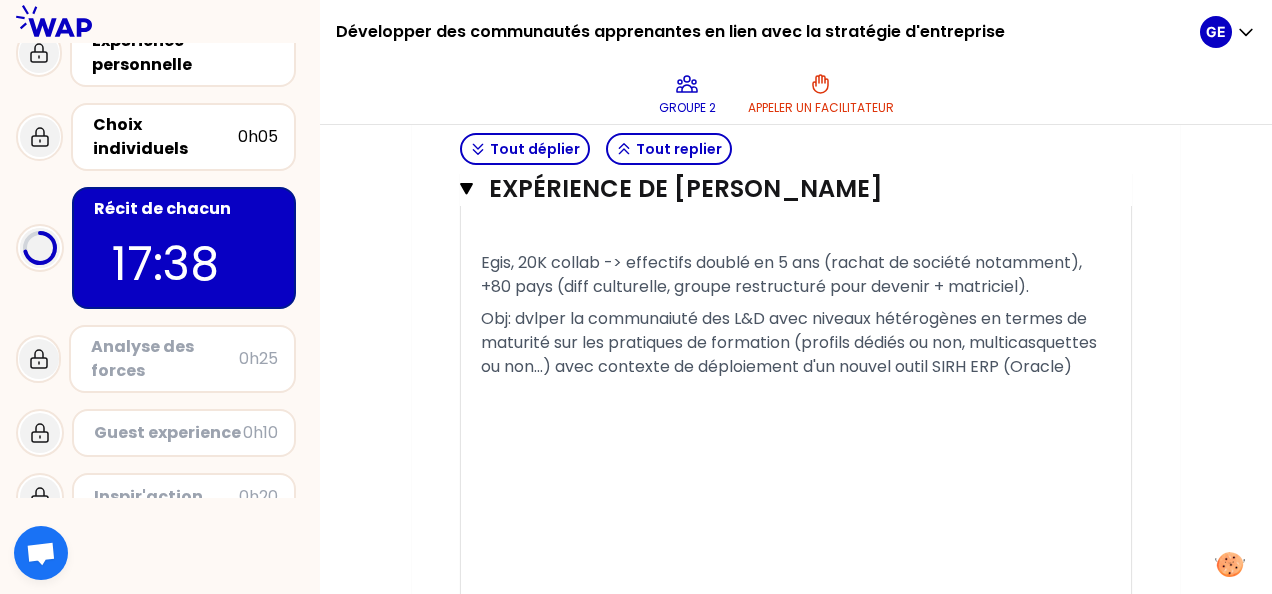 click on "Obj: dvlper la communaiuté des L&D avec niveaux hétérogènes en termes de maturité sur les pratiques de formation (profils dédiés ou non, multicasquettes ou non...) avec contexte de déploiement d'un nouvel outil SIRH ERP (Oracle)" at bounding box center [796, 343] 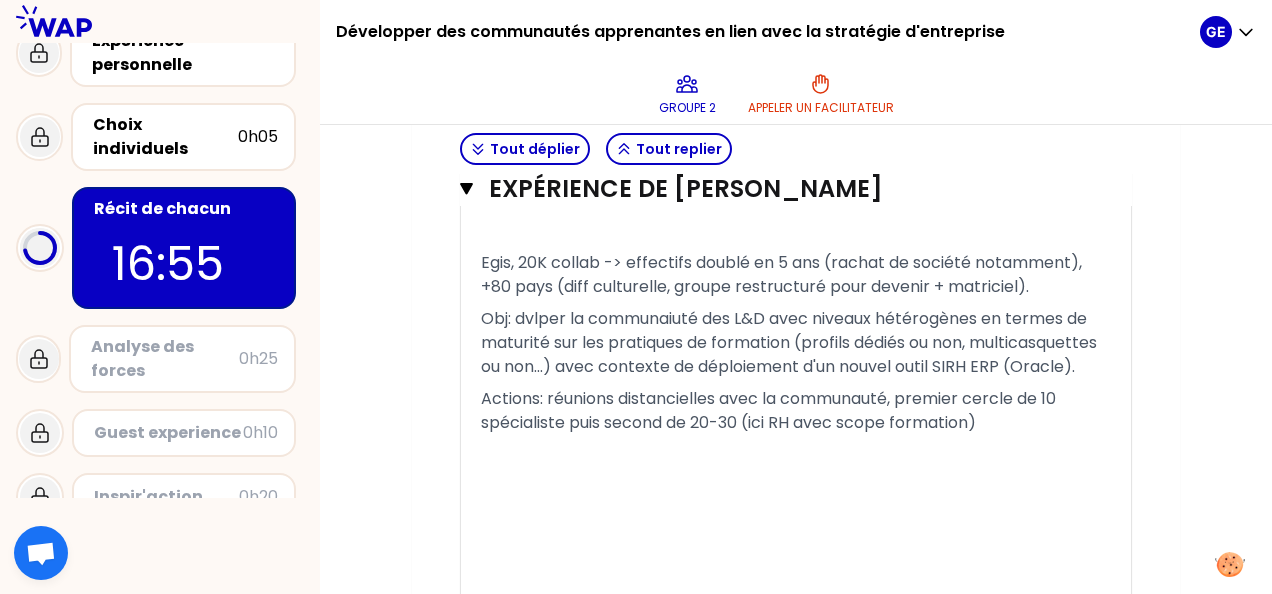 click on "Actions: réunions distancielles avec la communauté, premier cercle de 10 spécialiste puis second de 20-30 (ici RH avec scope formation)" at bounding box center (770, 410) 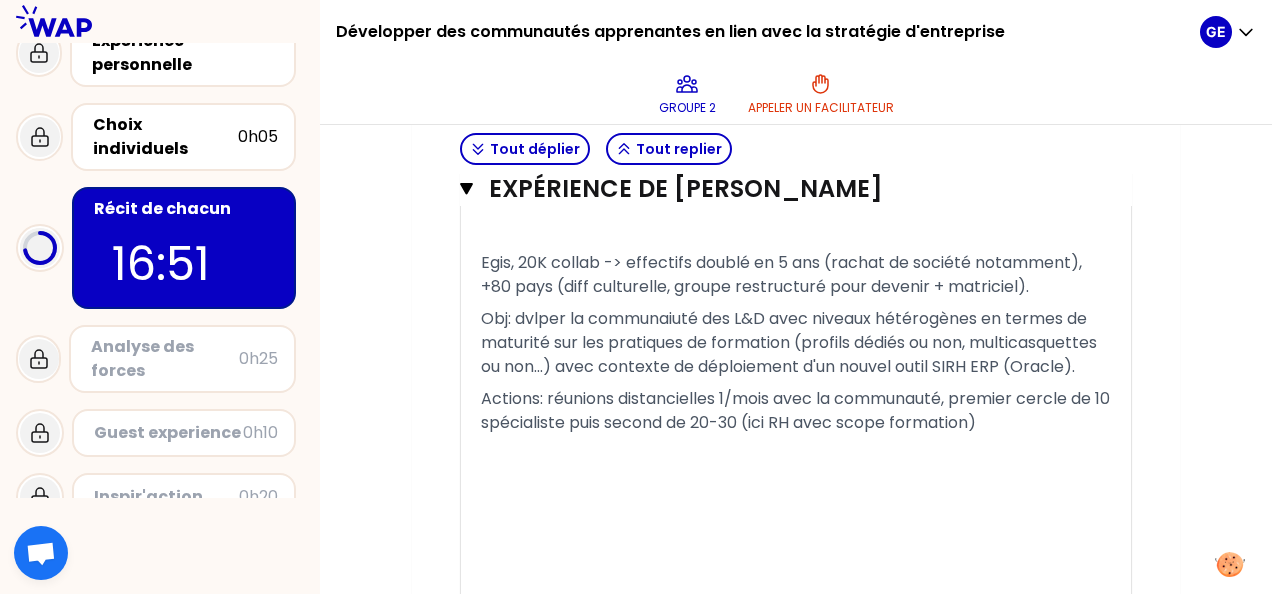 click on "Actions: réunions distancielles 1/mois avec la communauté, premier cercle de 10 spécialiste puis second de 20-30 (ici RH avec scope formation)" at bounding box center [796, 411] 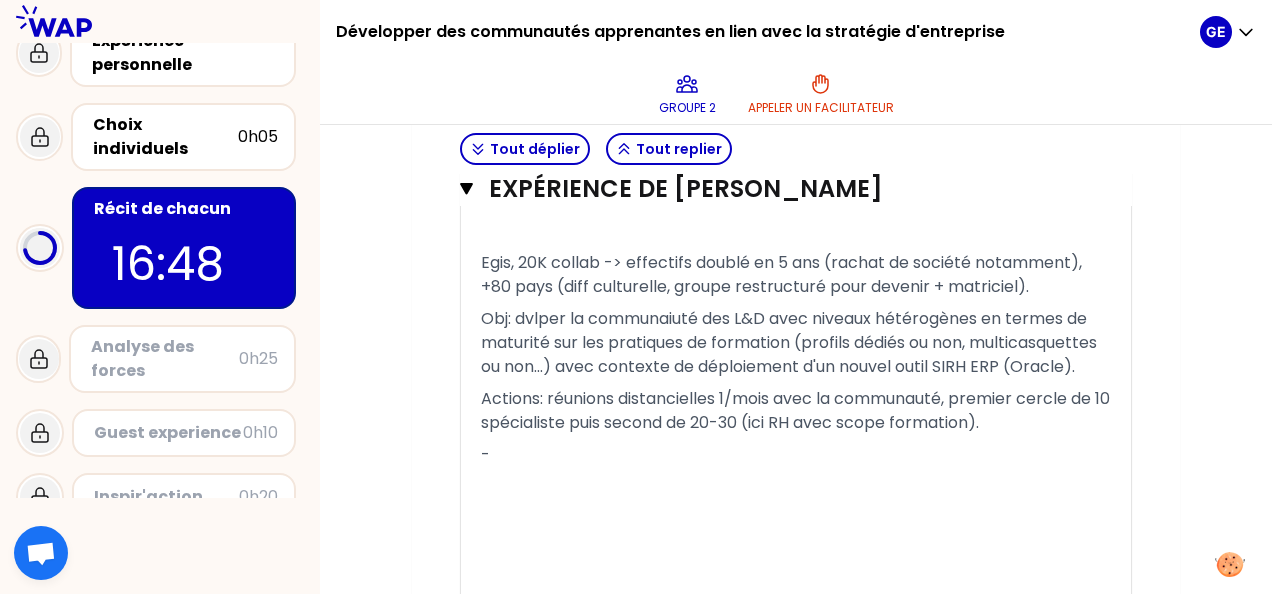scroll, scrollTop: 5436, scrollLeft: 0, axis: vertical 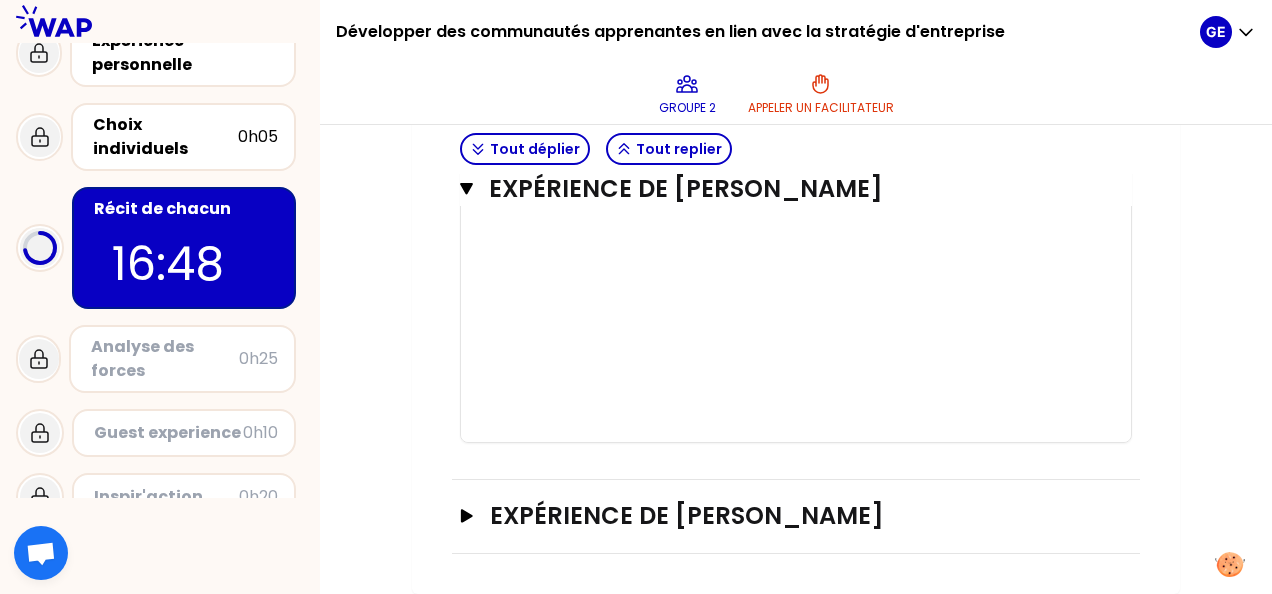 type 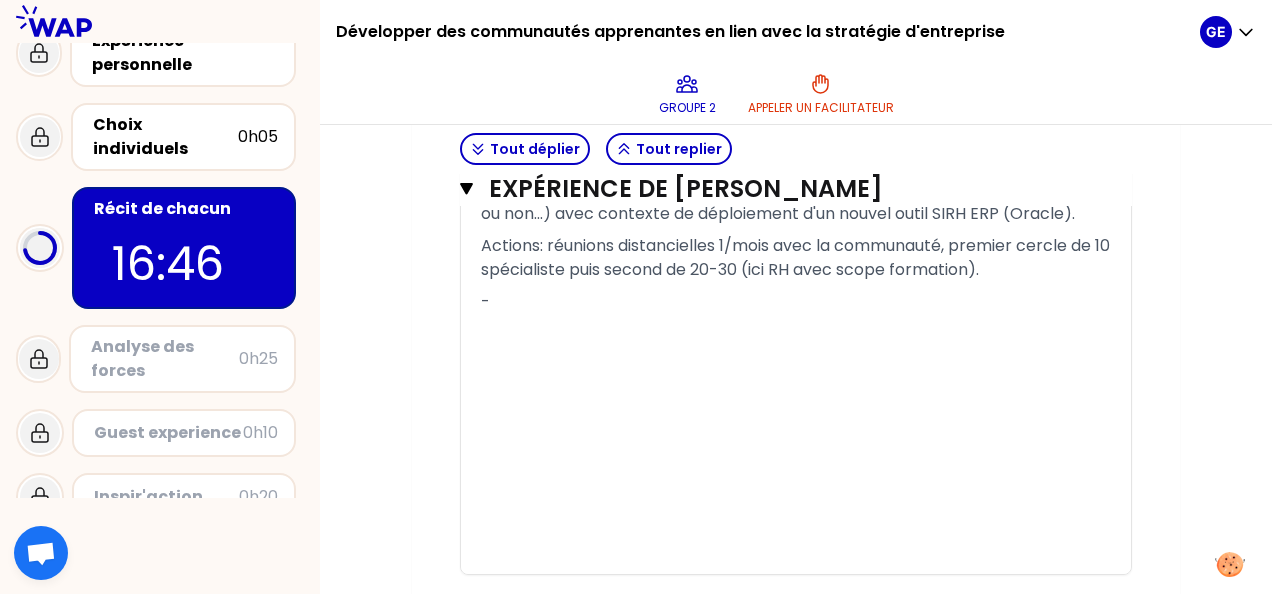 scroll, scrollTop: 5220, scrollLeft: 0, axis: vertical 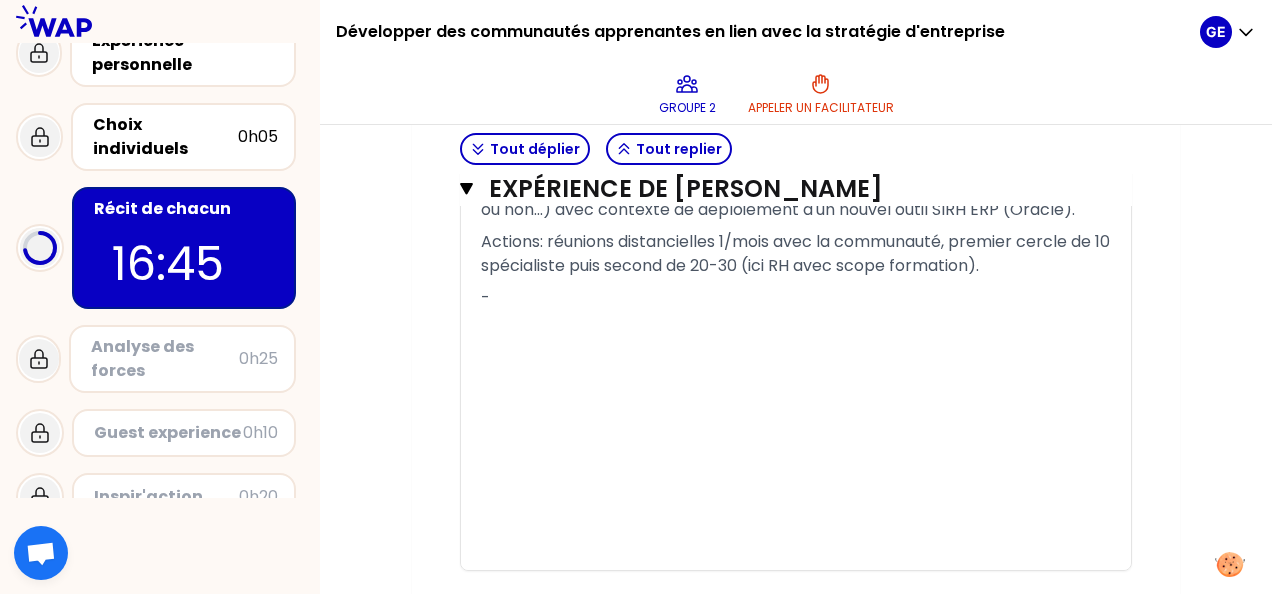 click on "Actions: réunions distancielles 1/mois avec la communauté, premier cercle de 10 spécialiste puis second de 20-30 (ici RH avec scope formation)." at bounding box center [796, 254] 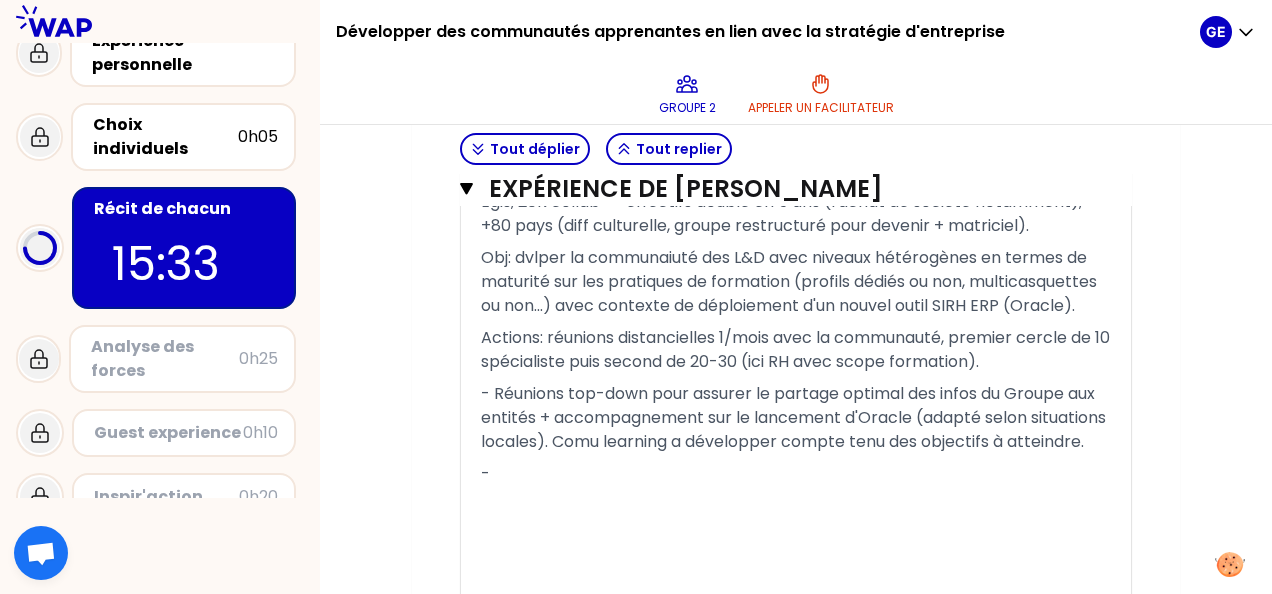 scroll, scrollTop: 5114, scrollLeft: 0, axis: vertical 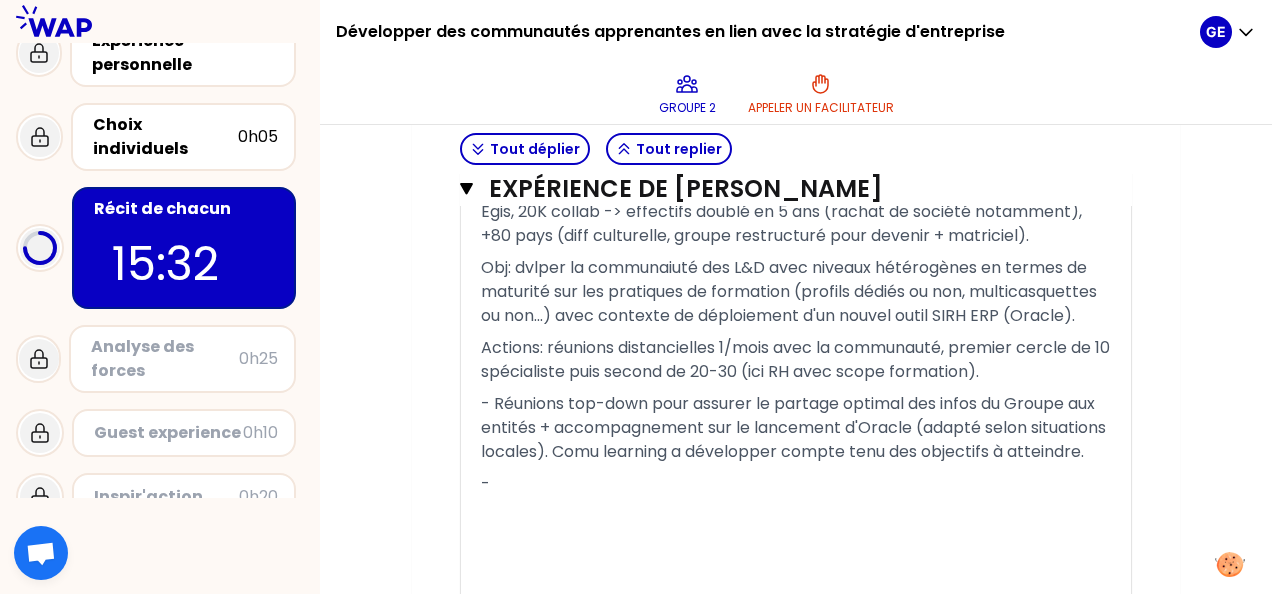 click on "Obj: dvlper la communaiuté des L&D avec niveaux hétérogènes en termes de maturité sur les pratiques de formation (profils dédiés ou non, multicasquettes ou non...) avec contexte de déploiement d'un nouvel outil SIRH ERP (Oracle)." at bounding box center [796, 292] 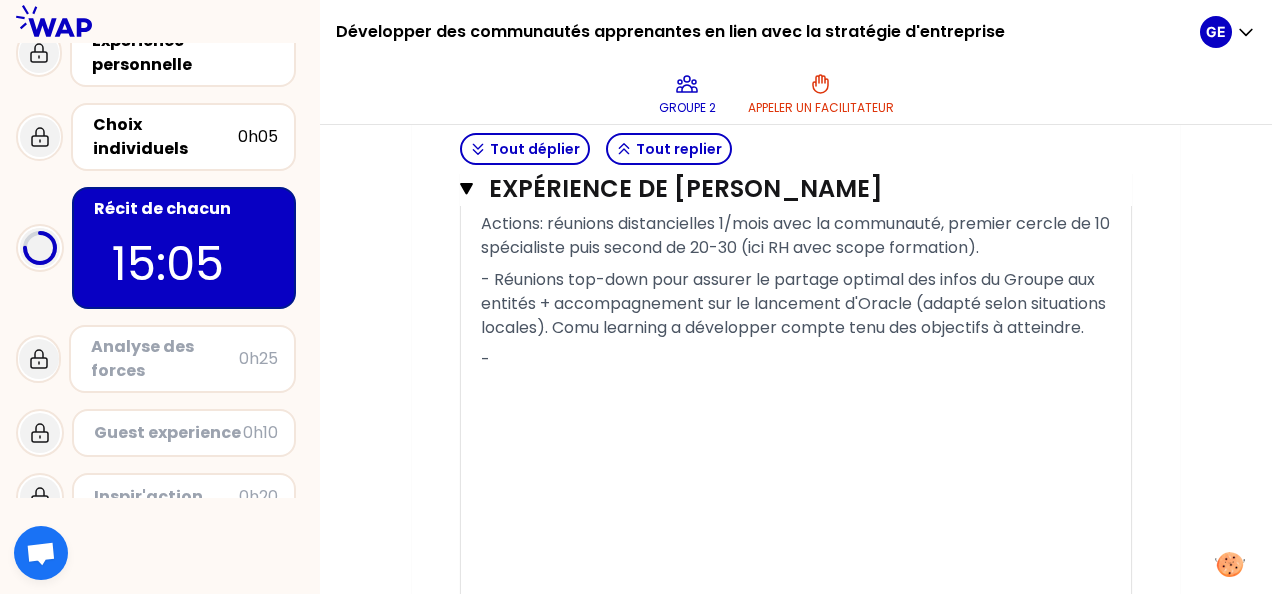 scroll, scrollTop: 5296, scrollLeft: 0, axis: vertical 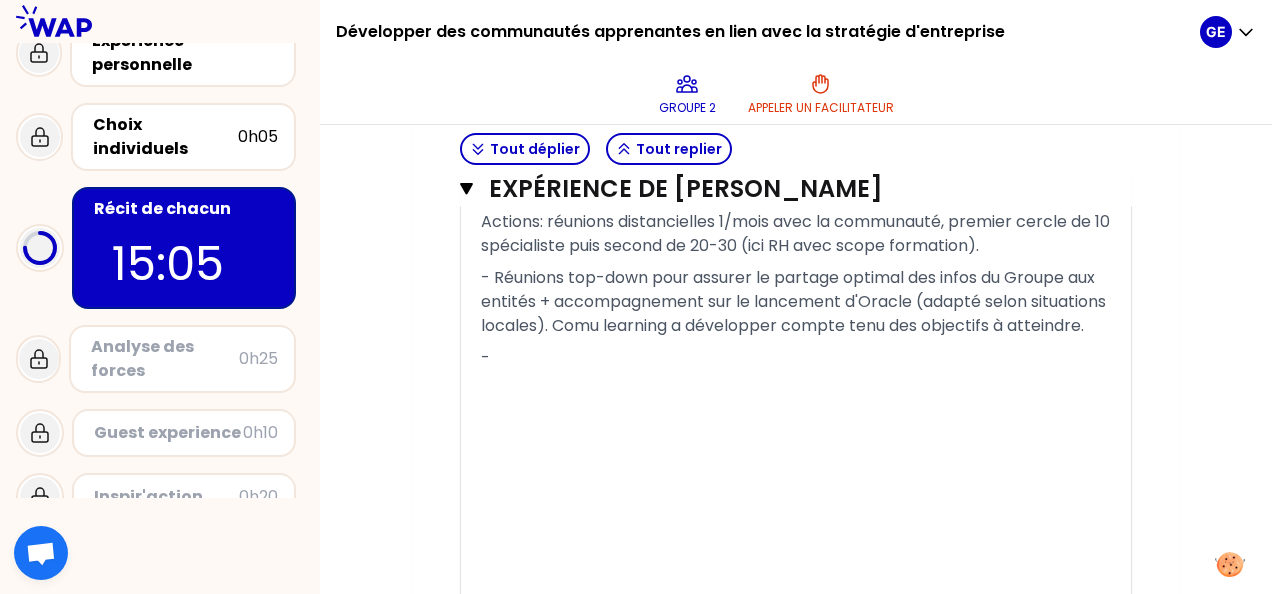 click on "-" at bounding box center (796, 358) 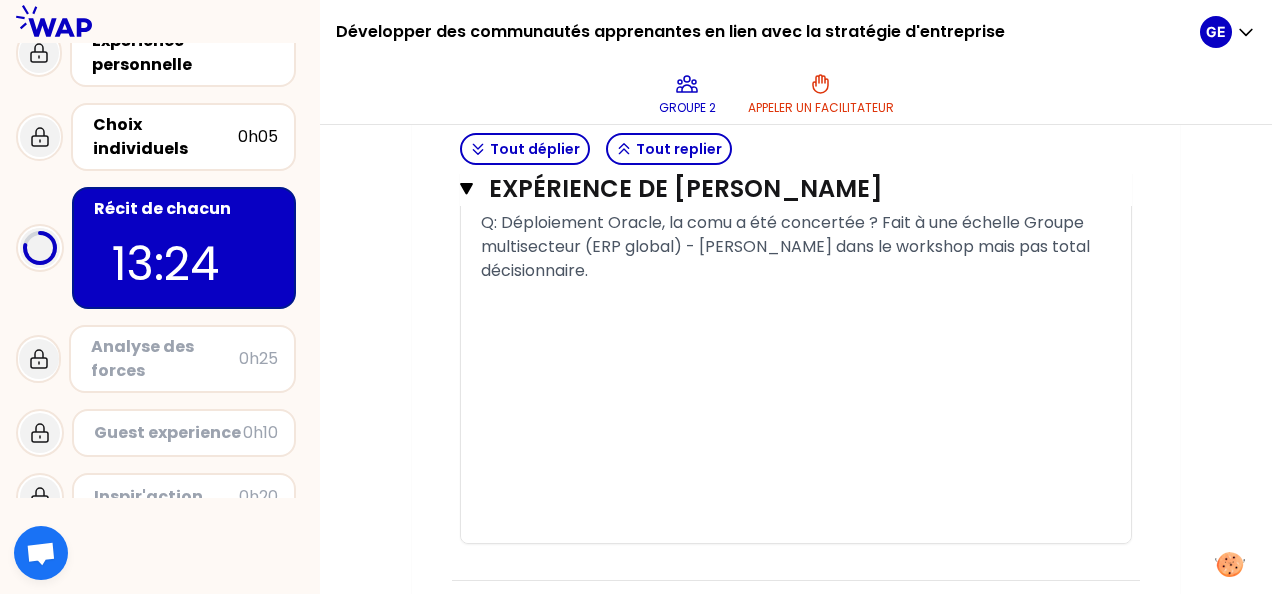 scroll, scrollTop: 5549, scrollLeft: 0, axis: vertical 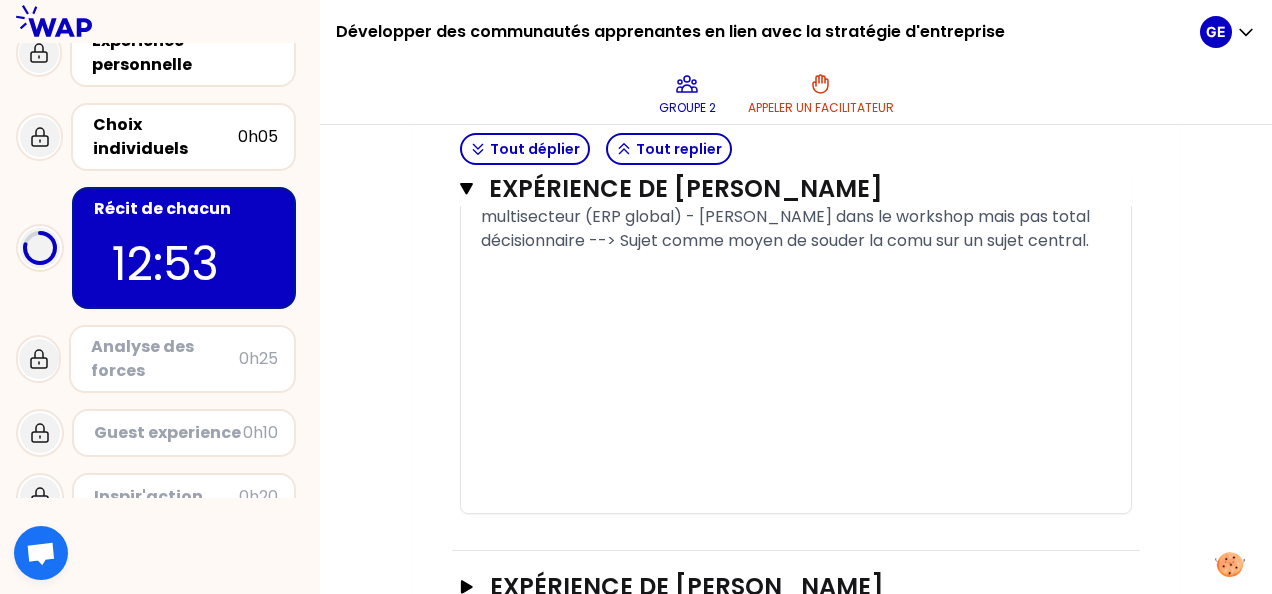 click on "Challenge: Sujet de langue à prendre en compte." at bounding box center [796, 161] 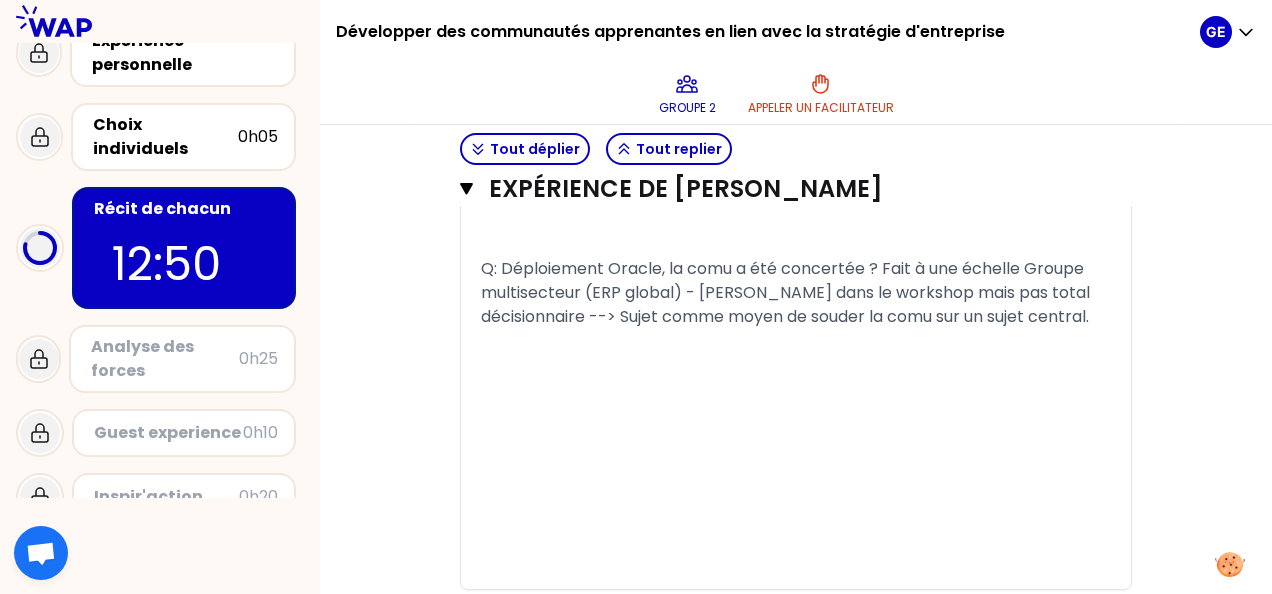 scroll, scrollTop: 5537, scrollLeft: 0, axis: vertical 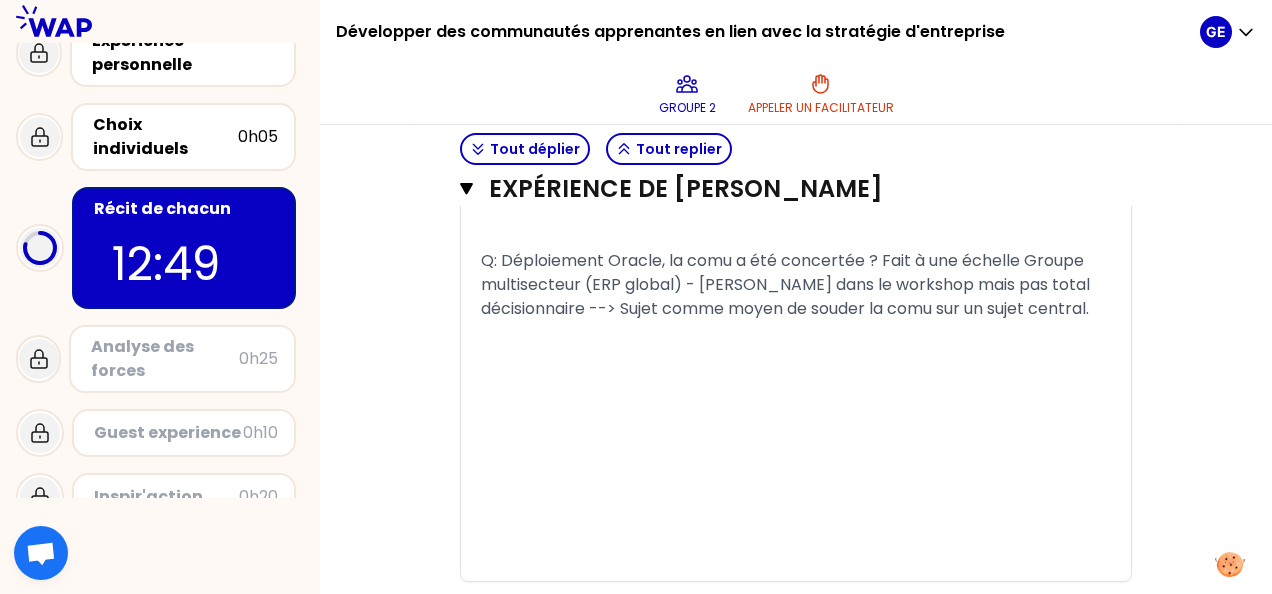 click on "Challenge: Sujet de langue à prendre en compte." at bounding box center (796, 173) 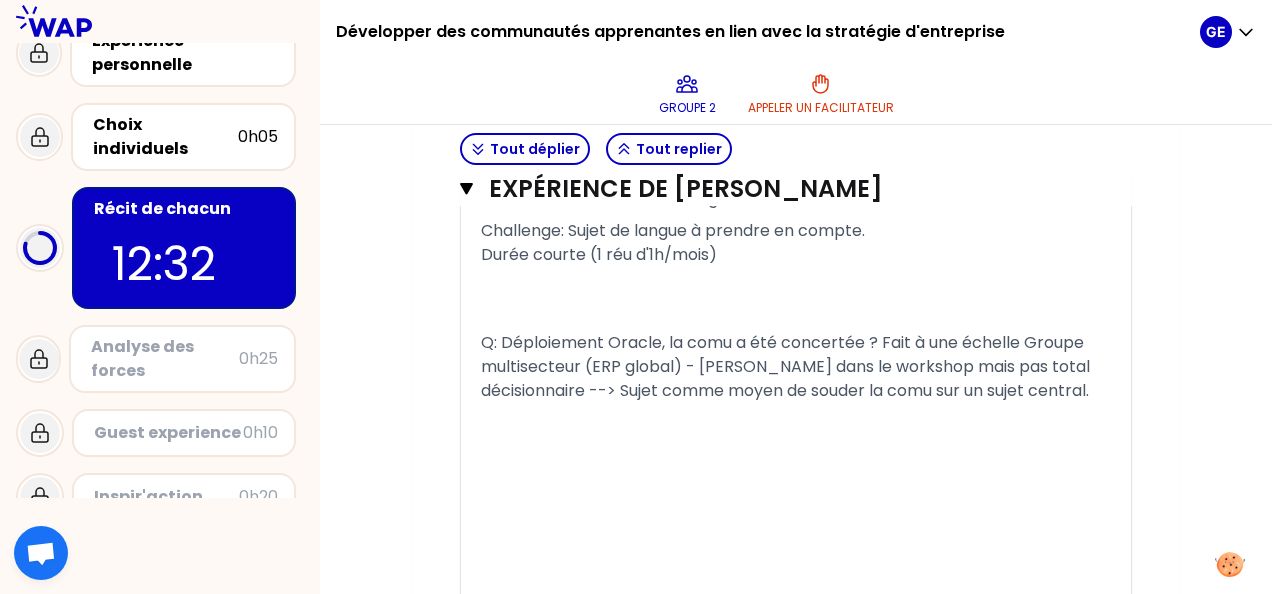 scroll, scrollTop: 5602, scrollLeft: 0, axis: vertical 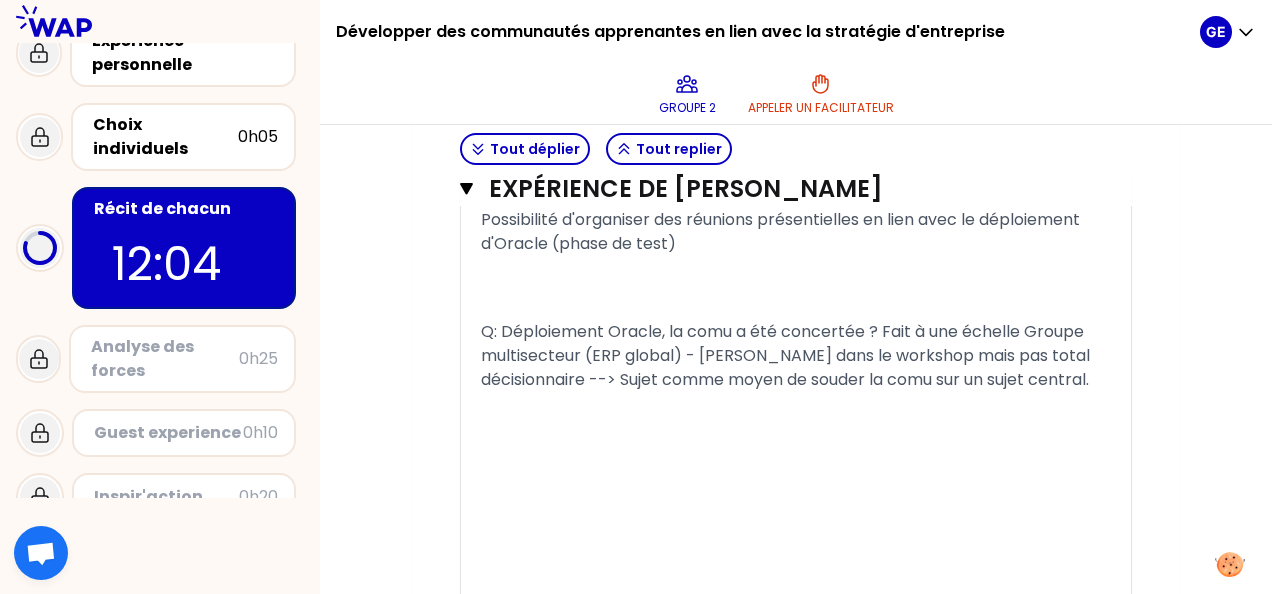 click at bounding box center (796, 176) 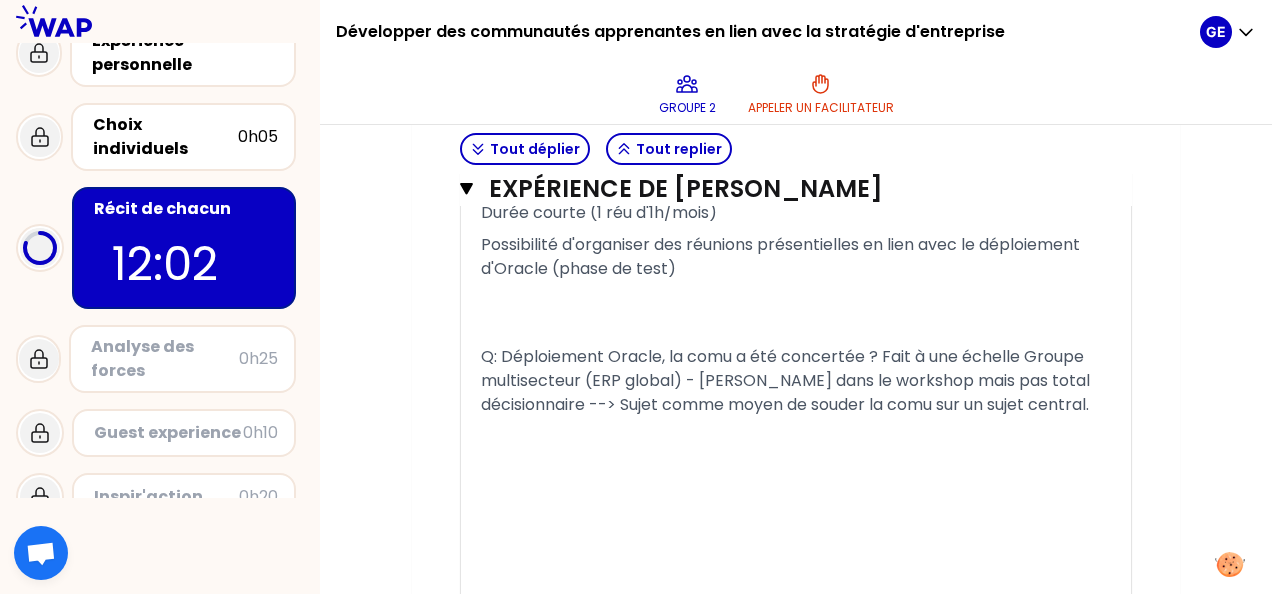 scroll, scrollTop: 5584, scrollLeft: 0, axis: vertical 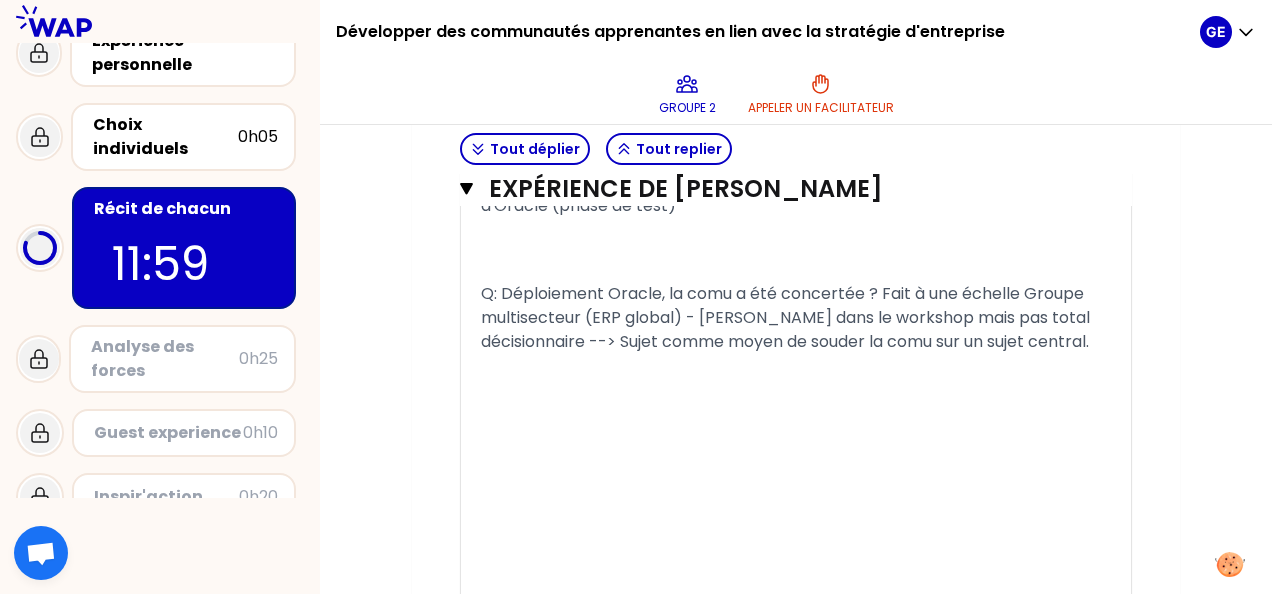 click at bounding box center (796, 250) 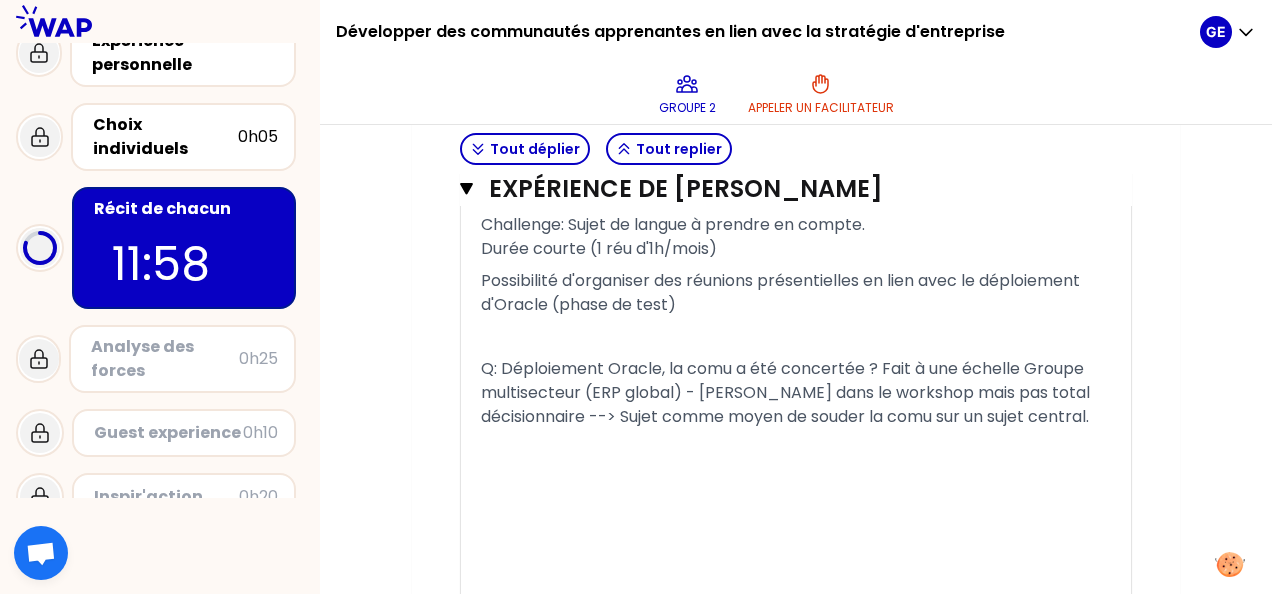 scroll, scrollTop: 5478, scrollLeft: 0, axis: vertical 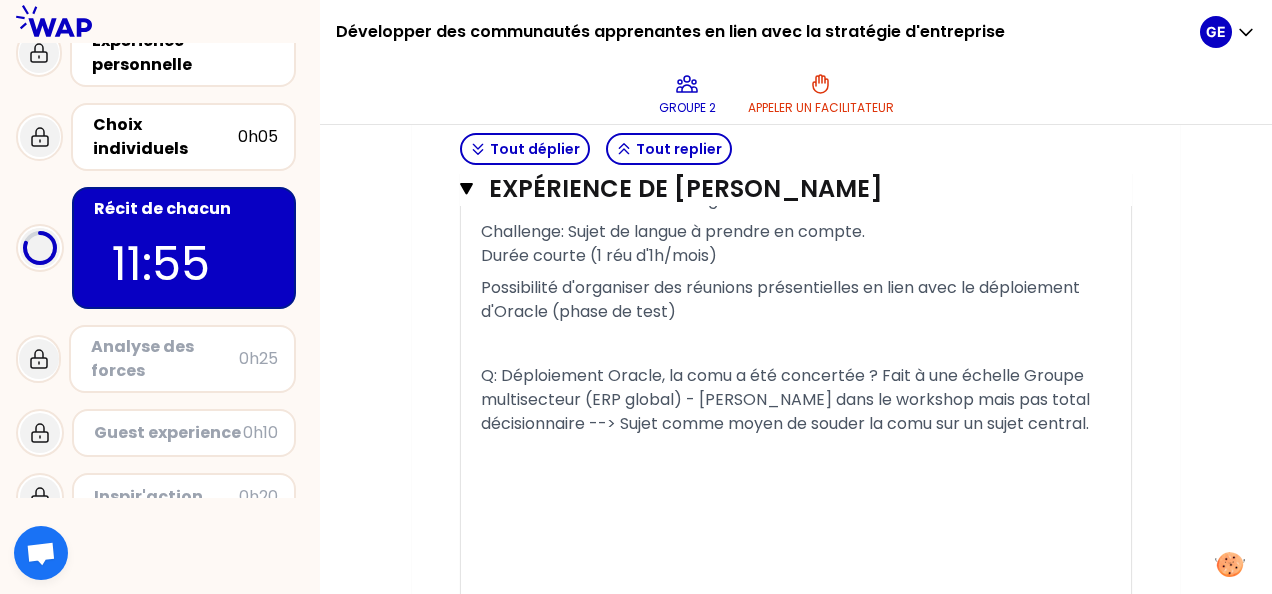 click on "Possibilité d'organiser des réunions présentielles en lien avec le déploiement d'Oracle (phase de test)" at bounding box center (782, 299) 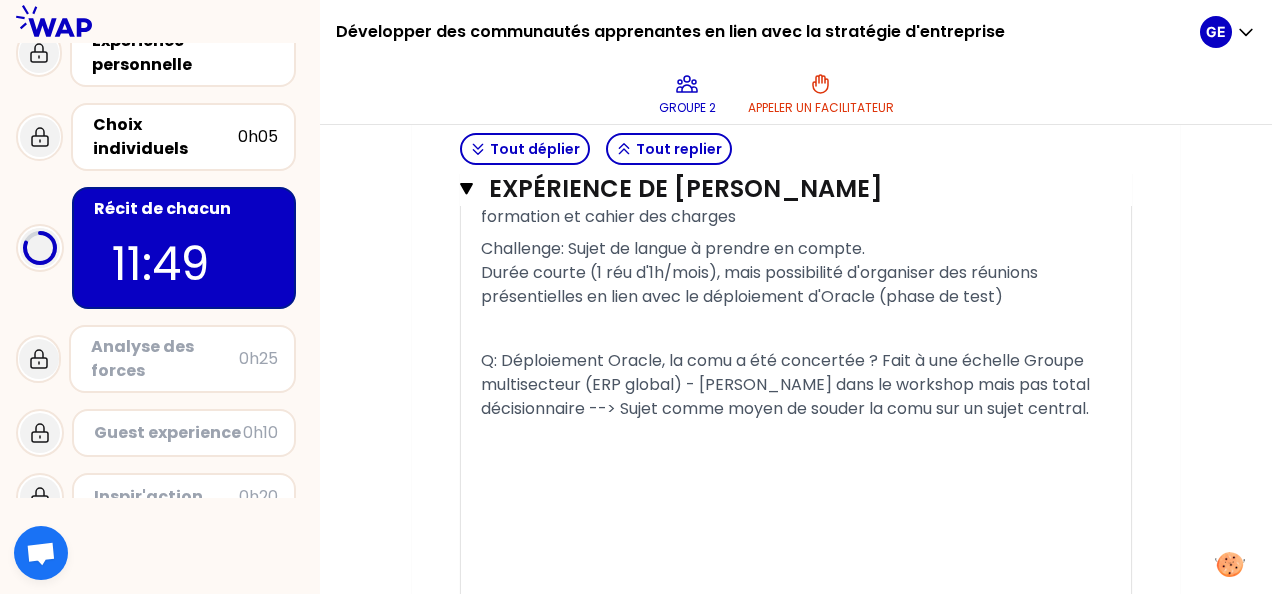 scroll, scrollTop: 5466, scrollLeft: 0, axis: vertical 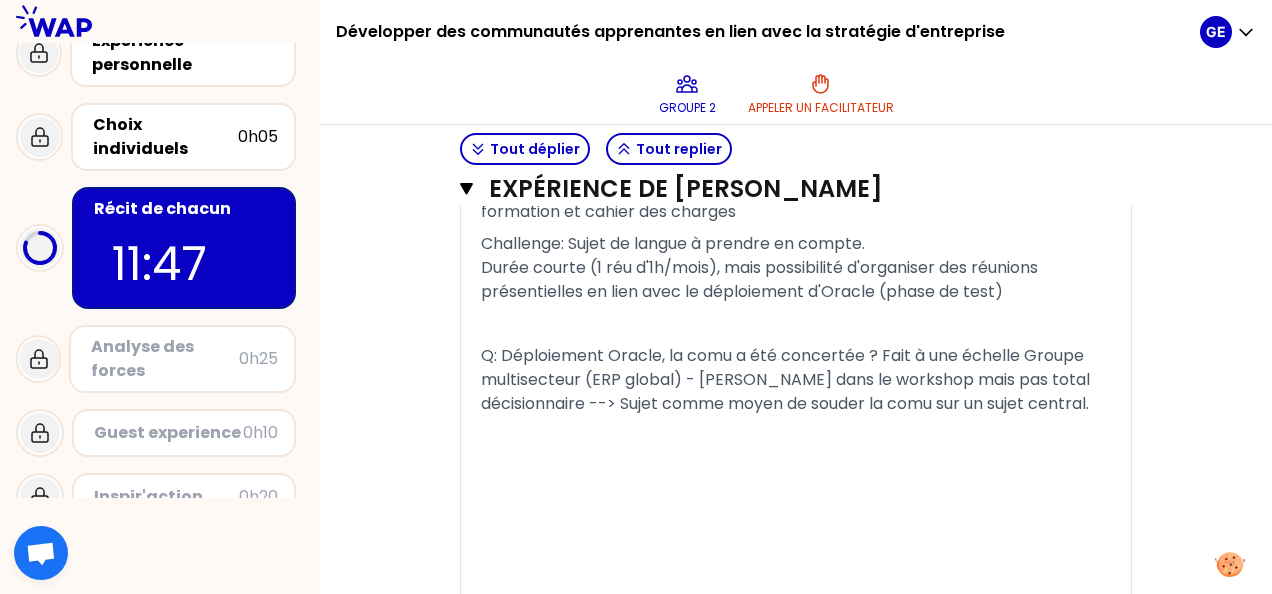 click on "Challenge: Sujet de langue à prendre en compte.
Durée courte (1 réu d'1h/mois), mais possibilité d'organiser des réunions présentielles en lien avec le déploiement d'Oracle (phase de test)" at bounding box center (796, 268) 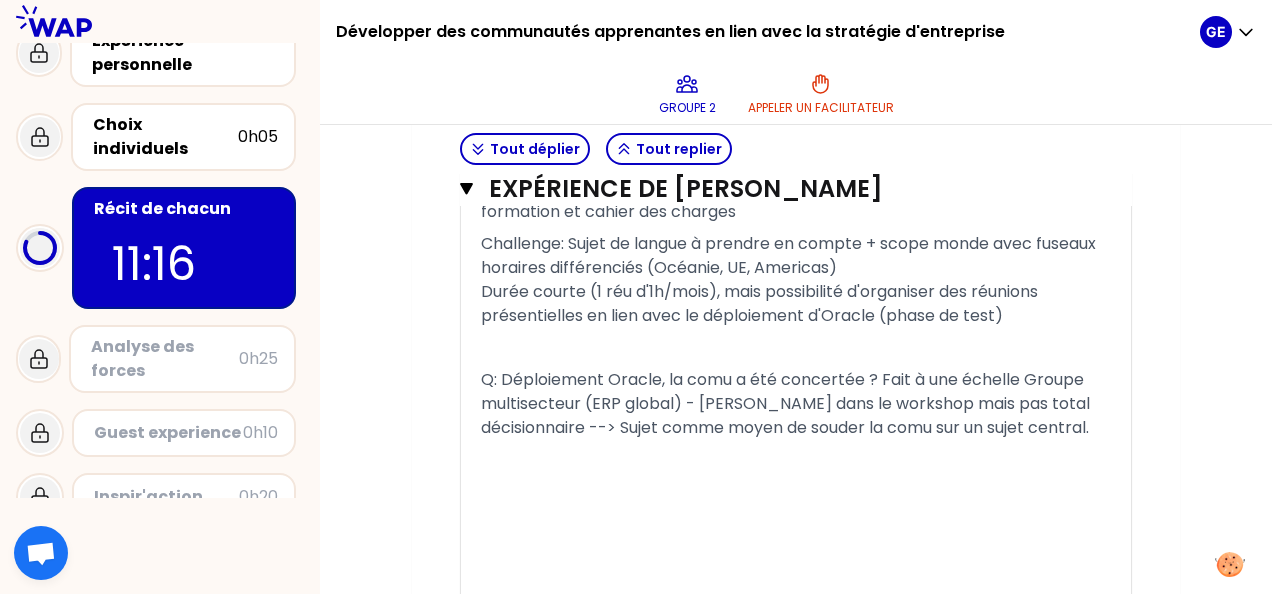 click on "Challenge: Sujet de langue à prendre en compte + scope monde avec fuseaux horaires différenciés (Océanie, UE, Americas)
Durée courte (1 réu d'1h/mois), mais possibilité d'organiser des réunions présentielles en lien avec le déploiement d'Oracle (phase de test)" at bounding box center [796, 280] 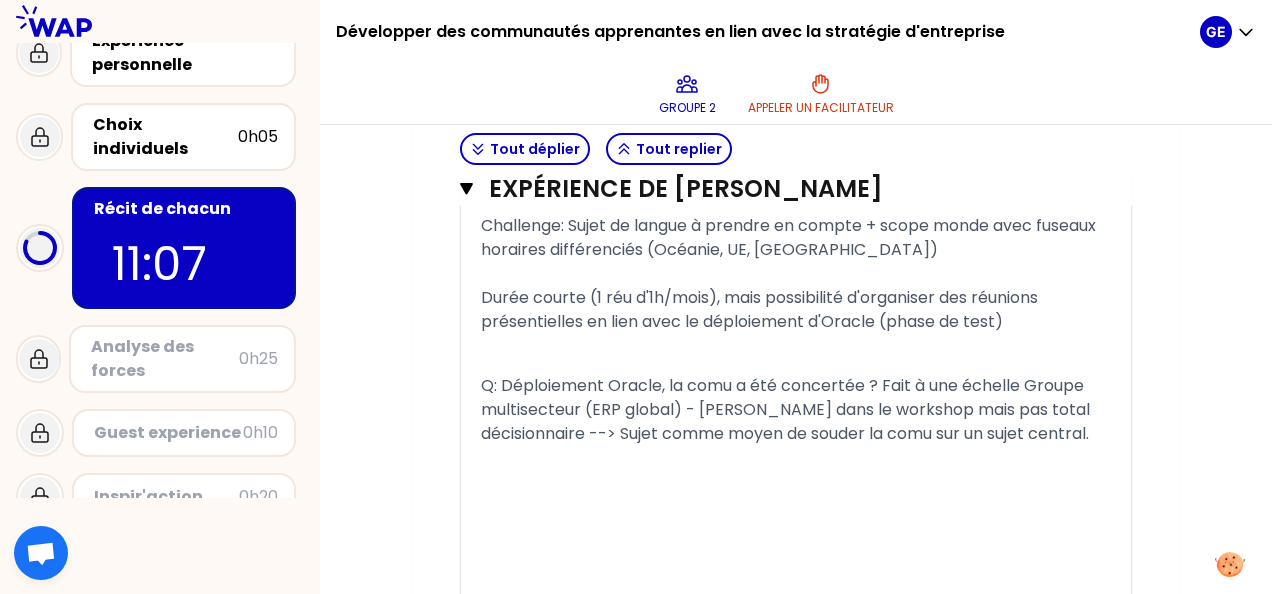 scroll, scrollTop: 5485, scrollLeft: 0, axis: vertical 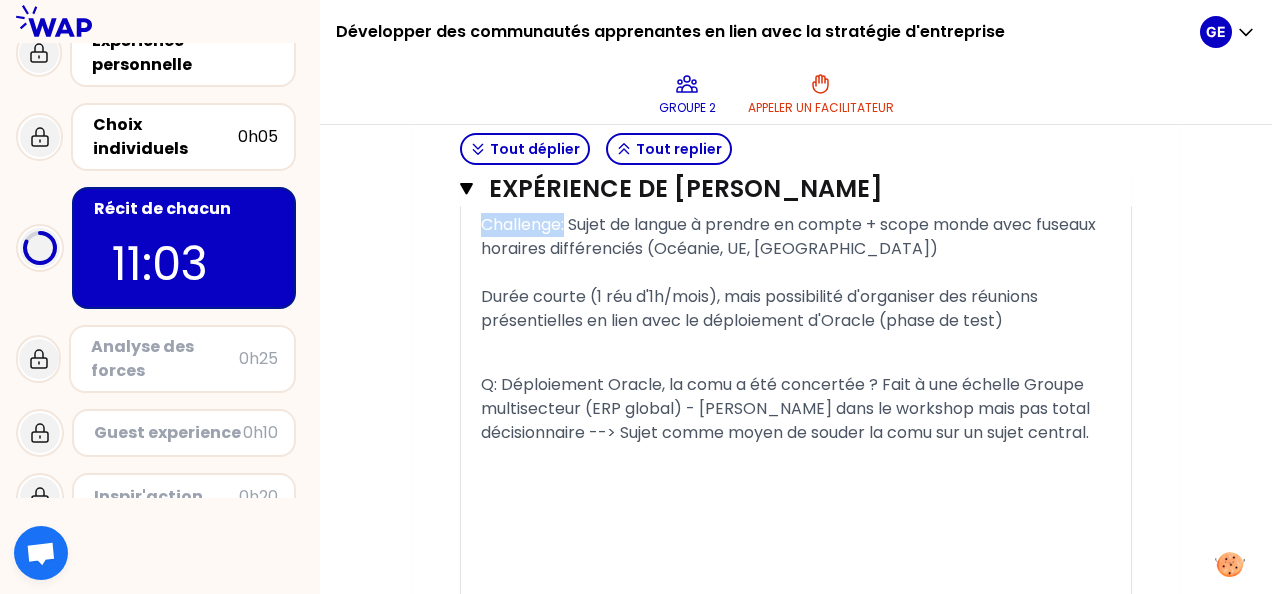 drag, startPoint x: 568, startPoint y: 384, endPoint x: 484, endPoint y: 386, distance: 84.0238 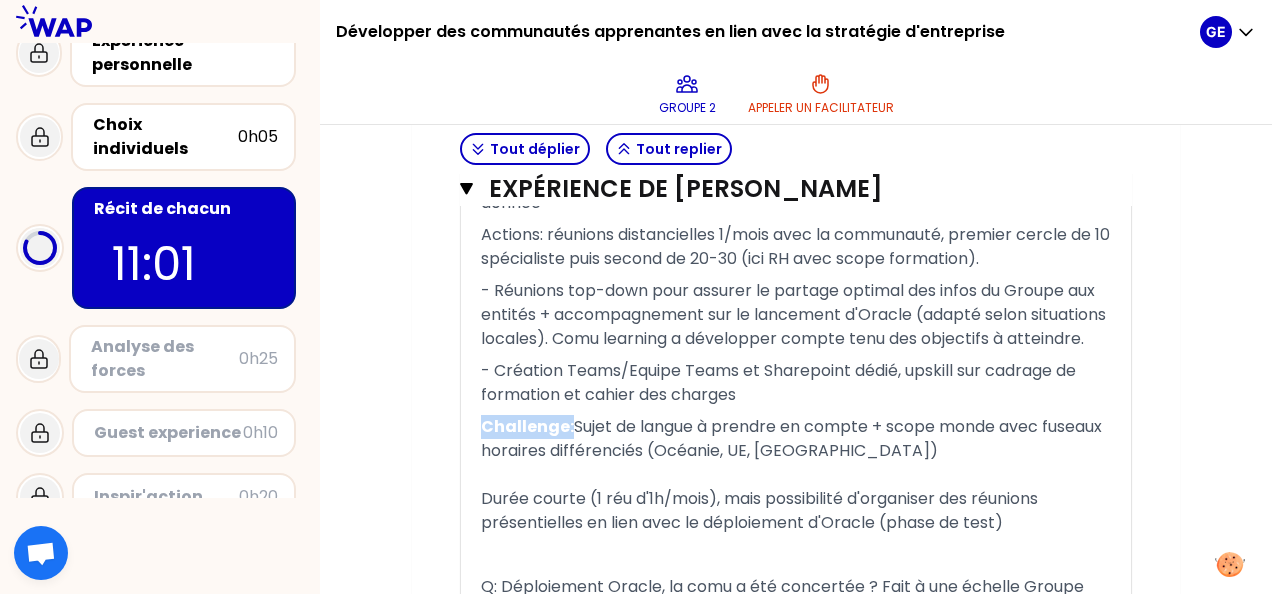 scroll, scrollTop: 5280, scrollLeft: 0, axis: vertical 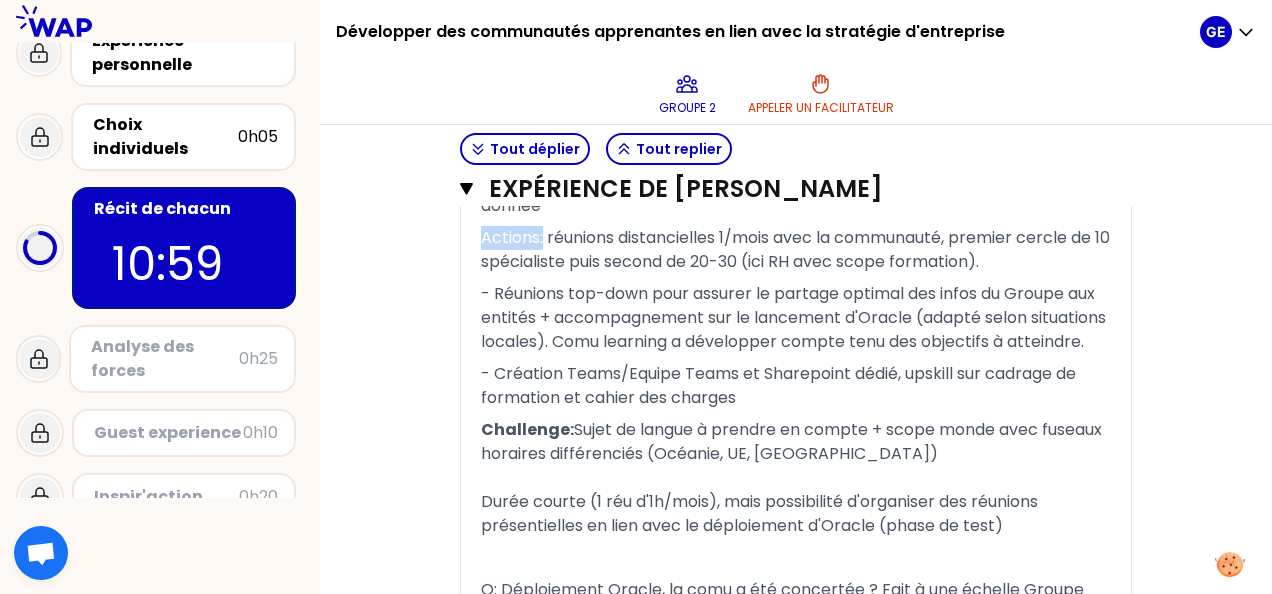 drag, startPoint x: 542, startPoint y: 328, endPoint x: 466, endPoint y: 330, distance: 76.02631 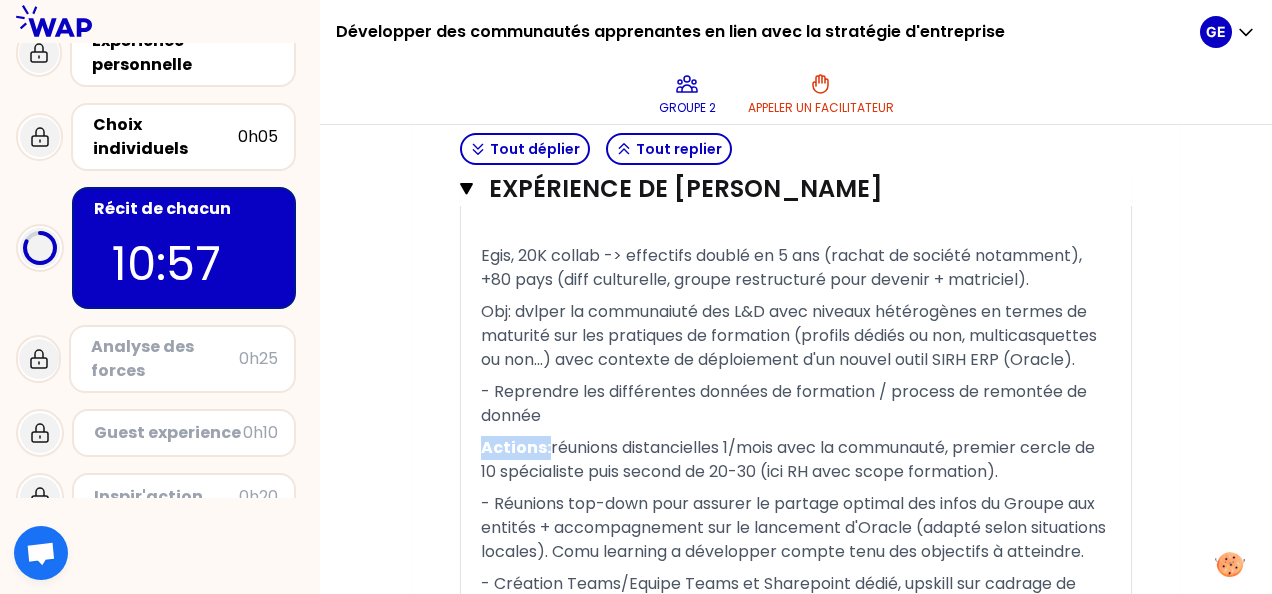 scroll, scrollTop: 5068, scrollLeft: 0, axis: vertical 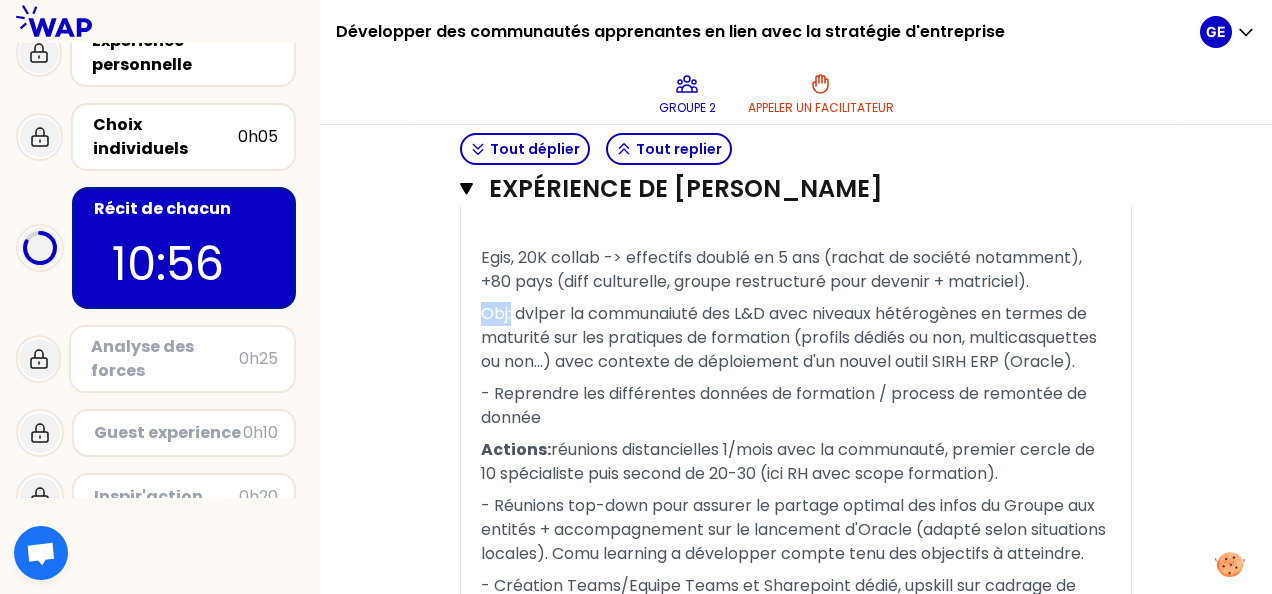 drag, startPoint x: 511, startPoint y: 355, endPoint x: 469, endPoint y: 352, distance: 42.107006 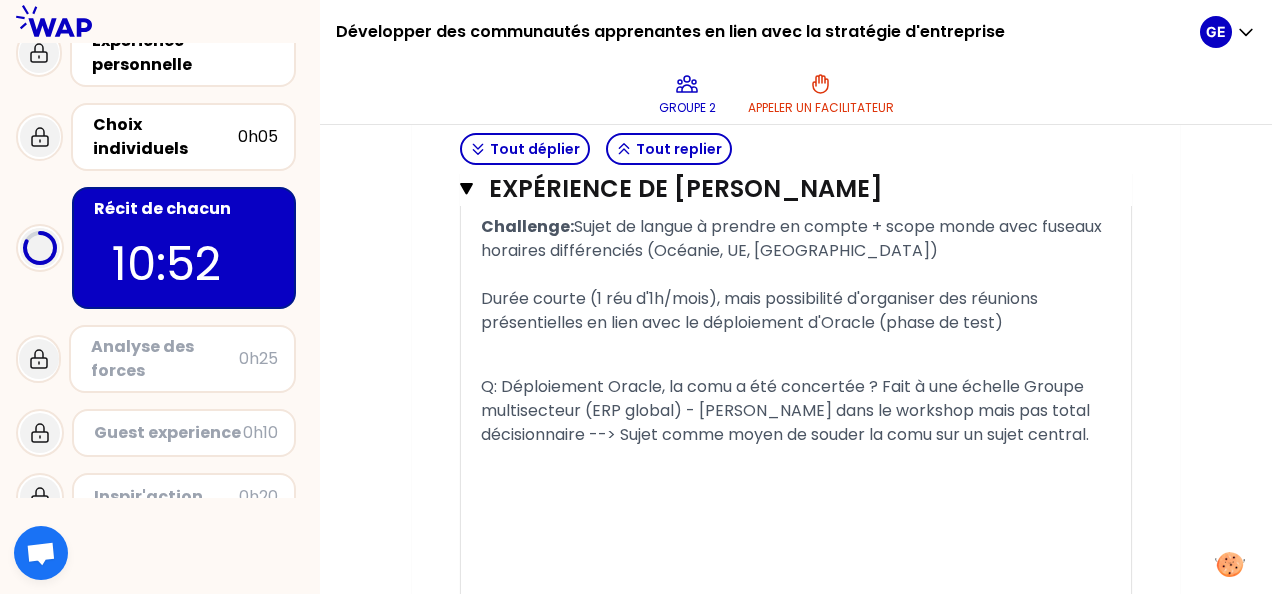 scroll, scrollTop: 5687, scrollLeft: 0, axis: vertical 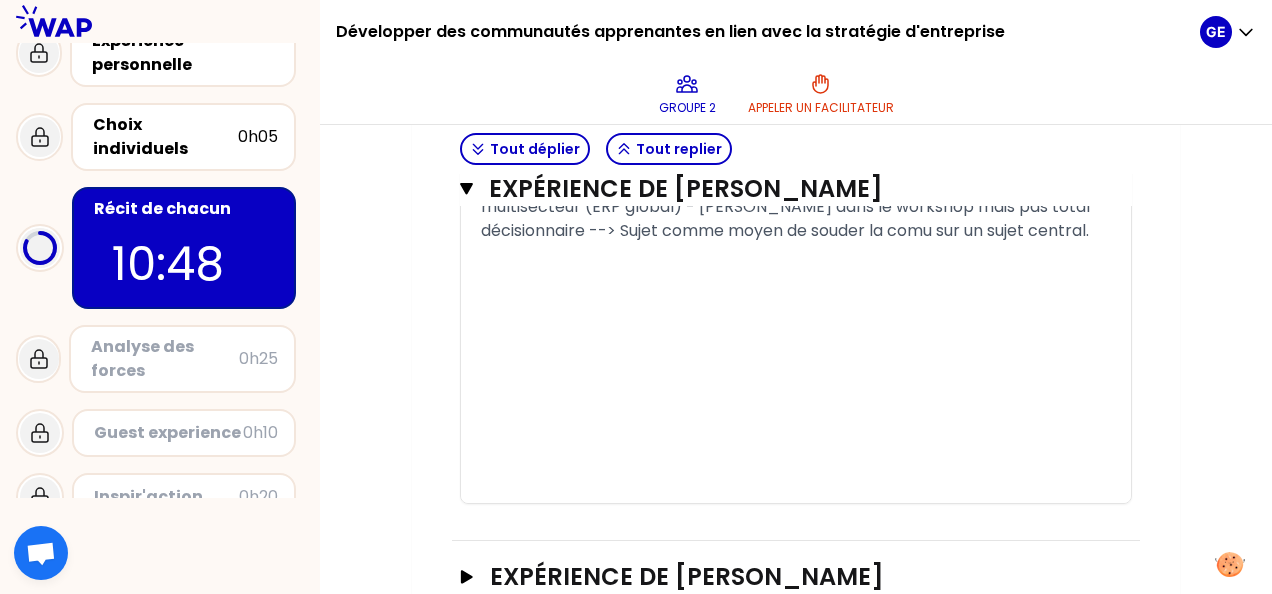 drag, startPoint x: 876, startPoint y: 340, endPoint x: 485, endPoint y: 344, distance: 391.02045 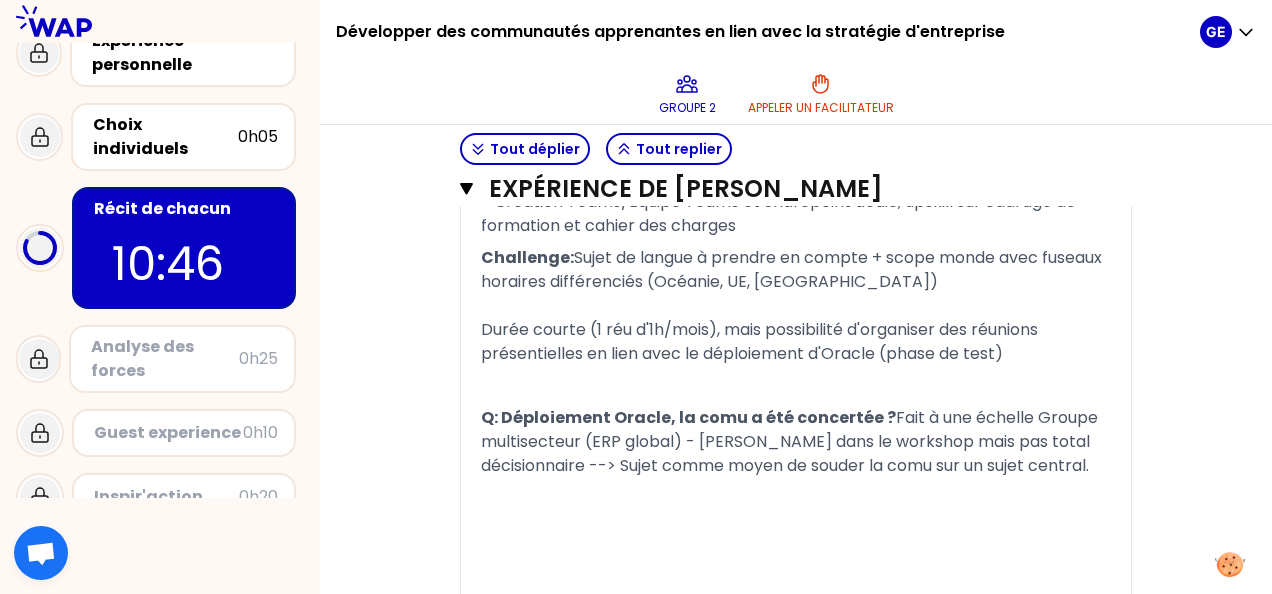 scroll, scrollTop: 5436, scrollLeft: 0, axis: vertical 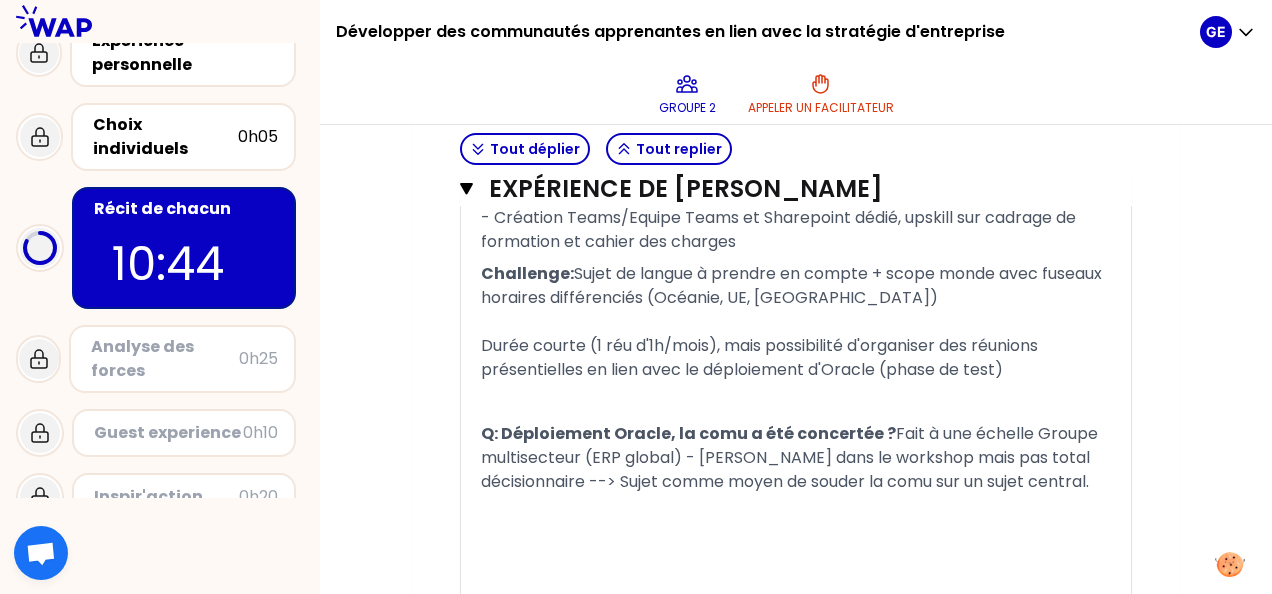 click on "Challenge:  Sujet de langue à prendre en compte + scope monde avec fuseaux horaires différenciés (Océanie, UE, [GEOGRAPHIC_DATA])
Durée courte (1 réu d'1h/mois), mais possibilité d'organiser des réunions présentielles en lien avec le déploiement d'Oracle (phase de test)" at bounding box center (796, 322) 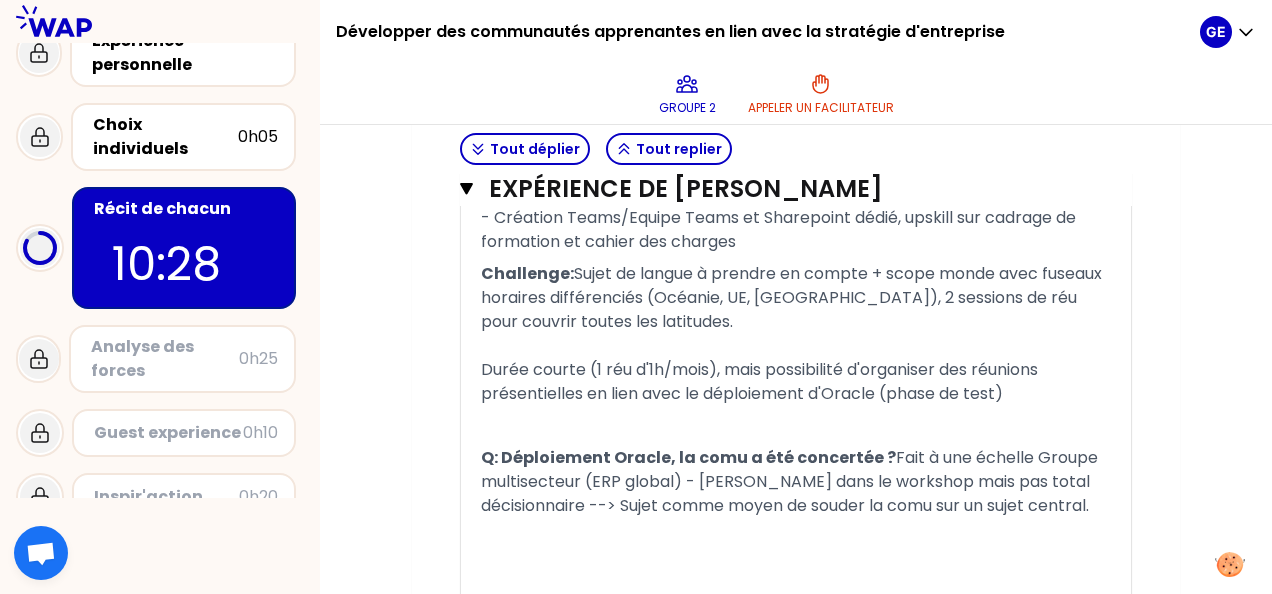 click on "Sujet de langue à prendre en compte + scope monde avec fuseaux horaires différenciés (Océanie, UE, [GEOGRAPHIC_DATA]), 2 sessions de réu pour couvrir toutes les latitudes.
Durée courte (1 réu d'1h/mois), mais possibilité d'organiser des réunions présentielles en lien avec le déploiement d'Oracle (phase de test)" at bounding box center (793, 333) 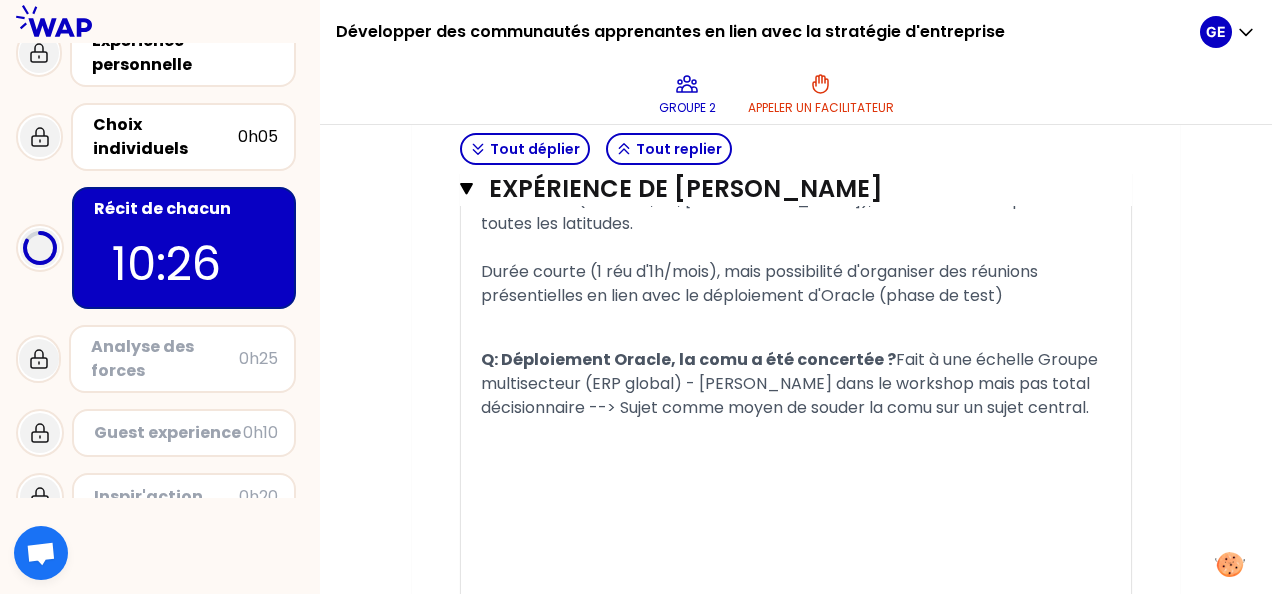 scroll, scrollTop: 5631, scrollLeft: 0, axis: vertical 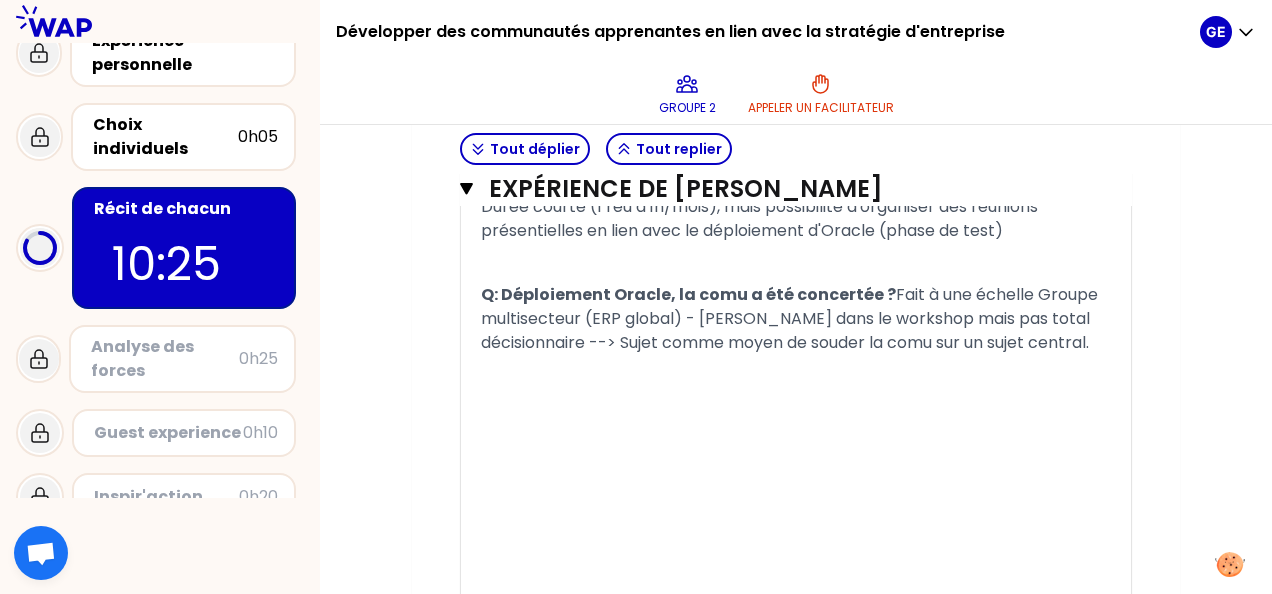 click on "Fait à une échelle Groupe multisecteur (ERP global) - [PERSON_NAME] dans le workshop mais pas total décisionnaire --> Sujet comme moyen de souder la comu sur un sujet central." at bounding box center (791, 318) 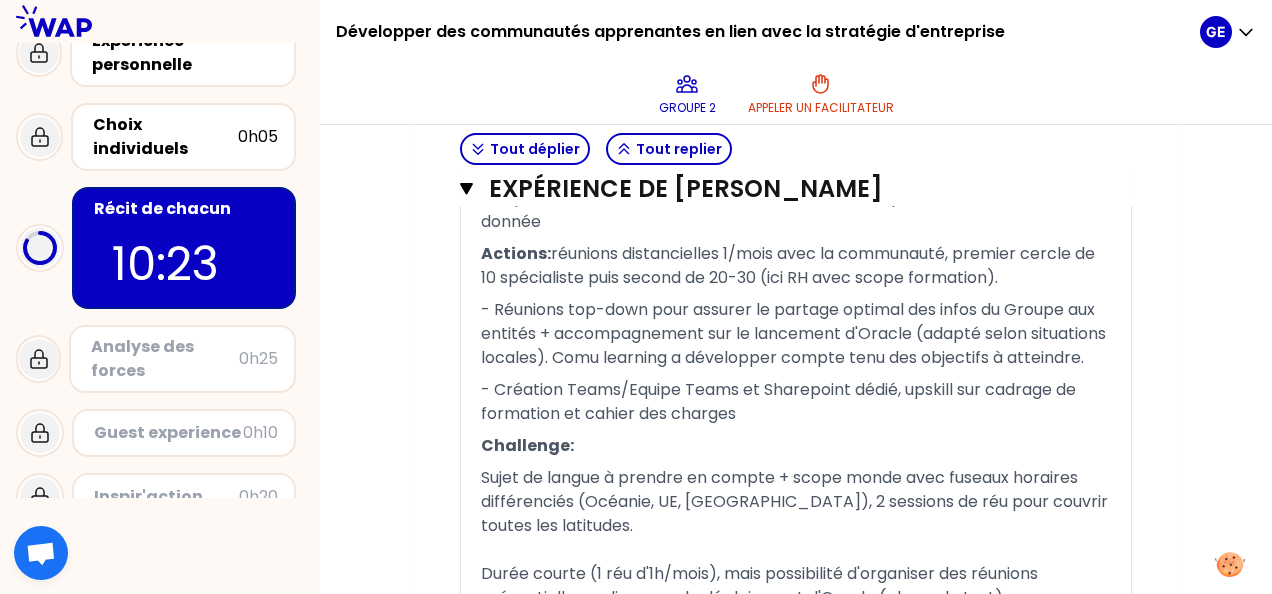 scroll, scrollTop: 5255, scrollLeft: 0, axis: vertical 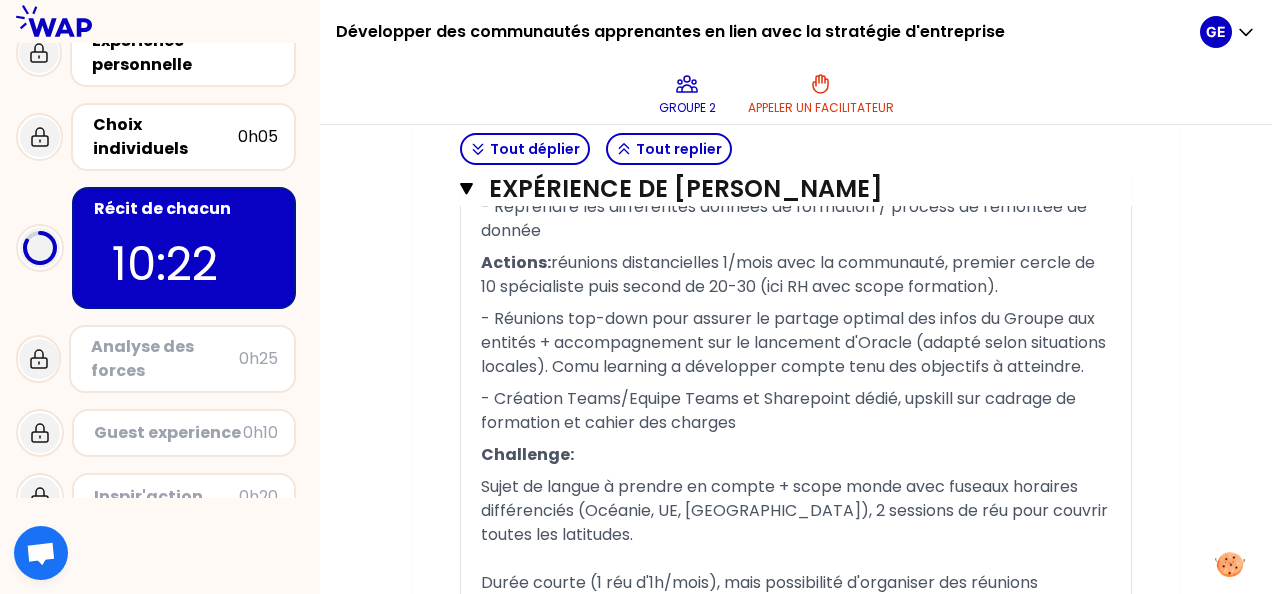 click on "réunions distancielles 1/mois avec la communauté, premier cercle de 10 spécialiste puis second de 20-30 (ici RH avec scope formation)." at bounding box center [790, 274] 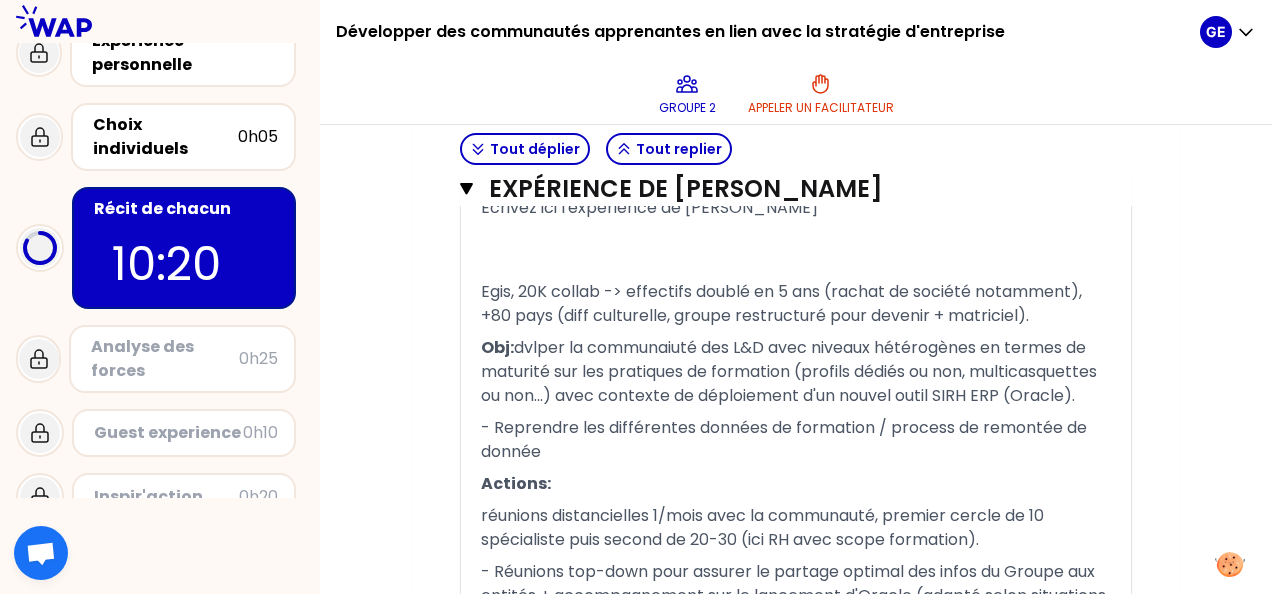 scroll, scrollTop: 5032, scrollLeft: 0, axis: vertical 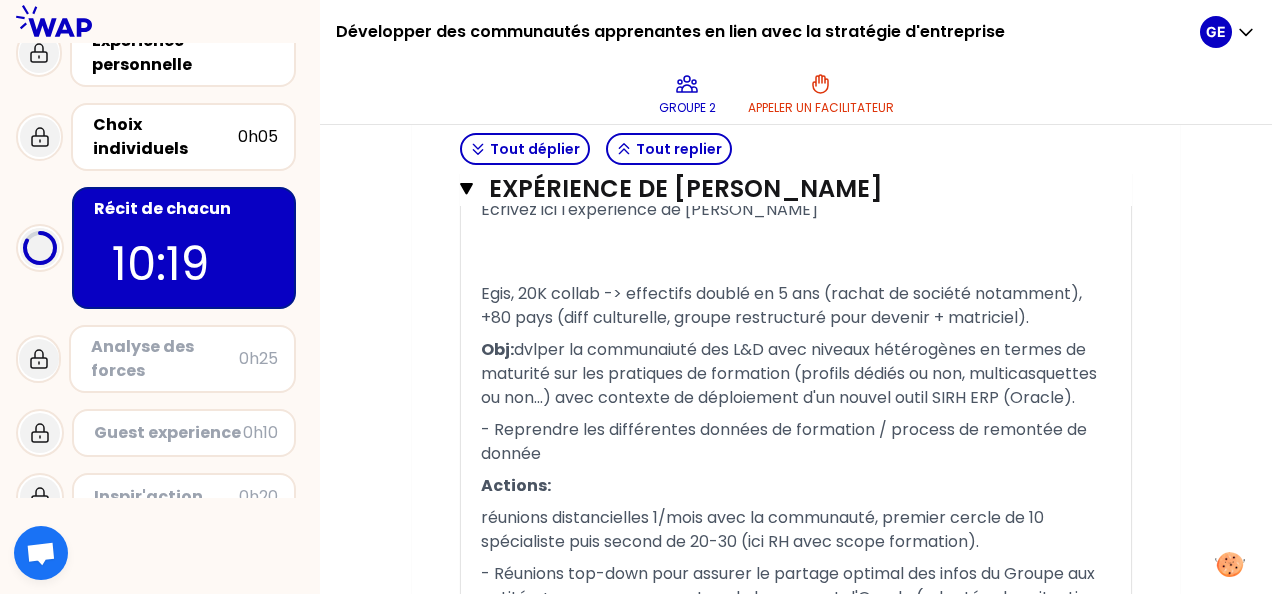 click on "dvlper la communaiuté des L&D avec niveaux hétérogènes en termes de maturité sur les pratiques de formation (profils dédiés ou non, multicasquettes ou non...) avec contexte de déploiement d'un nouvel outil SIRH ERP (Oracle)." at bounding box center [791, 373] 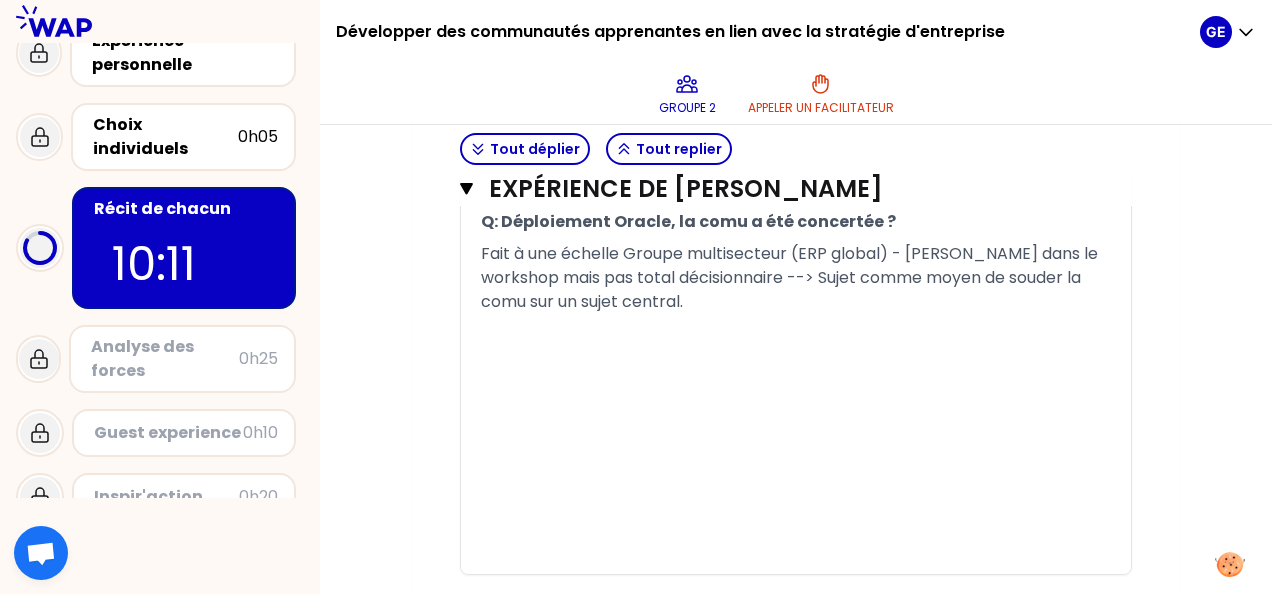 scroll, scrollTop: 5766, scrollLeft: 0, axis: vertical 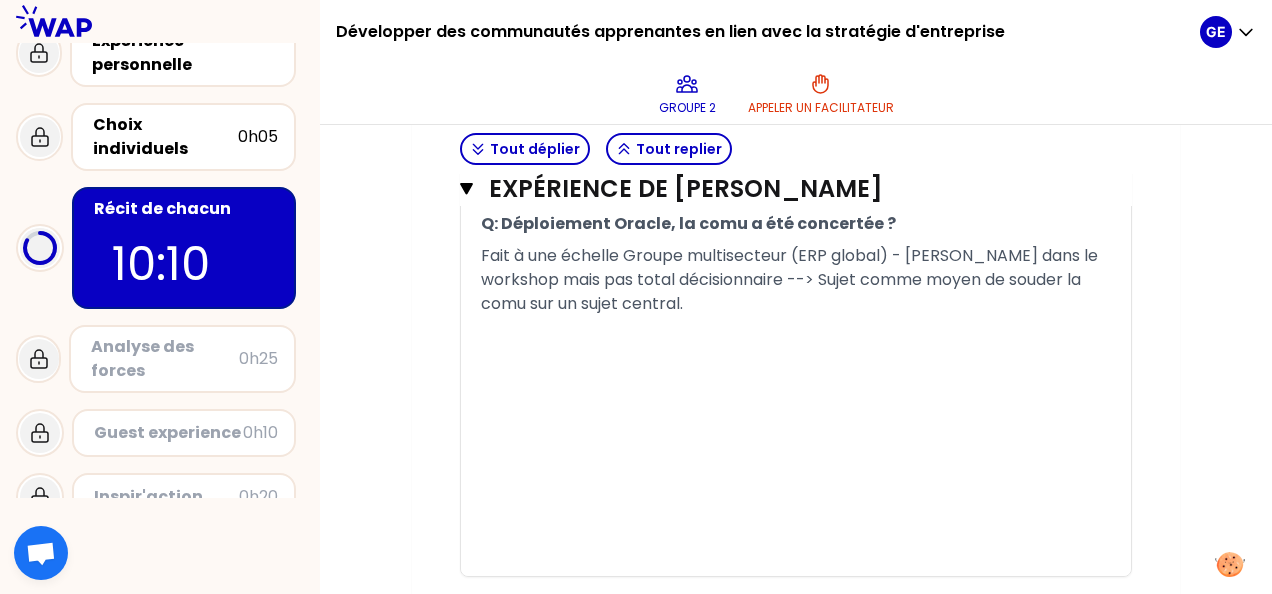 click at bounding box center [796, 348] 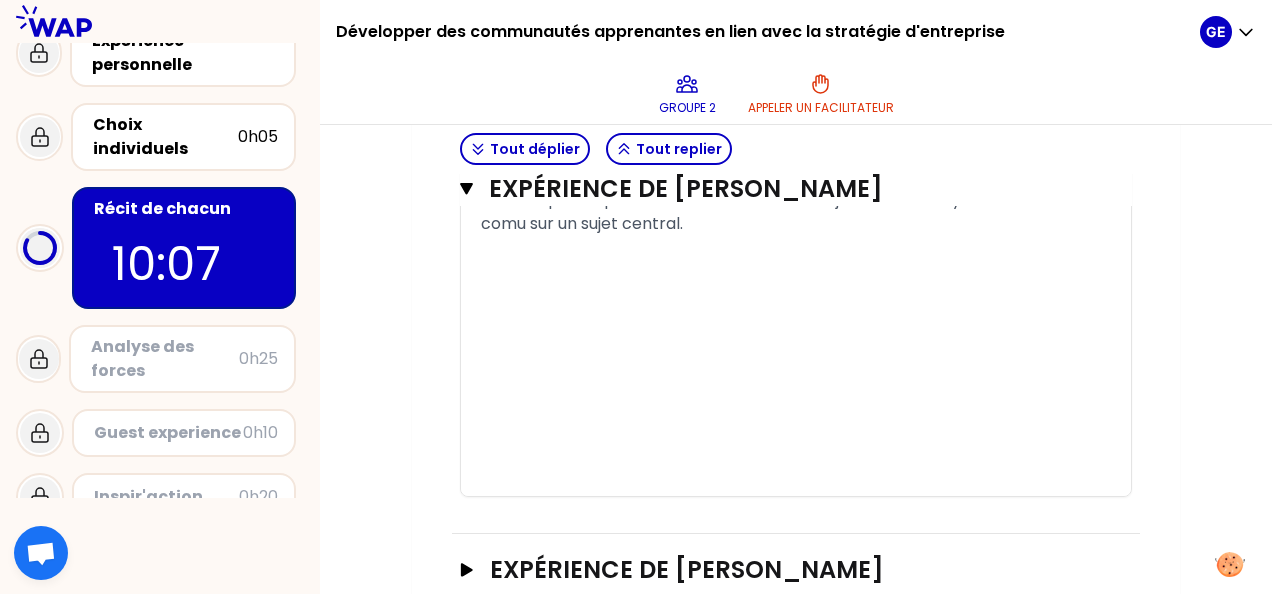 scroll, scrollTop: 5846, scrollLeft: 0, axis: vertical 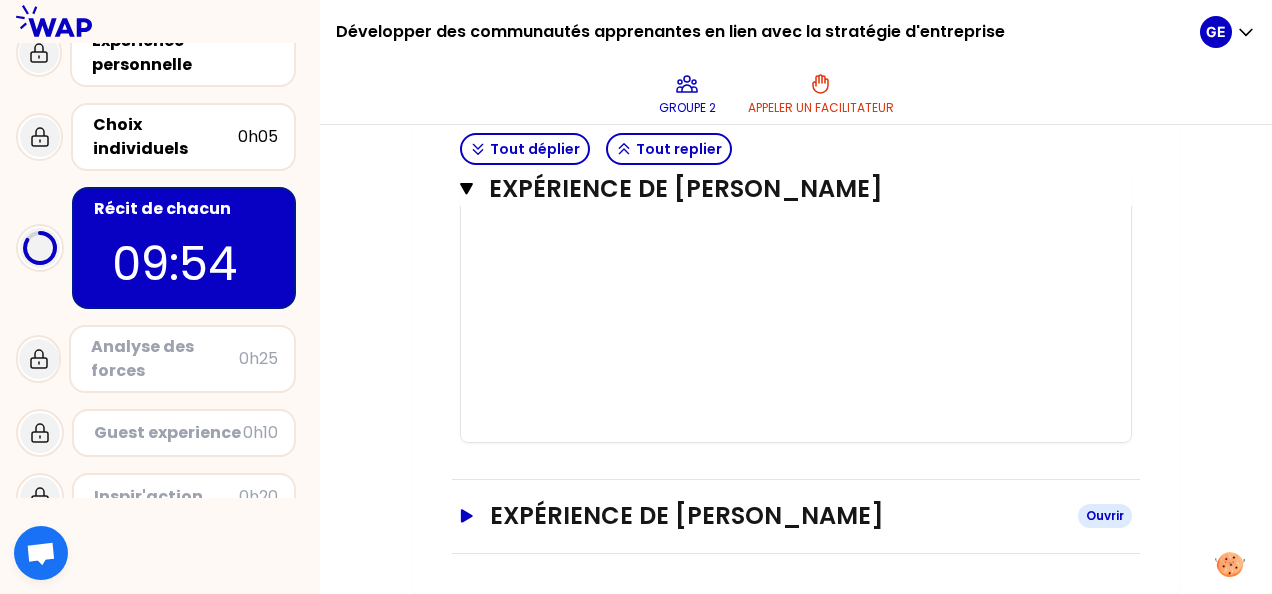 click on "Expérience de [PERSON_NAME]" at bounding box center [796, 516] 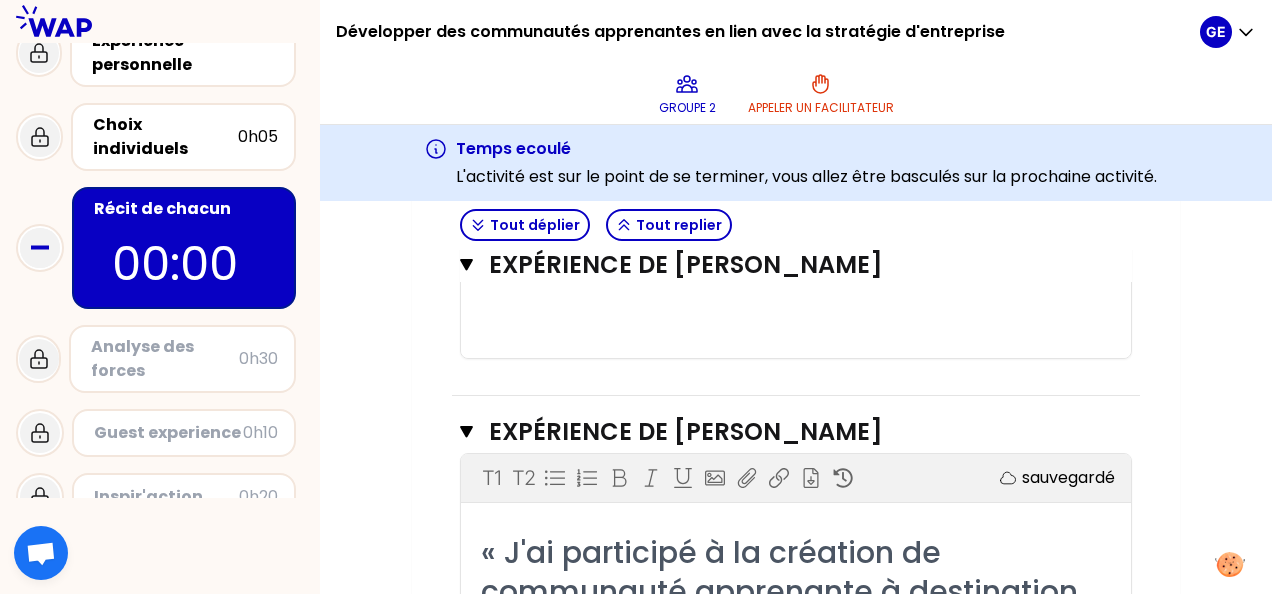 click on "Mon numéro de groupe : 2 Objectifs # [10minutes/personne] Racontez votre vécu à tour de rôle et répondez aux questions Info Warning Tip Fonctionnement inter-entreprise : présentez vous dans les groupes en une phrase Prénom et rôle.  pas d’acronyme ! veillez à être pédagogique Si vous avez le temps, sélectionnez une de vos expériences pour l’approfondir. Et prenez un temps de relecture individuel des récits Tout déplier Tout replier Expérience de Natascha DE [PERSON_NAME] Expérience de UnknownUser Fermer T1 T2 Exporter sauvegardé « J'ai co-crée une communauté de Coopéracteurs au sein du Groupe pour promouvoir la coopération, l'intelligence collective et la facilitation pour permettre les collaborateurs d'être plus acteurs du changement. » Replier Présentez vous en 3 mots clés : Prénom, rôle et organisation Contexte et cadrage Quel était le contexte ? (Type de profils, Objectifs ...) Votre rôle & Vos actions Quel a été votre rôle et vos actions prioritaires ? ﻿ ﻿" at bounding box center [796, -1698] 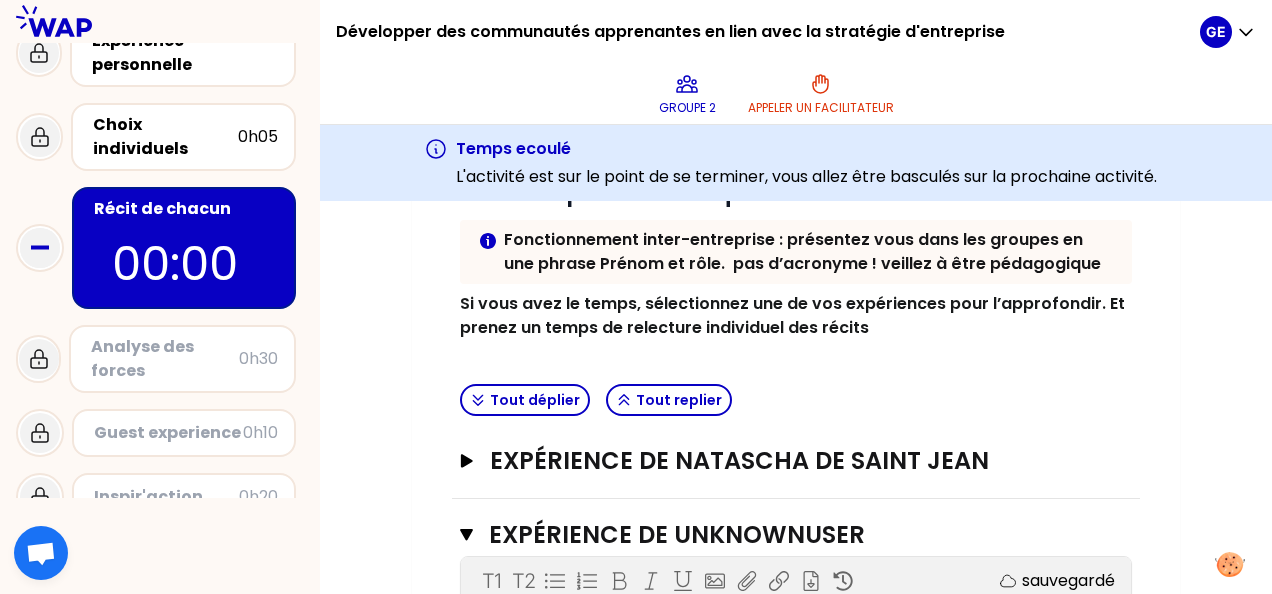 scroll, scrollTop: 0, scrollLeft: 0, axis: both 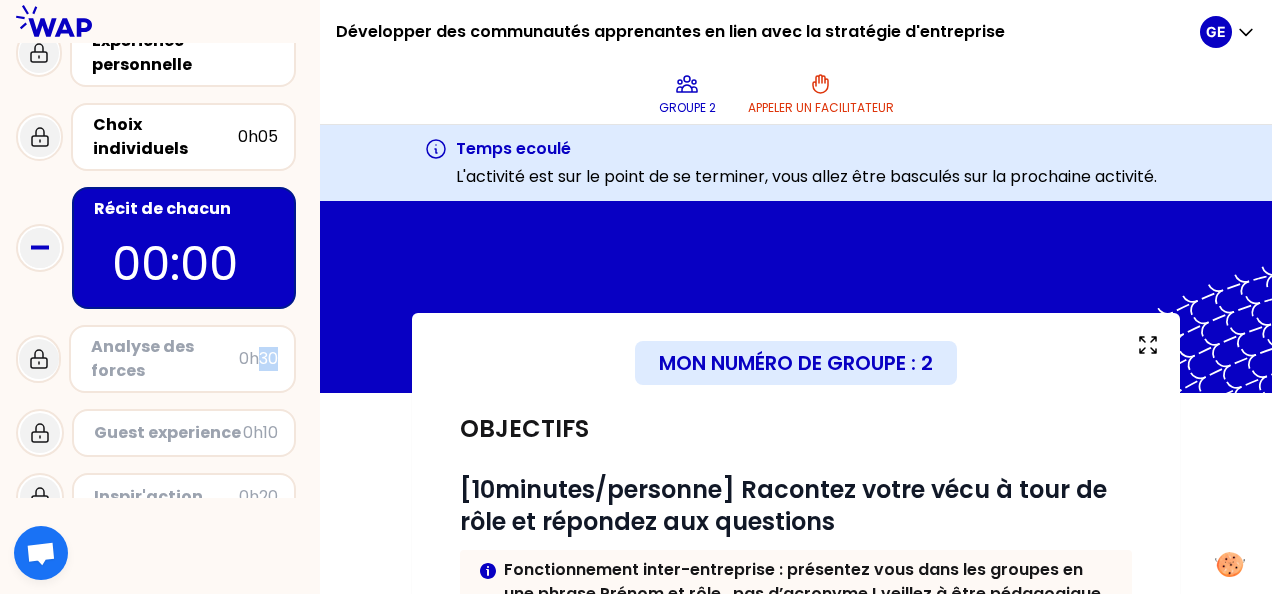 drag, startPoint x: 260, startPoint y: 340, endPoint x: 287, endPoint y: 342, distance: 27.073973 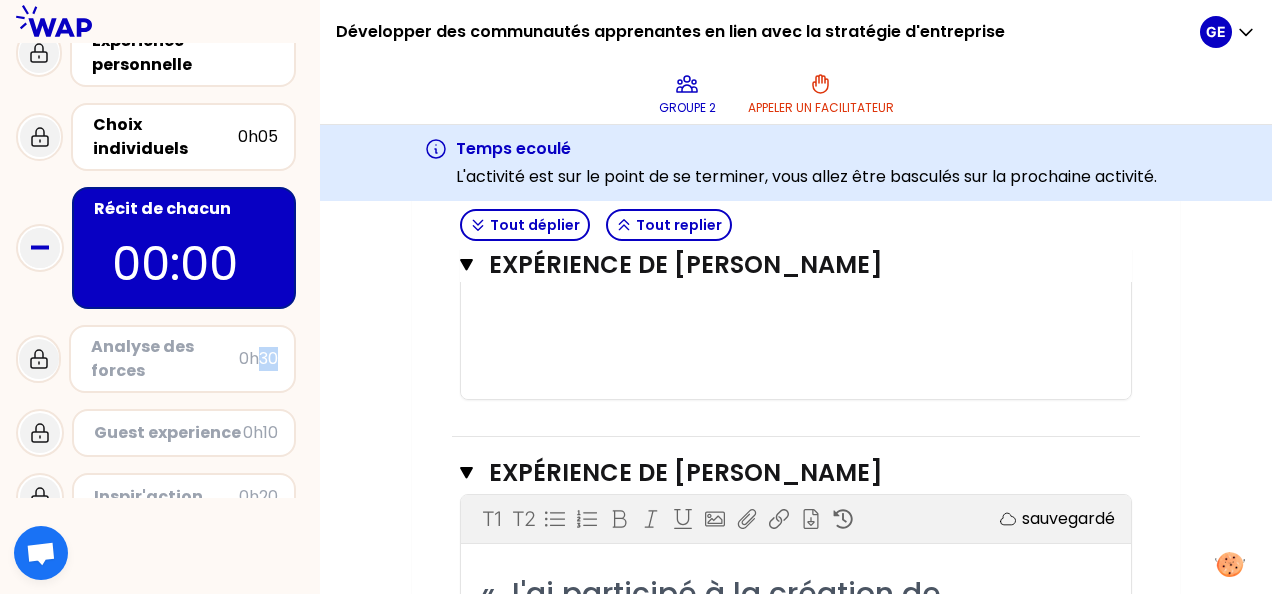 scroll, scrollTop: 6048, scrollLeft: 0, axis: vertical 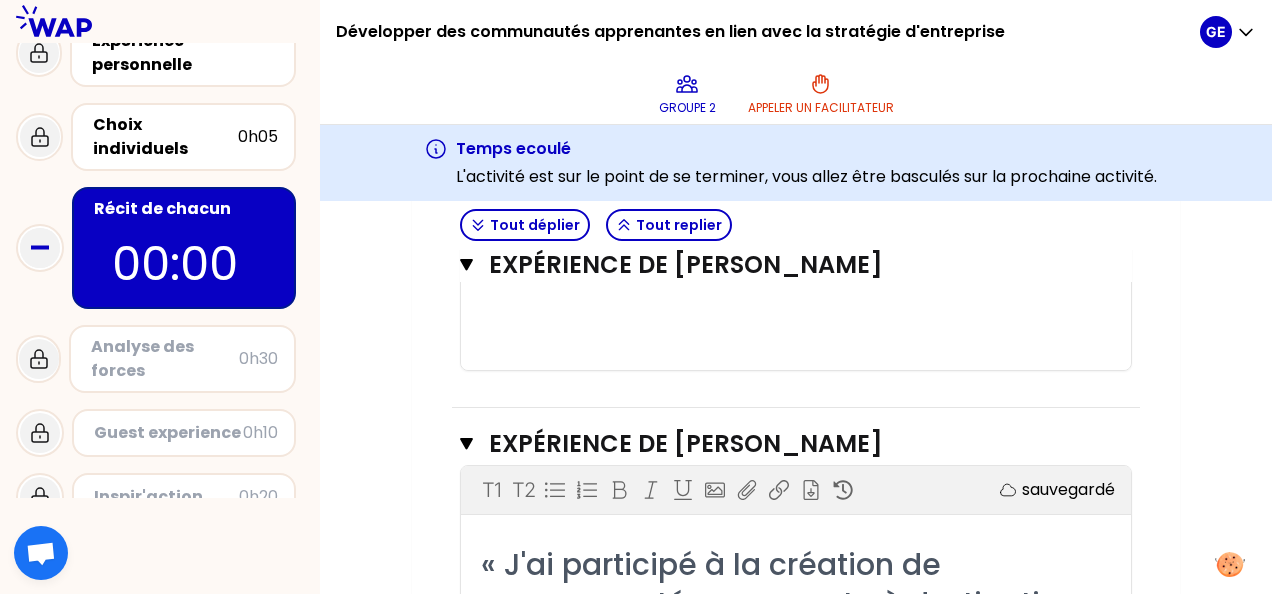 click on "Mon numéro de groupe : 2 Objectifs # [10minutes/personne] Racontez votre vécu à tour de rôle et répondez aux questions Info Warning Tip Fonctionnement inter-entreprise : présentez vous dans les groupes en une phrase Prénom et rôle.  pas d’acronyme ! veillez à être pédagogique Si vous avez le temps, sélectionnez une de vos expériences pour l’approfondir. Et prenez un temps de relecture individuel des récits Tout déplier Tout replier Expérience de Natascha DE [PERSON_NAME] Expérience de UnknownUser Fermer T1 T2 Exporter sauvegardé « J'ai co-crée une communauté de Coopéracteurs au sein du Groupe pour promouvoir la coopération, l'intelligence collective et la facilitation pour permettre les collaborateurs d'être plus acteurs du changement. » Replier Présentez vous en 3 mots clés : Prénom, rôle et organisation Contexte et cadrage Quel était le contexte ? (Type de profils, Objectifs ...) Votre rôle & Vos actions Quel a été votre rôle et vos actions prioritaires ? ﻿ ﻿" at bounding box center [796, -1686] 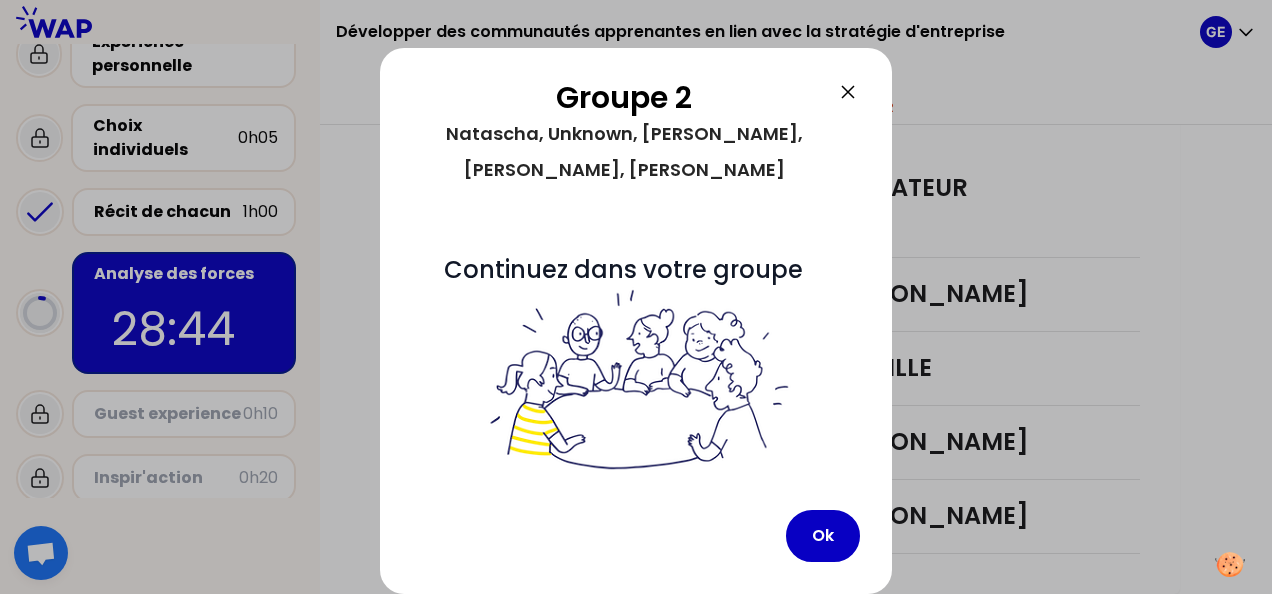 scroll, scrollTop: 772, scrollLeft: 0, axis: vertical 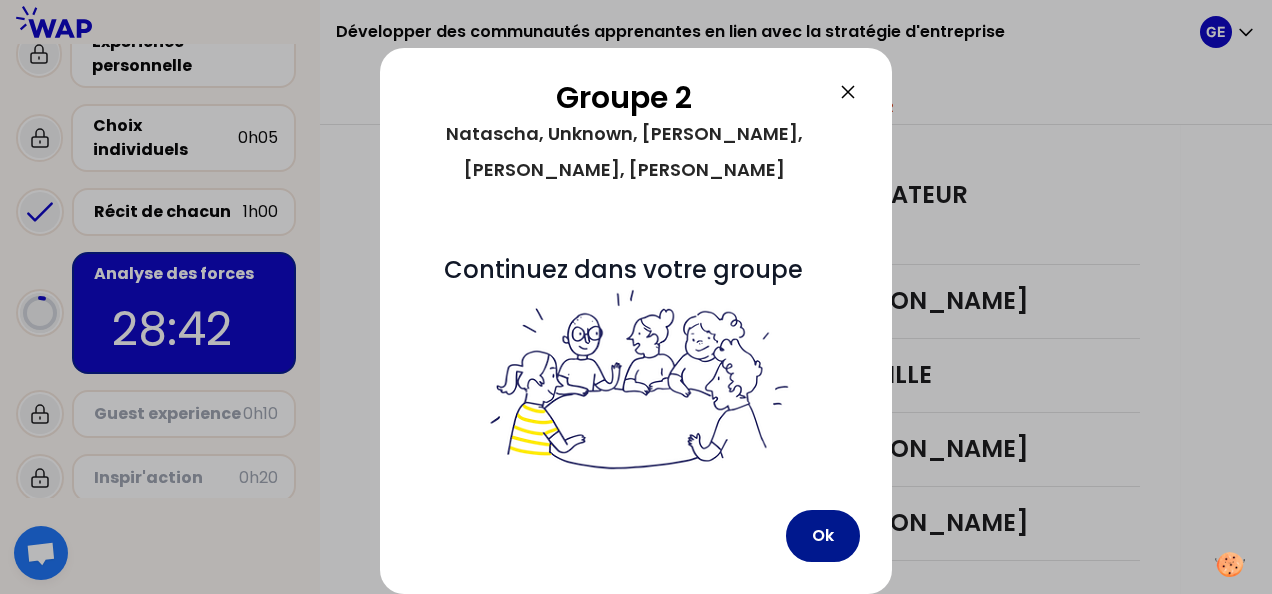 click on "Ok" at bounding box center (823, 536) 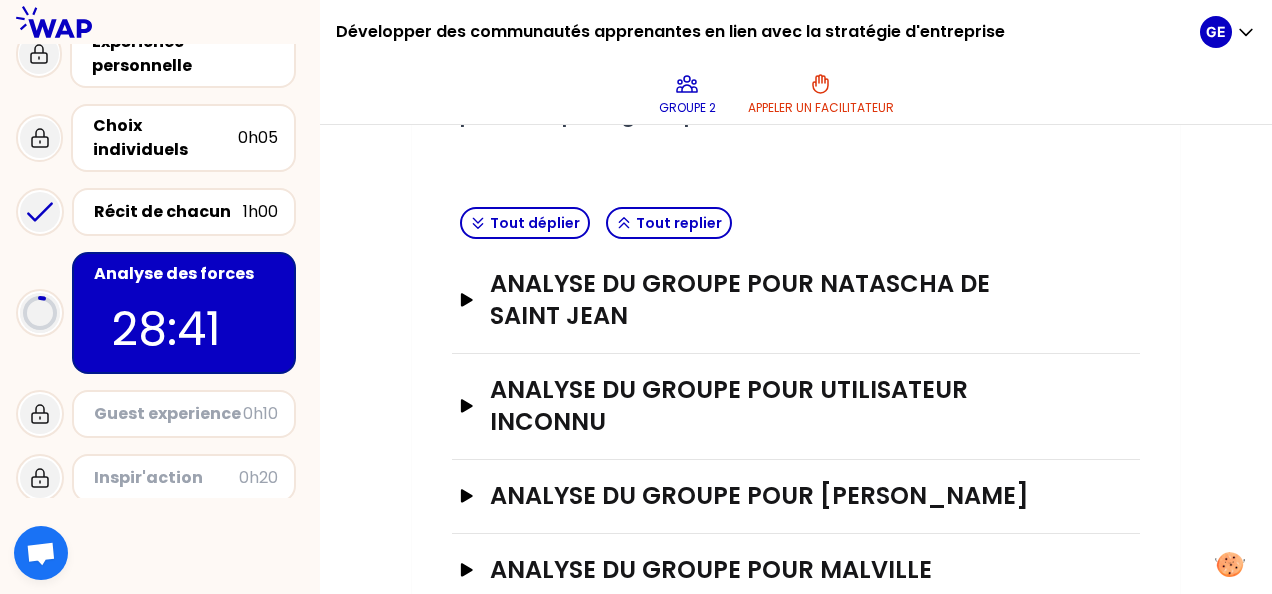 scroll, scrollTop: 576, scrollLeft: 0, axis: vertical 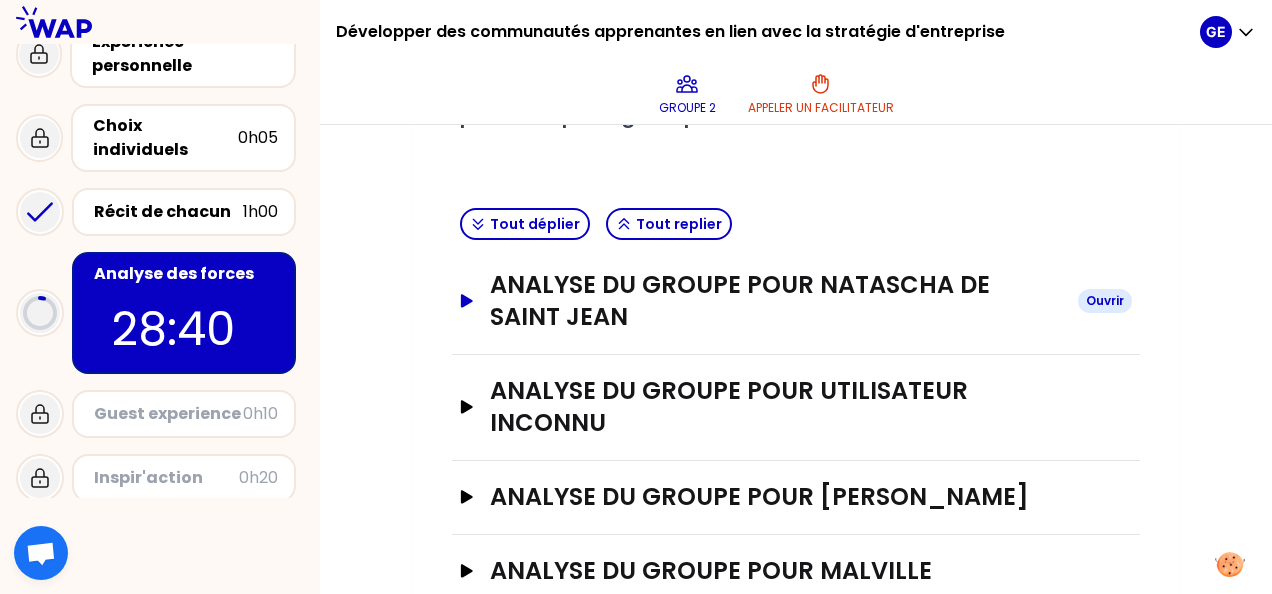 click on "analyse du groupe pour Natascha DE SAINT JEAN" at bounding box center [776, 301] 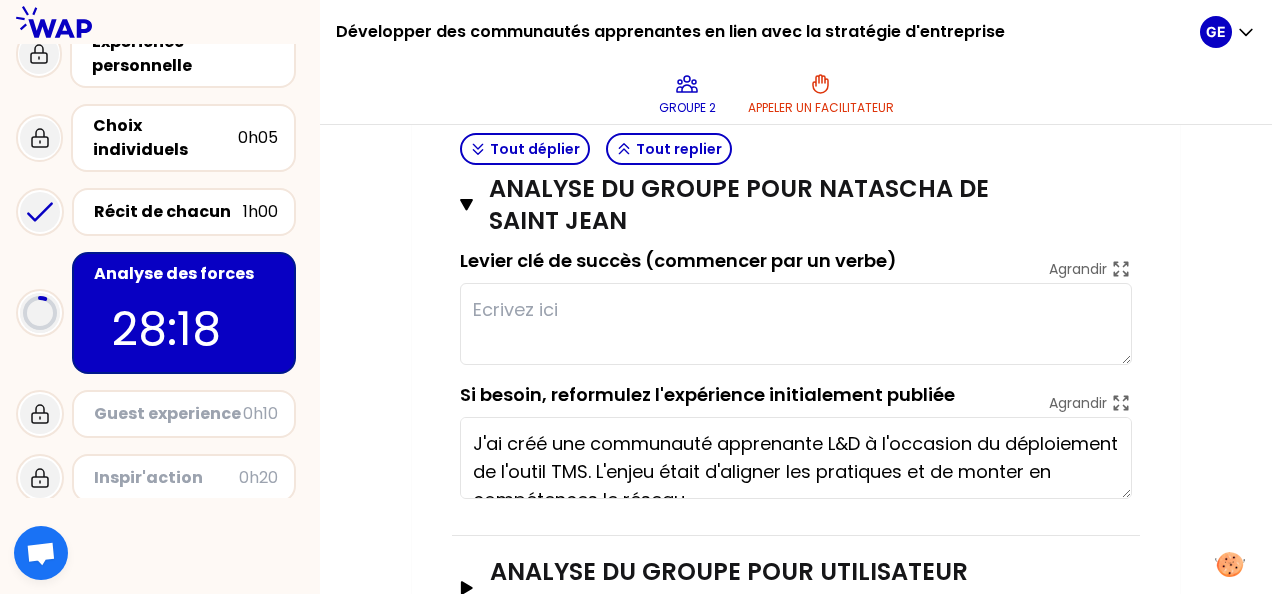 scroll, scrollTop: 728, scrollLeft: 0, axis: vertical 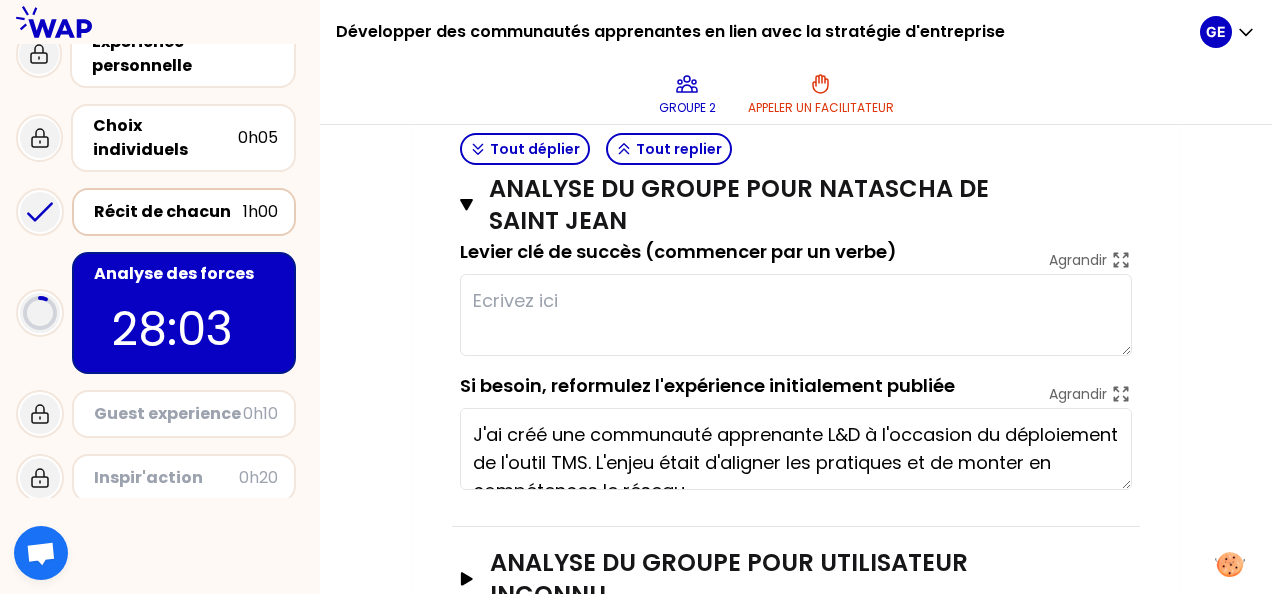 click on "Récit de chacun" at bounding box center [168, 212] 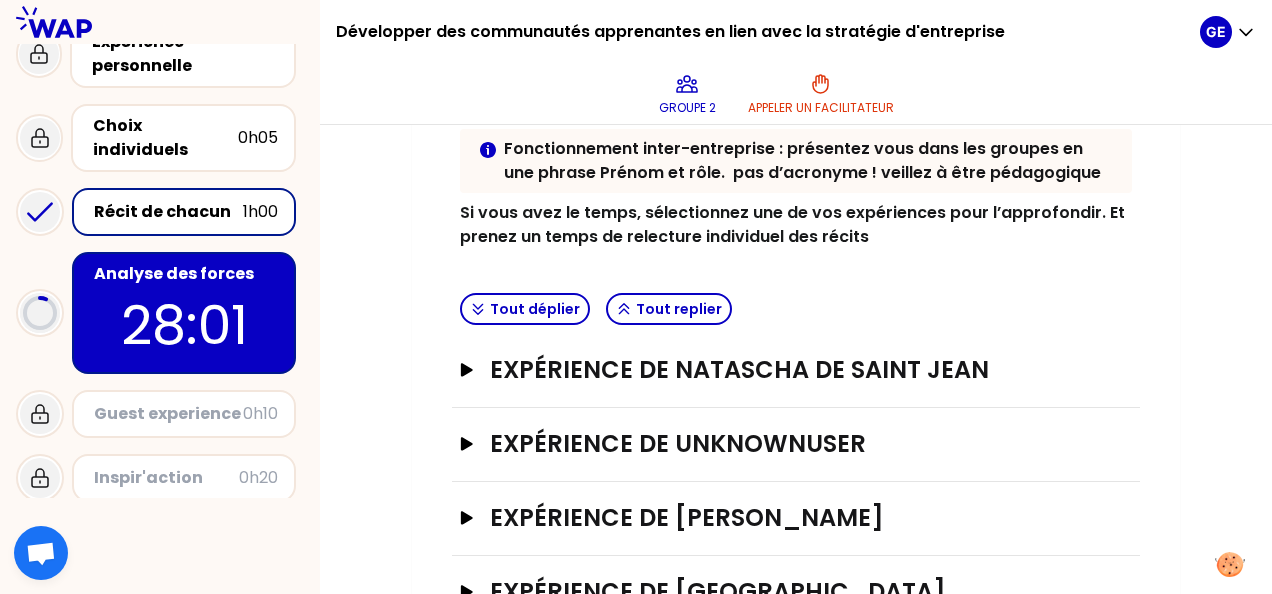 scroll, scrollTop: 320, scrollLeft: 0, axis: vertical 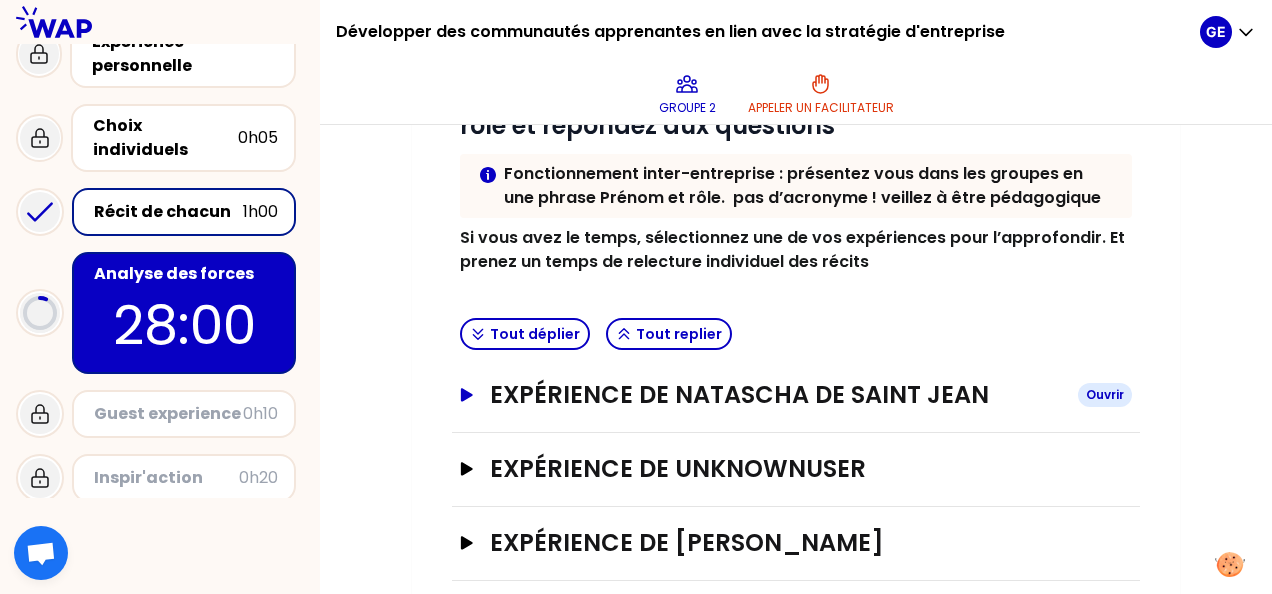 click on "Expérience de Natascha DE SAINT JEAN" at bounding box center (776, 395) 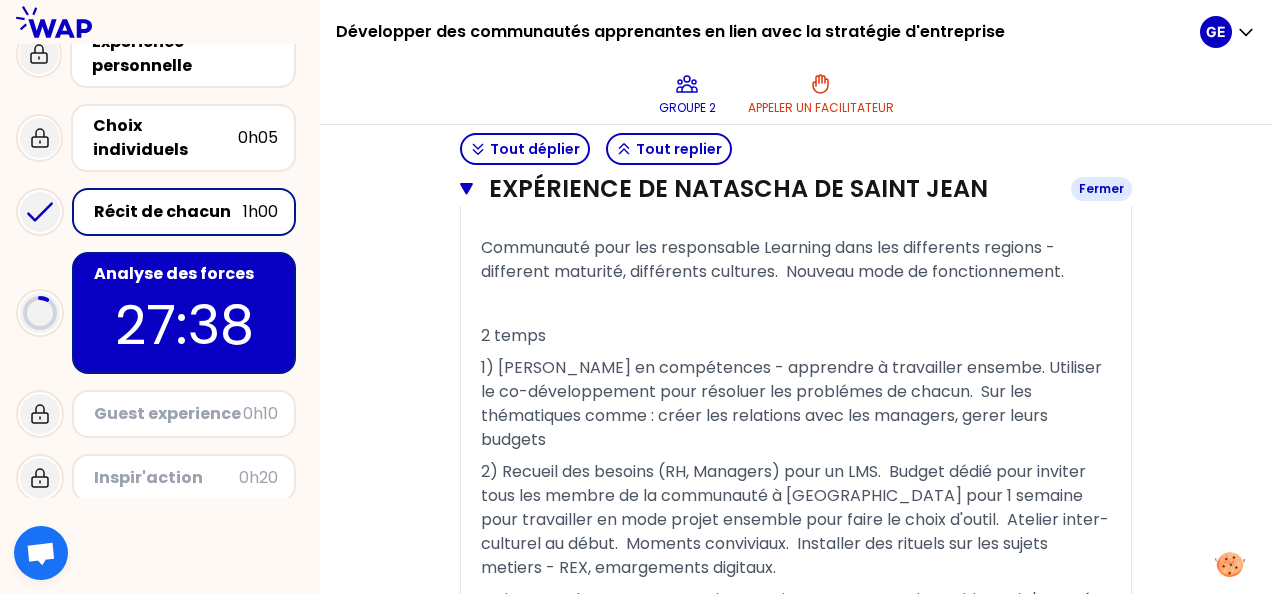 scroll, scrollTop: 1397, scrollLeft: 0, axis: vertical 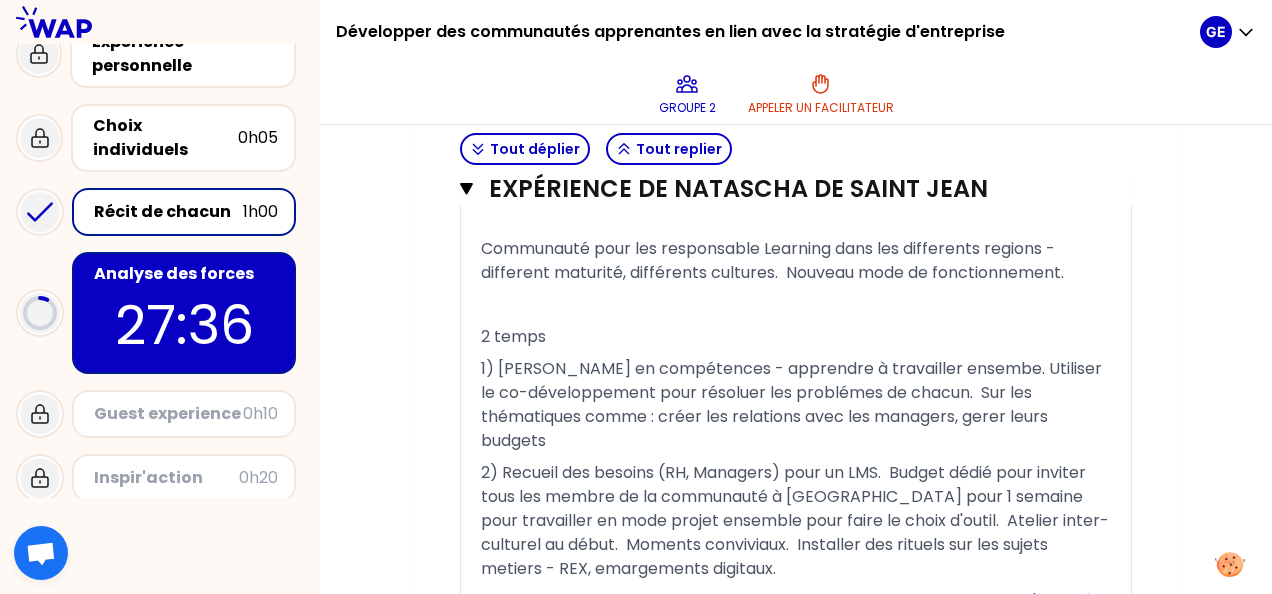 click on "Récit de chacun" at bounding box center (168, 212) 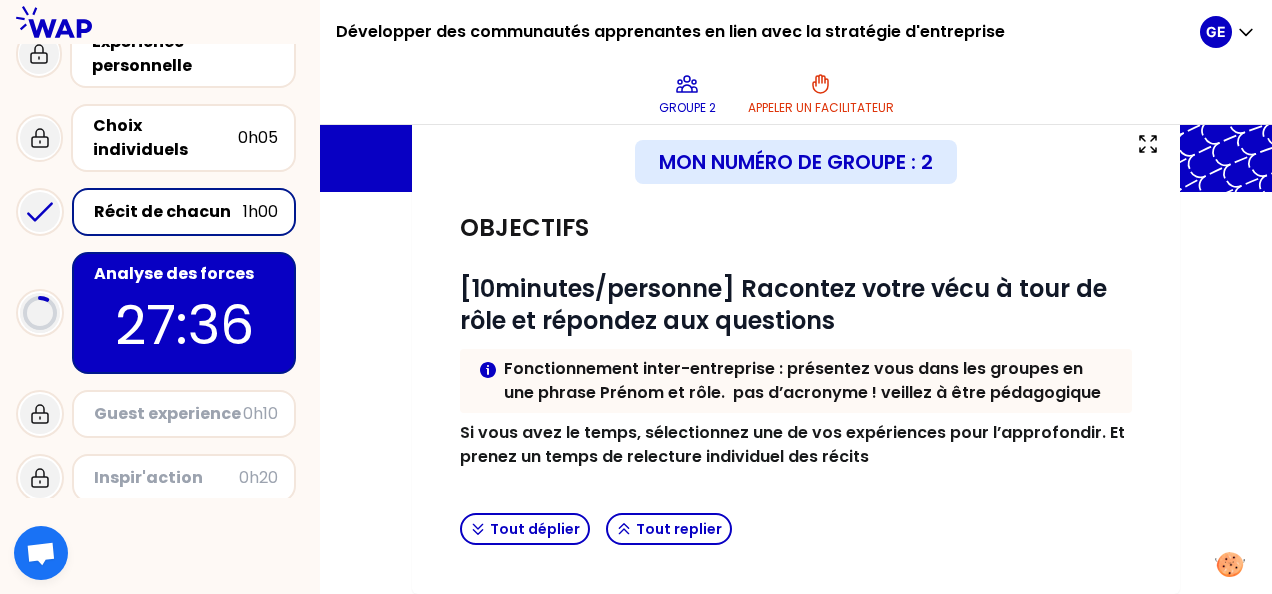 scroll, scrollTop: 564, scrollLeft: 0, axis: vertical 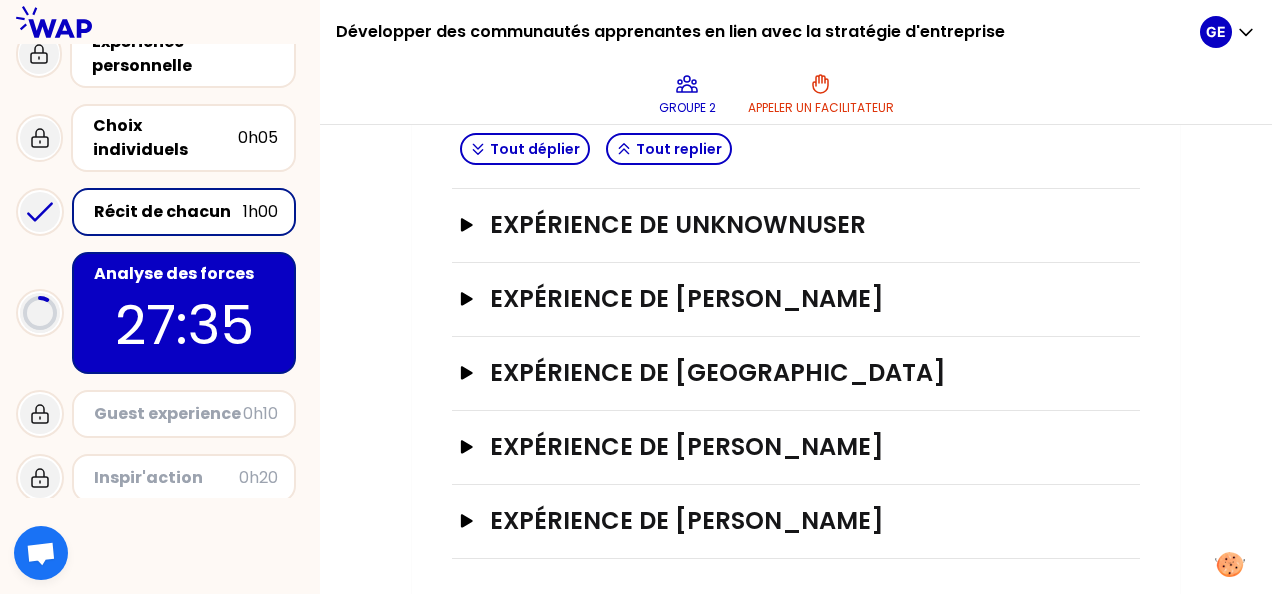 click on "Analyse des forces" at bounding box center (186, 274) 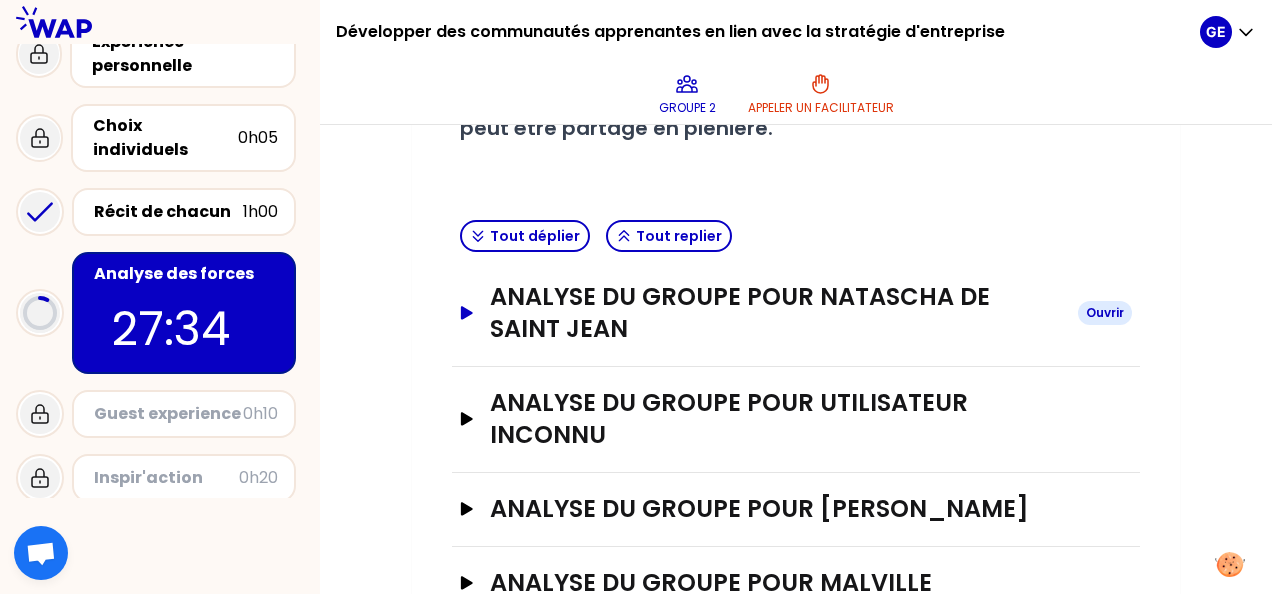 click on "analyse du groupe pour Natascha DE SAINT JEAN" at bounding box center [776, 313] 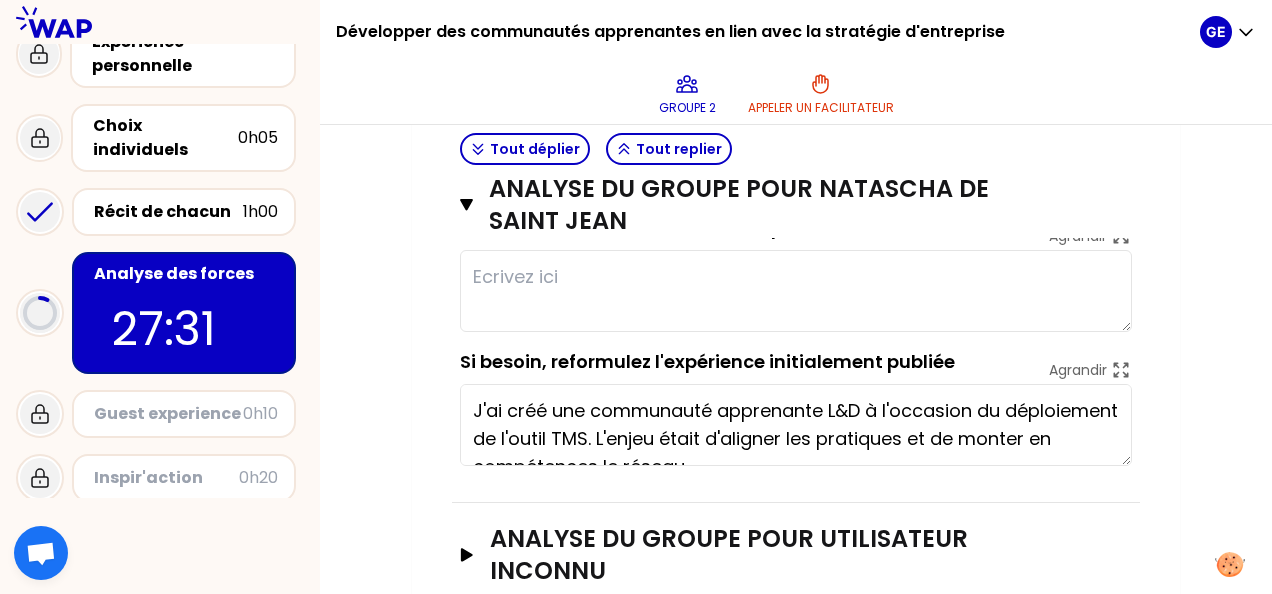 scroll, scrollTop: 754, scrollLeft: 0, axis: vertical 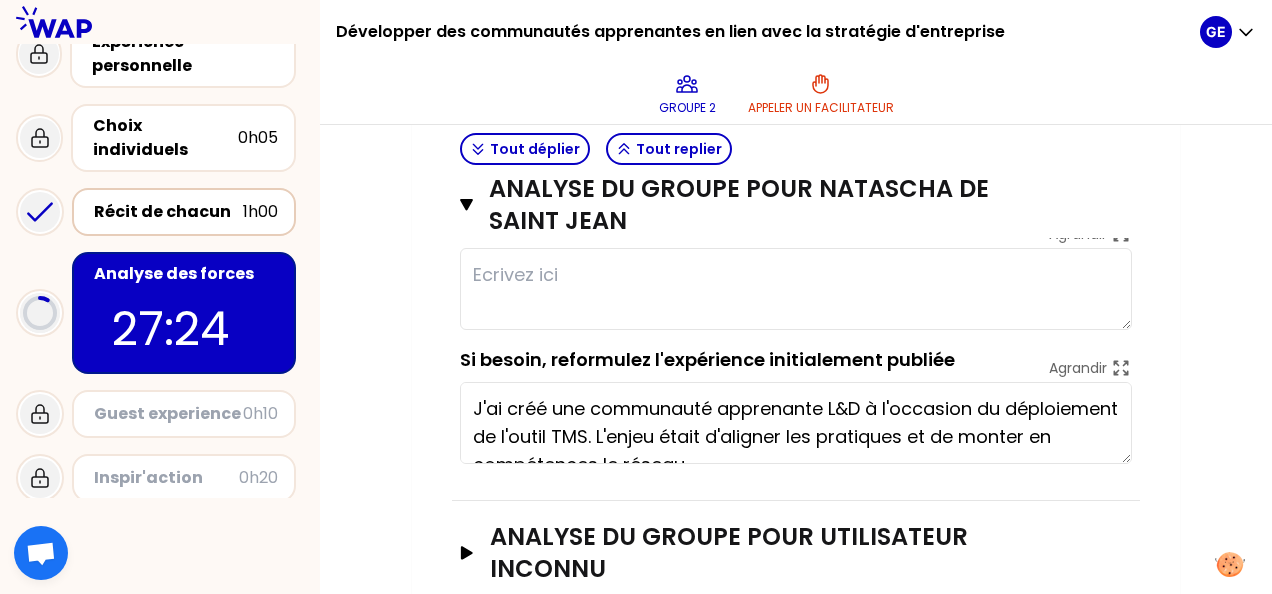 click on "Récit de chacun 1h00" at bounding box center (184, 212) 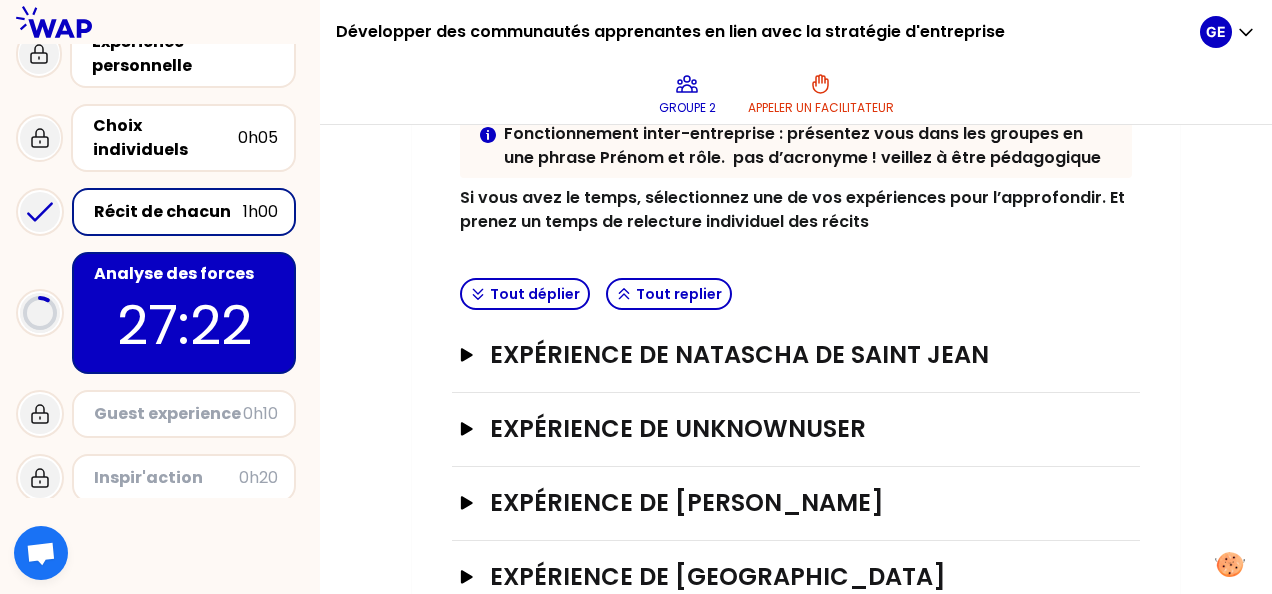 scroll, scrollTop: 356, scrollLeft: 0, axis: vertical 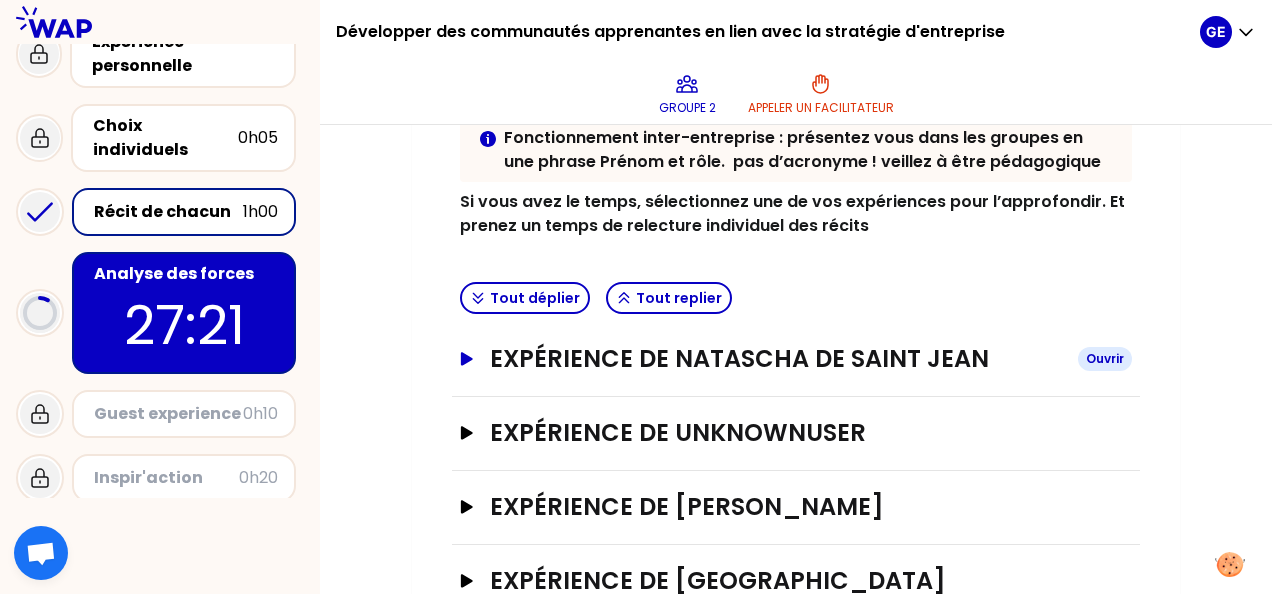 click on "Expérience de Natascha DE SAINT JEAN" at bounding box center (776, 359) 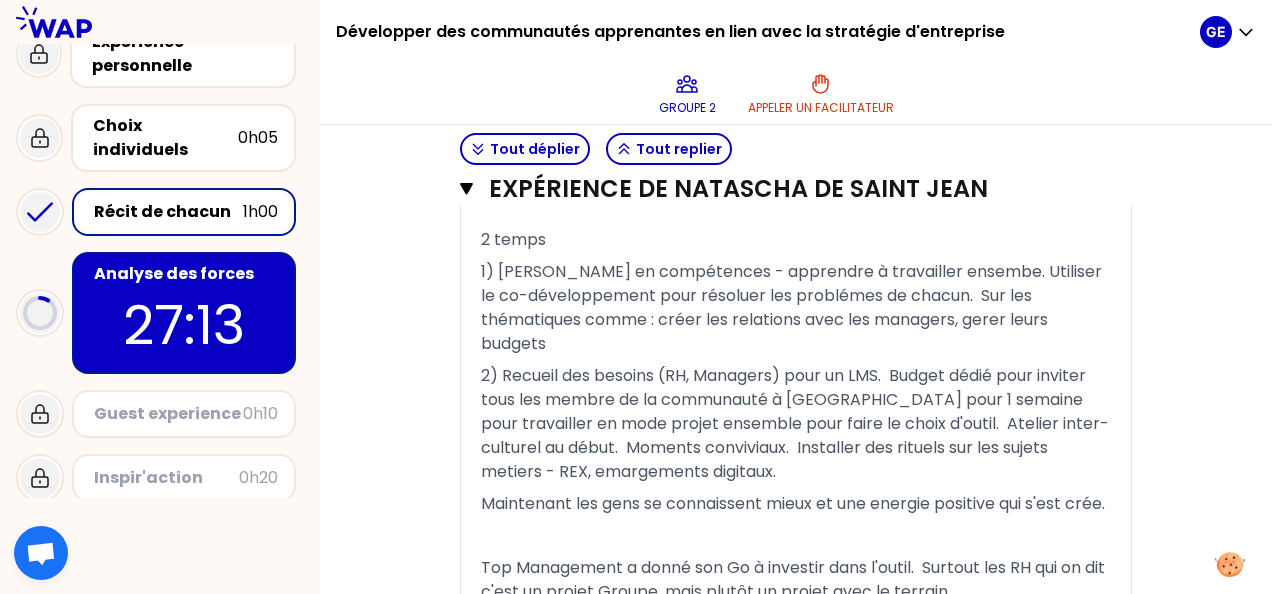 scroll, scrollTop: 1496, scrollLeft: 0, axis: vertical 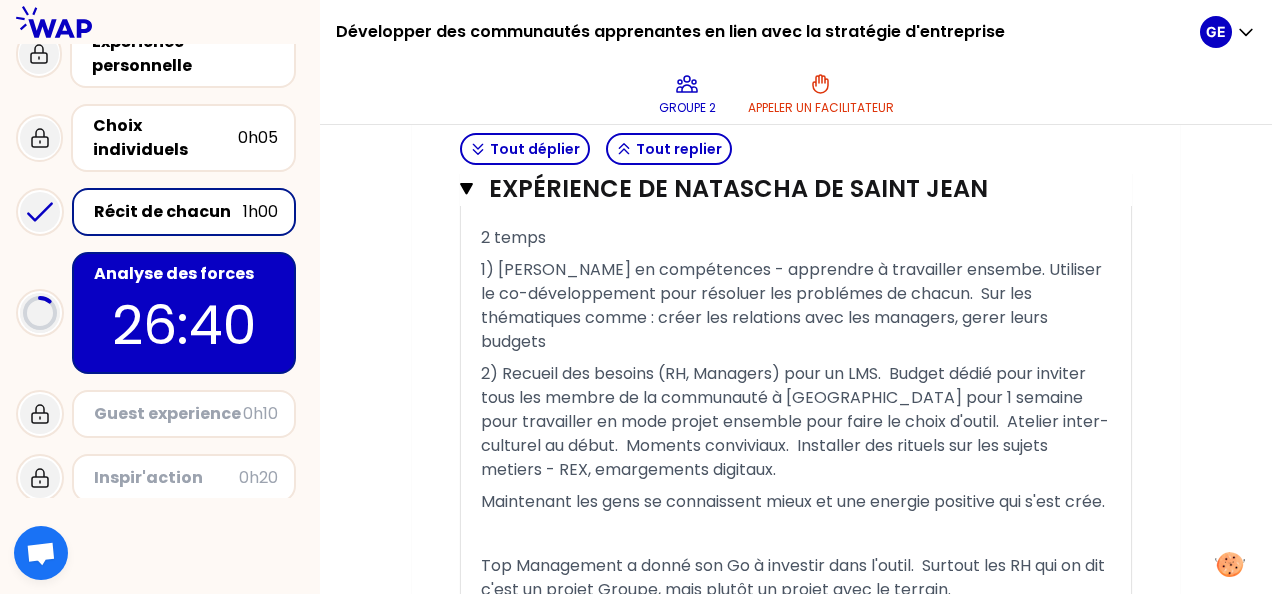 click on "26:40" at bounding box center [184, 325] 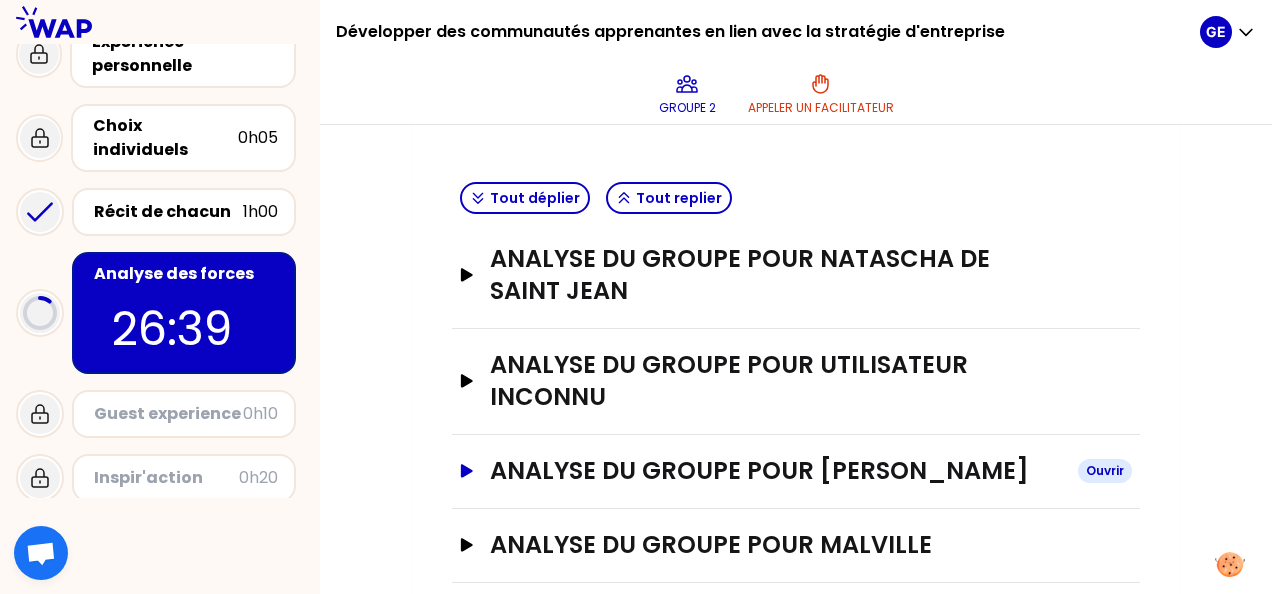 scroll, scrollTop: 584, scrollLeft: 0, axis: vertical 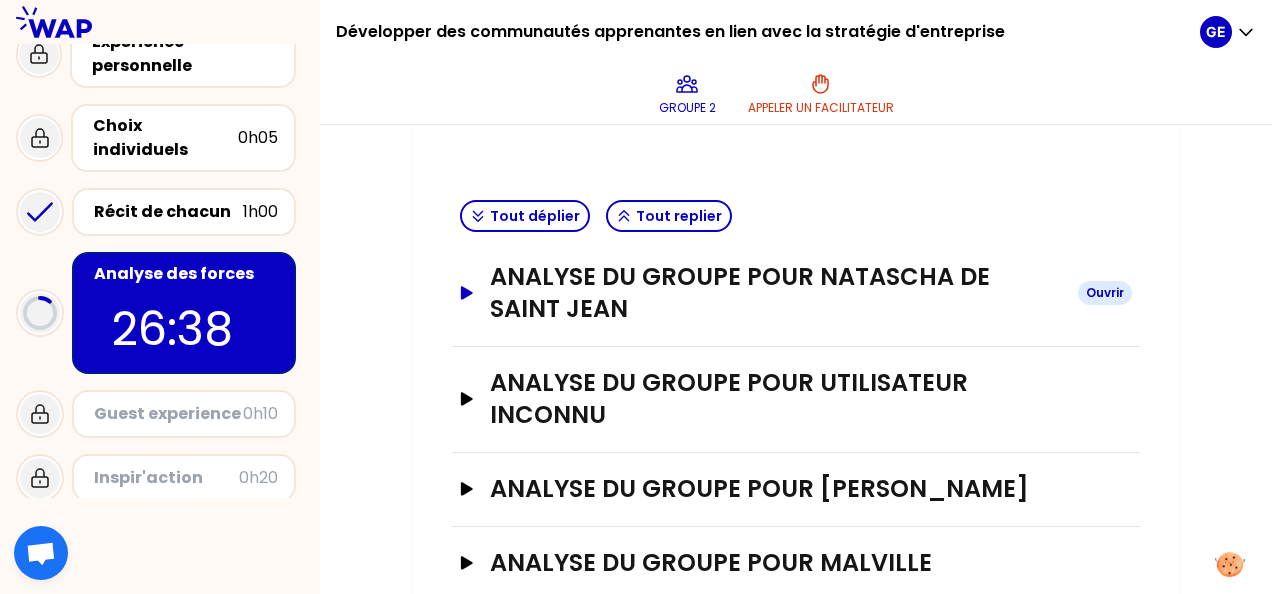 click on "analyse du groupe pour Natascha DE SAINT JEAN" at bounding box center [776, 293] 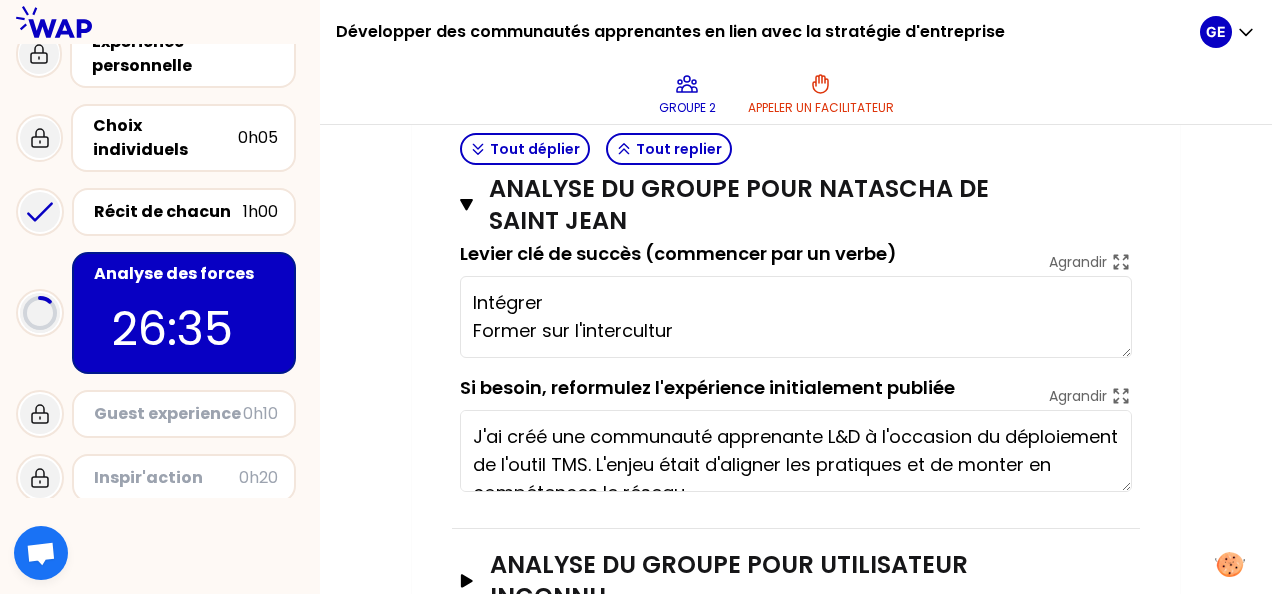 scroll, scrollTop: 725, scrollLeft: 0, axis: vertical 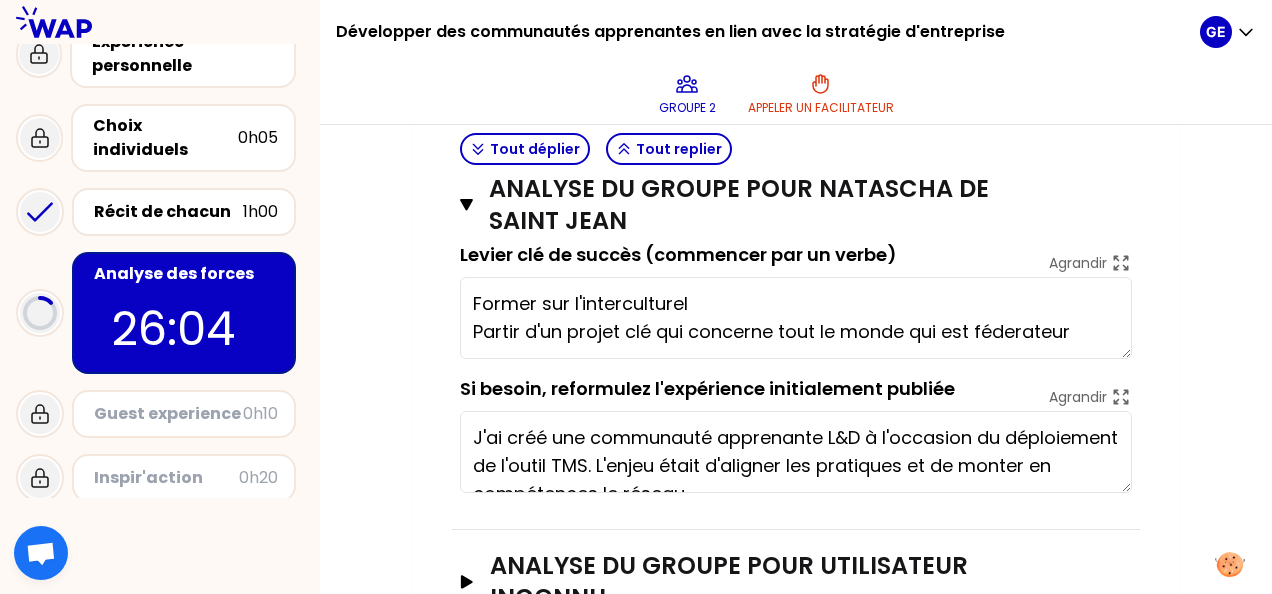 type on "Former sur l'interculturel
Partir d'un projet clé qui concerne tout le monde qui est fédérateur" 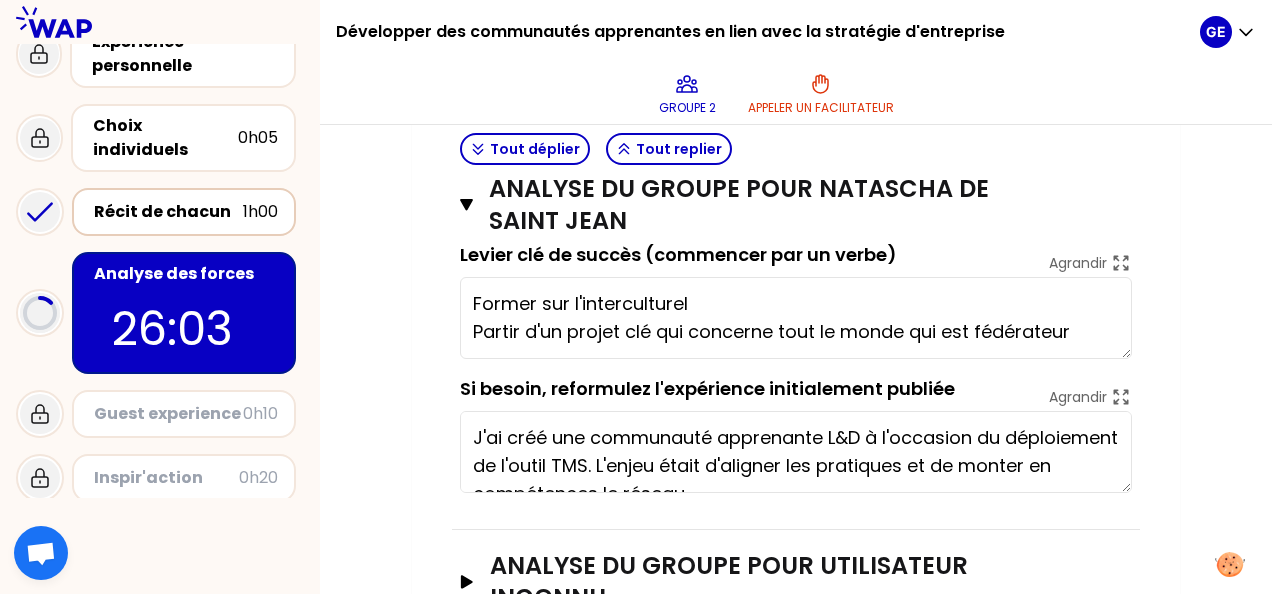 click on "Récit de chacun" at bounding box center [168, 212] 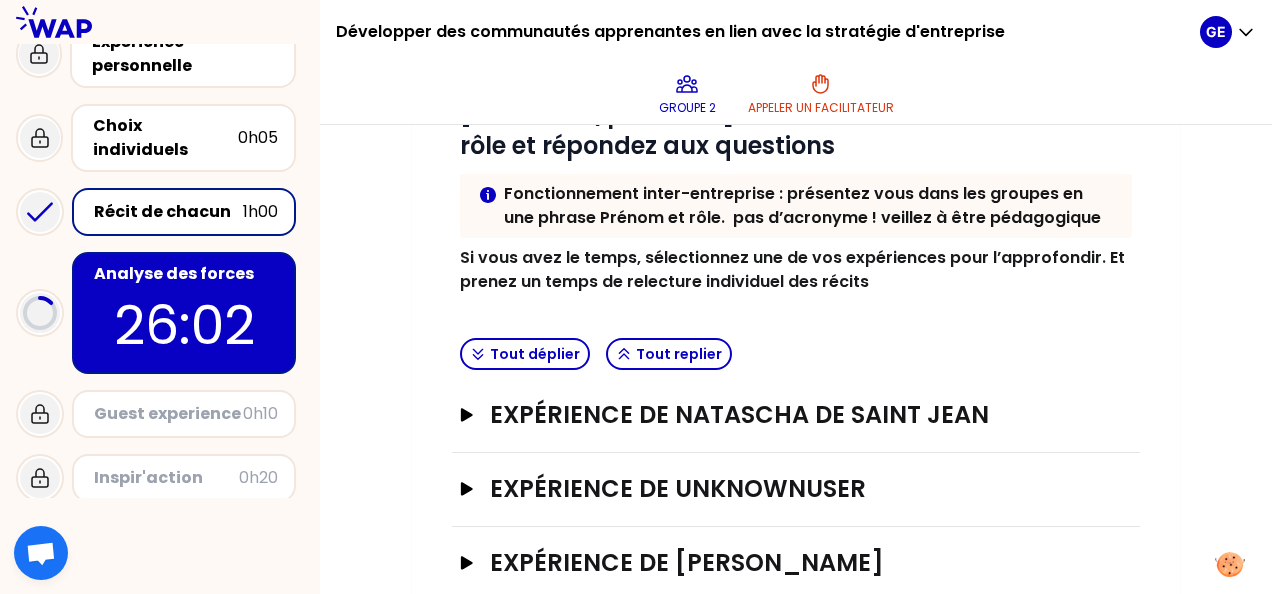 scroll, scrollTop: 296, scrollLeft: 0, axis: vertical 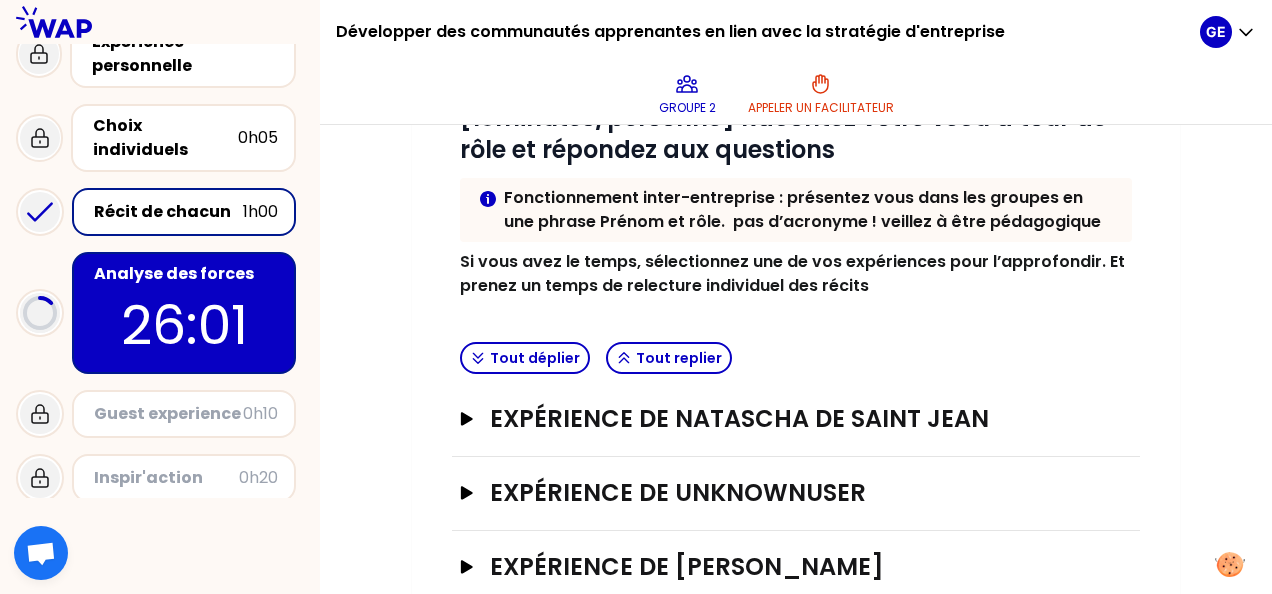 click on "Expérience de Natascha DE [PERSON_NAME]" at bounding box center [796, 420] 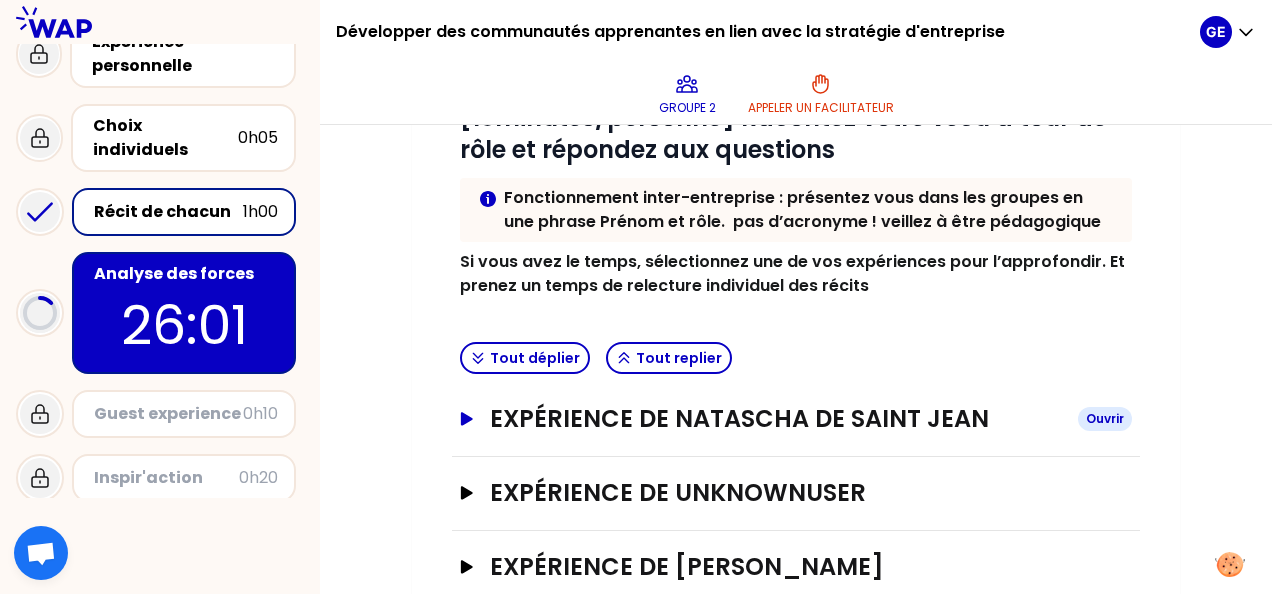 click on "Expérience de Natascha DE SAINT JEAN" at bounding box center [776, 419] 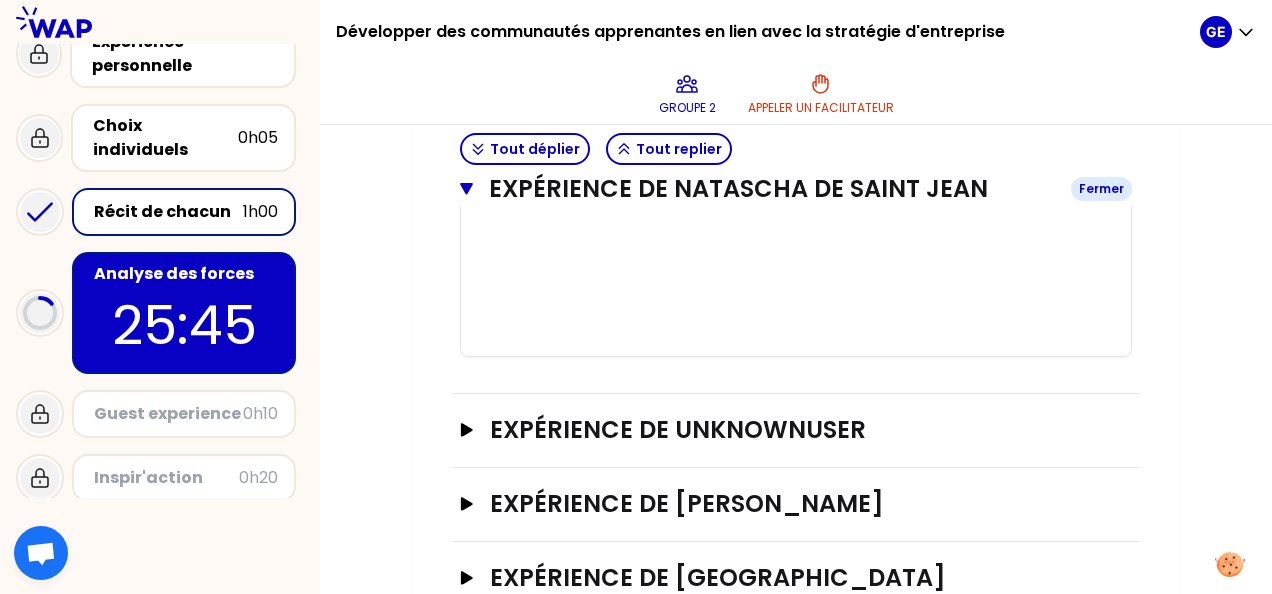 scroll, scrollTop: 2358, scrollLeft: 0, axis: vertical 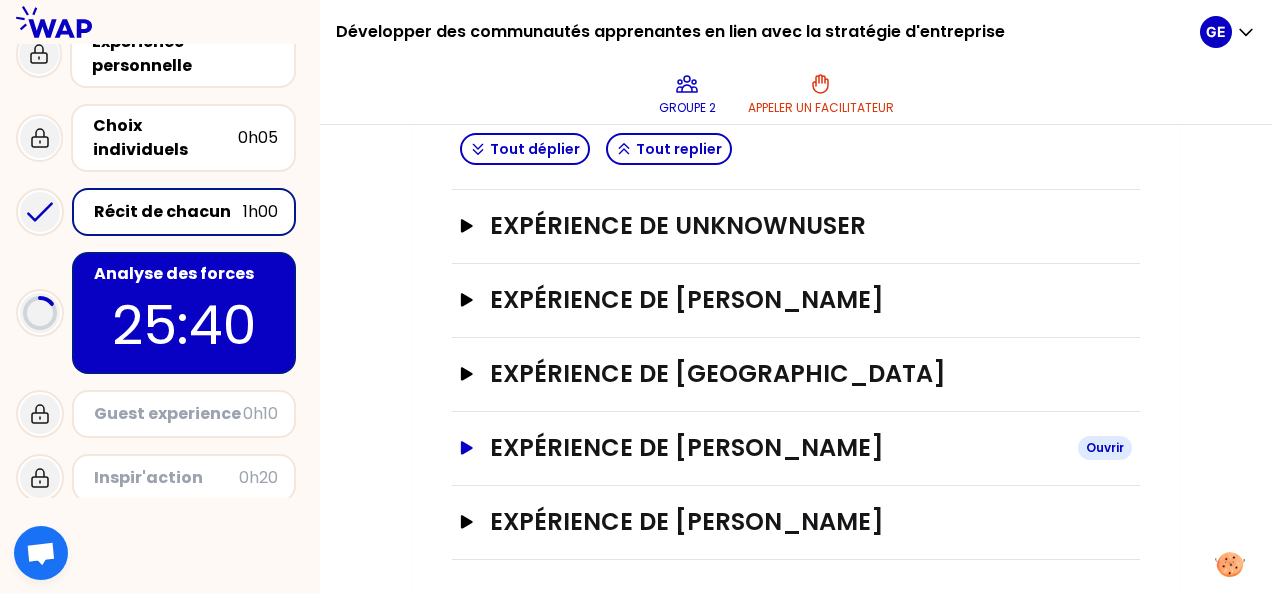 click on "Expérience de [PERSON_NAME]" at bounding box center (776, 448) 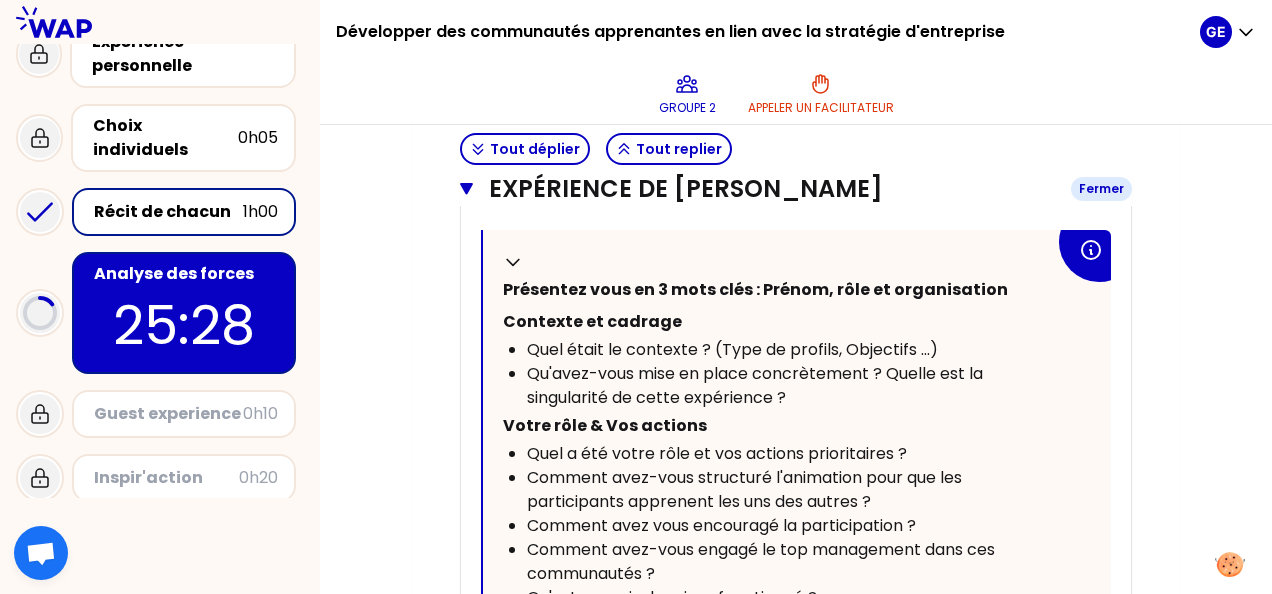 scroll, scrollTop: 2957, scrollLeft: 0, axis: vertical 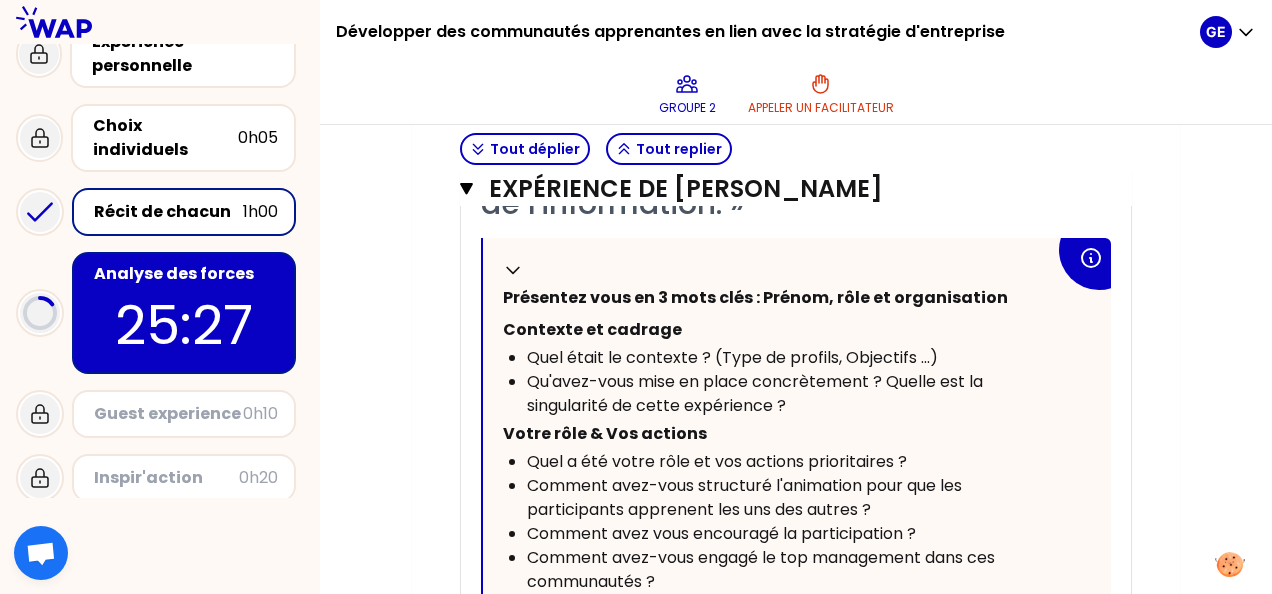 click on "Récit de chacun" at bounding box center [168, 212] 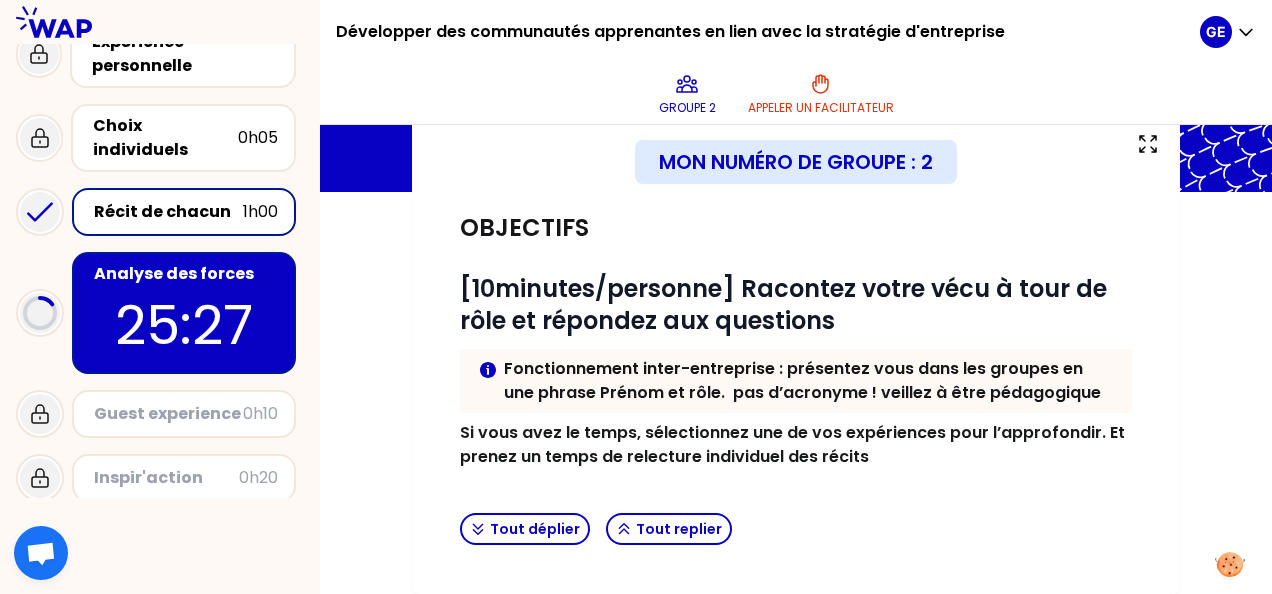scroll, scrollTop: 564, scrollLeft: 0, axis: vertical 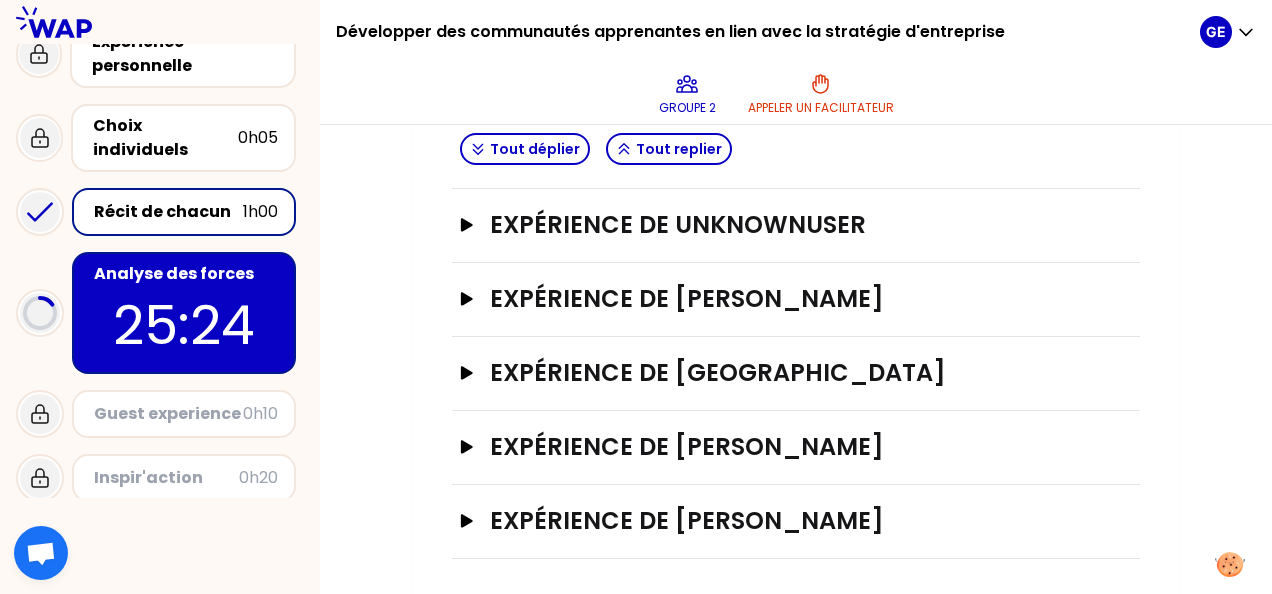 click on "25:24" at bounding box center [184, 325] 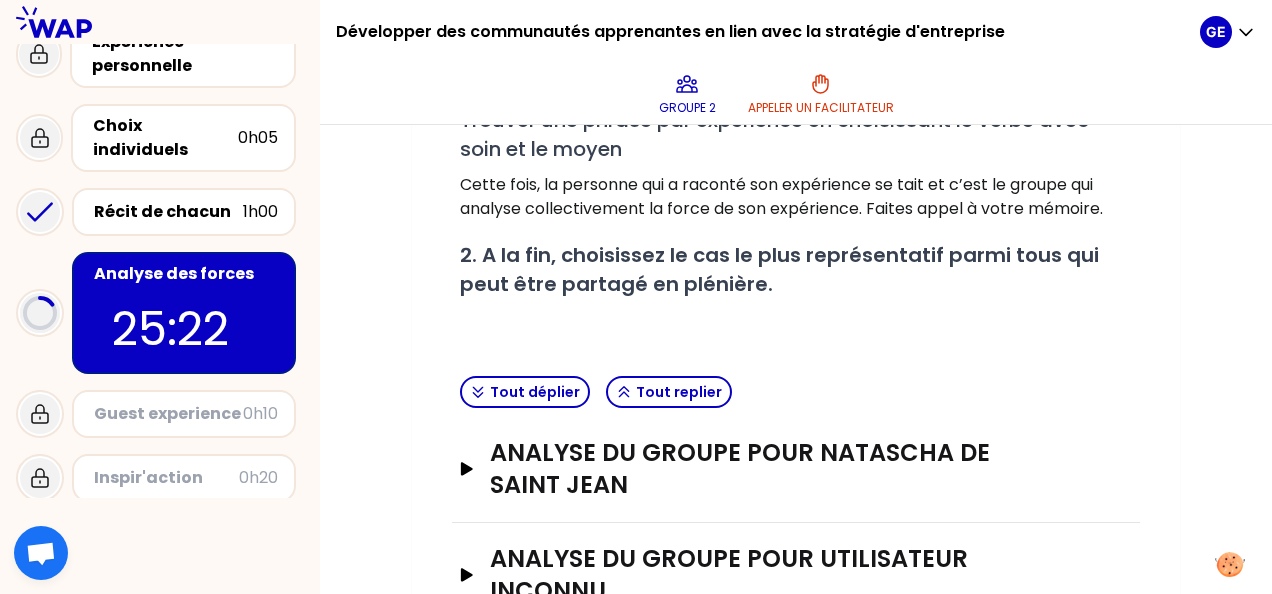 scroll, scrollTop: 464, scrollLeft: 0, axis: vertical 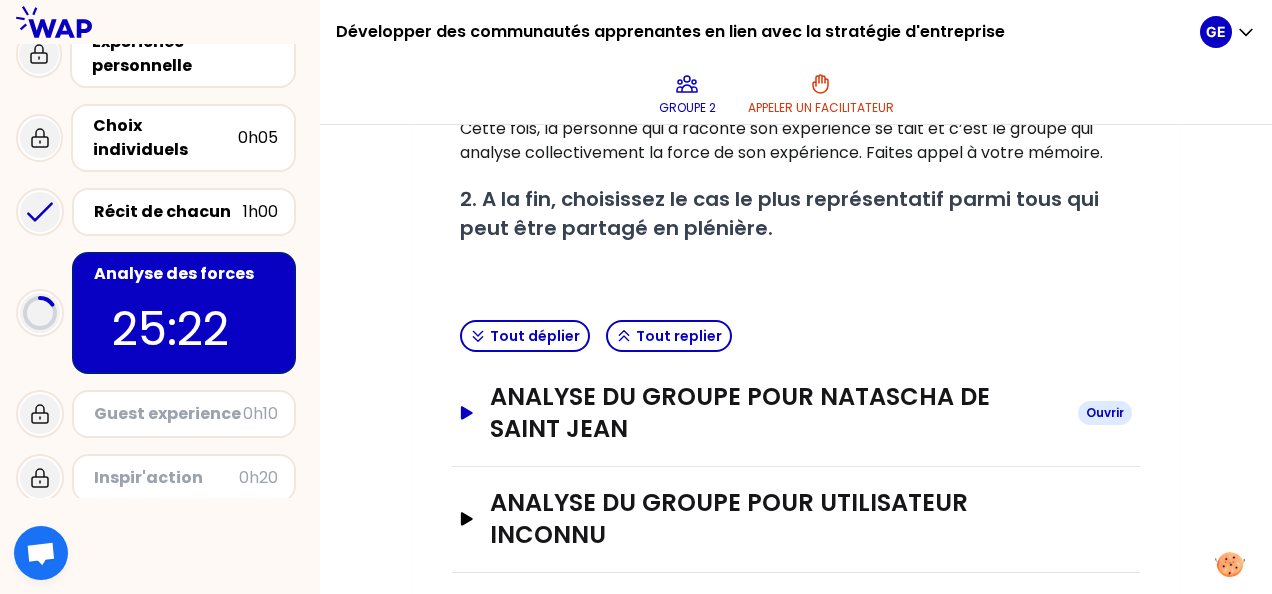 click on "analyse du groupe pour Natascha DE SAINT JEAN" at bounding box center [776, 413] 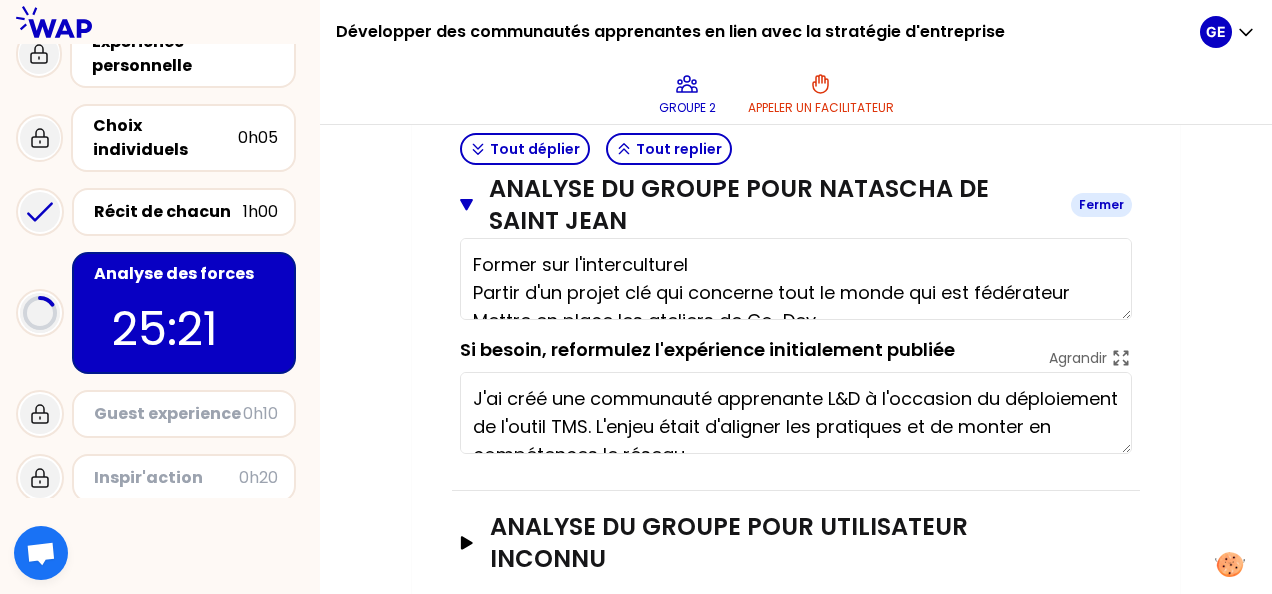 scroll, scrollTop: 766, scrollLeft: 0, axis: vertical 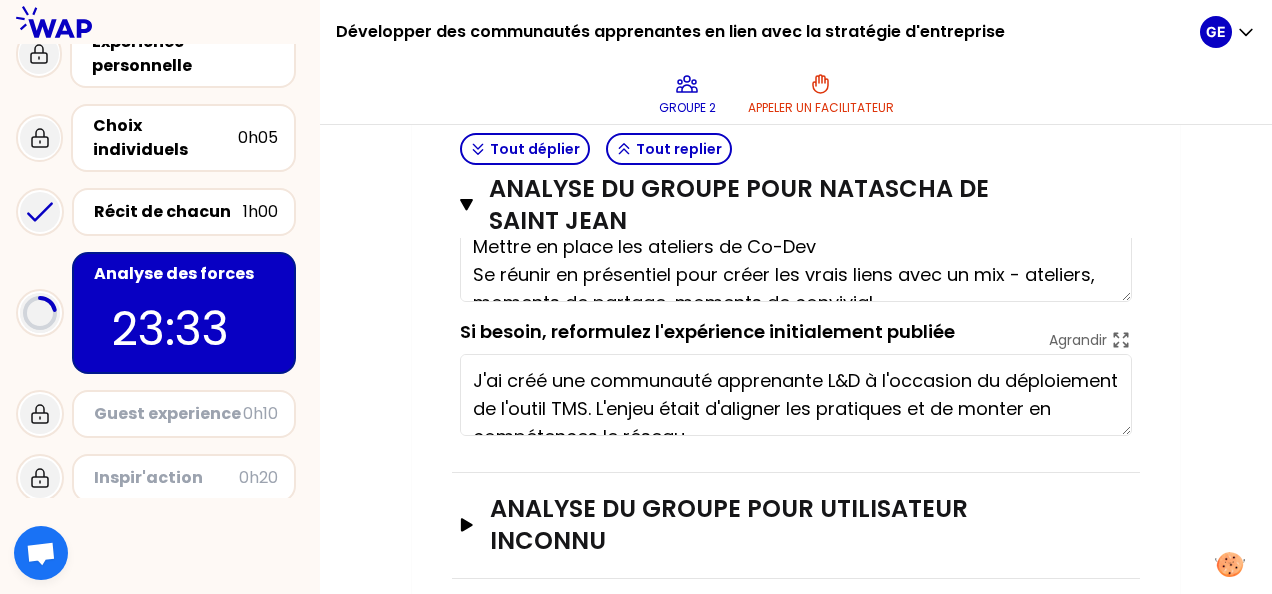 type on "Former sur l'interculturel dès le début
Partir d'un projet clé qui concerne tout le monde qui est fédérateur
Mettre en place les ateliers de Co-Dev
Se réunir en présentiel pour créer les vrais liens avec un mix - ateliers, moments de partage, moments de convivialité" 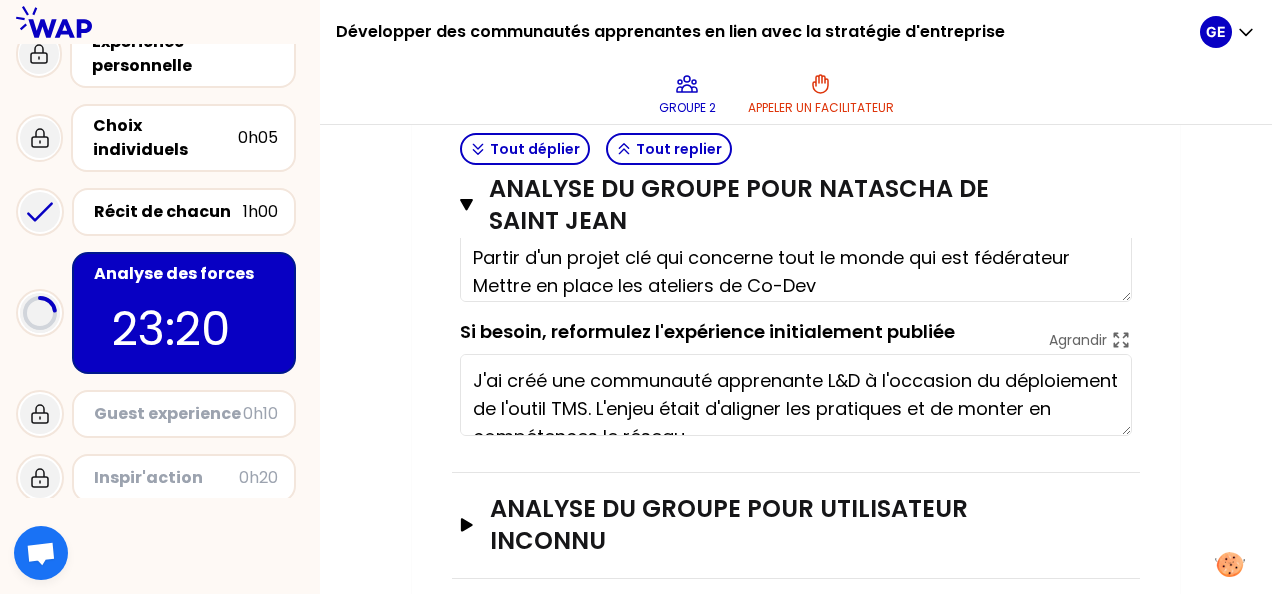 scroll, scrollTop: 0, scrollLeft: 0, axis: both 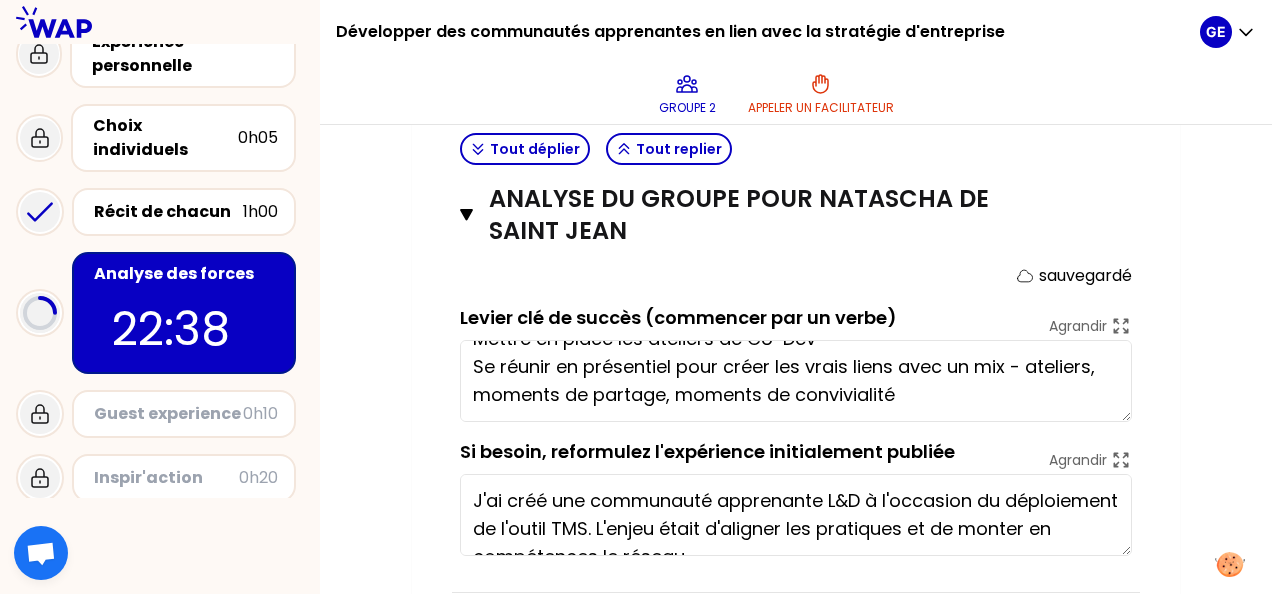 drag, startPoint x: 1159, startPoint y: 386, endPoint x: 1181, endPoint y: 366, distance: 29.732138 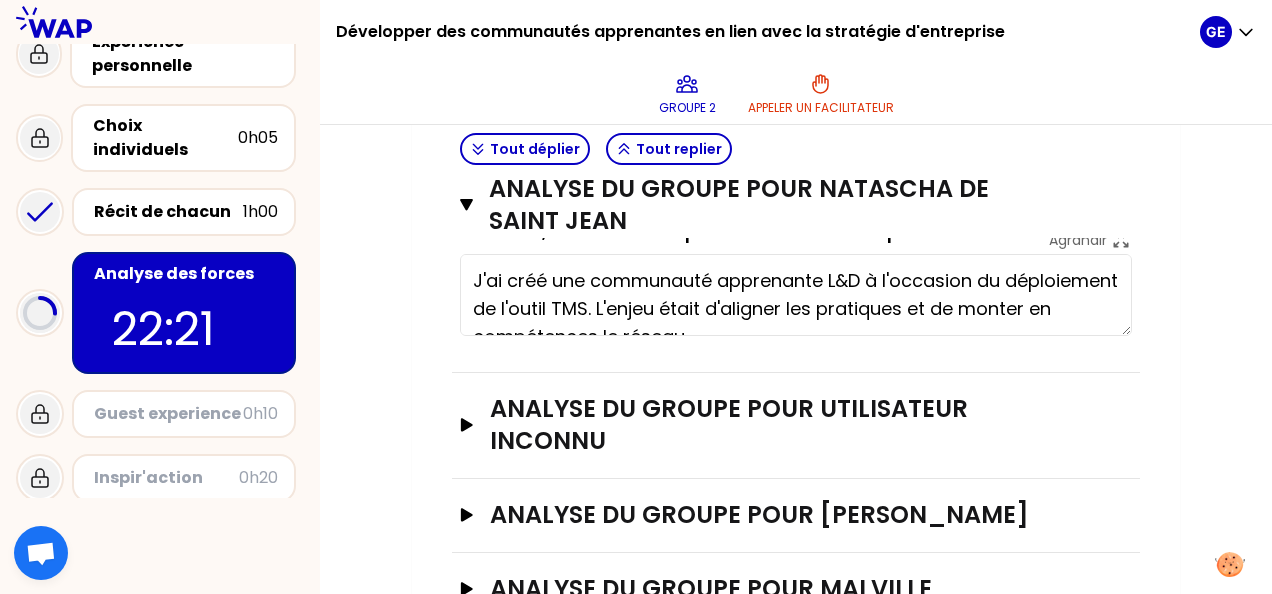 scroll, scrollTop: 904, scrollLeft: 0, axis: vertical 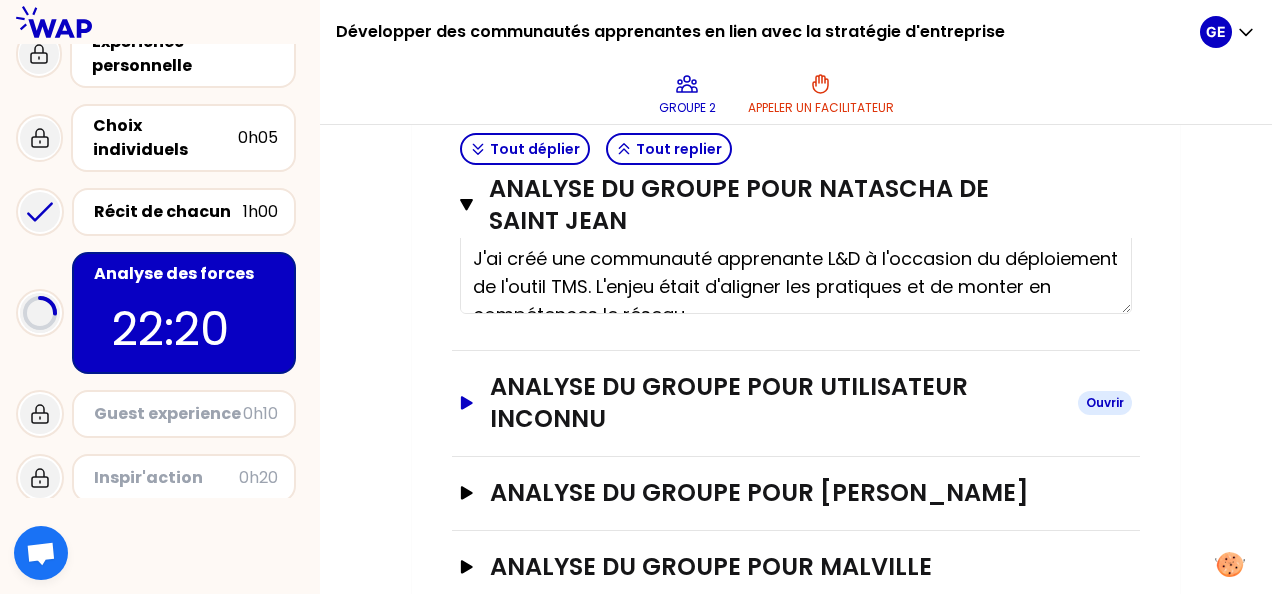 click on "analyse du groupe pour Utilisateur inconnu" at bounding box center (776, 403) 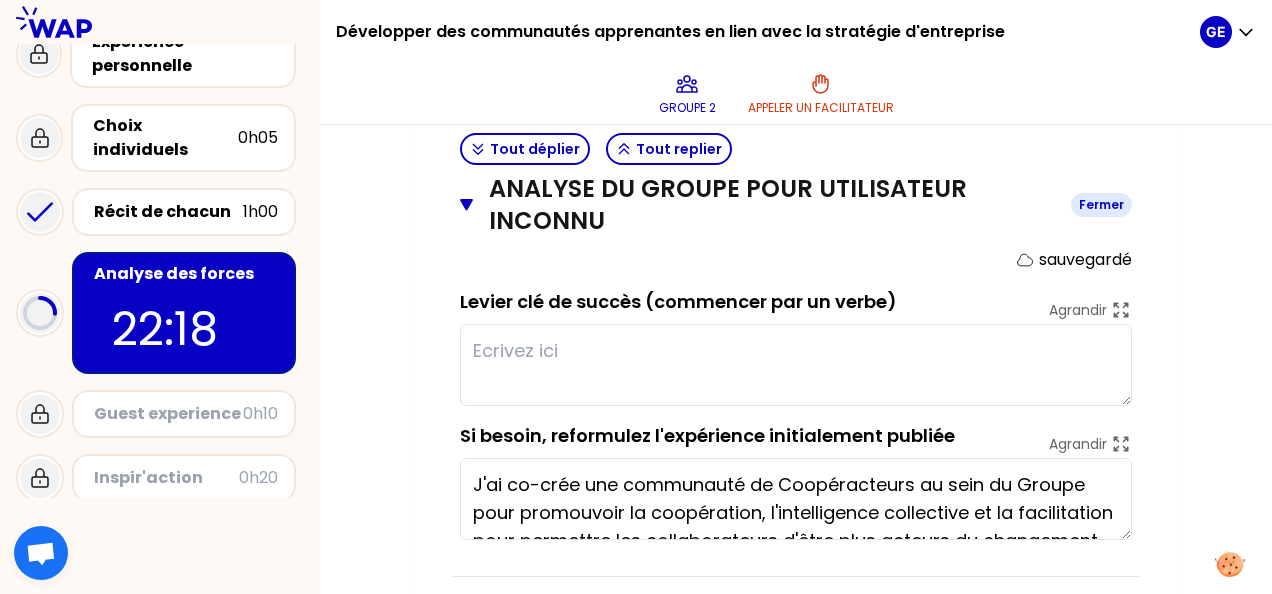 scroll, scrollTop: 1112, scrollLeft: 0, axis: vertical 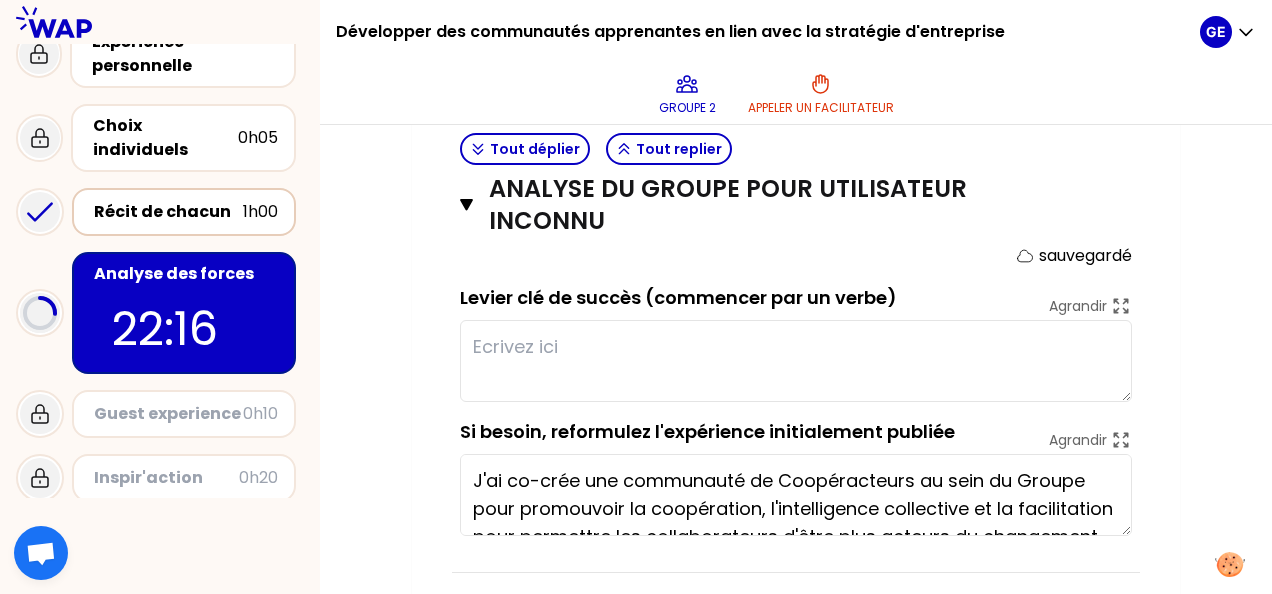 click on "Récit de chacun 1h00" at bounding box center [184, 212] 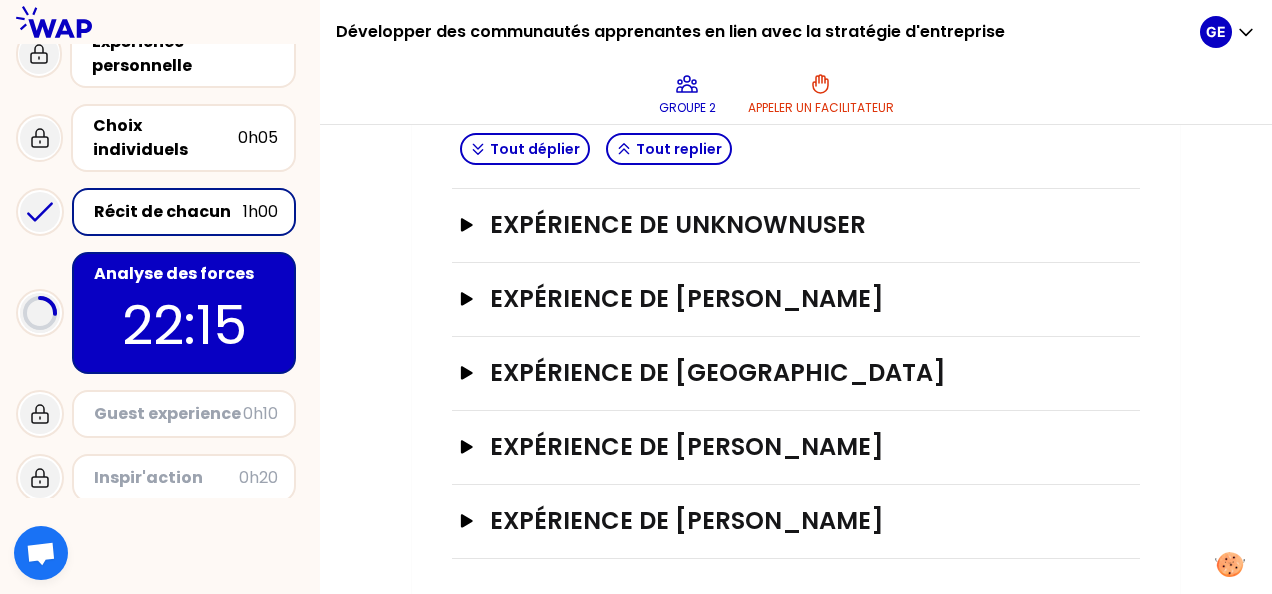 scroll, scrollTop: 388, scrollLeft: 0, axis: vertical 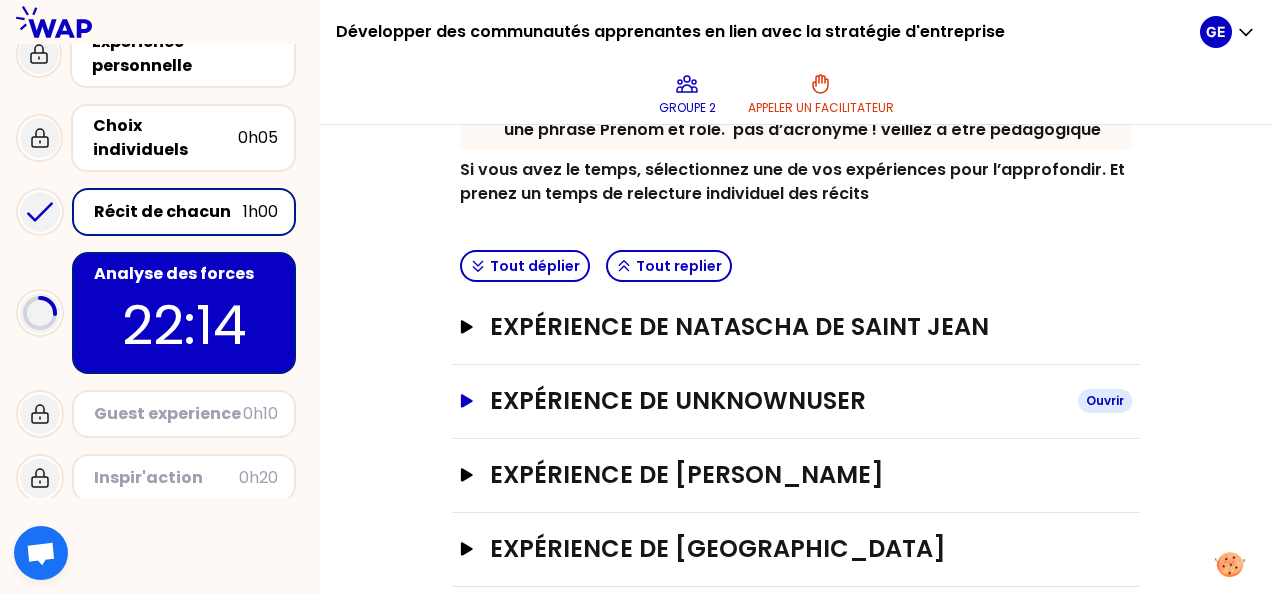 click on "Expérience de UnknownUser" at bounding box center [776, 401] 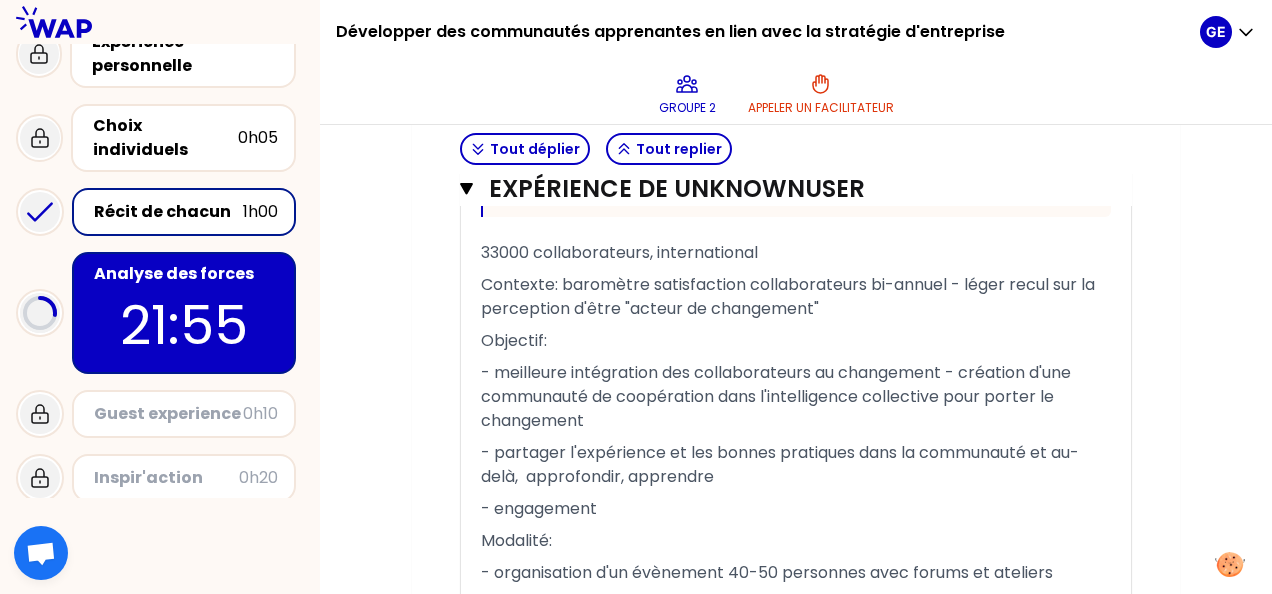 scroll, scrollTop: 1496, scrollLeft: 0, axis: vertical 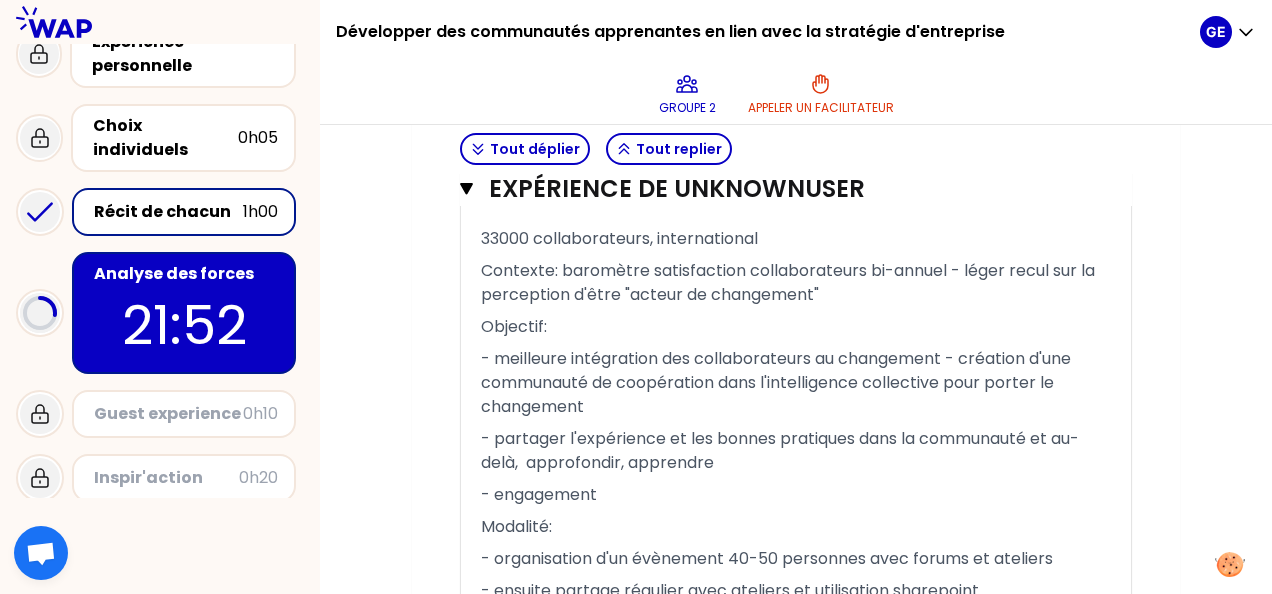 click on "21:52" at bounding box center [184, 325] 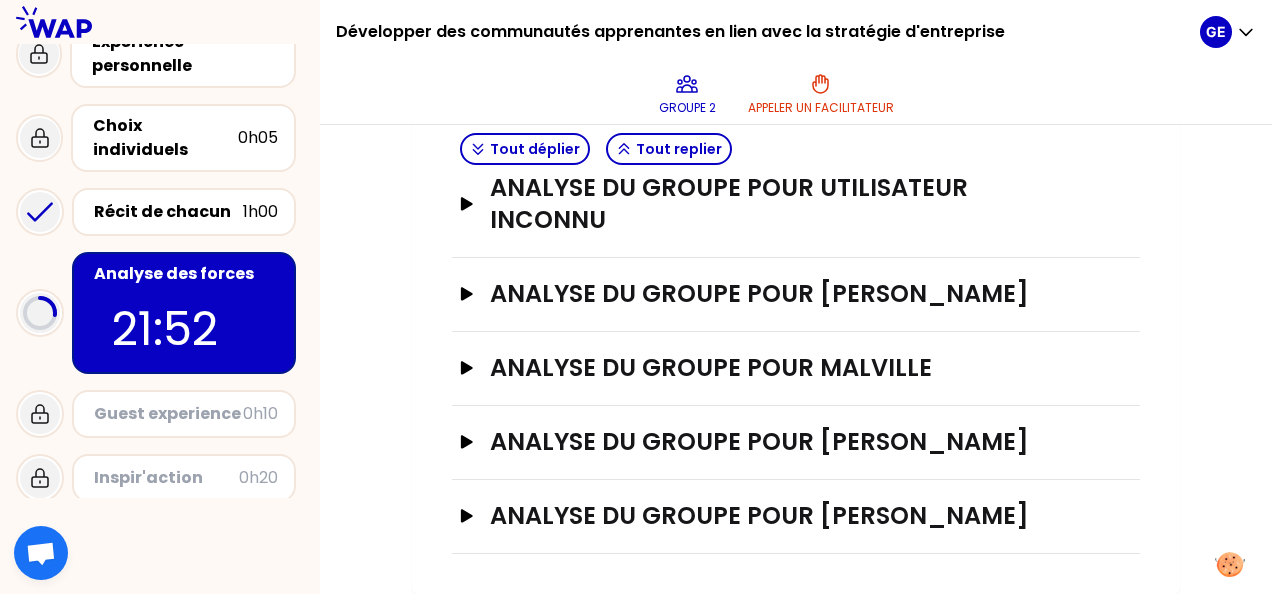 scroll, scrollTop: 772, scrollLeft: 0, axis: vertical 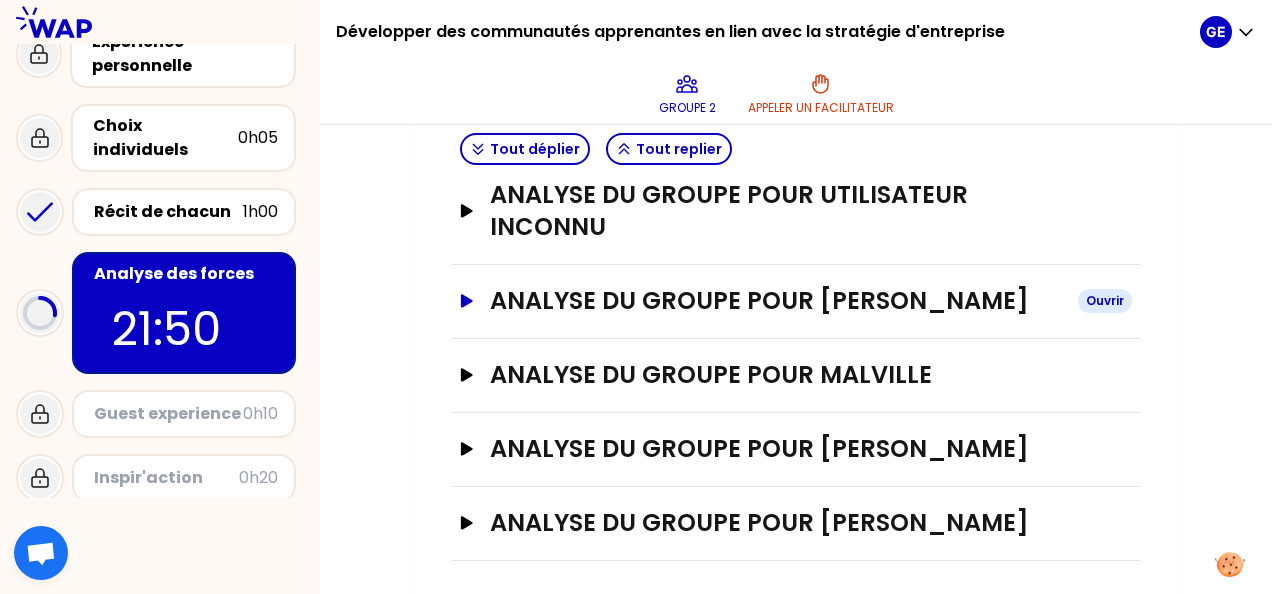 click on "analyse du groupe pour [PERSON_NAME]" at bounding box center (776, 301) 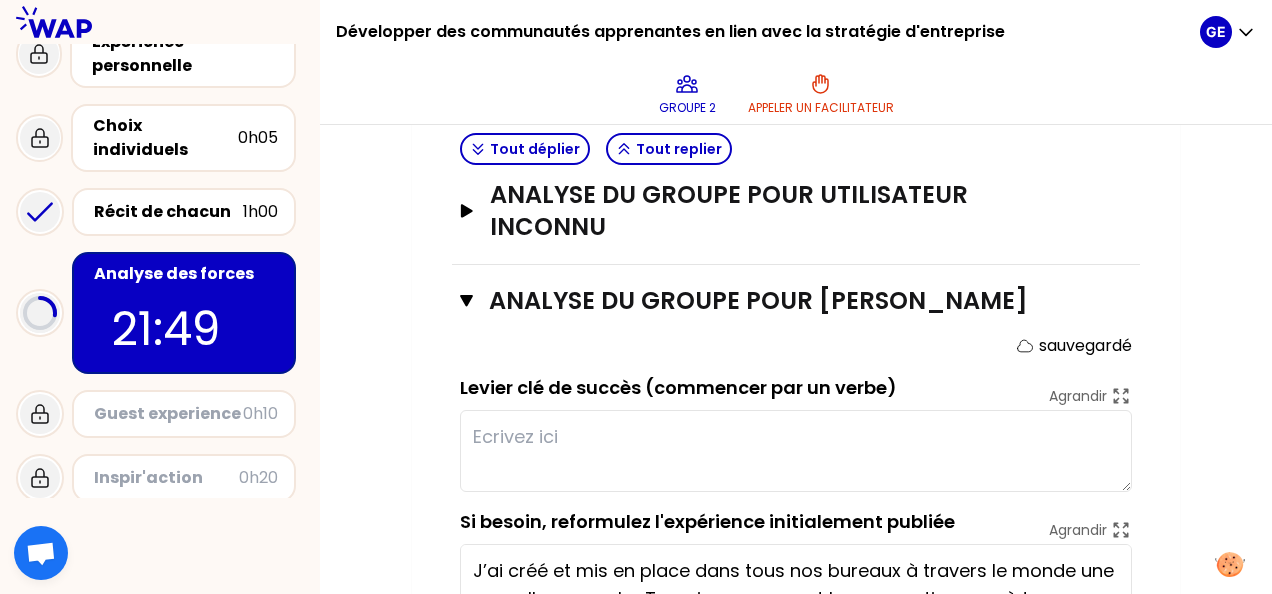 scroll, scrollTop: 870, scrollLeft: 0, axis: vertical 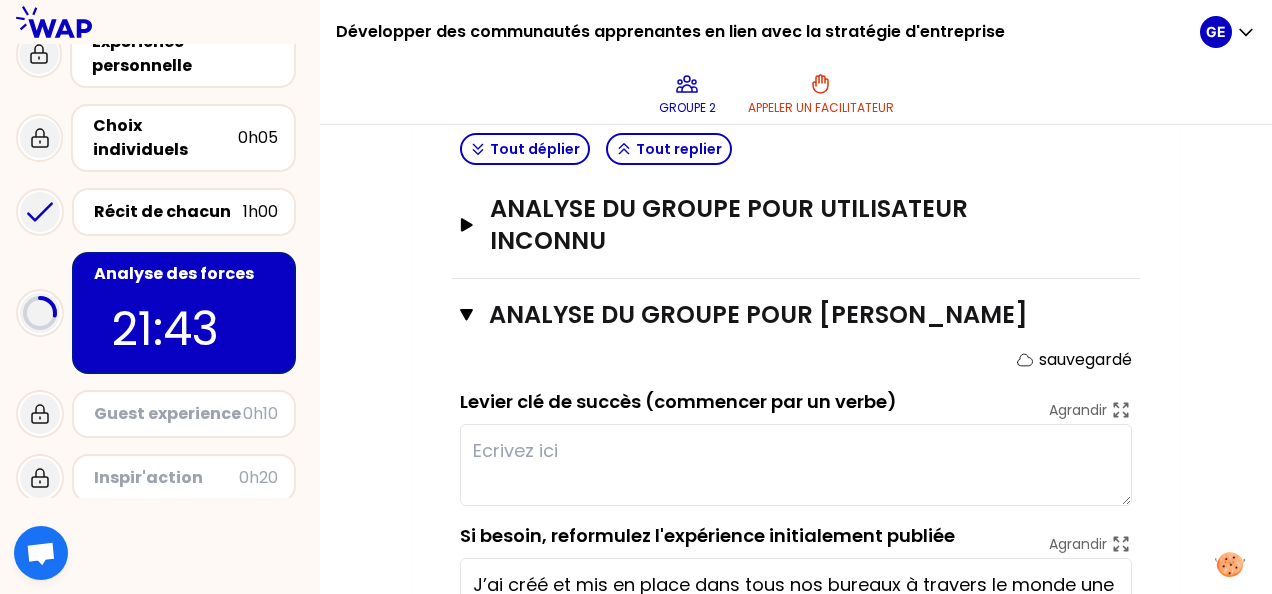 click on "analyse du groupe pour Utilisateur inconnu [PERSON_NAME]" at bounding box center (796, 226) 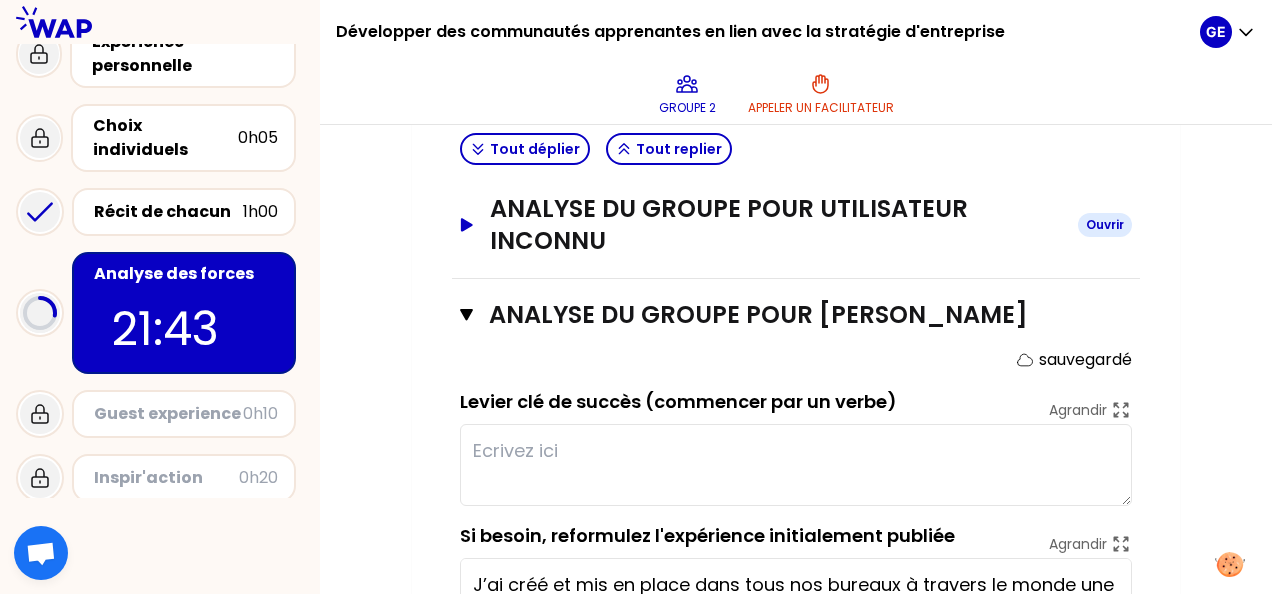 click on "analyse du groupe pour Utilisateur inconnu" at bounding box center [776, 225] 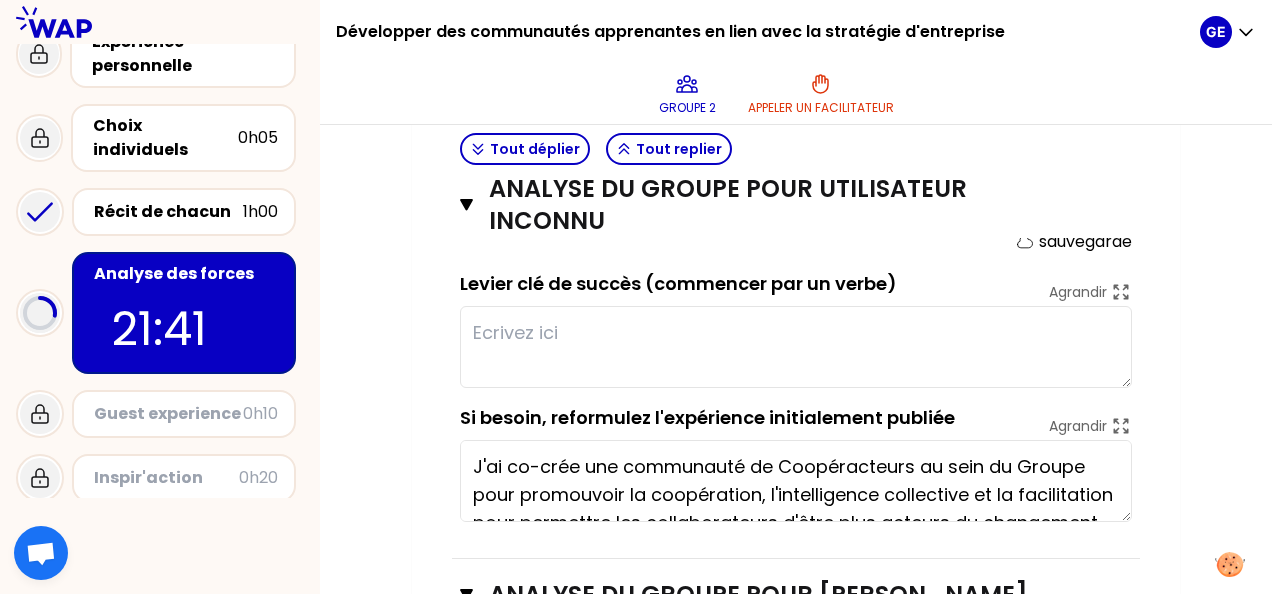scroll, scrollTop: 804, scrollLeft: 0, axis: vertical 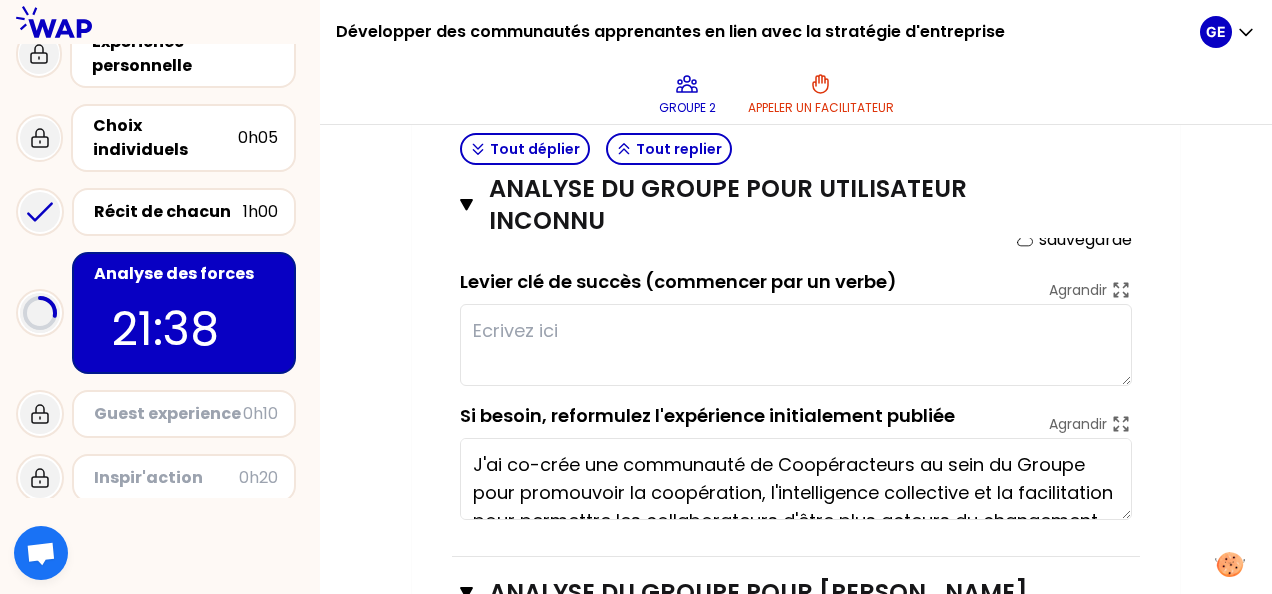 click at bounding box center [796, 345] 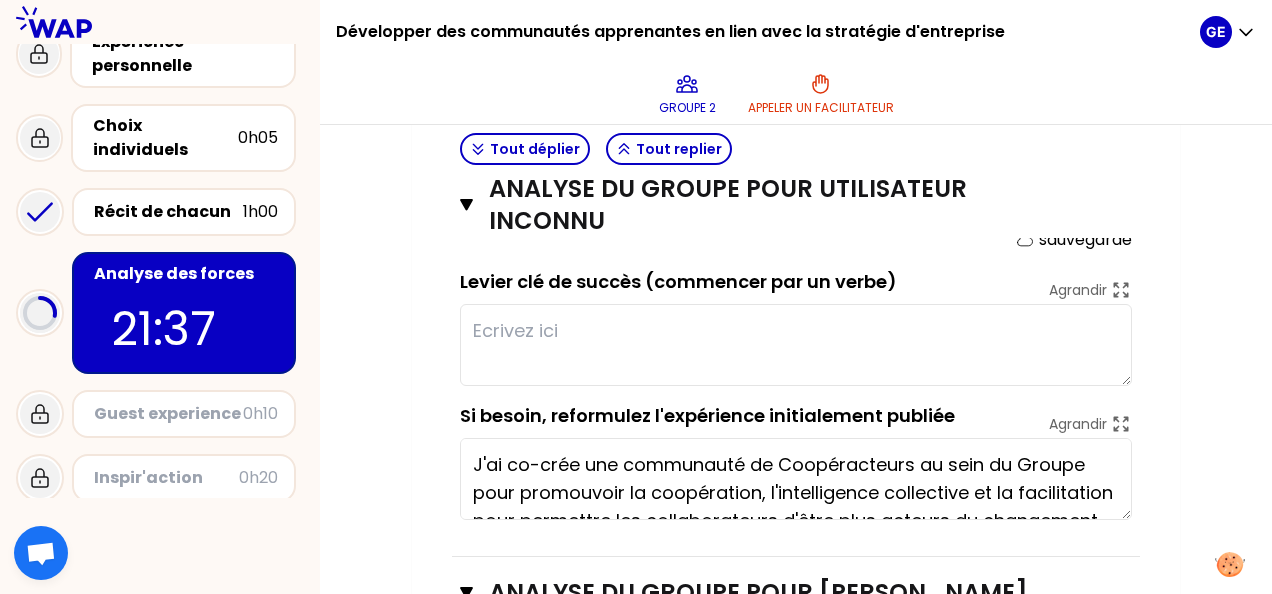 click on "Mon numéro de groupe : 2 Objectifs # 1. En groupe, identifiez collectivement la force qui se cache dans chaque expérience pour développer des communautés apprenantes stratégiques. # Trouver une phrase par expérience en choisissant le verbe avec soin et le moyen Cette fois, la personne qui a raconté son expérience se tait et c’est le groupe qui analyse collectivement la force de son expérience. Faites appel à votre mémoire. # 2. A la fin, choisissez le cas le plus représentatif parmi tous qui peut être partagé en plénière. Tout déplier Tout replier analyse du groupe pour Natascha DE [PERSON_NAME] analyse du groupe pour Utilisateur inconnu [PERSON_NAME] sauvegardé Levier clé de succès (commencer par un verbe) Agrandir Si besoin, reformulez l'expérience initialement publiée Agrandir analyse du groupe pour [PERSON_NAME] sauvegardé Levier clé de succès (commencer par un verbe) Agrandir Si besoin, reformulez l'expérience initialement publiée [PERSON_NAME] analyse du groupe pour Malville" at bounding box center [796, 325] 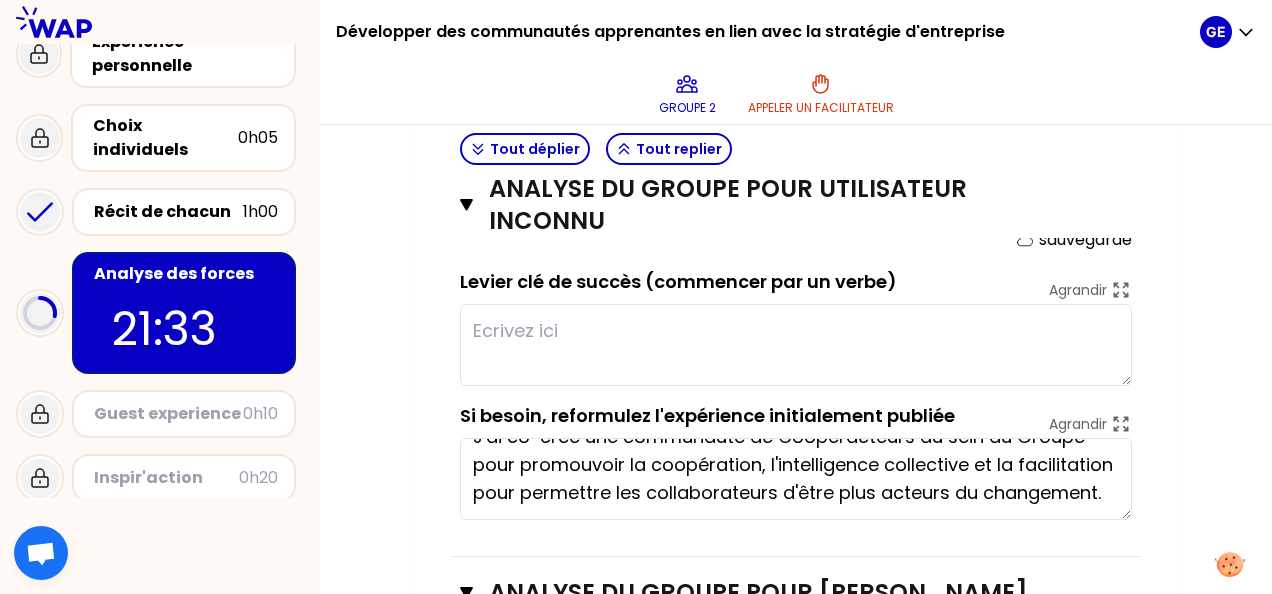 scroll, scrollTop: 0, scrollLeft: 0, axis: both 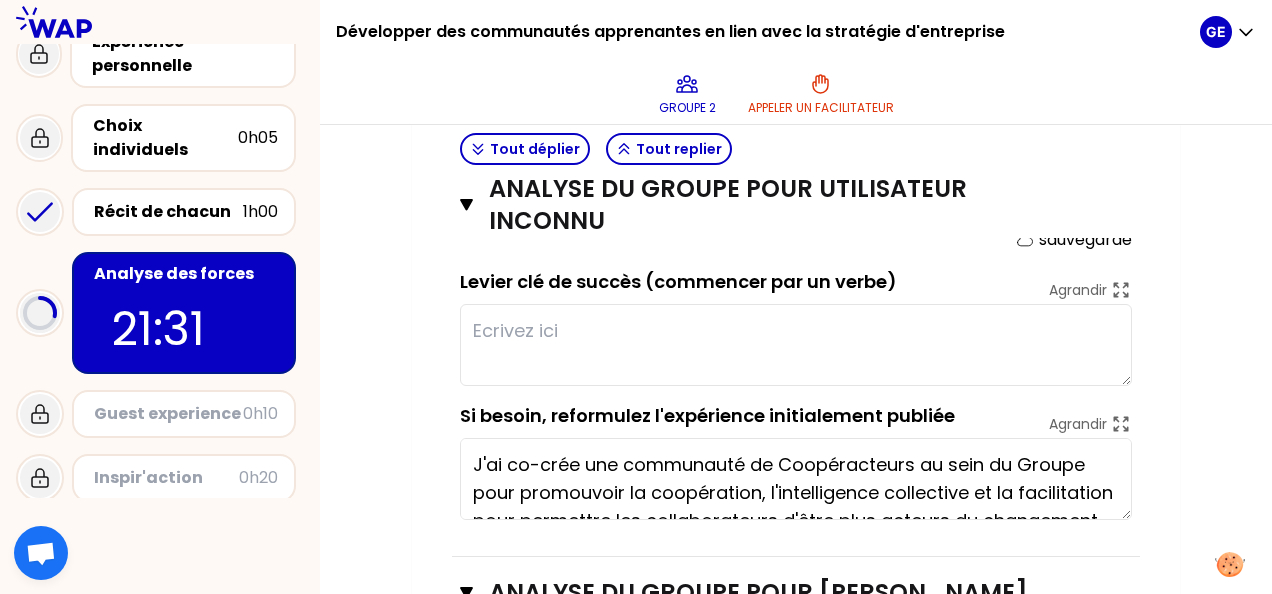 click on "Mon numéro de groupe : 2 Objectifs # 1. En groupe, identifiez collectivement la force qui se cache dans chaque expérience pour développer des communautés apprenantes stratégiques. # Trouver une phrase par expérience en choisissant le verbe avec soin et le moyen Cette fois, la personne qui a raconté son expérience se tait et c’est le groupe qui analyse collectivement la force de son expérience. Faites appel à votre mémoire. # 2. A la fin, choisissez le cas le plus représentatif parmi tous qui peut être partagé en plénière. Tout déplier Tout replier analyse du groupe pour Natascha DE [PERSON_NAME] analyse du groupe pour Utilisateur inconnu [PERSON_NAME] sauvegardé Levier clé de succès (commencer par un verbe) Agrandir Si besoin, reformulez l'expérience initialement publiée Agrandir analyse du groupe pour [PERSON_NAME] sauvegardé Levier clé de succès (commencer par un verbe) Agrandir Si besoin, reformulez l'expérience initialement publiée [PERSON_NAME] analyse du groupe pour Malville" at bounding box center [796, 325] 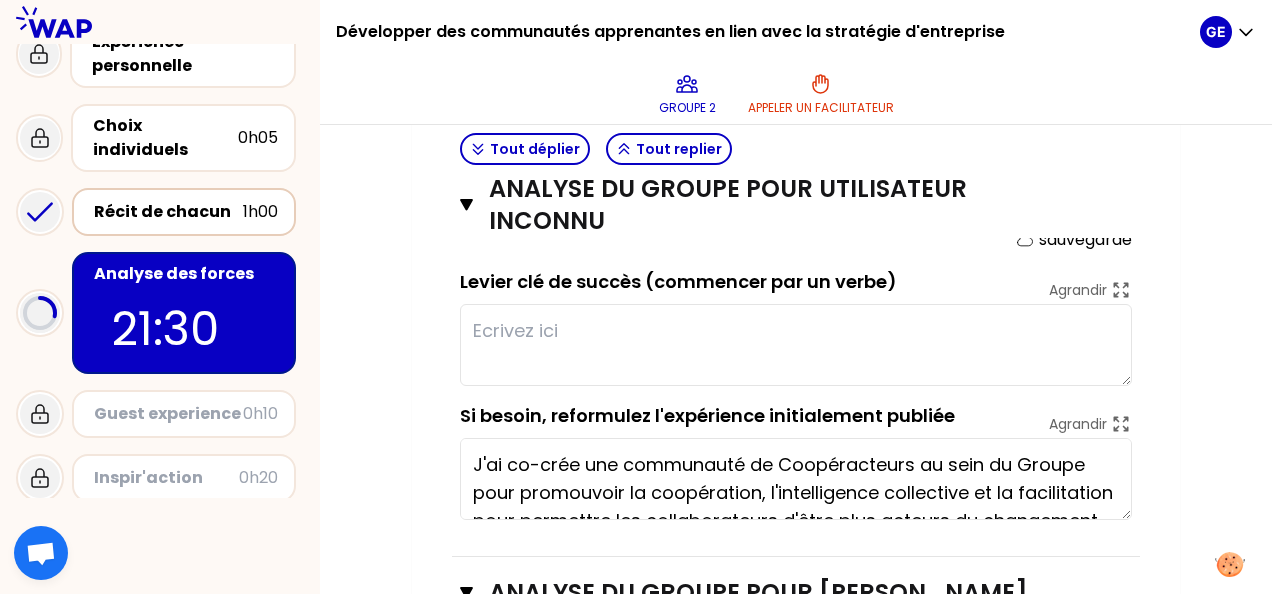 click on "Récit de chacun" at bounding box center [168, 212] 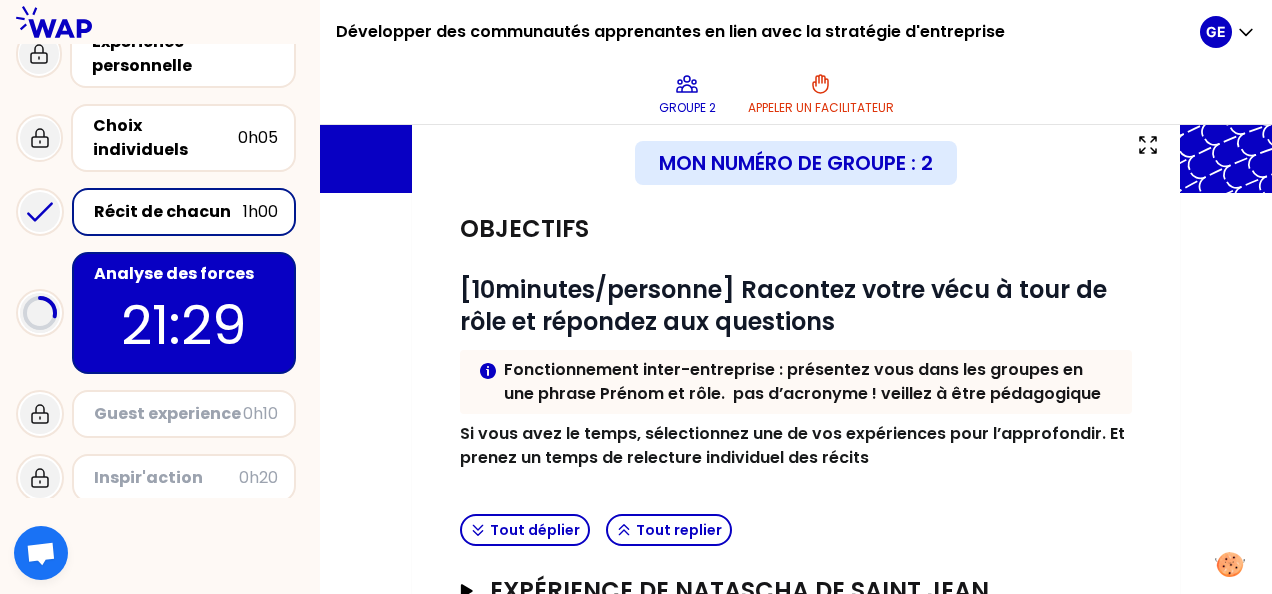 scroll, scrollTop: 564, scrollLeft: 0, axis: vertical 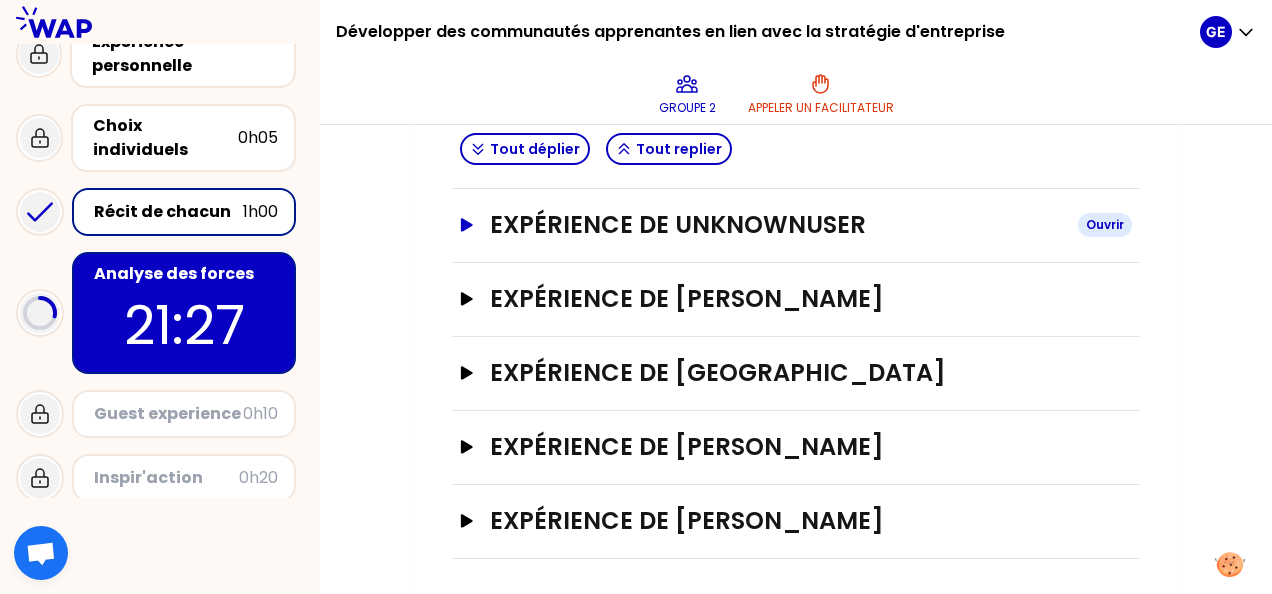 click on "Expérience de UnknownUser" at bounding box center (776, 225) 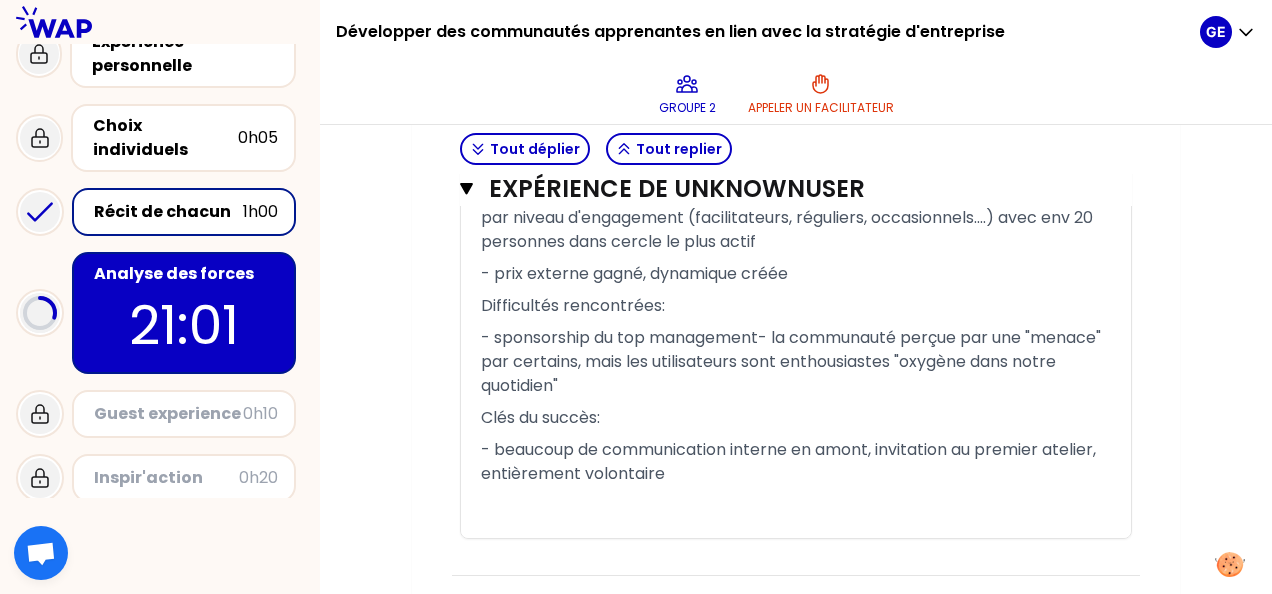 scroll, scrollTop: 1997, scrollLeft: 0, axis: vertical 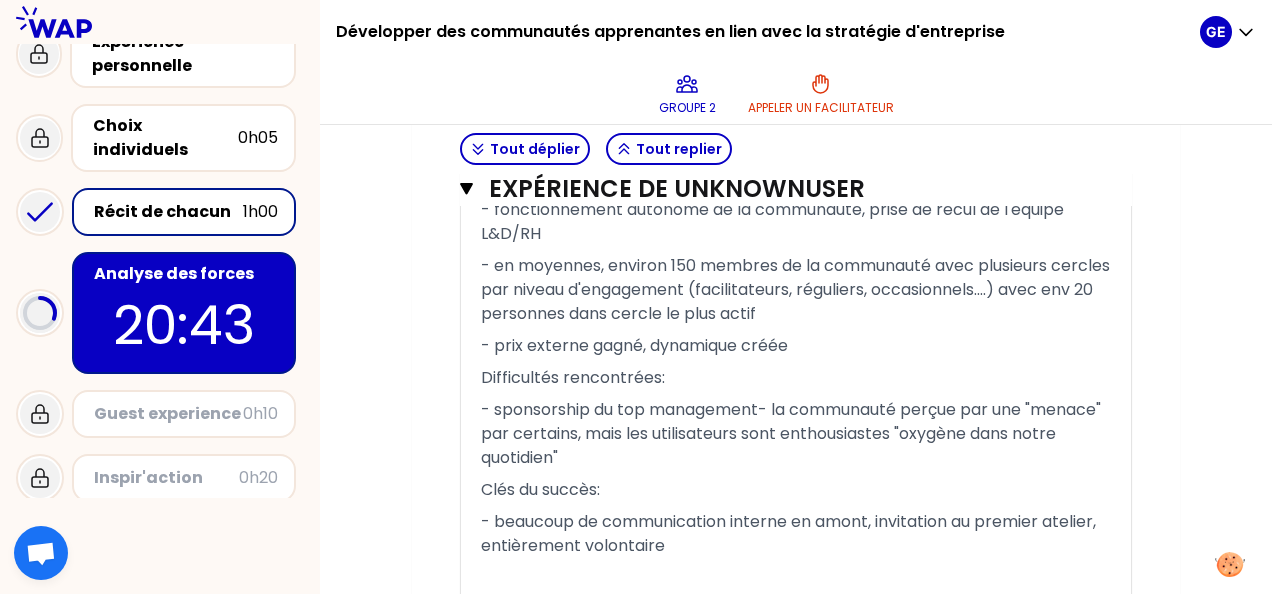 click on "Mon numéro de groupe : 2 Objectifs # [10minutes/personne] Racontez votre vécu à tour de rôle et répondez aux questions Info Warning Tip Fonctionnement inter-entreprise : présentez vous dans les groupes en une phrase Prénom et rôle.  pas d’acronyme ! veillez à être pédagogique Si vous avez le temps, sélectionnez une de vos expériences pour l’approfondir. Et prenez un temps de relecture individuel des récits Tout déplier Tout replier Expérience de Natascha DE [PERSON_NAME] Expérience de UnknownUser Fermer T1 T2 Exporter sauvegardé « J'ai co-crée une communauté de Coopéracteurs au sein du Groupe pour promouvoir la coopération, l'intelligence collective et la facilitation pour permettre les collaborateurs d'être plus acteurs du changement. » Replier Présentez vous en 3 mots clés : Prénom, rôle et organisation Contexte et cadrage Quel était le contexte ? (Type de profils, Objectifs ...) Votre rôle & Vos actions Quel a été votre rôle et vos actions prioritaires ? ﻿ ﻿" at bounding box center (796, -388) 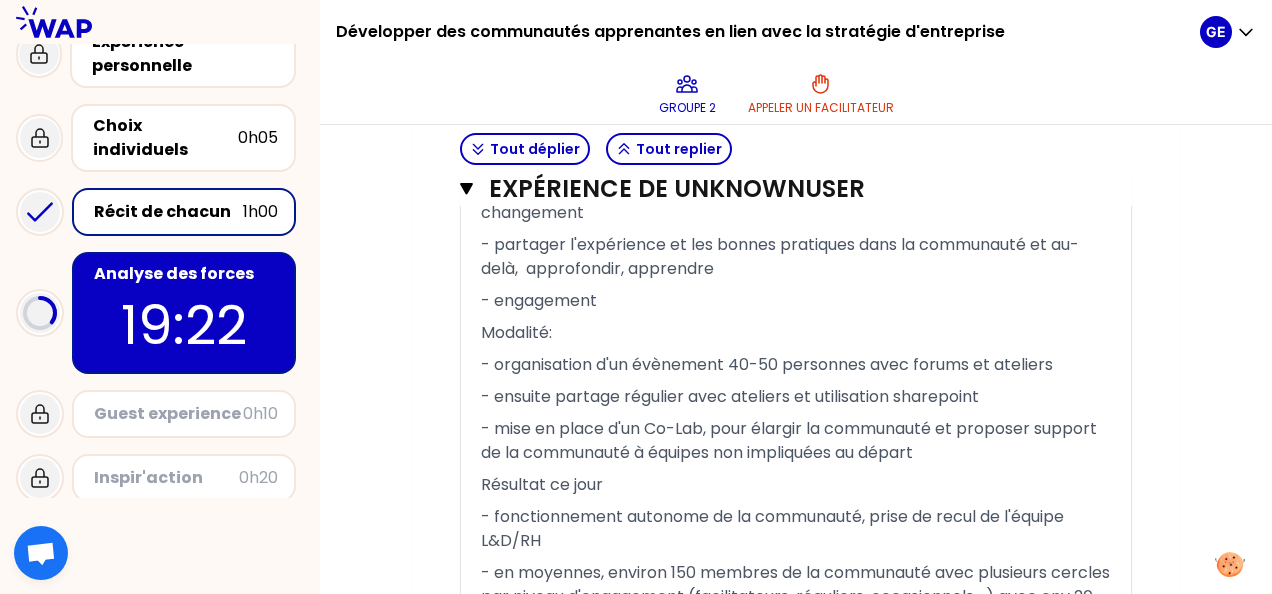 scroll, scrollTop: 1698, scrollLeft: 0, axis: vertical 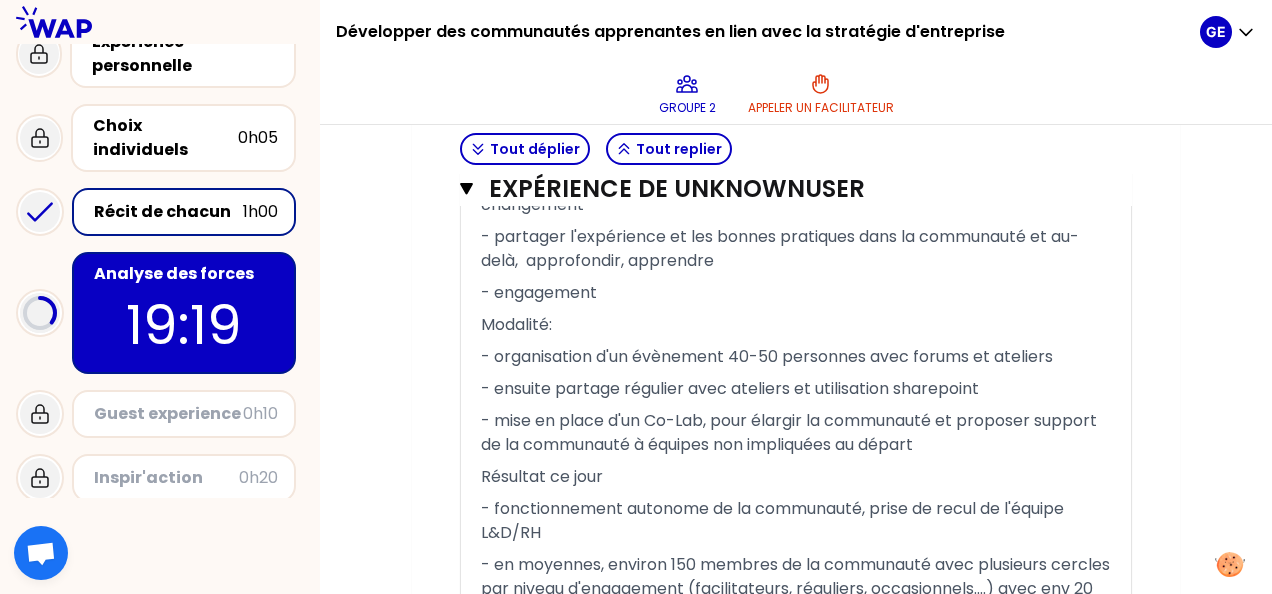 click on "19:19" at bounding box center (184, 325) 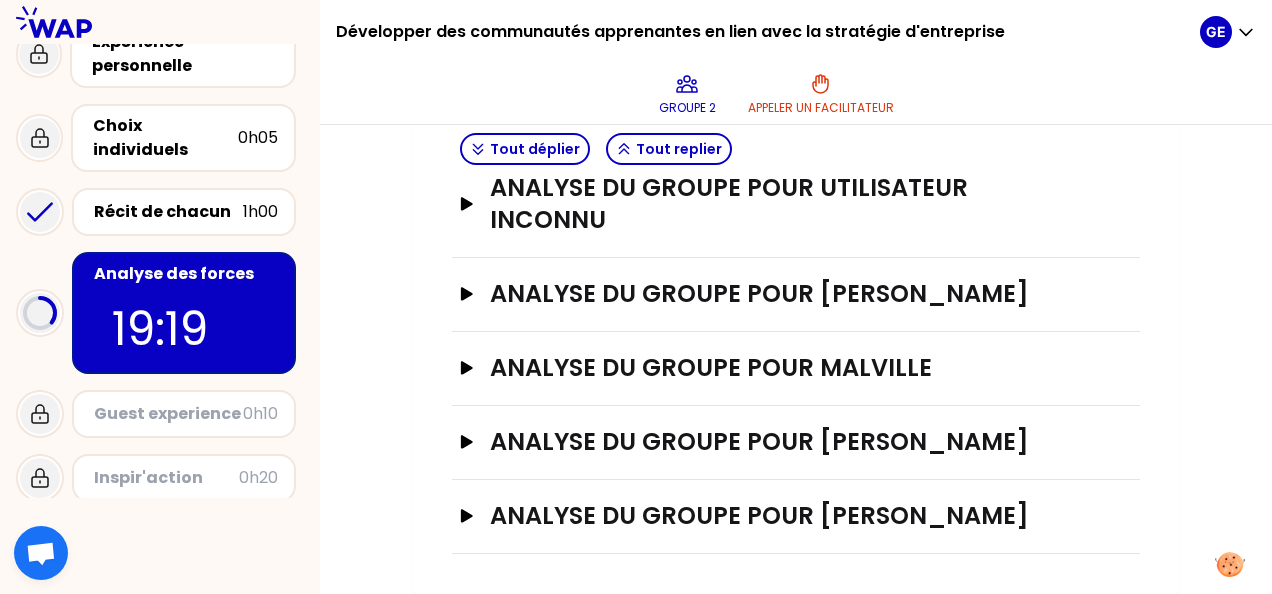 scroll, scrollTop: 772, scrollLeft: 0, axis: vertical 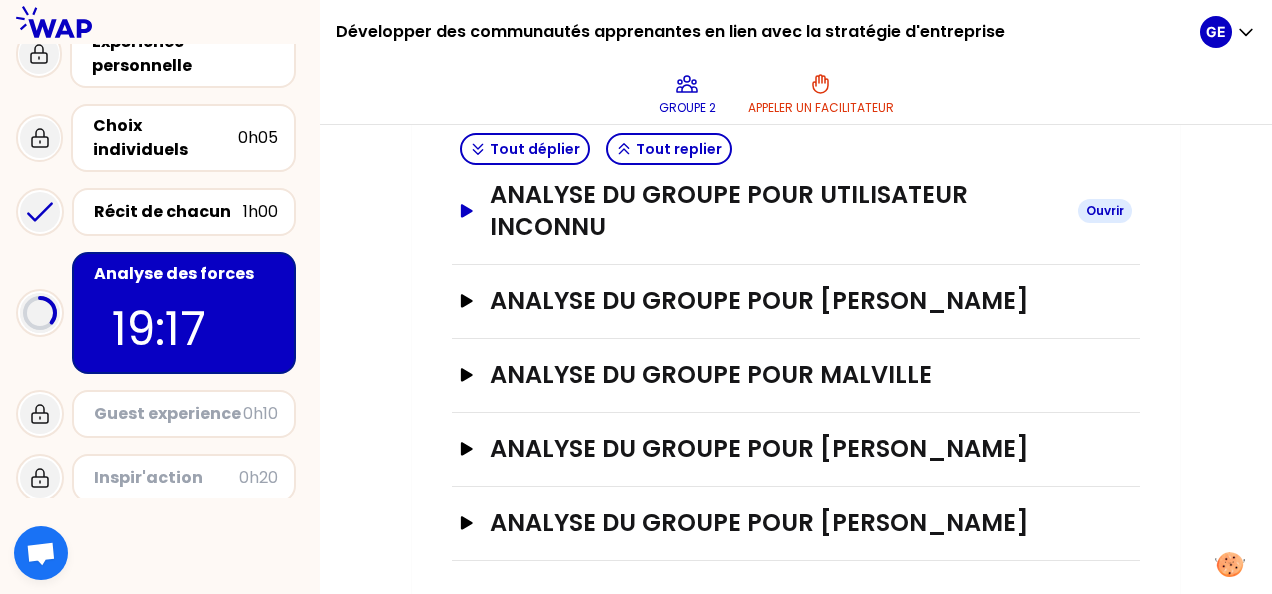 click on "analyse du groupe pour Utilisateur inconnu" at bounding box center [776, 211] 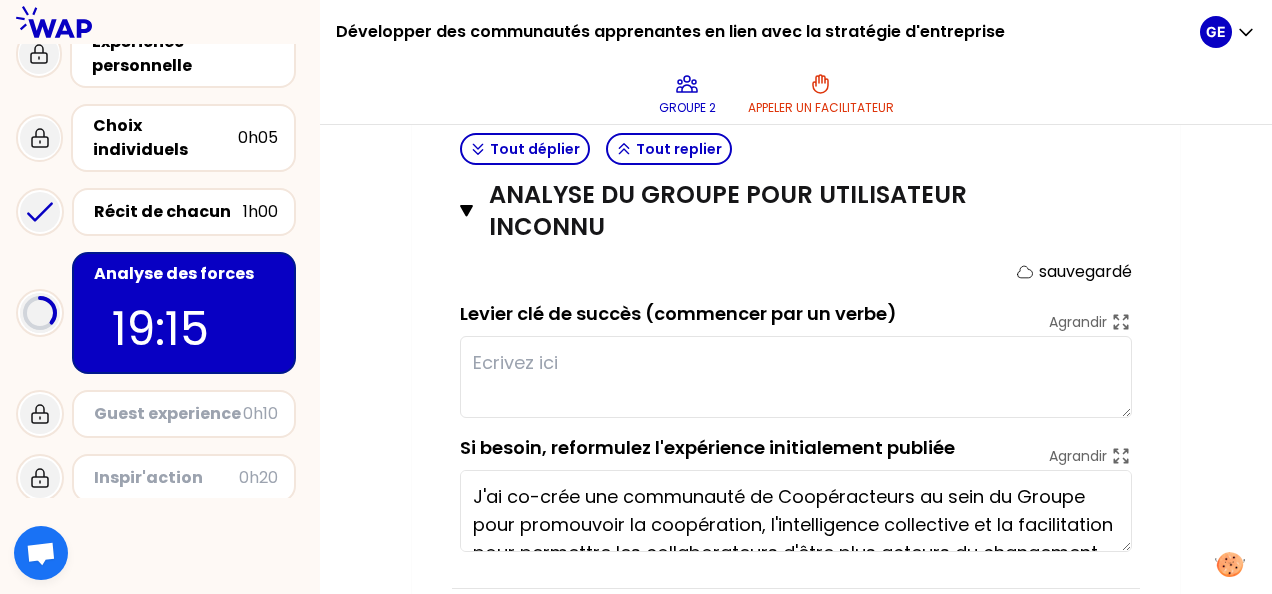 scroll, scrollTop: 811, scrollLeft: 0, axis: vertical 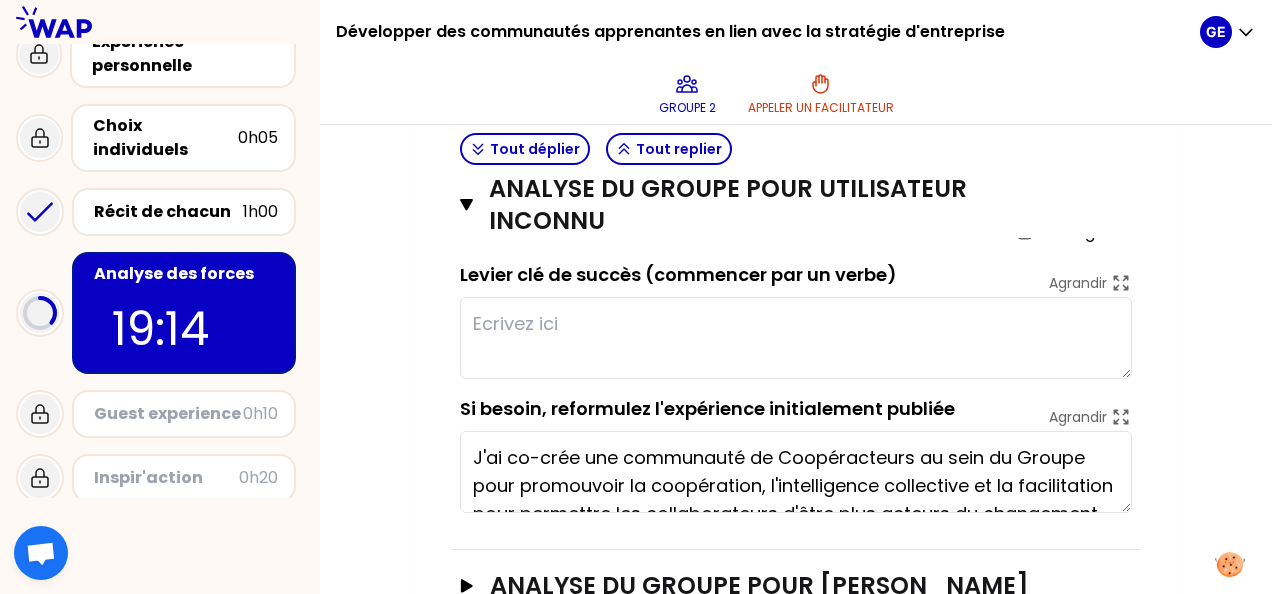 click at bounding box center [796, 338] 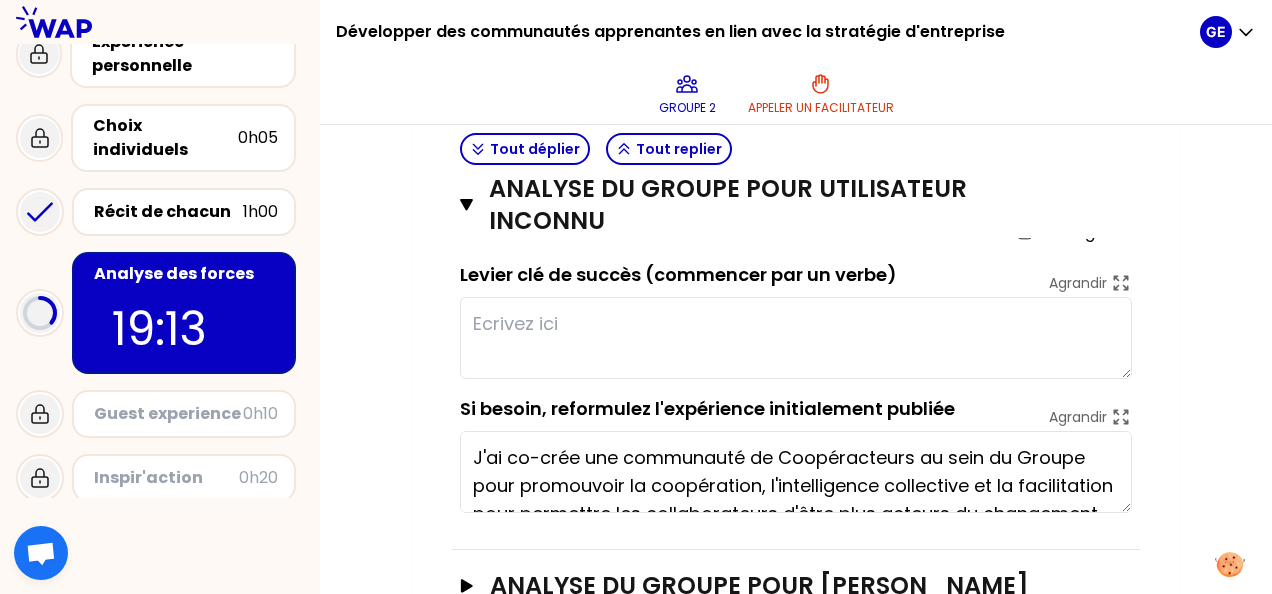 click on "Mon numéro de groupe : 2 Objectifs # 1. En groupe, identifiez collectivement la force qui se cache dans chaque expérience pour développer des communautés apprenantes stratégiques. # Trouver une phrase par expérience en choisissant le verbe avec soin et le moyen Cette fois, la personne qui a raconté son expérience se tait et c’est le groupe qui analyse collectivement la force de son expérience. Faites appel à votre mémoire. # 2. A la fin, choisissez le cas le plus représentatif parmi tous qui peut être partagé en plénière. Tout déplier Tout replier analyse du groupe pour Natascha DE [PERSON_NAME] analyse du groupe pour Utilisateur inconnu [PERSON_NAME] sauvegardé Levier clé de succès (commencer par un verbe) Agrandir Si besoin, reformulez l'expérience initialement publiée Agrandir analyse du groupe pour [PERSON_NAME] analyse du groupe pour Malville Ouvrir analyse du groupe pour [PERSON_NAME] Ouvrir analyse du groupe pour [PERSON_NAME] Ouvrir" at bounding box center [796, 156] 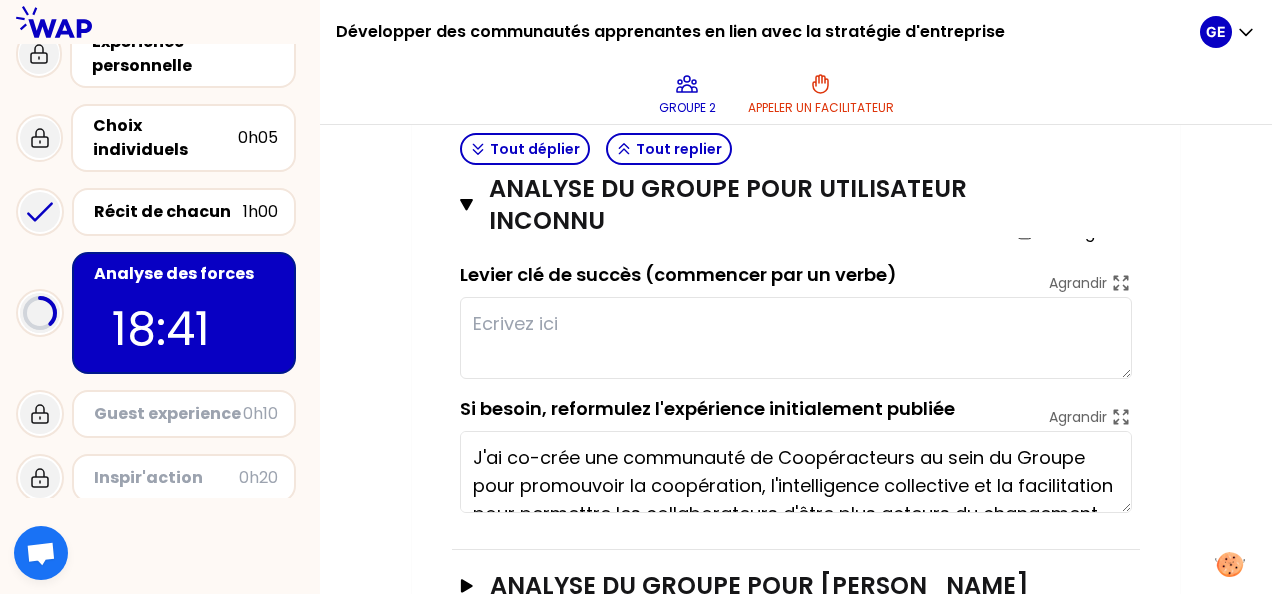 click at bounding box center (796, 338) 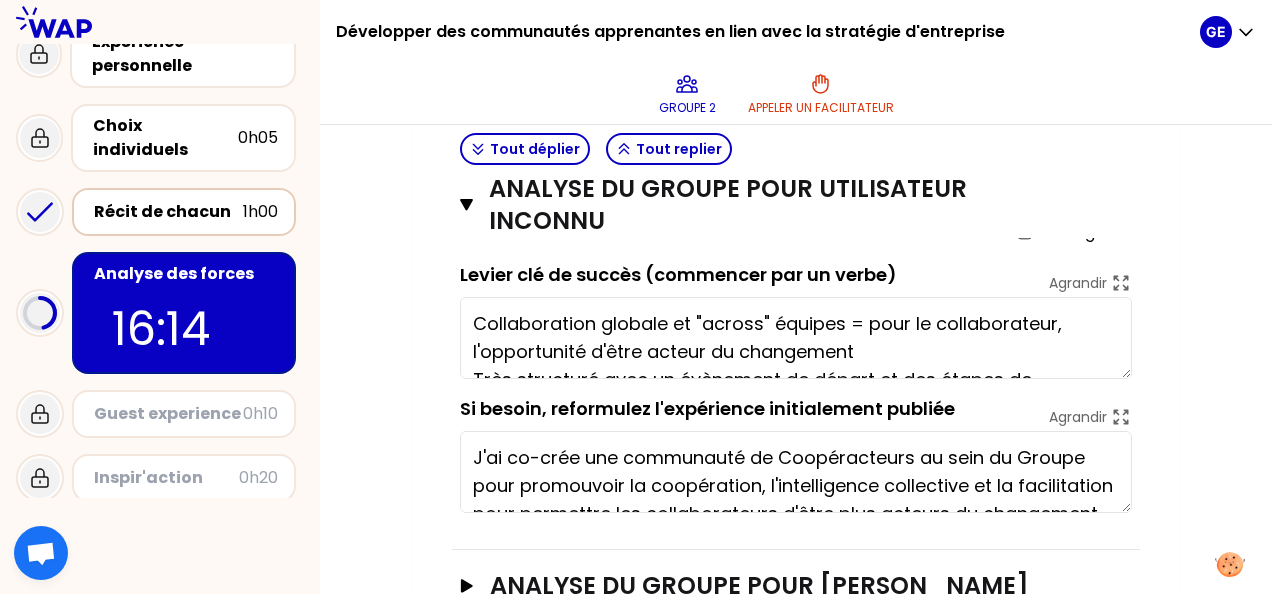 type on "Collaboration globale et "across" équipes = pour le collaborateur, l'opportunité d'être acteur du changement
Très structuré avec un évènement de départ et des étapes de formalisation + d" 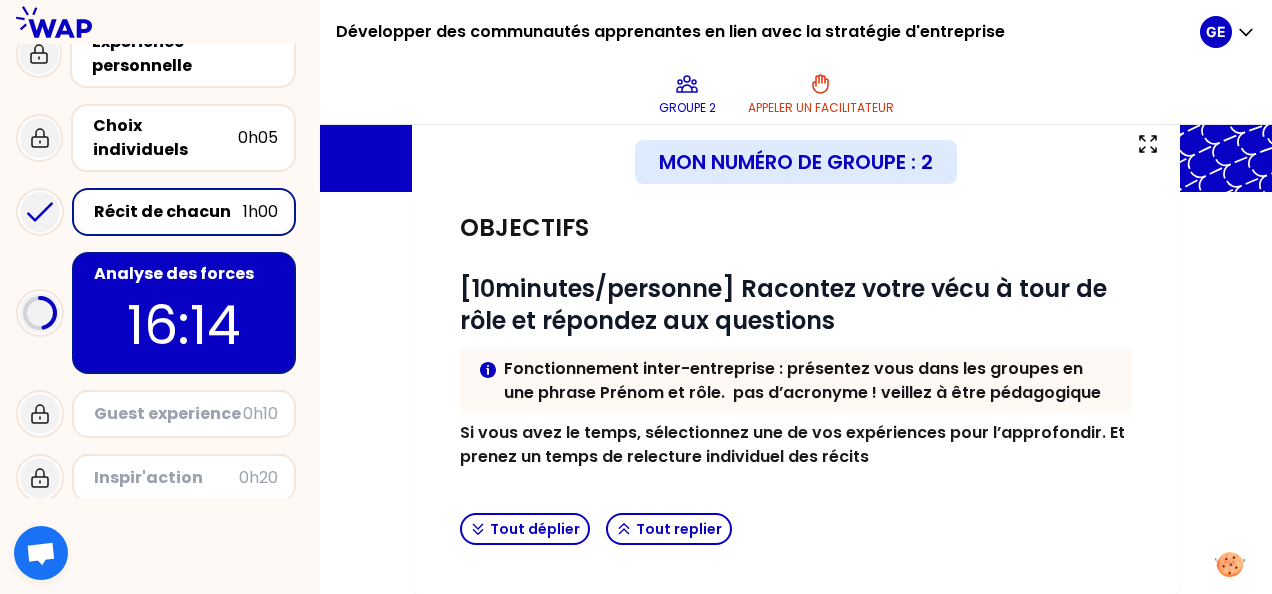 scroll, scrollTop: 564, scrollLeft: 0, axis: vertical 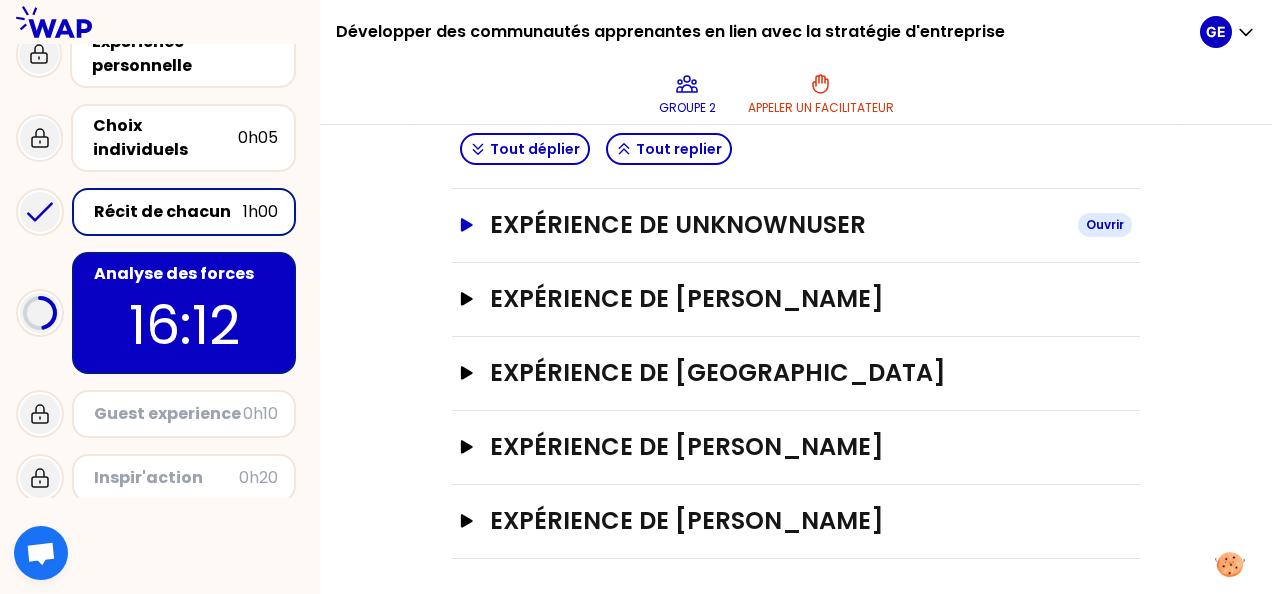 click on "Expérience de UnknownUser" at bounding box center (776, 225) 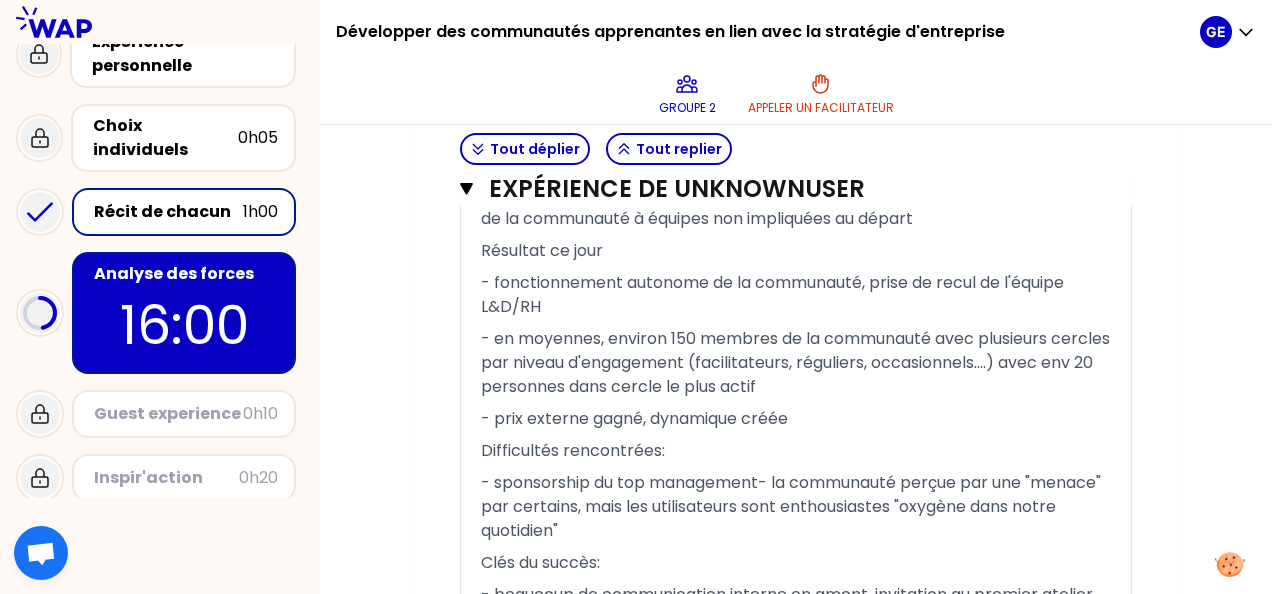 scroll, scrollTop: 1796, scrollLeft: 0, axis: vertical 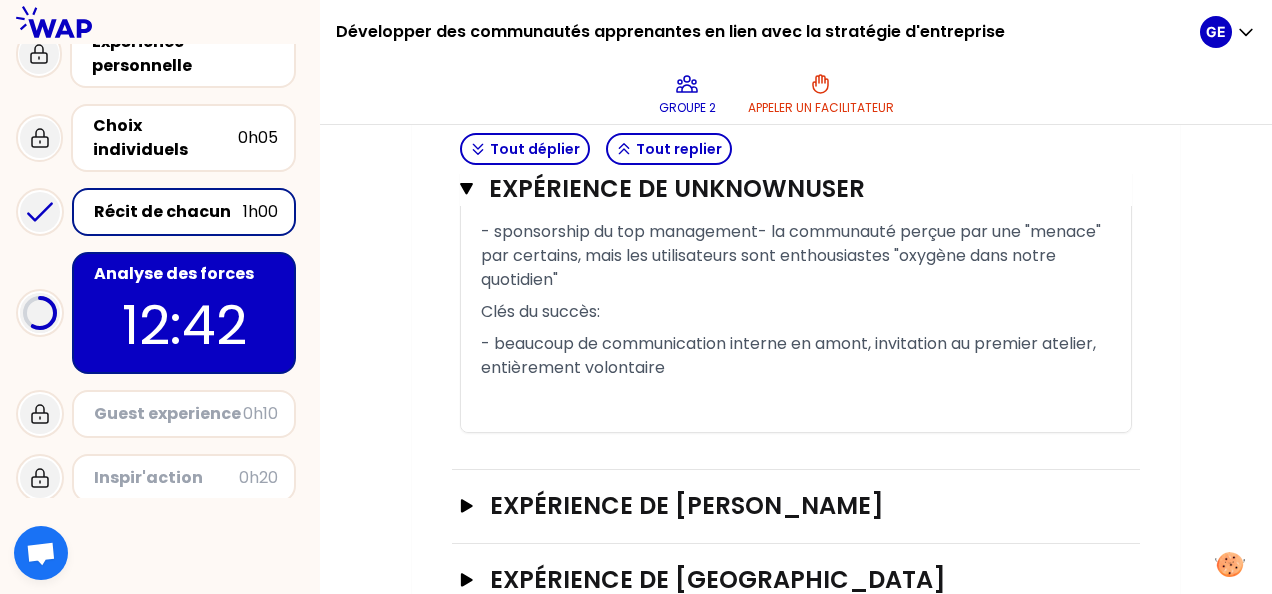 click on "12:42" at bounding box center [184, 325] 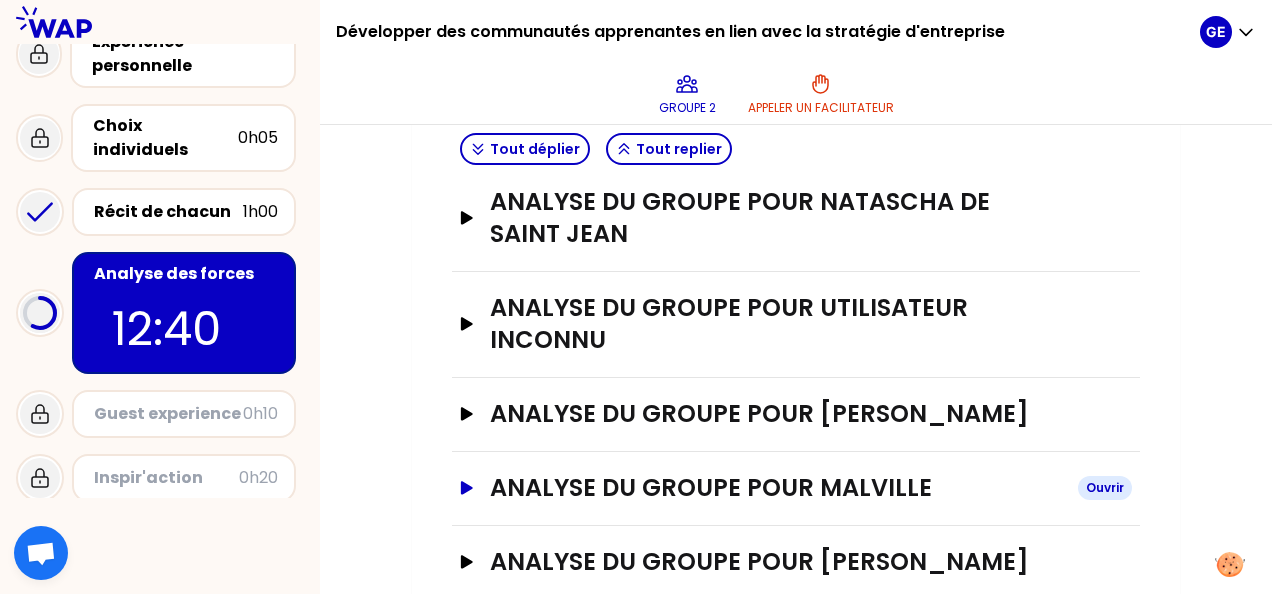 scroll, scrollTop: 658, scrollLeft: 0, axis: vertical 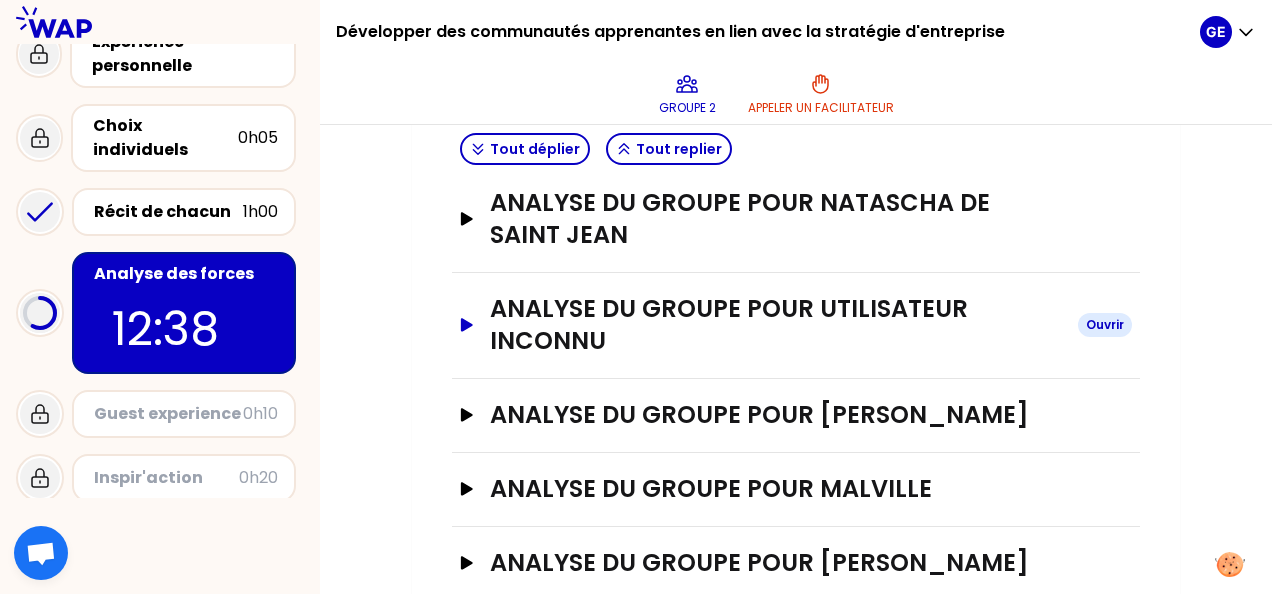 click on "analyse du groupe pour Utilisateur inconnu" at bounding box center (776, 325) 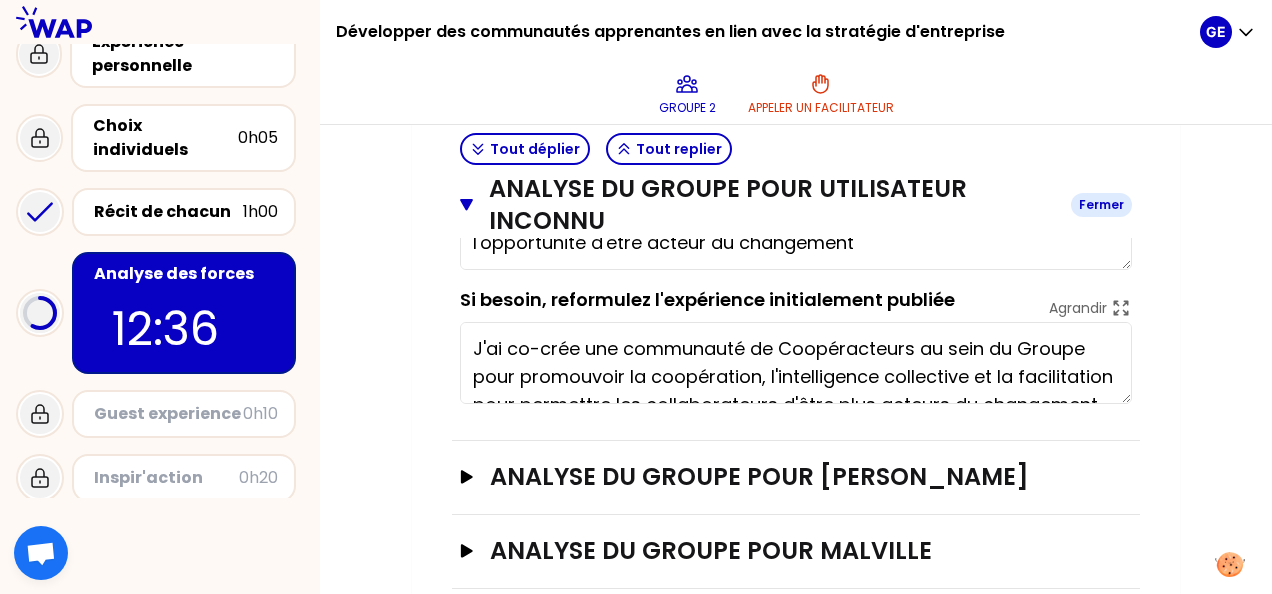 scroll, scrollTop: 842, scrollLeft: 0, axis: vertical 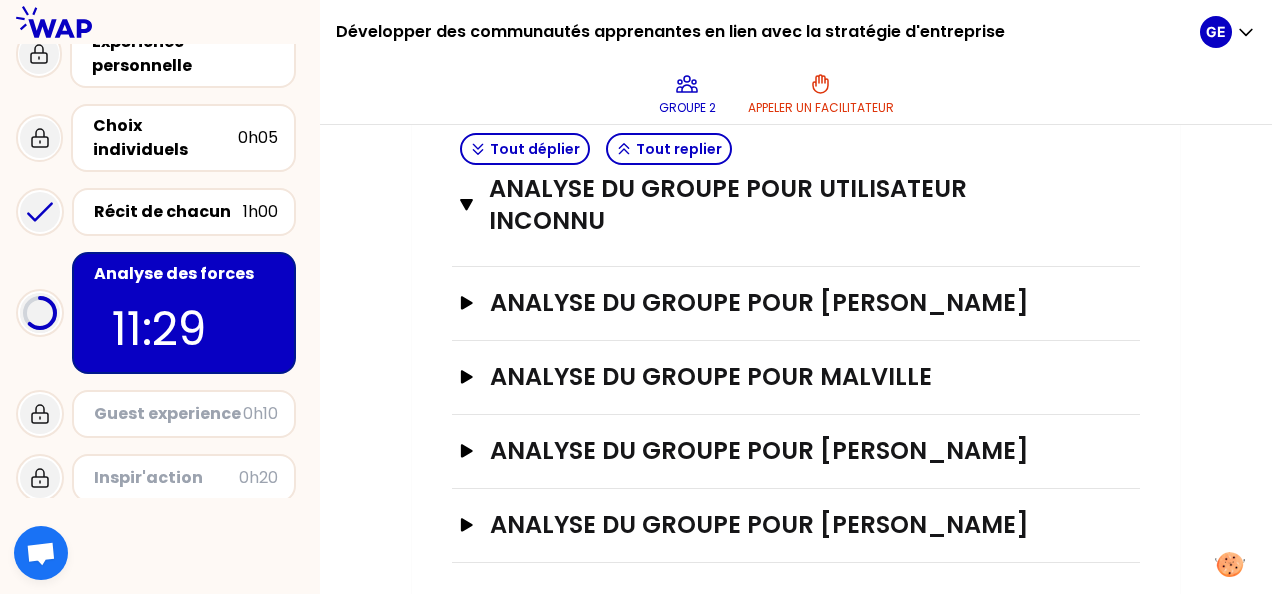 click on "analyse du groupe pour [PERSON_NAME]" at bounding box center (796, 304) 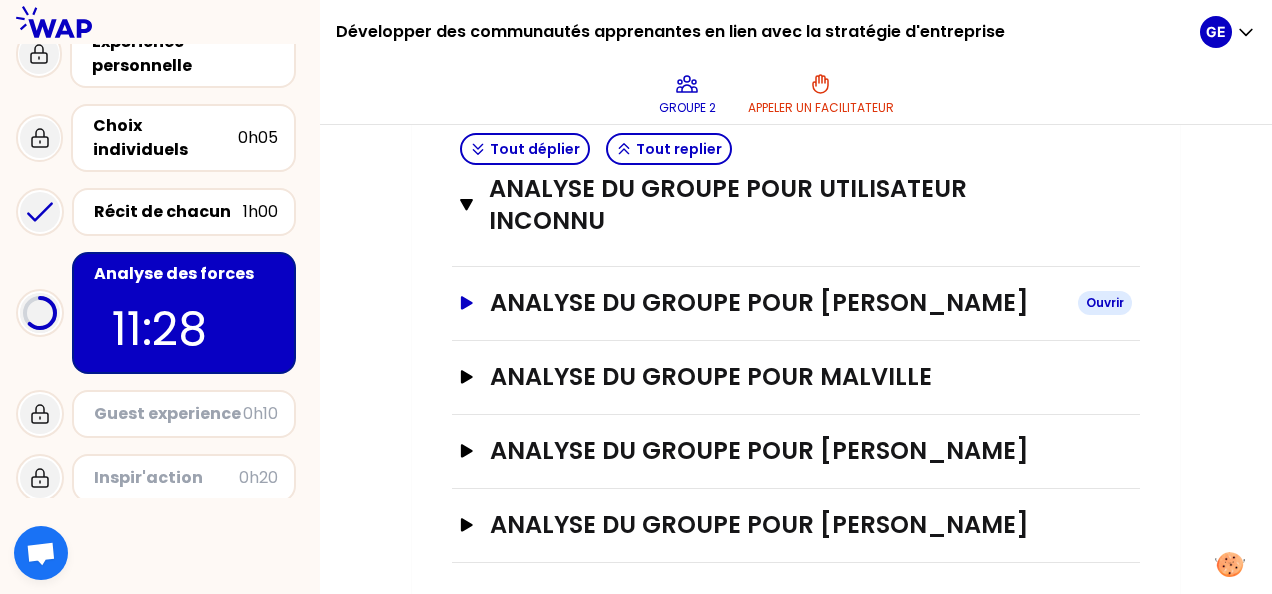 click on "analyse du groupe pour [PERSON_NAME]" at bounding box center [776, 303] 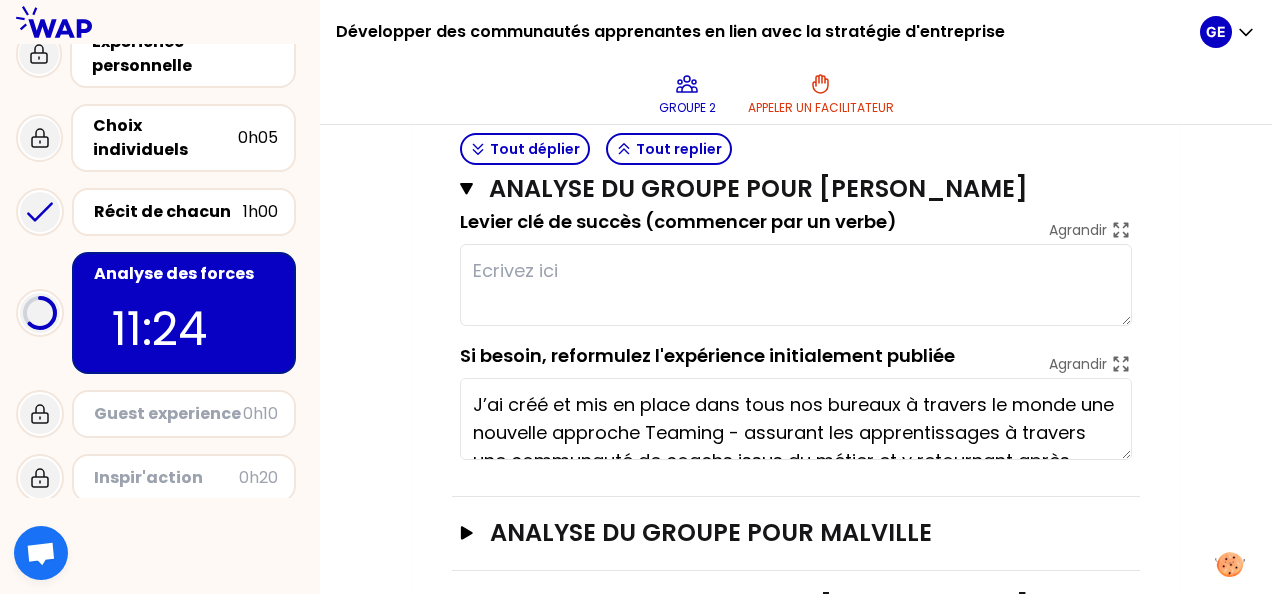 scroll, scrollTop: 1266, scrollLeft: 0, axis: vertical 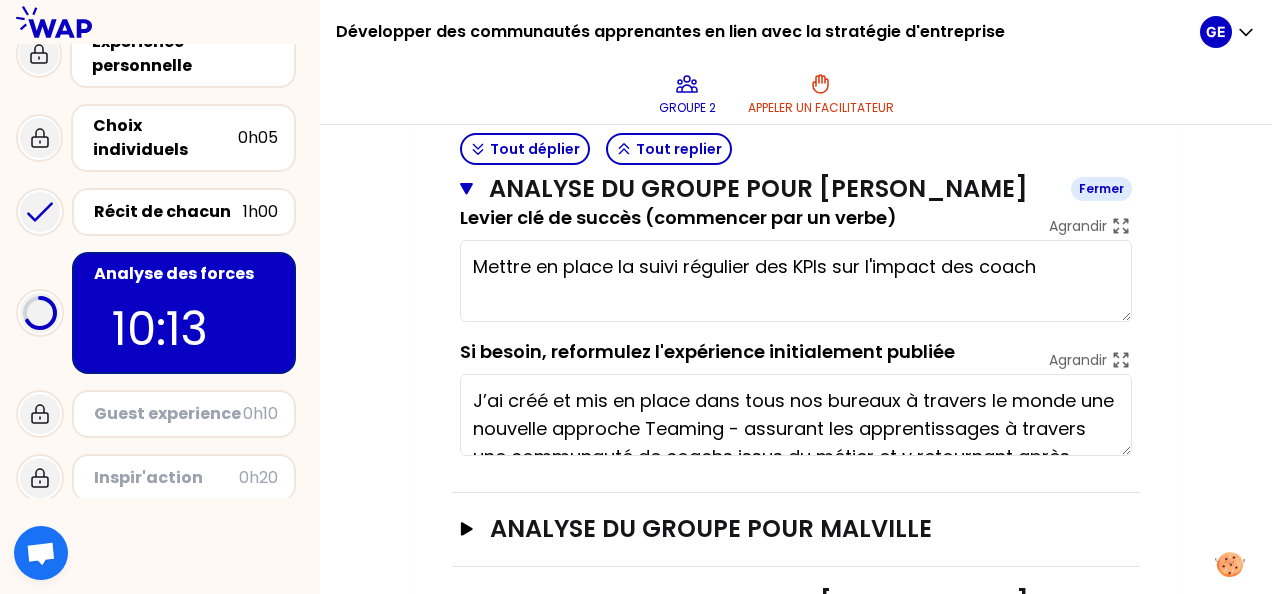 type on "Mettre en place la suivi régulier des KPIs sur l'impact des coachs" 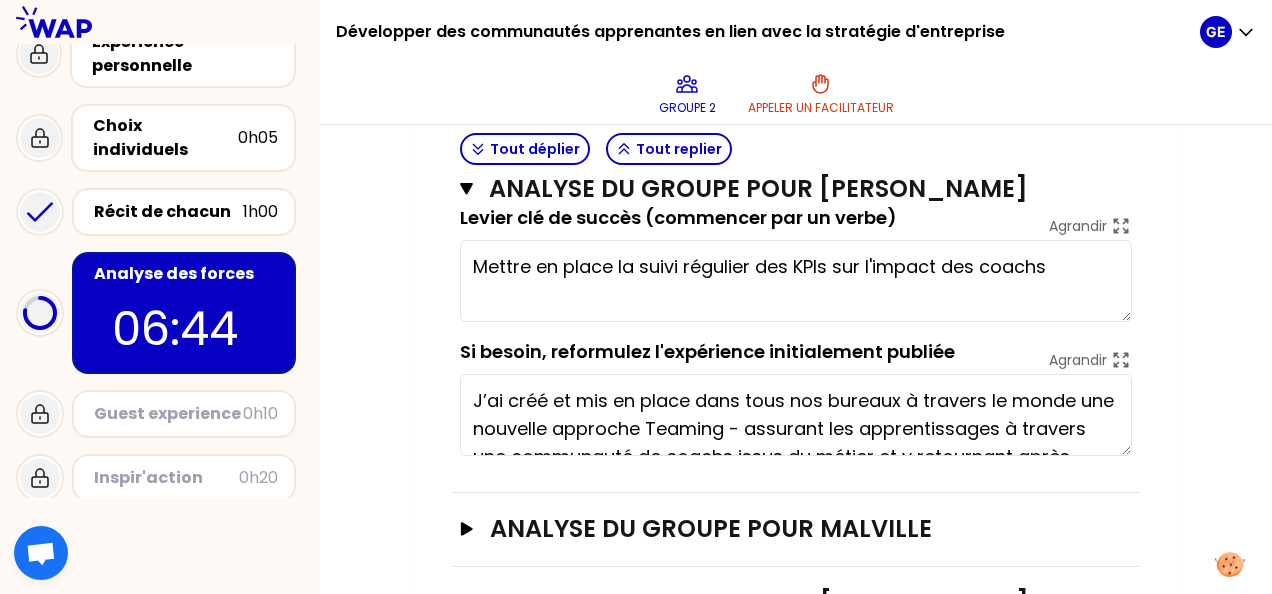 scroll, scrollTop: 84, scrollLeft: 0, axis: vertical 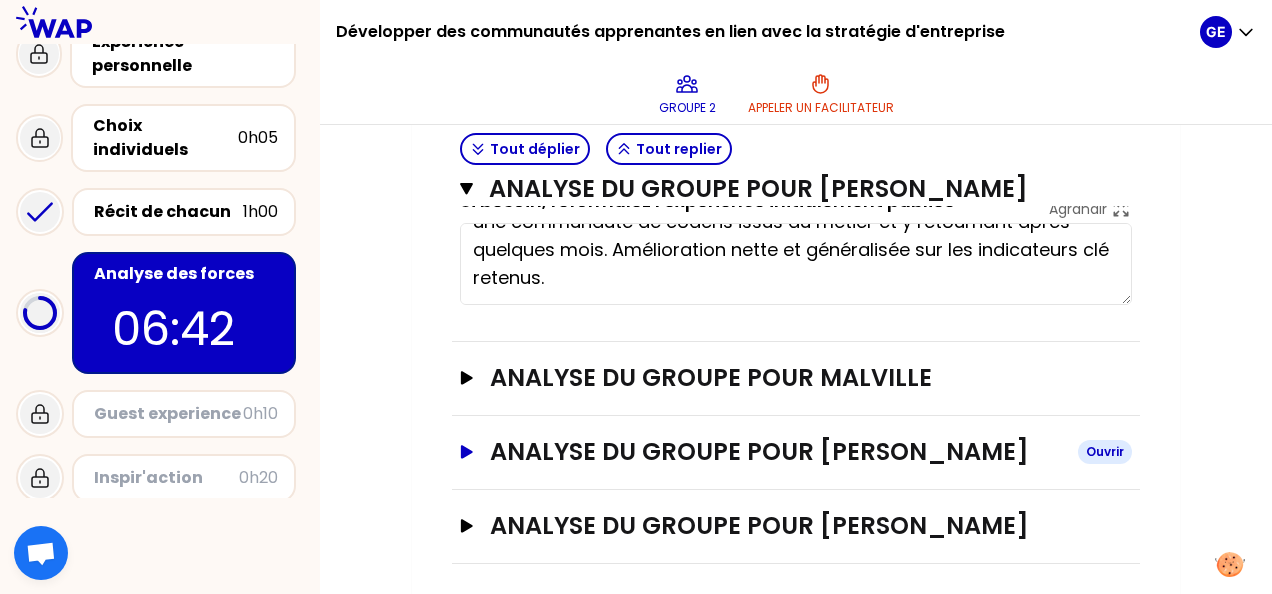click on "analyse du groupe pour [PERSON_NAME]" at bounding box center [776, 452] 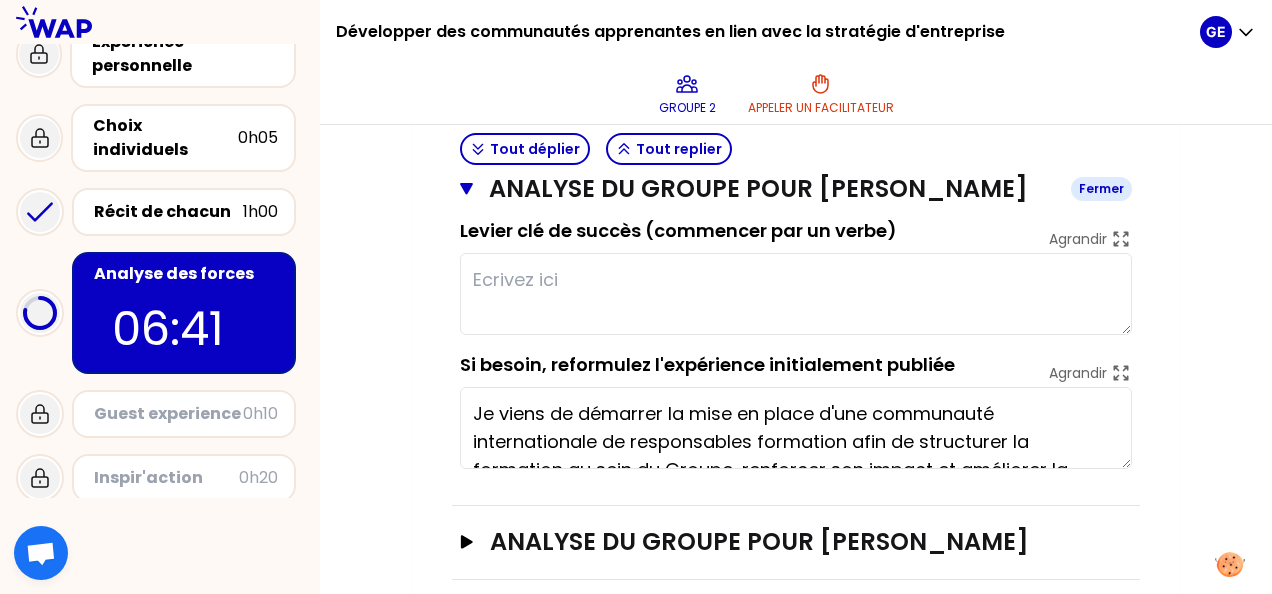 scroll, scrollTop: 1726, scrollLeft: 0, axis: vertical 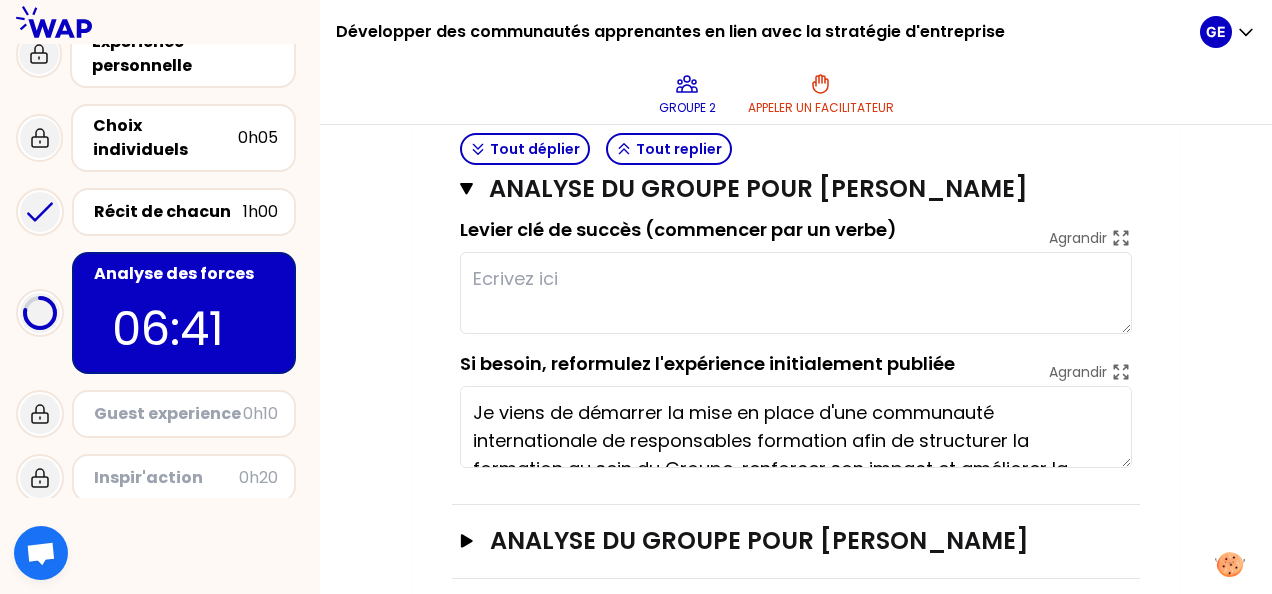click at bounding box center [796, 293] 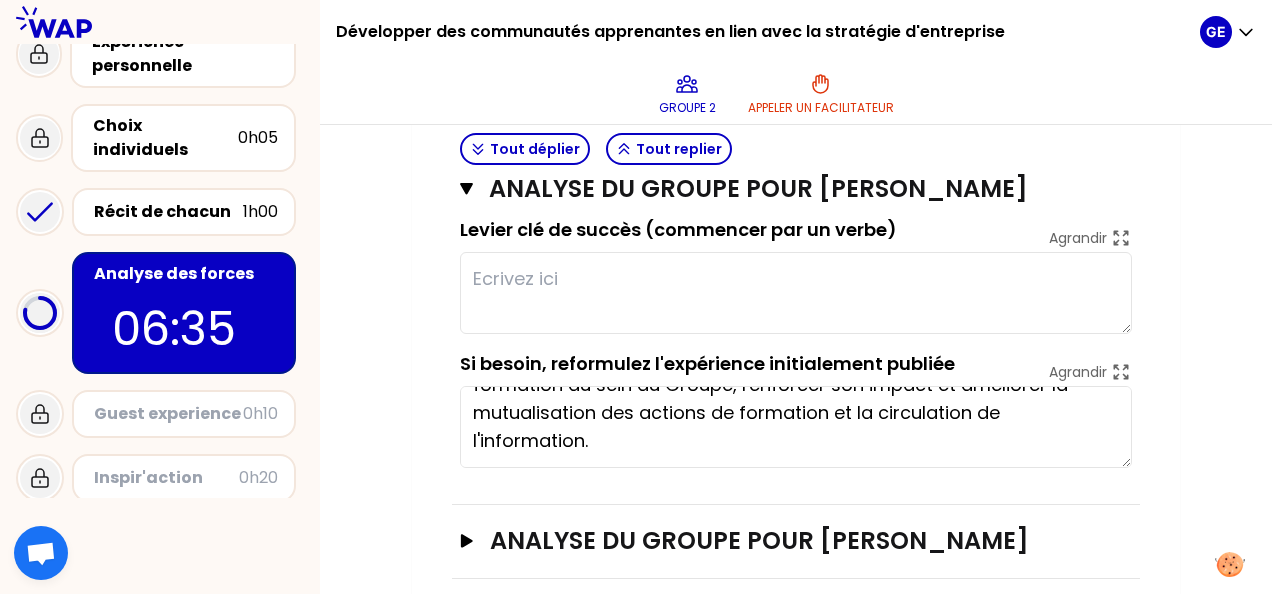 scroll, scrollTop: 0, scrollLeft: 0, axis: both 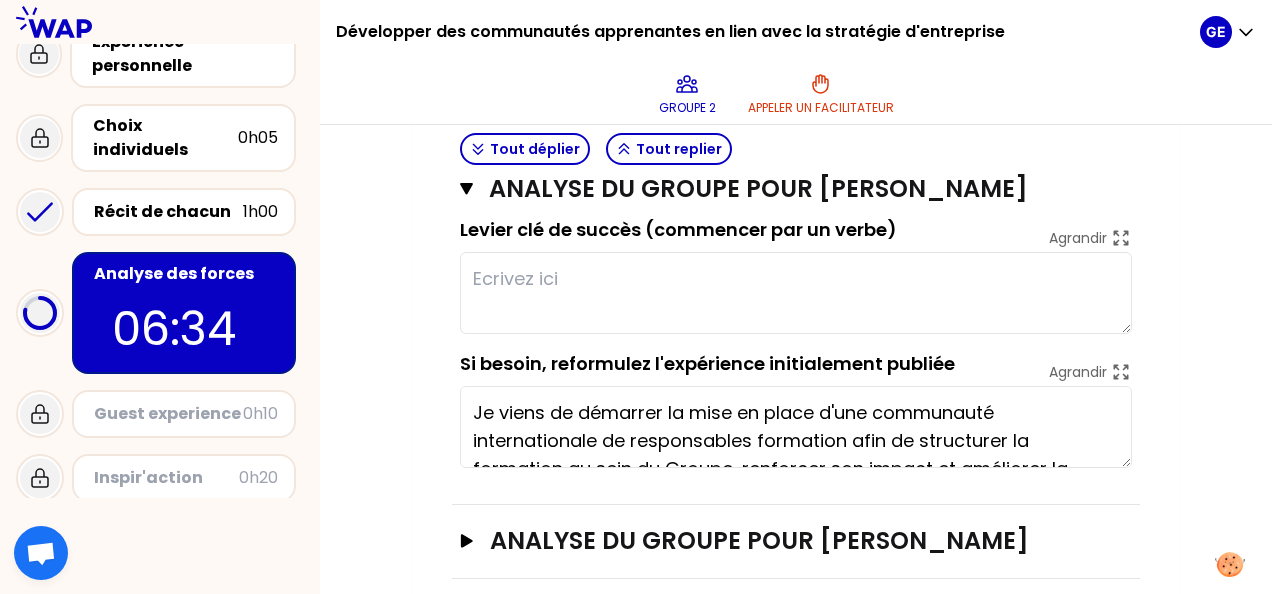 click at bounding box center (796, 293) 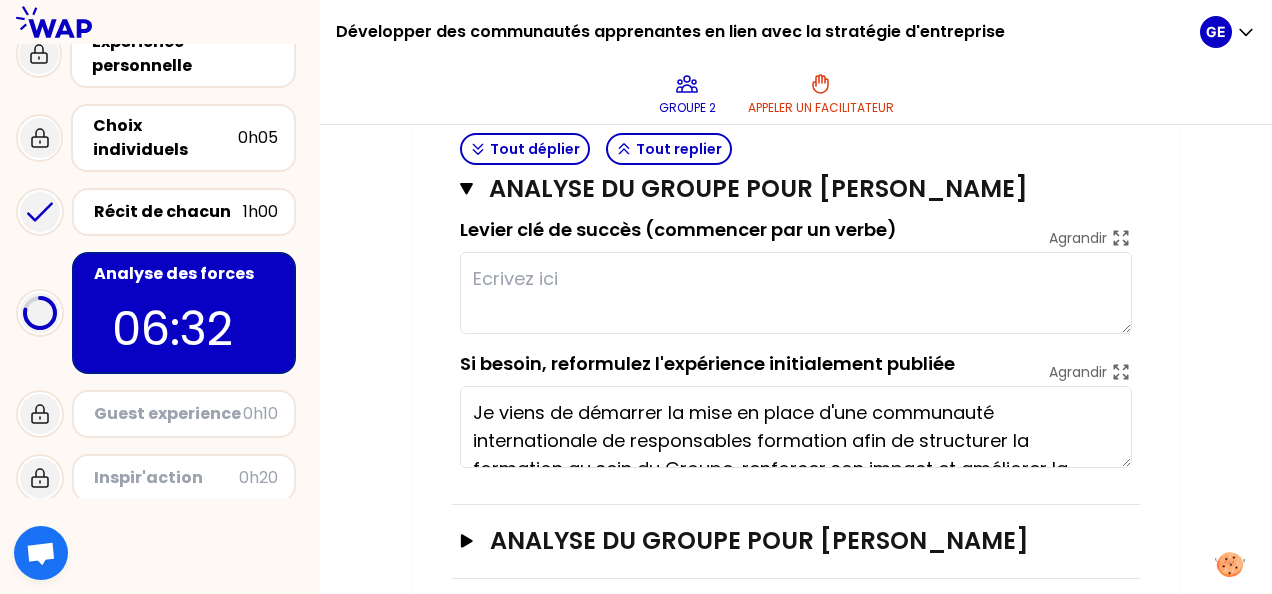 click on "Mon numéro de groupe : 2 Objectifs # 1. En groupe, identifiez collectivement la force qui se cache dans chaque expérience pour développer des communautés apprenantes stratégiques. # Trouver une phrase par expérience en choisissant le verbe avec soin et le moyen Cette fois, la personne qui a raconté son expérience se tait et c’est le groupe qui analyse collectivement la force de son expérience. Faites appel à votre mémoire. # 2. A la fin, choisissez le cas le plus représentatif parmi tous qui peut être partagé en plénière. Tout déplier Tout replier analyse du groupe pour Natascha DE [PERSON_NAME] analyse du groupe pour Utilisateur inconnu [PERSON_NAME] sauvegardé Levier clé de succès (commencer par un verbe) Agrandir Si besoin, reformulez l'expérience initialement publiée Agrandir analyse du groupe pour [PERSON_NAME] sauvegardé Levier clé de succès (commencer par un verbe) Agrandir Mettre en place la suivi régulier des KPIs sur l'impact des coachs [PERSON_NAME] [PERSON_NAME]" at bounding box center [796, -435] 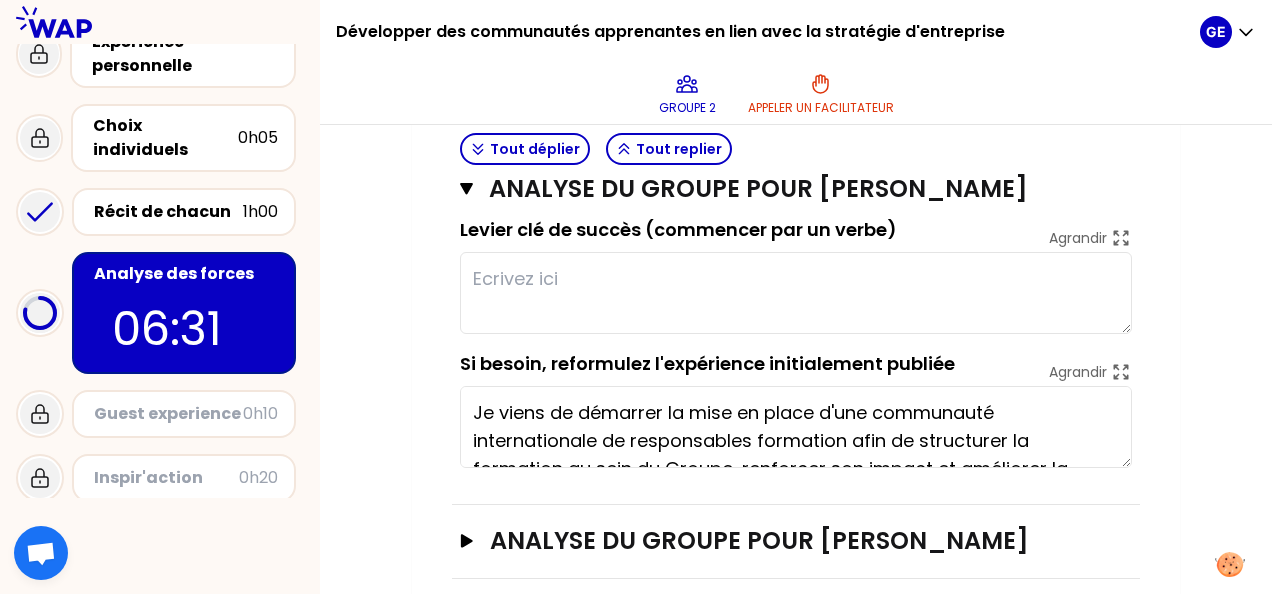 click at bounding box center [796, 293] 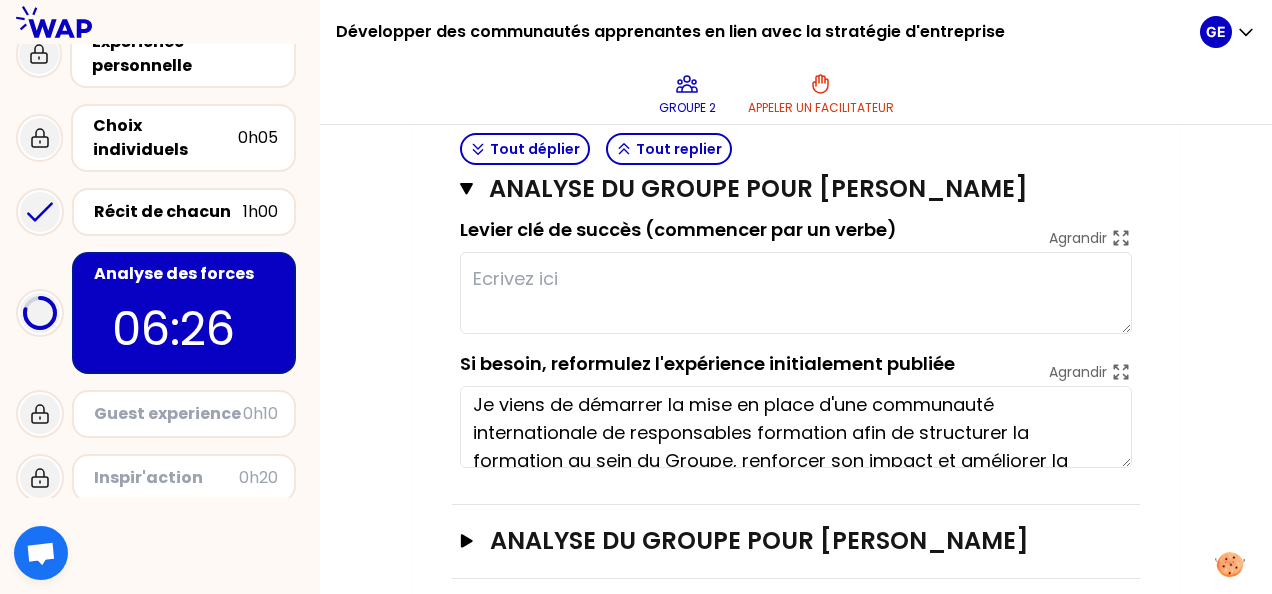 scroll, scrollTop: 0, scrollLeft: 0, axis: both 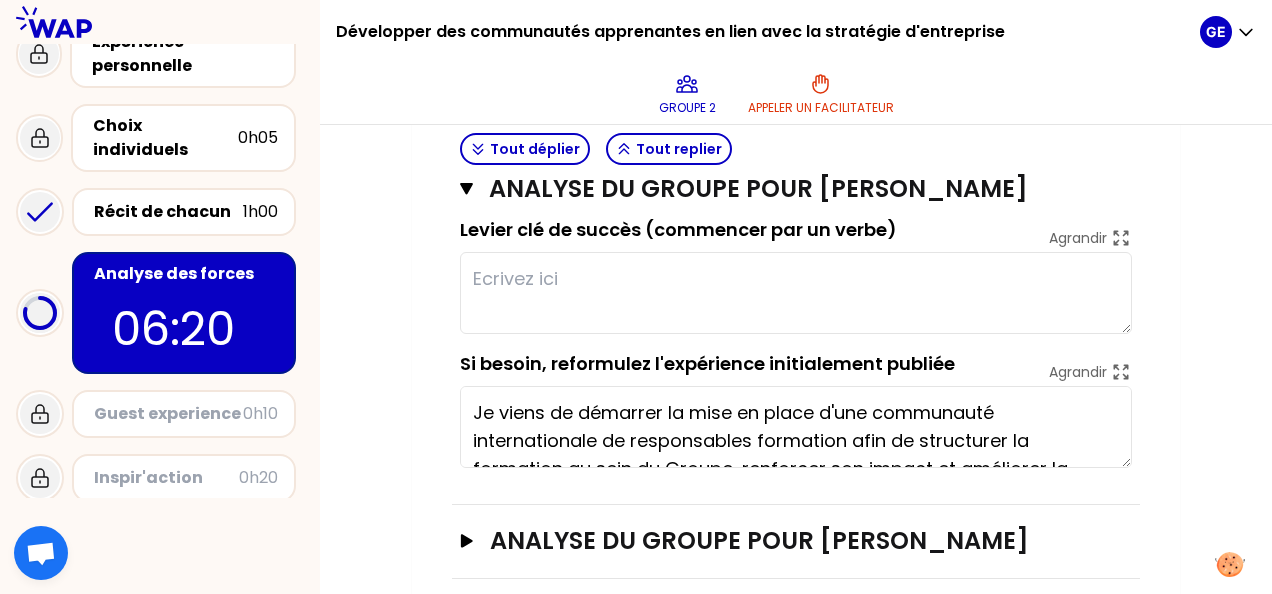 click at bounding box center [796, 293] 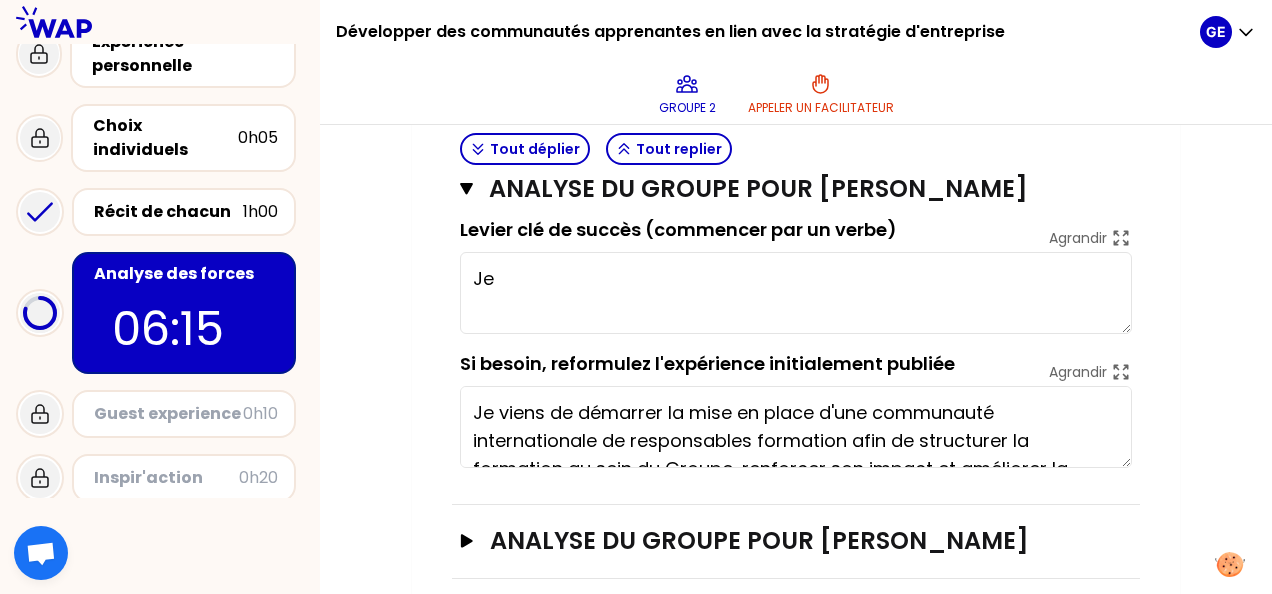 type on "J" 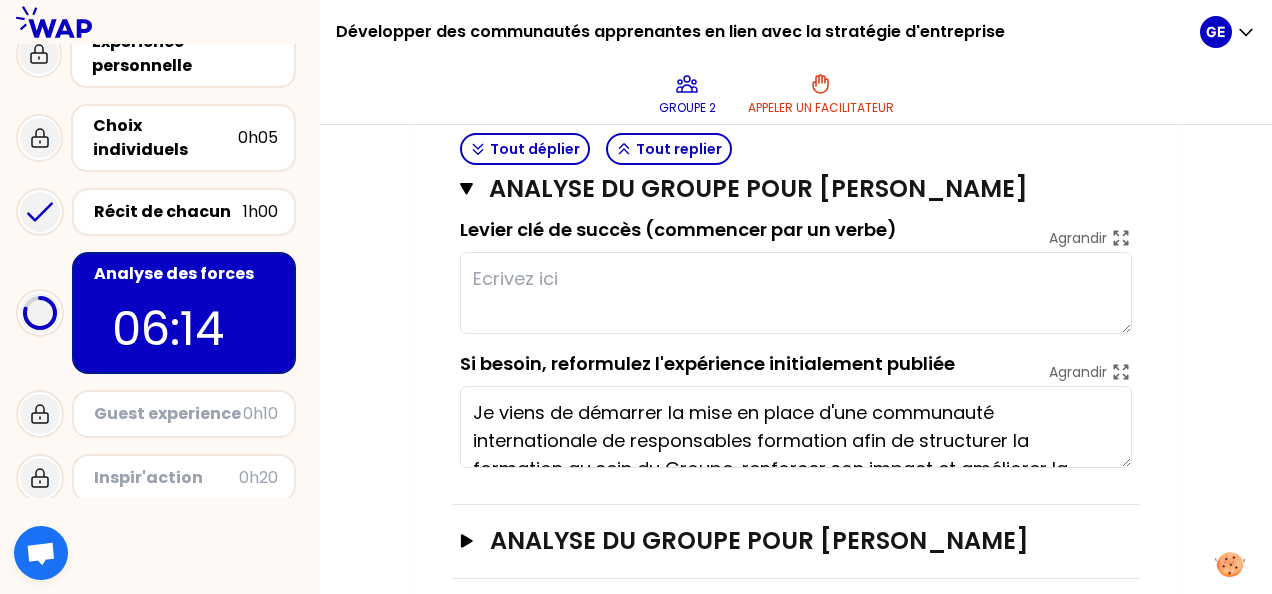 click on "Mon numéro de groupe : 2 Objectifs # 1. En groupe, identifiez collectivement la force qui se cache dans chaque expérience pour développer des communautés apprenantes stratégiques. # Trouver une phrase par expérience en choisissant le verbe avec soin et le moyen Cette fois, la personne qui a raconté son expérience se tait et c’est le groupe qui analyse collectivement la force de son expérience. Faites appel à votre mémoire. # 2. A la fin, choisissez le cas le plus représentatif parmi tous qui peut être partagé en plénière. Tout déplier Tout replier analyse du groupe pour Natascha DE [PERSON_NAME] analyse du groupe pour Utilisateur inconnu [PERSON_NAME] sauvegardé Levier clé de succès (commencer par un verbe) Agrandir Si besoin, reformulez l'expérience initialement publiée Agrandir analyse du groupe pour [PERSON_NAME] sauvegardé Levier clé de succès (commencer par un verbe) Agrandir Mettre en place la suivi régulier des KPIs sur l'impact des coachs [PERSON_NAME] [PERSON_NAME]" at bounding box center [796, -435] 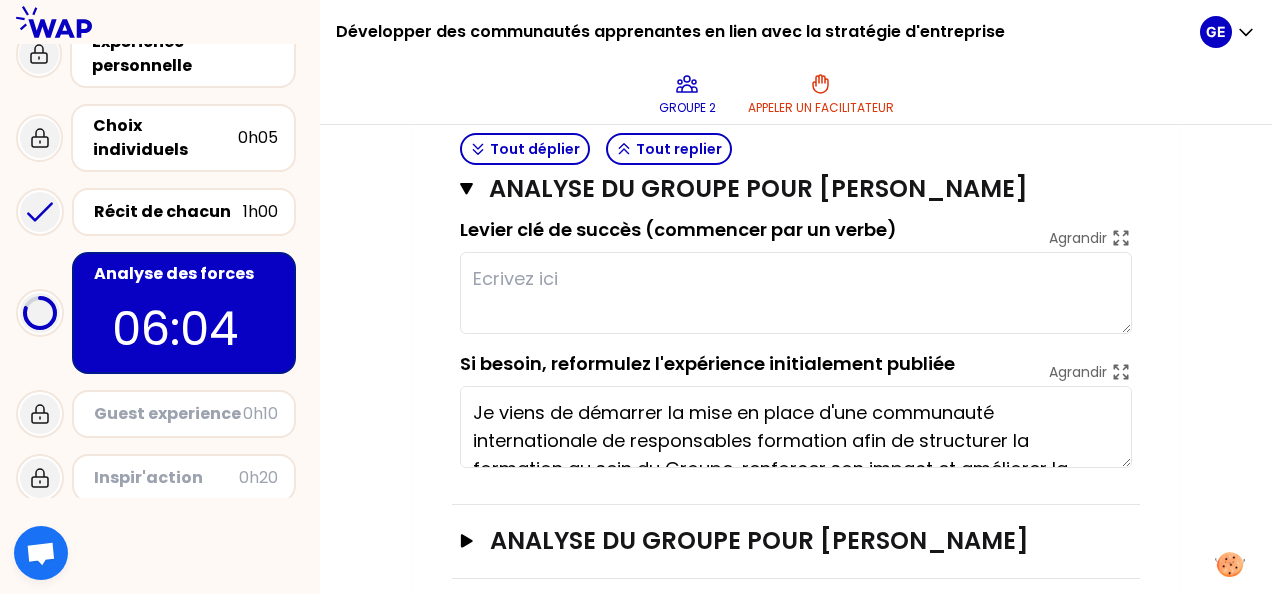 click on "Mon numéro de groupe : 2 Objectifs # 1. En groupe, identifiez collectivement la force qui se cache dans chaque expérience pour développer des communautés apprenantes stratégiques. # Trouver une phrase par expérience en choisissant le verbe avec soin et le moyen Cette fois, la personne qui a raconté son expérience se tait et c’est le groupe qui analyse collectivement la force de son expérience. Faites appel à votre mémoire. # 2. A la fin, choisissez le cas le plus représentatif parmi tous qui peut être partagé en plénière. Tout déplier Tout replier analyse du groupe pour Natascha DE [PERSON_NAME] analyse du groupe pour Utilisateur inconnu [PERSON_NAME] sauvegardé Levier clé de succès (commencer par un verbe) Agrandir Si besoin, reformulez l'expérience initialement publiée Agrandir analyse du groupe pour [PERSON_NAME] sauvegardé Levier clé de succès (commencer par un verbe) Agrandir Mettre en place la suivi régulier des KPIs sur l'impact des coachs [PERSON_NAME] [PERSON_NAME]" at bounding box center [796, -435] 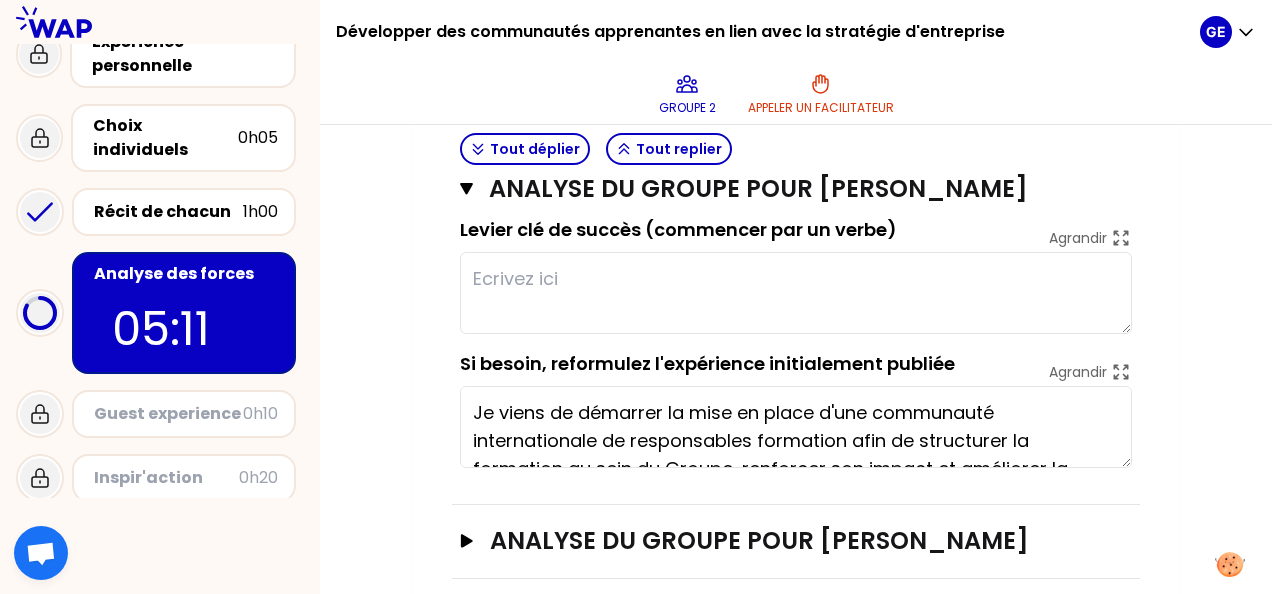 click at bounding box center [796, 293] 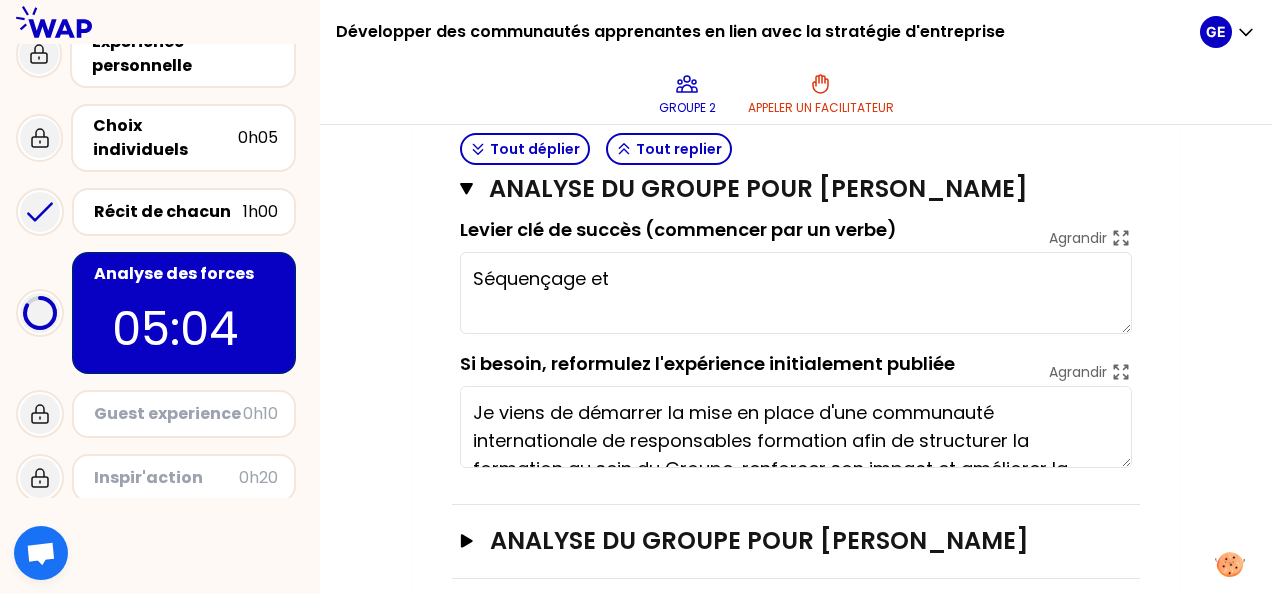 drag, startPoint x: 501, startPoint y: 266, endPoint x: 435, endPoint y: 268, distance: 66.0303 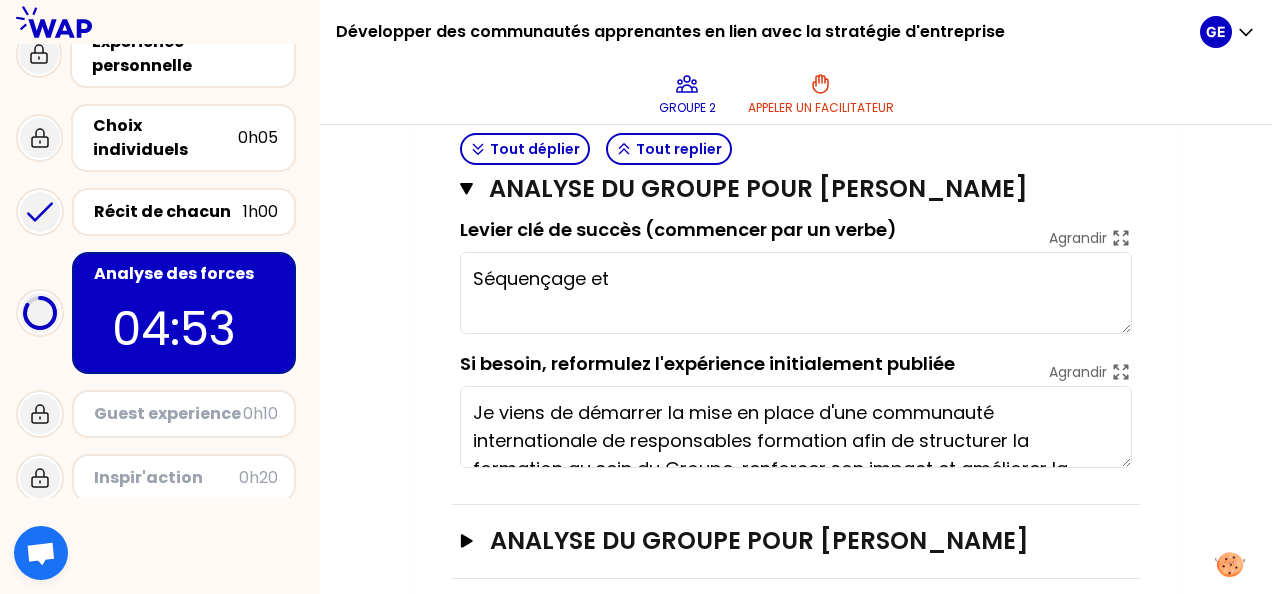 click on "Séquençage et" at bounding box center [796, 293] 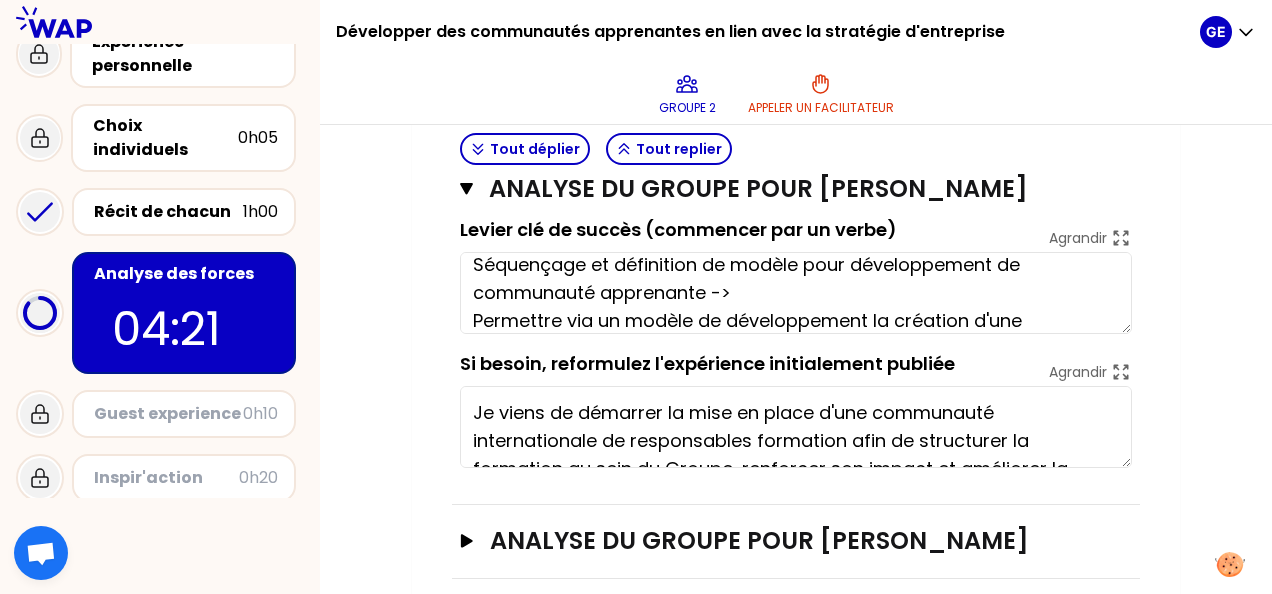 scroll, scrollTop: 42, scrollLeft: 0, axis: vertical 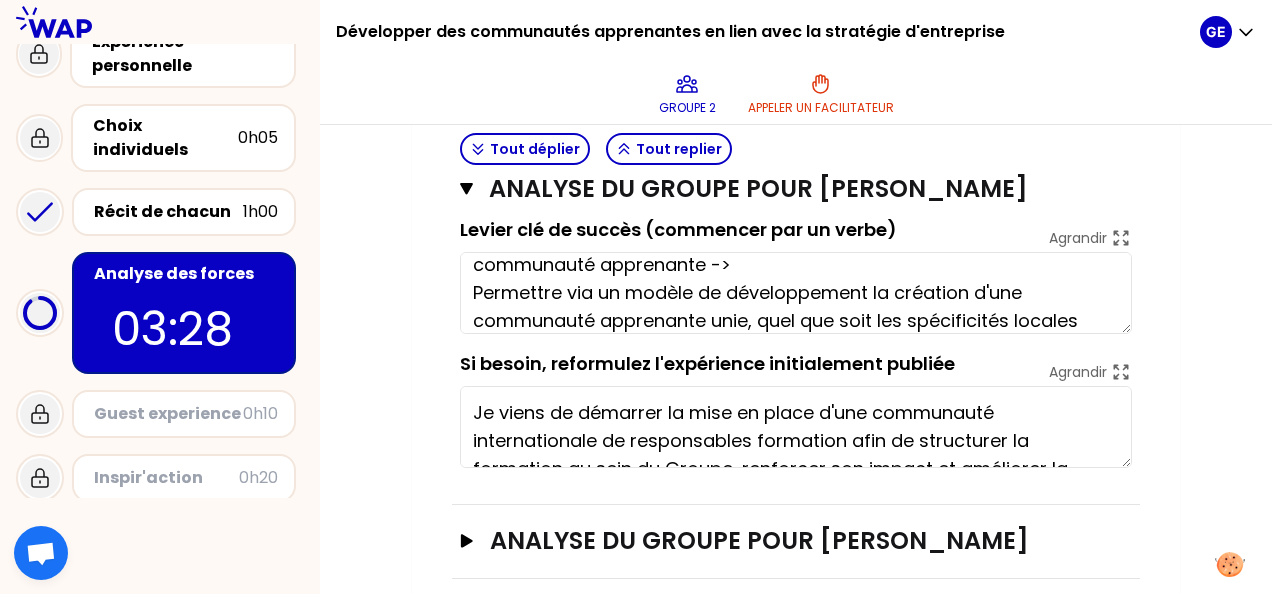 drag, startPoint x: 634, startPoint y: 283, endPoint x: 870, endPoint y: 280, distance: 236.01907 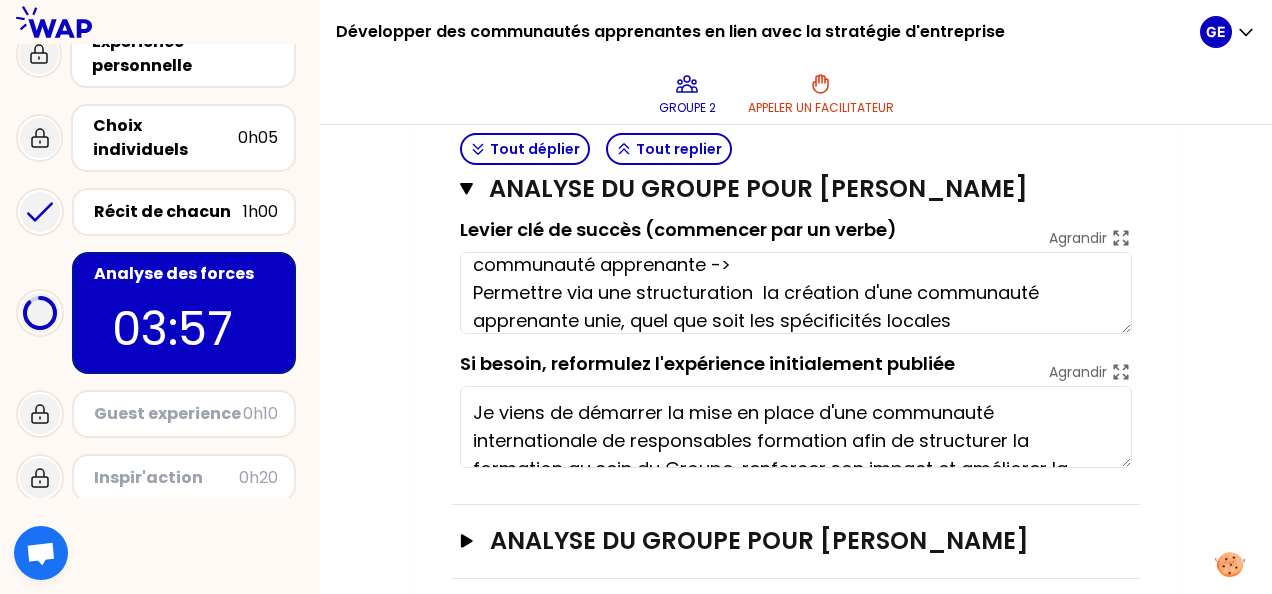 type on "Séquençage et définition de modèle pour développement de communauté apprenante ->
Permettre via une structuration la création d'une communauté apprenante unie, quel que soit les spécificités locales" 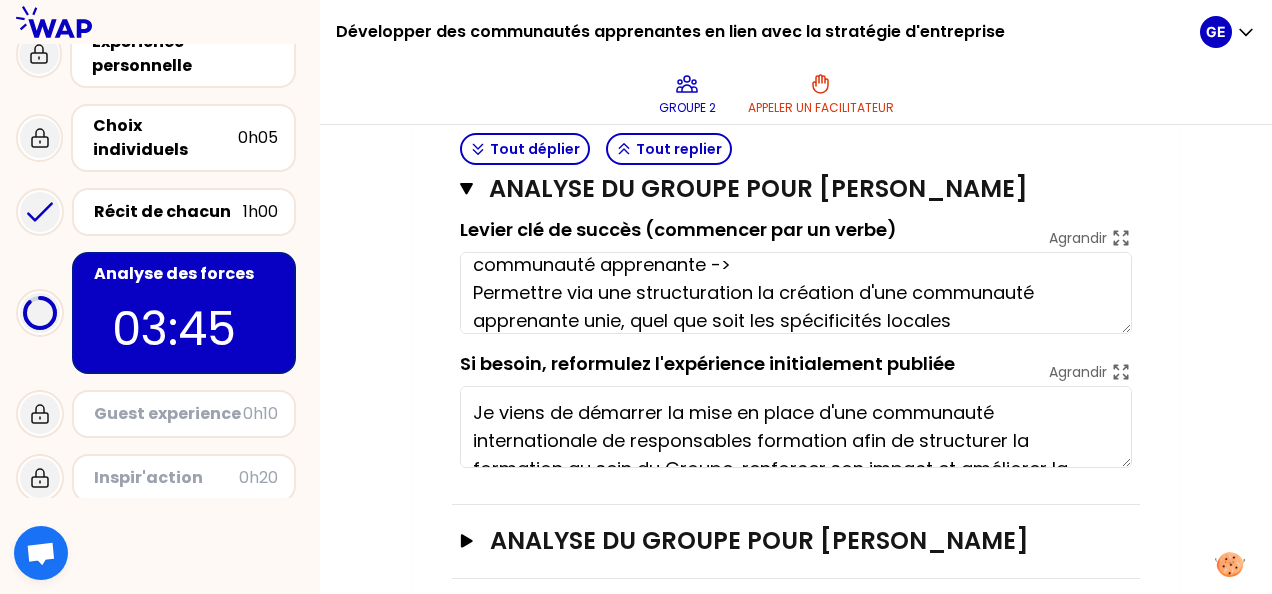 type on "Collaboration globale et "across" équipes = pour le collaborateur, l'opportunité d'être acteur du changement
Etablir une approche Très structuré et suivi dans le temps: avec un évènement de départ et des étapes de formalisation + gestion documentaire
Approche carrée = Communication claire + approche structurée =>les collaborateurs en redemandent" 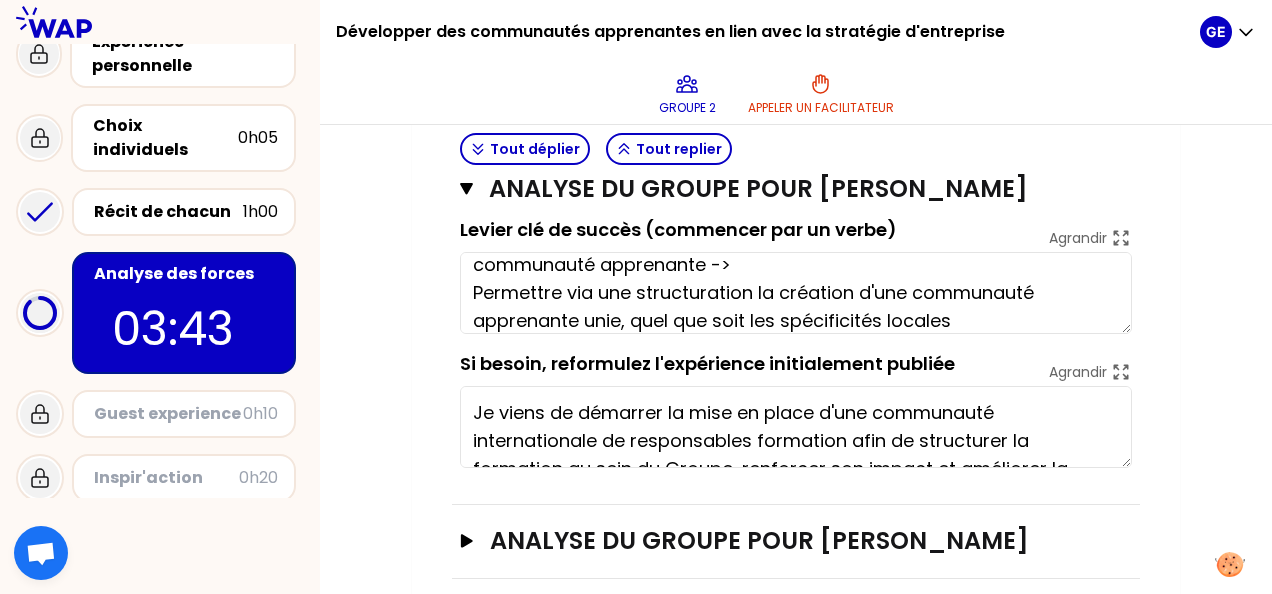 type on "Séquençage et définition de modèle pour développement de communauté apprenante ->
Permettre via une structuration  la création d'une communauté apprenante unie, quel que soit les spécificités locales" 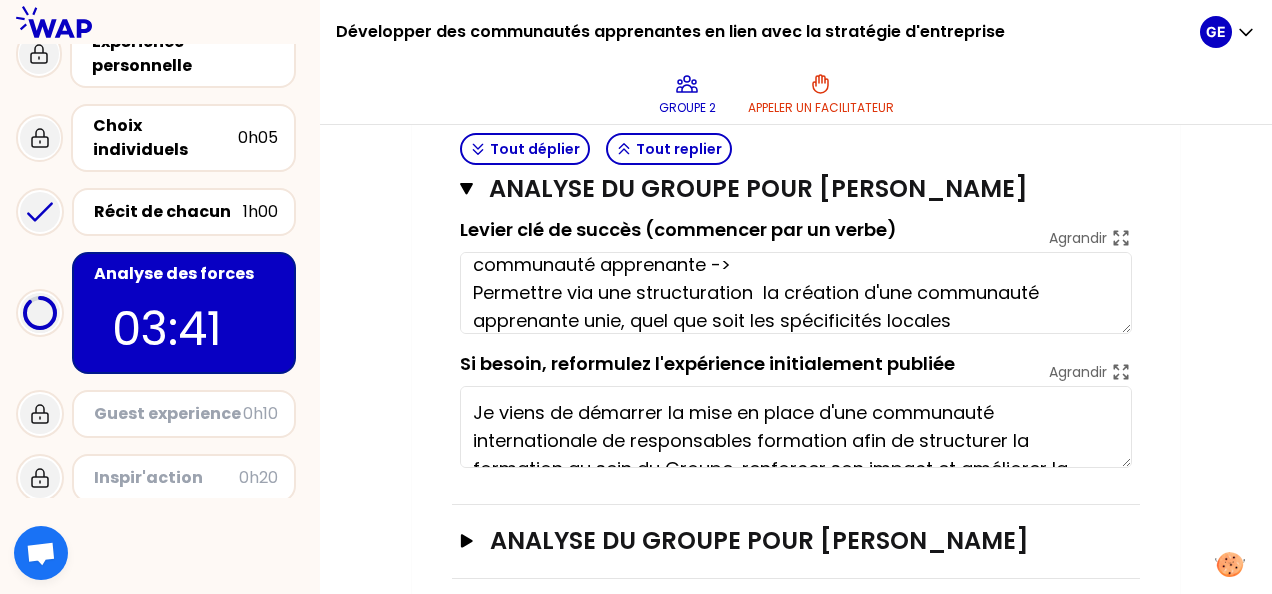 type on "Collaboration globale et "across" équipes = pour le collaborateur, l'opportunité d'être acteur du changement
Etablir une approche carTrès structuré et suivi dans le temps: avec un évènement de départ et des étapes de formalisation + gestion documentaire
Approche carrée = Communication claire + approche structurée =>les collaborateurs en redemandent" 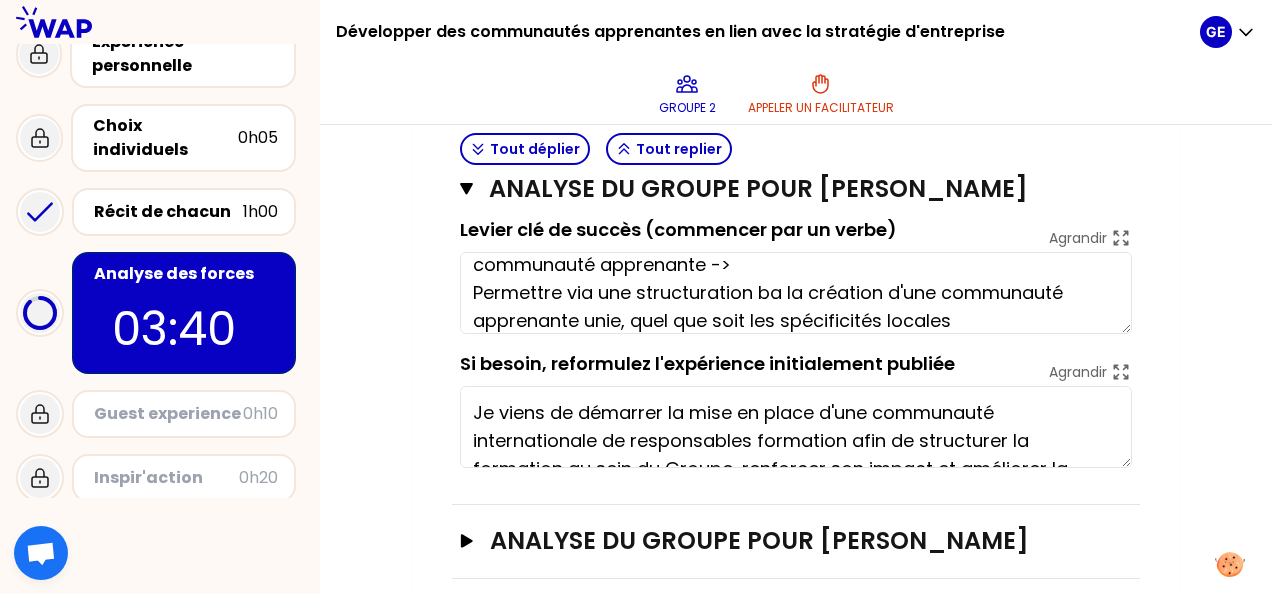 type on "Séquençage et définition de modèle pour développement de communauté apprenante ->
Permettre via une structuration bas la création d'une communauté apprenante unie, quel que soit les spécificités locales" 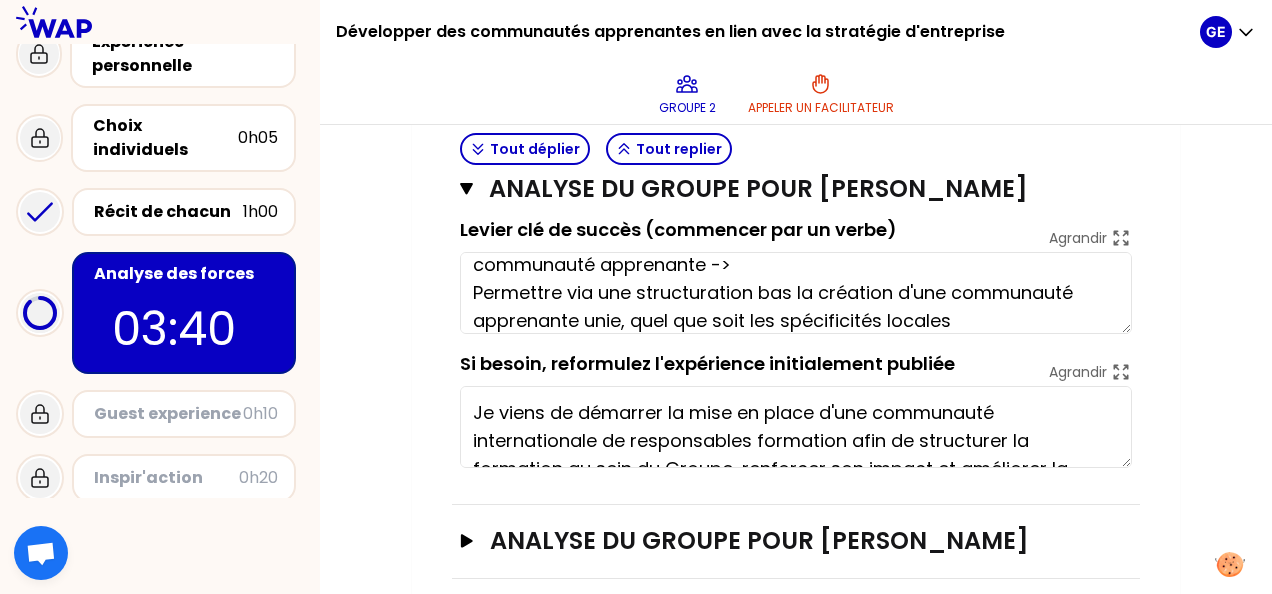 type on "Collaboration globale et "across" équipes = pour le collaborateur, l'opportunité d'être acteur du changement
Etablir une approche carrTrès structuré et suivi dans le temps: avec un évènement de départ et des étapes de formalisation + gestion documentaire
Approche carrée = Communication claire + approche structurée =>les collaborateurs en redemandent" 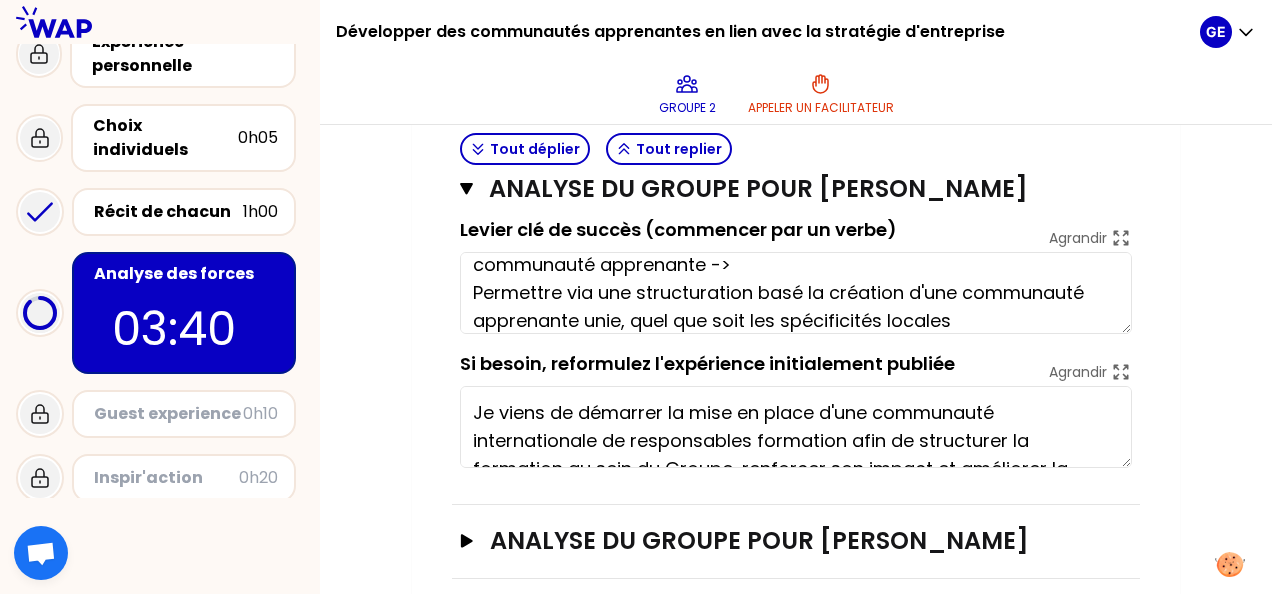 type on "Séquençage et définition de modèle pour développement de communauté apprenante ->
Permettre via une structuration basé  la création d'une communauté apprenante unie, quel que soit les spécificités locales" 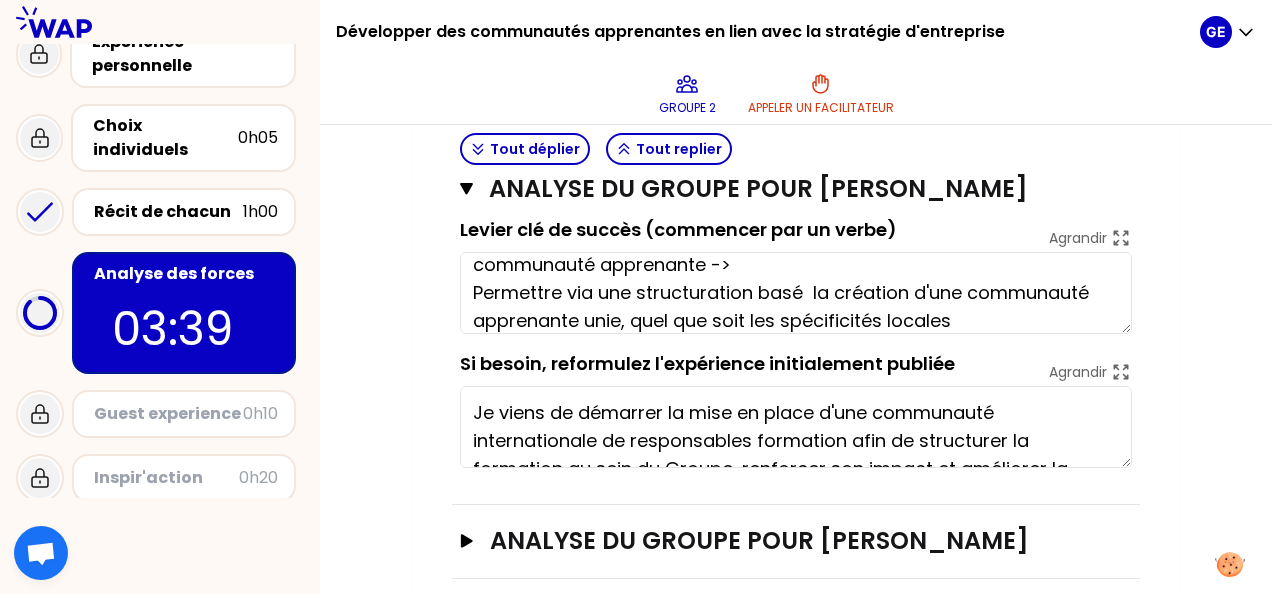 type on "Collaboration globale et "across" équipes = pour le collaborateur, l'opportunité d'être acteur du changement
Etablir une approche carréTrès structuré et suivi dans le temps: avec un évènement de départ et des étapes de formalisation + gestion documentaire
Approche carrée = Communication claire + approche structurée =>les collaborateurs en redemandent" 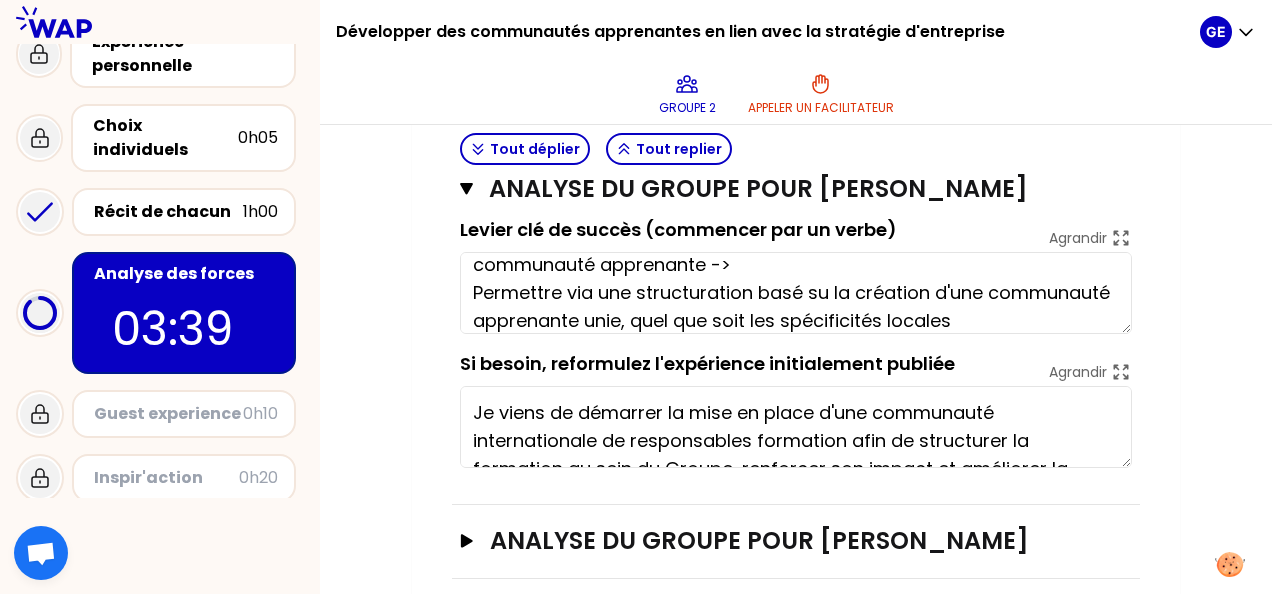 type on "Séquençage et définition de modèle pour développement de communauté apprenante ->
Permettre via une structuration basé sur la création d'une communauté apprenante unie, quel que soit les spécificités locales" 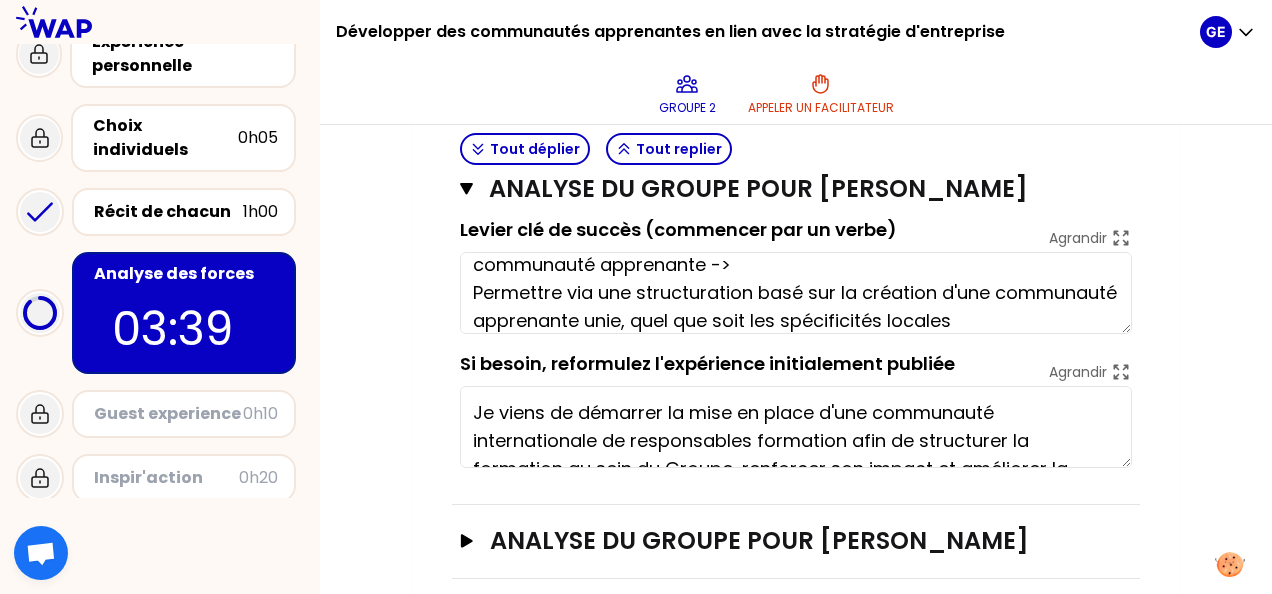 type on "Collaboration globale et "across" équipes = pour le collaborateur, l'opportunité d'être acteur du changement
Etablir une approche carréeTrès structuré et suivi dans le temps: avec un évènement de départ et des étapes de formalisation + gestion documentaire
Approche carrée = Communication claire + approche structurée =>les collaborateurs en redemandent" 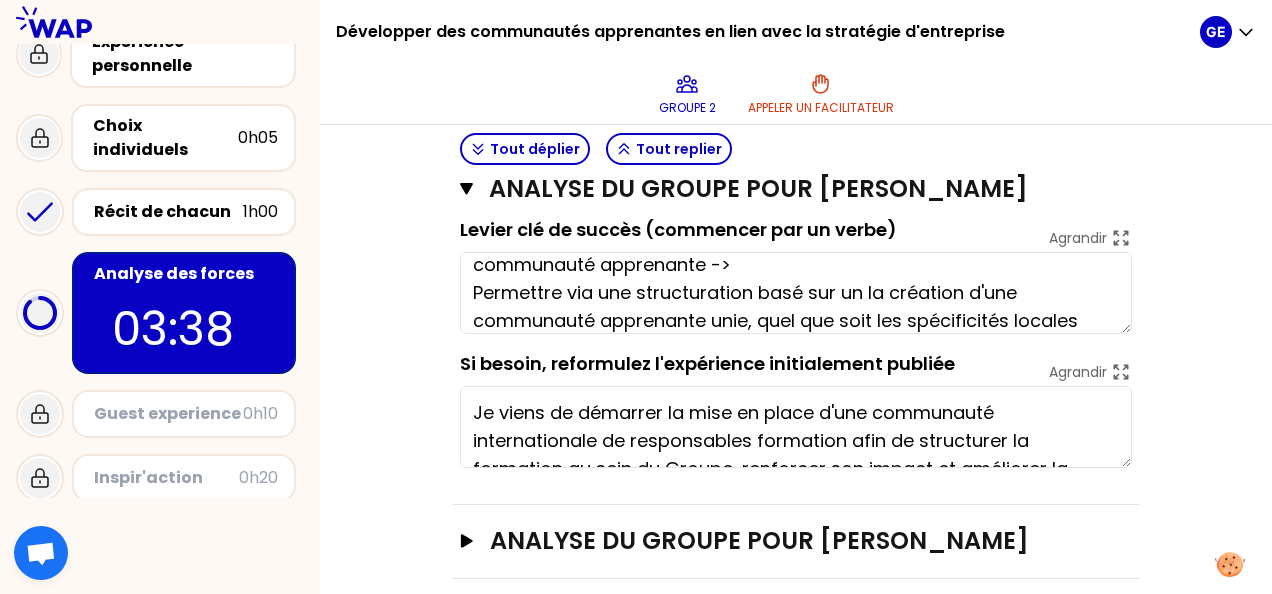 type on "Séquençage et définition de modèle pour développement de communauté apprenante ->
Permettre via une structuration basé sur une la création d'une communauté apprenante unie, quel que soit les spécificités locales" 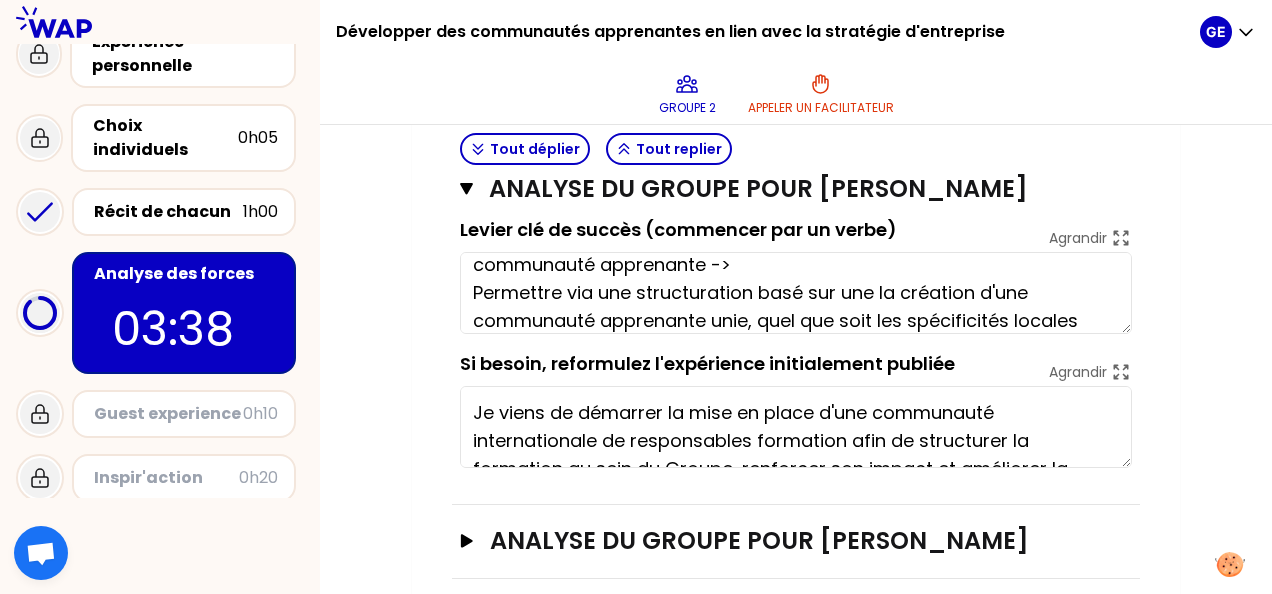 type on "Collaboration globale et "across" équipes = pour le collaborateur, l'opportunité d'être acteur du changement
Etablir une approche carrée -Très structuré et suivi dans le temps: avec un évènement de départ et des étapes de formalisation + gestion documentaire
Approche carrée = Communication claire + approche structurée =>les collaborateurs en redemandent" 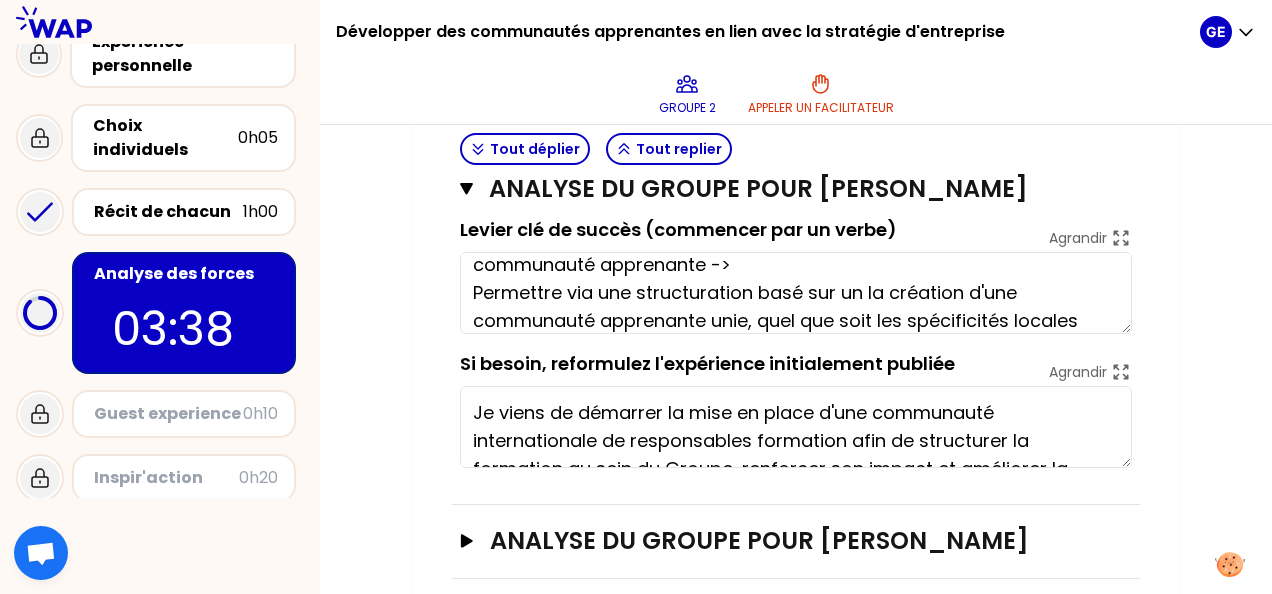 type on "Séquençage et définition de modèle pour développement de communauté apprenante ->
Permettre via une structuration basé sur un  la création d'une communauté apprenante unie, quel que soit les spécificités locales" 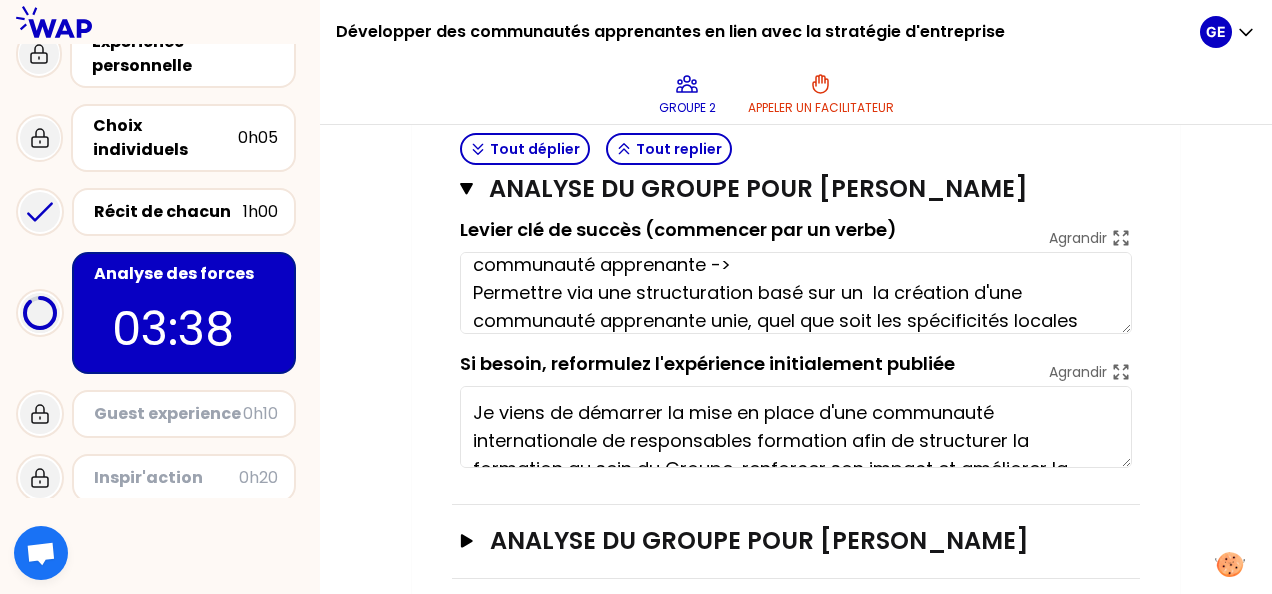type on "Collaboration globale et "across" équipes = pour le collaborateur, l'opportunité d'être acteur du changement
Etablir une approche carrée - sTrès structuré et suivi dans le temps: avec un évènement de départ et des étapes de formalisation + gestion documentaire
Approche carrée = Communication claire + approche structurée =>les collaborateurs en redemandent" 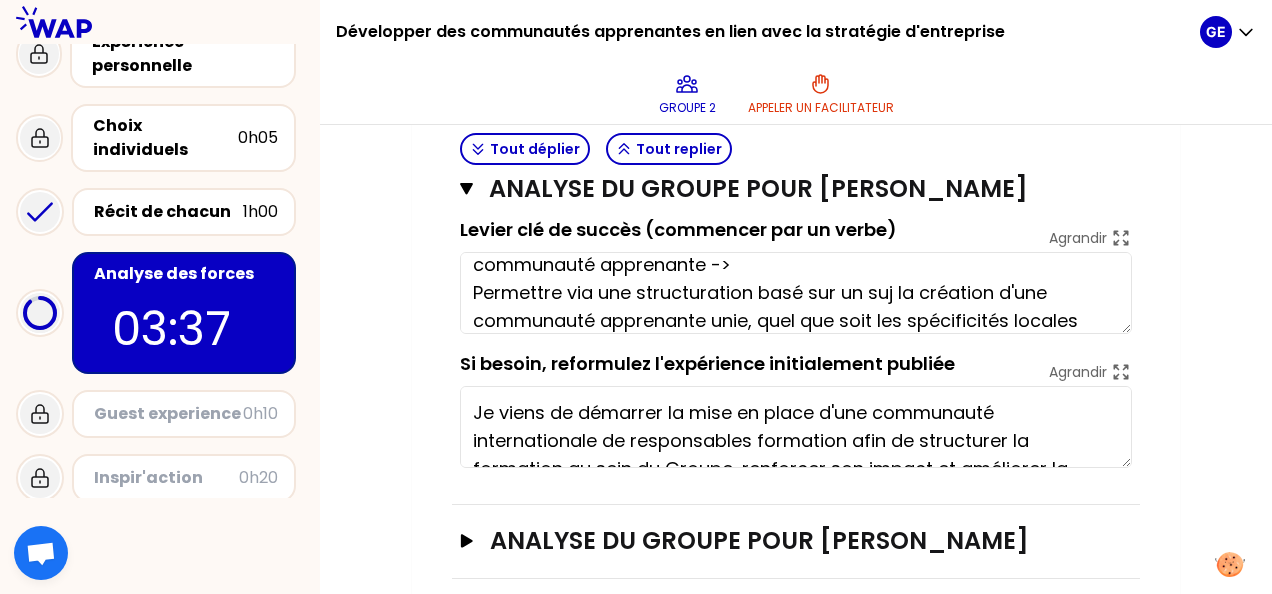 type on "Séquençage et définition de modèle pour développement de communauté apprenante ->
Permettre via une structuration basé sur un suje la création d'une communauté apprenante unie, quel que soit les spécificités locales" 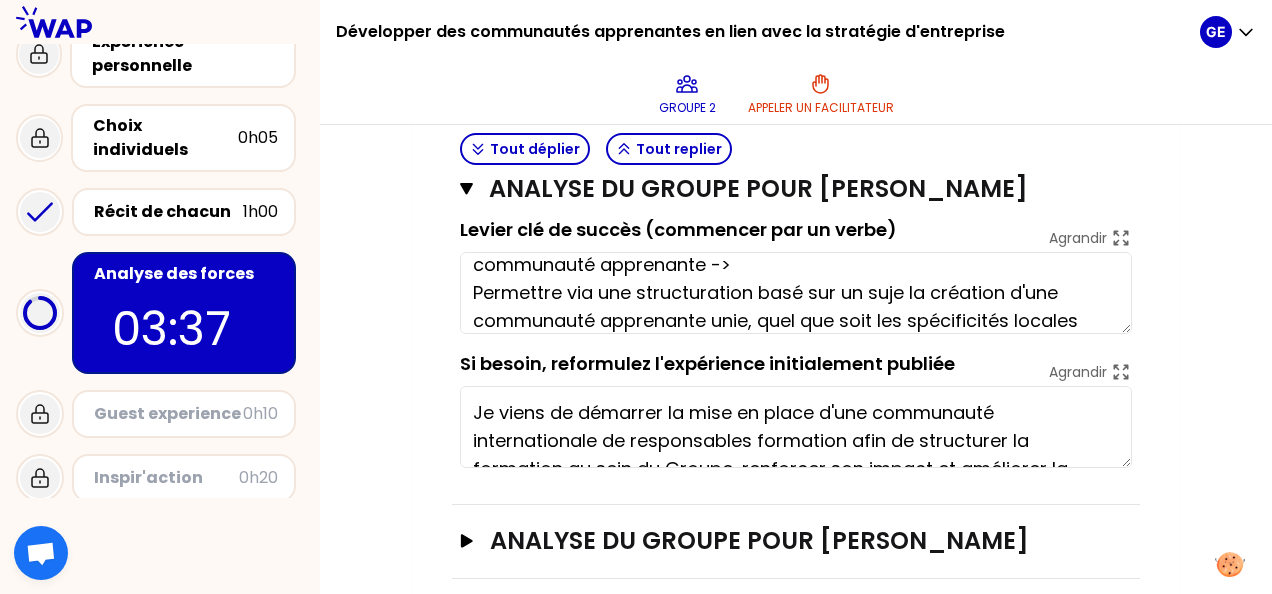 type on "Collaboration globale et "across" équipes = pour le collaborateur, l'opportunité d'être acteur du changement
Etablir une approche carrée - struTrès structuré et suivi dans le temps: avec un évènement de départ et des étapes de formalisation + gestion documentaire
Approche carrée = Communication claire + approche structurée =>les collaborateurs en redemandent" 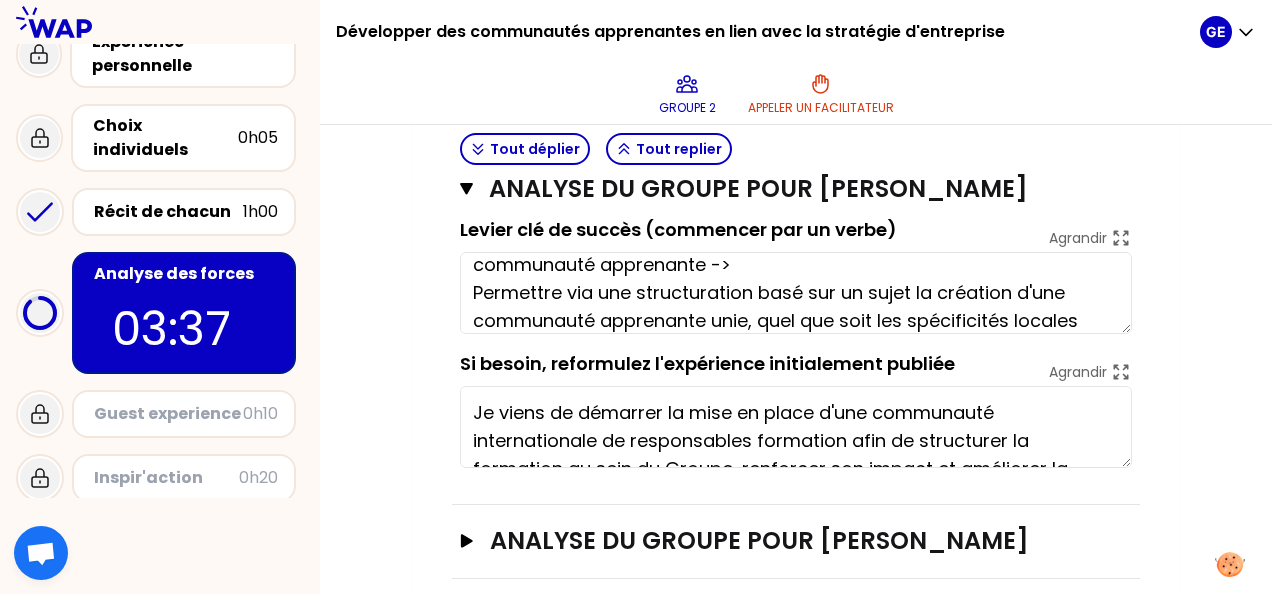 type on "Séquençage et définition de modèle pour développement de communauté apprenante ->
Permettre via une structuration basé sur un sujet  la création d'une communauté apprenante unie, quel que soit les spécificités locales" 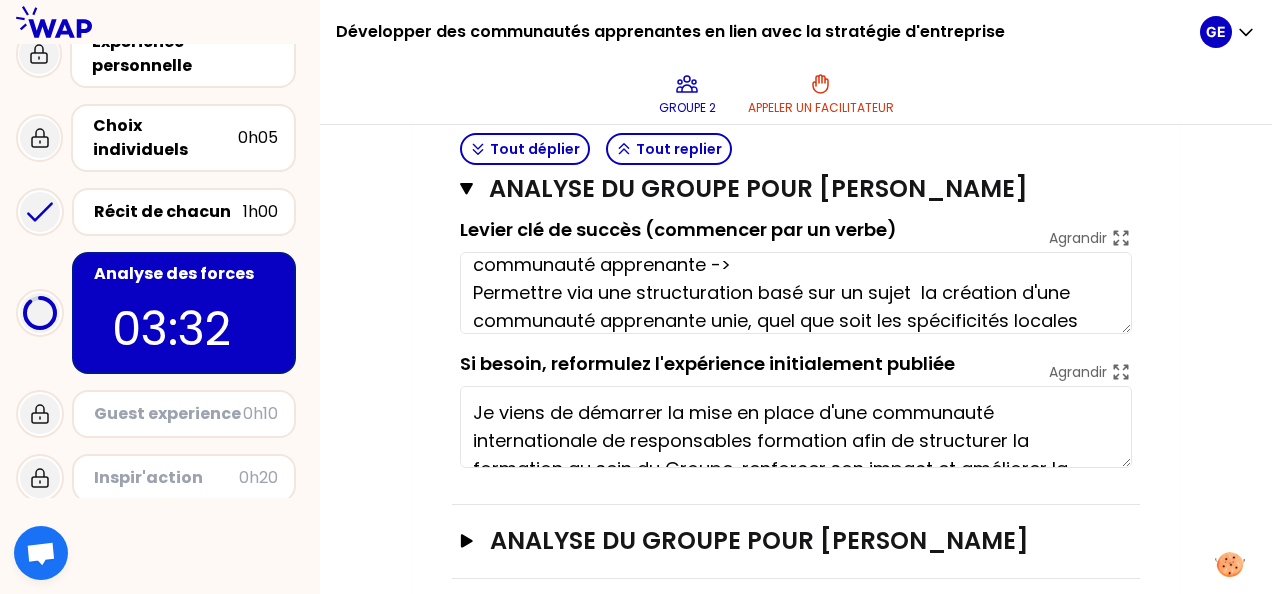 type on "Collaboration globale et "across" équipes = pour le collaborateur, l'opportunité d'être acteur du changement
Etablir une approche carrée et - structurée [PERSON_NAME] structuré et suivi dans le temps: avec un évènement de départ et des étapes de formalisation + gestion documentaire
Approche carrée = Communication claire + approche structurée =>les collaborateurs en redemandent" 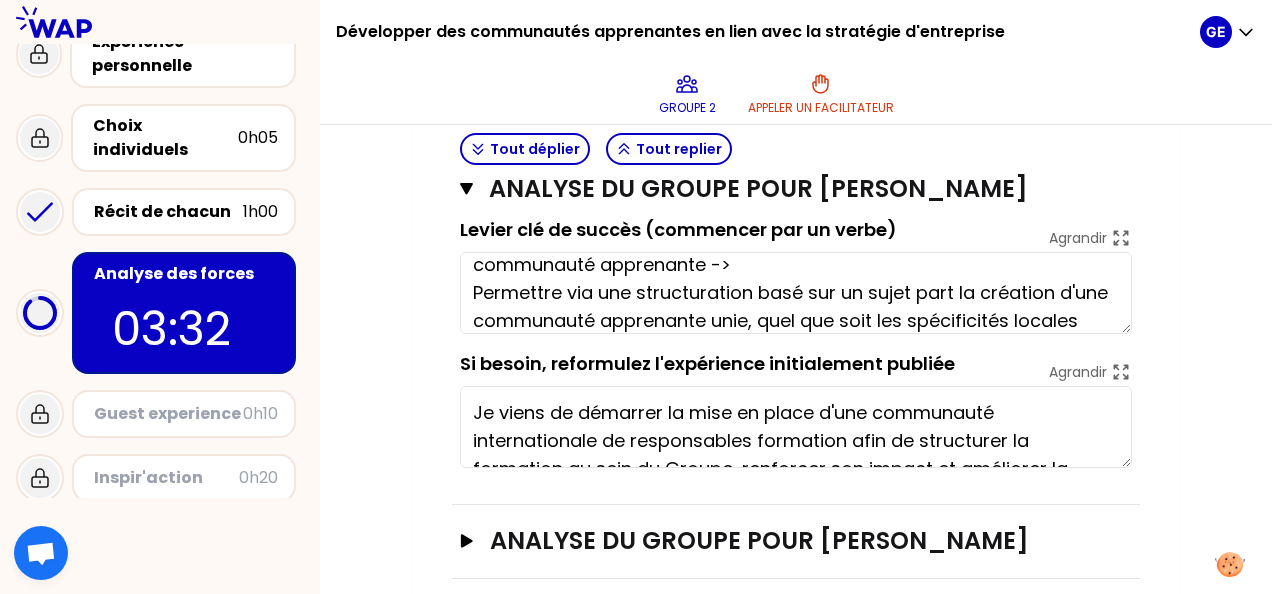 type on "Séquençage et définition de modèle pour développement de communauté apprenante ->
Permettre via une structuration basé sur un sujet parta la création d'une communauté apprenante unie, quel que soit les spécificités locales" 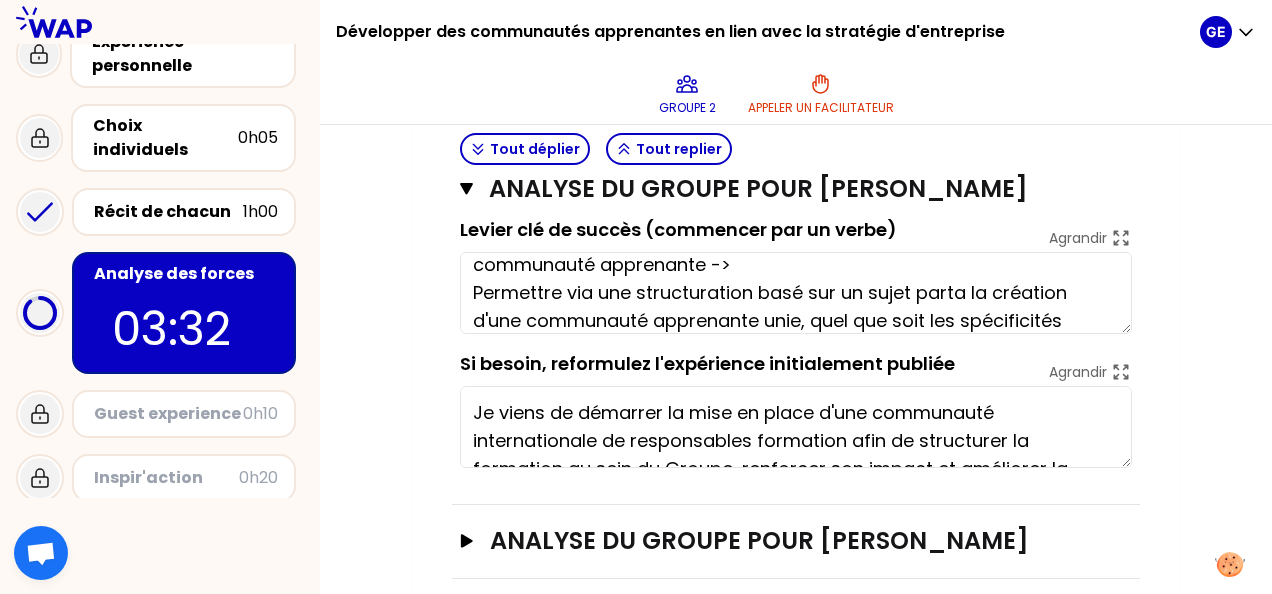 type on "Collaboration globale et "across" équipes = pour le collaborateur, l'opportunité d'être acteur du changement
Etablir une approche carrée et  - structurée [PERSON_NAME] structuré et suivi dans le temps: avec un évènement de départ et des étapes de formalisation + gestion documentaire
Approche carrée = Communication claire + approche structurée =>les collaborateurs en redemandent" 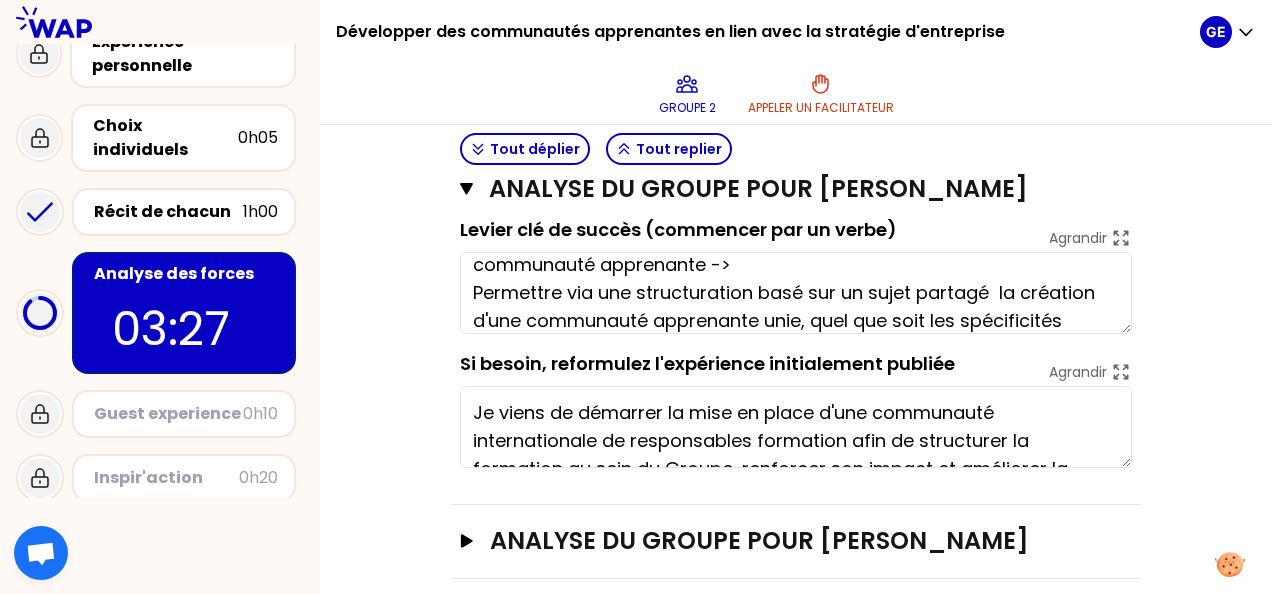 type on "Séquençage et définition de modèle pour développement de communauté apprenante ->
Permettre via une structuration basé sur un sujet partagé la création d'une communauté apprenante unie, quel que soit les spécificités locales" 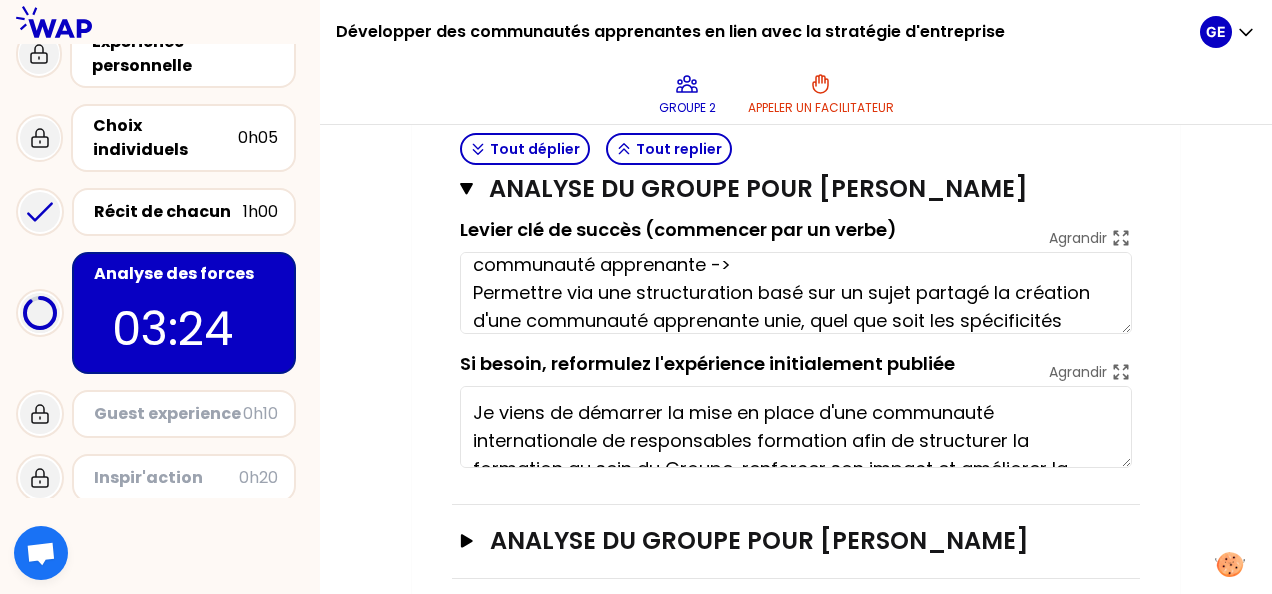 type on "Collaboration globale et "across" équipes = pour le collaborateur, l'opportunité d'être acteur du changement
Etablir une approche carrée  - structurée Très structuré et suivi dans le temps: avec un évènement de départ et des étapes de formalisation + gestion documentaire
Approche carrée = Communication claire + approche structurée =>les collaborateurs en redemandent" 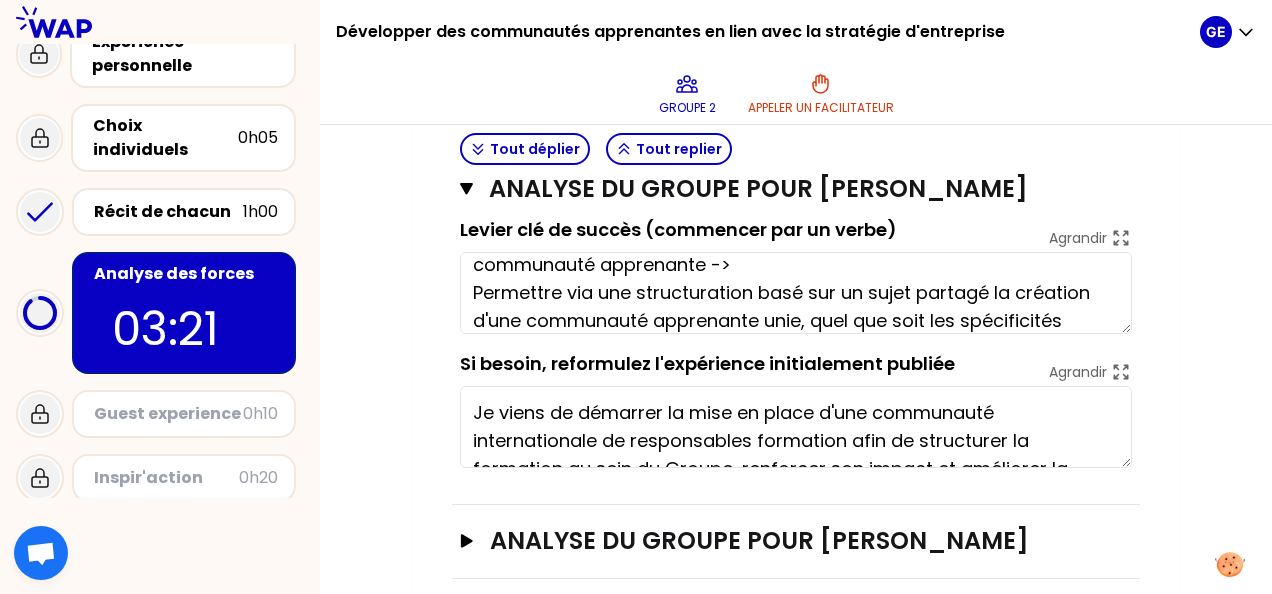 click on "Séquençage et définition de modèle pour développement de communauté apprenante ->
Permettre via une structuration basé sur un sujet partagé la création d'une communauté apprenante unie, quel que soit les spécificités locales" at bounding box center [796, 293] 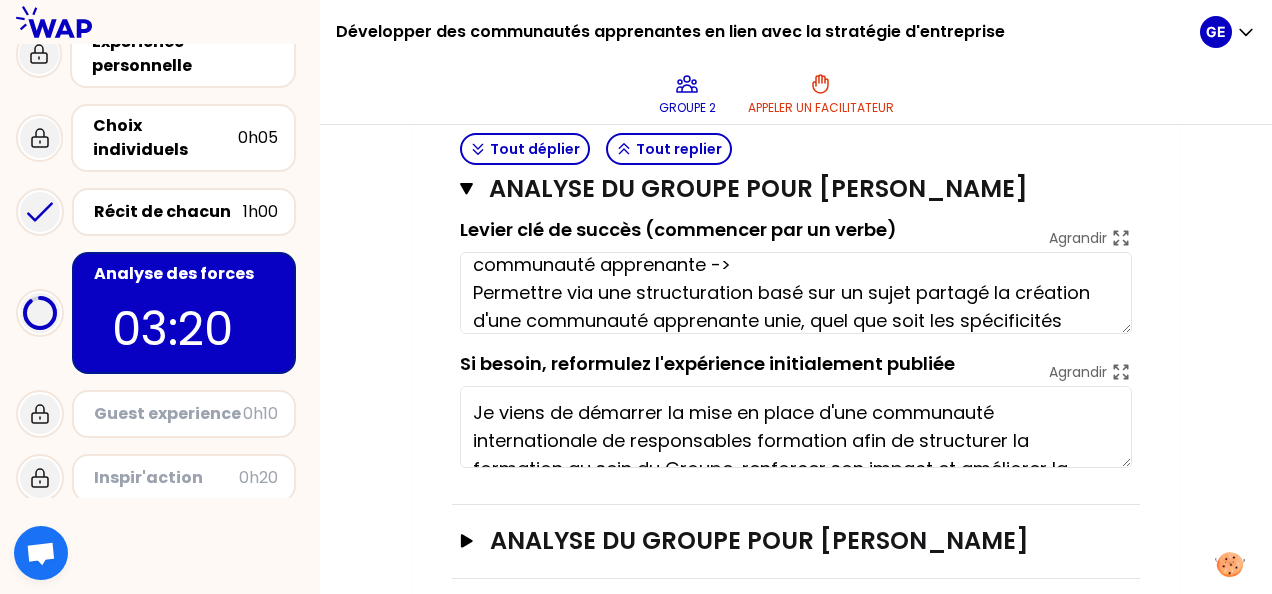 type on "Collaboration globale et "across" équipes = pour le collaborateur, l'opportunité d'être acteur du changement
Etablir une approche carrée et complète - structurée [PERSON_NAME] structuré et suivi dans le temps: avec un évènement de départ et des étapes de formalisation + gestion documentaire
Approche carrée = Communication claire + approche structurée =>les collaborateurs en redemandent" 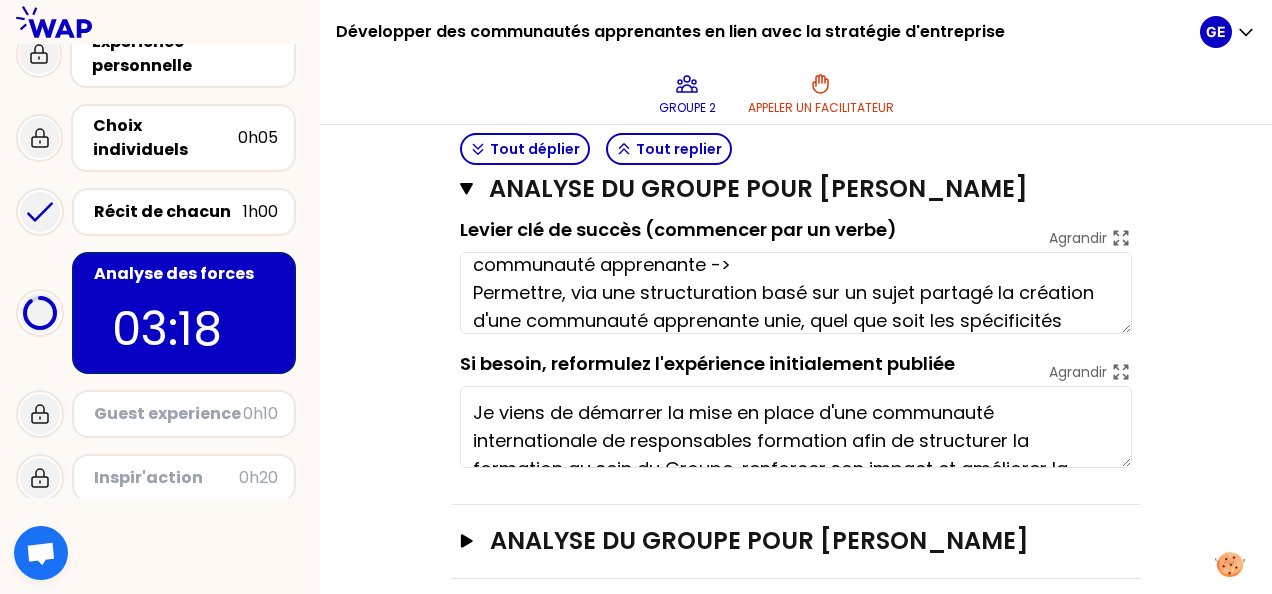 click on "Séquençage et définition de modèle pour développement de communauté apprenante ->
Permettre, via une structuration basé sur un sujet partagé la création d'une communauté apprenante unie, quel que soit les spécificités locales" at bounding box center (796, 293) 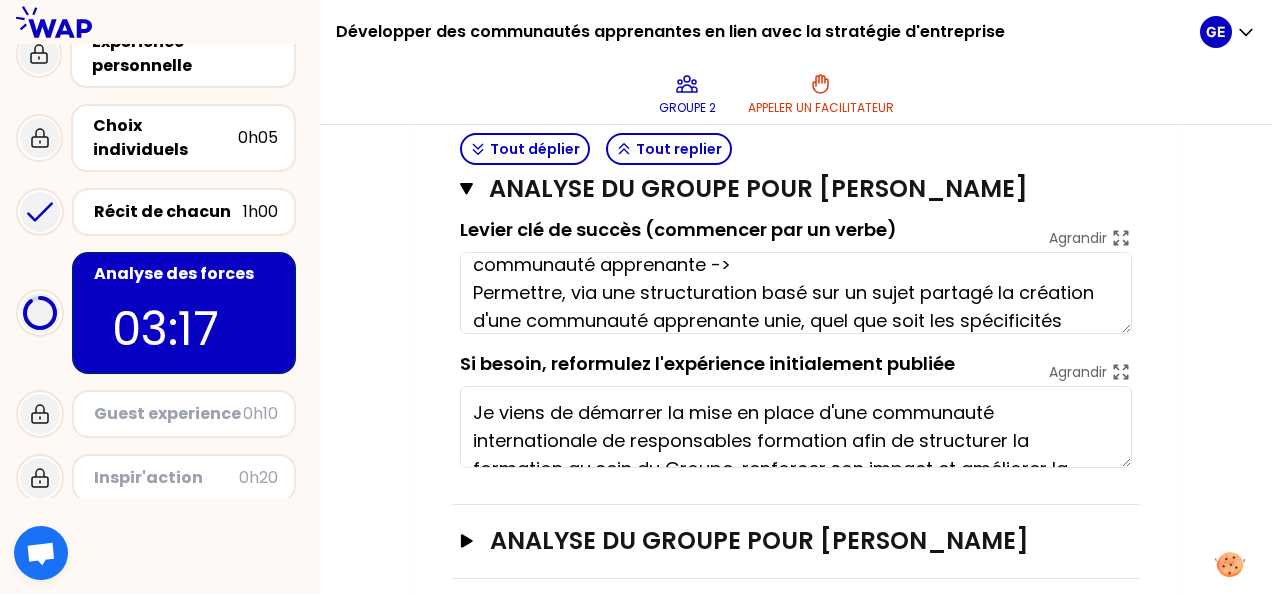 type on "Séquençage et définition de modèle pour développement de communauté apprenante ->
Permettre, via une structuration basé sur un sujet partagé, la création d'une communauté apprenante unie, quel que soit les spécificités locales" 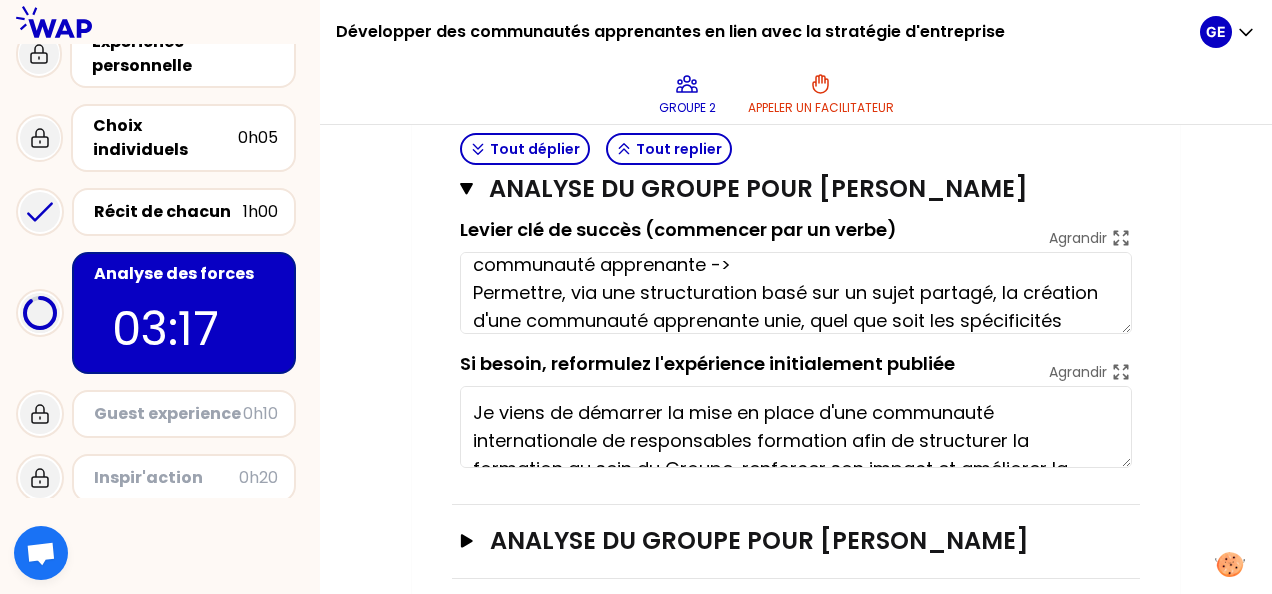 type on "Collaboration globale et "across" équipes = pour le collaborateur, l'opportunité d'être acteur du changement
Etablir une approche carrée et complète  - structurée [PERSON_NAME] structuré et suivi dans le temps: avec un évènement de départ et des étapes de formalisation + gestion documentaire
Approche carrée = Communication claire + approche structurée =>les collaborateurs en redemandent" 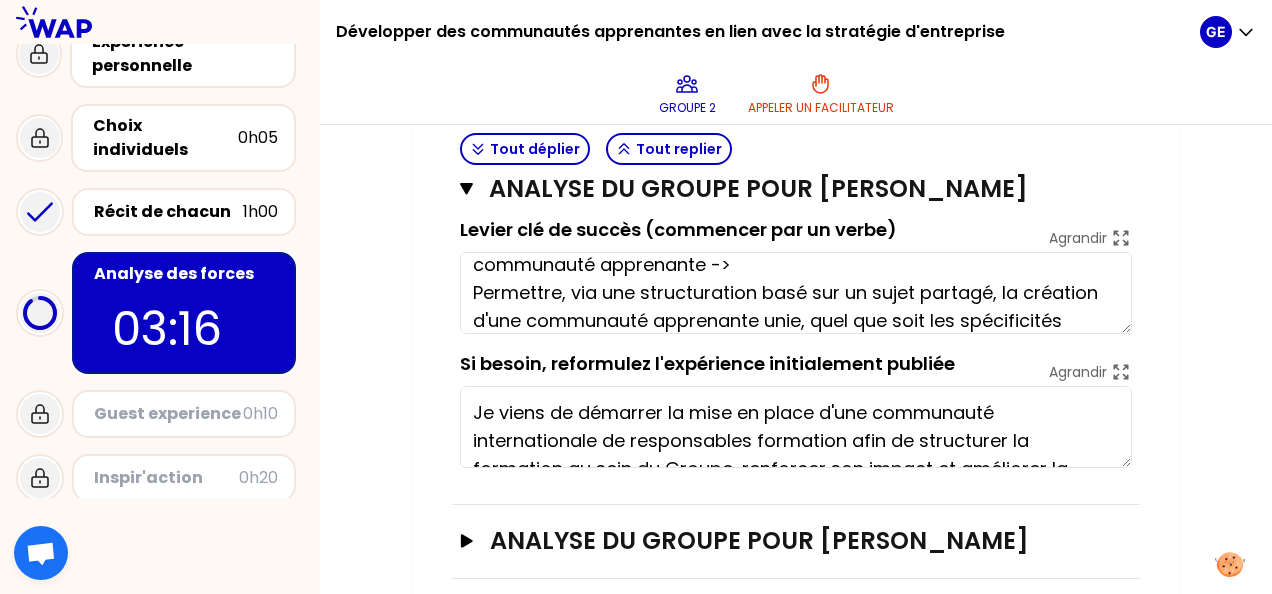 type on "Séquençage et définition de modèle pour développement de communauté apprenante ->
Permettre, via une structuration basé sur un sujet partagé, la création d'une communauté apprenante unie, quel que soit les spécificités locales" 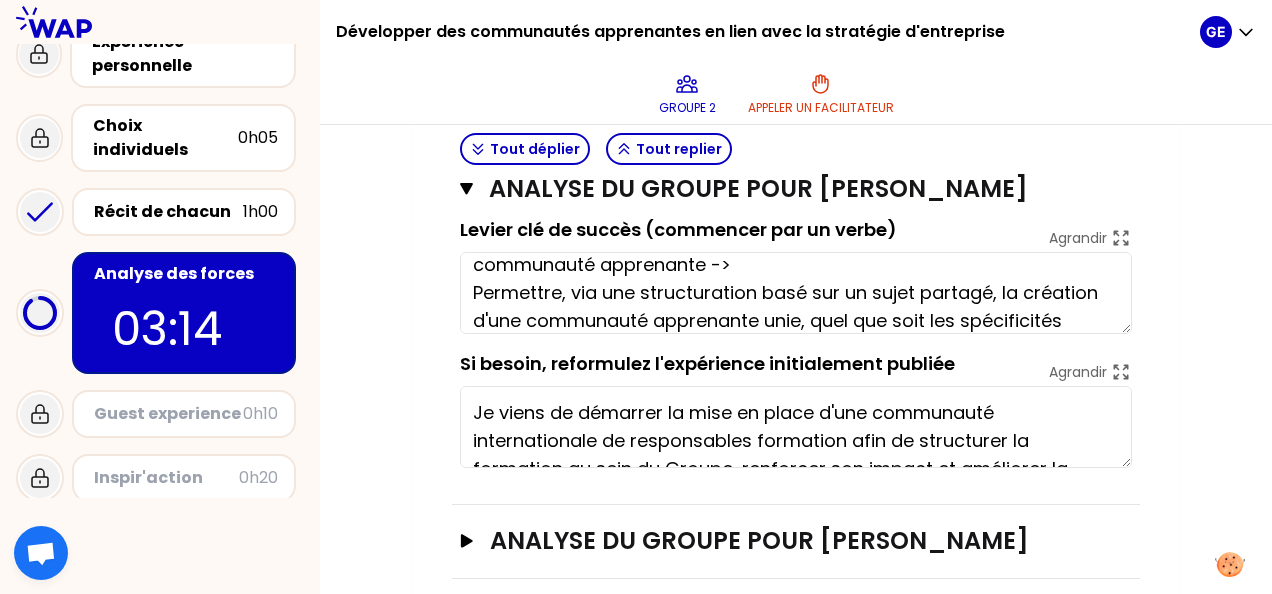 scroll, scrollTop: 1740, scrollLeft: 0, axis: vertical 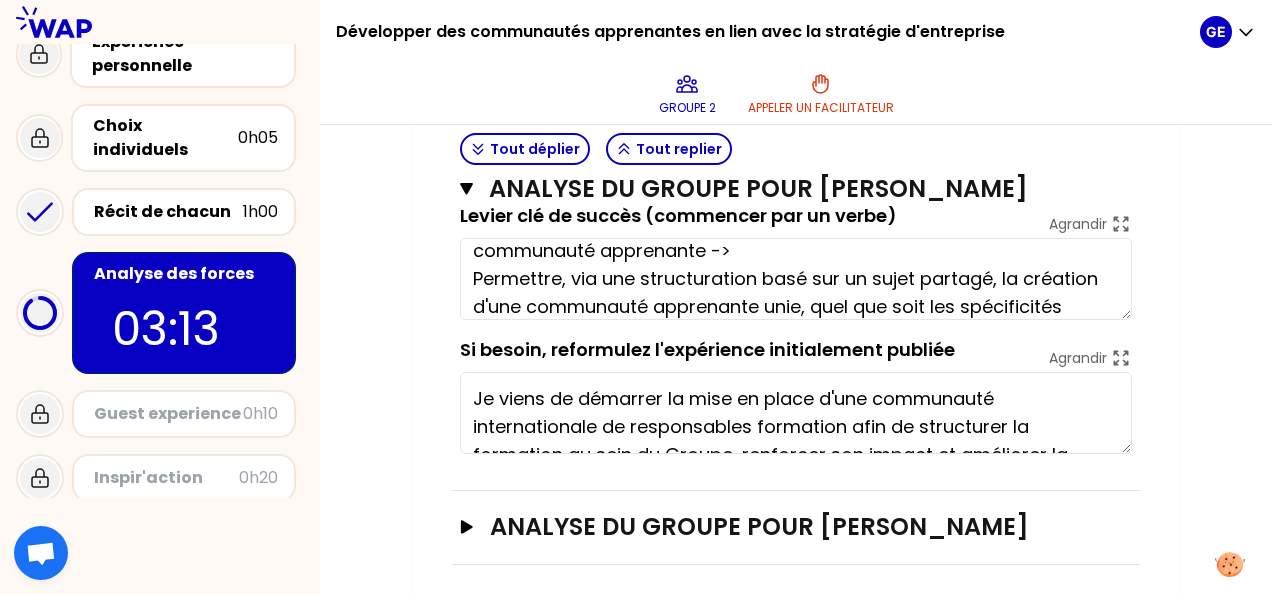 click on "analyse du groupe pour [PERSON_NAME]" at bounding box center [796, 528] 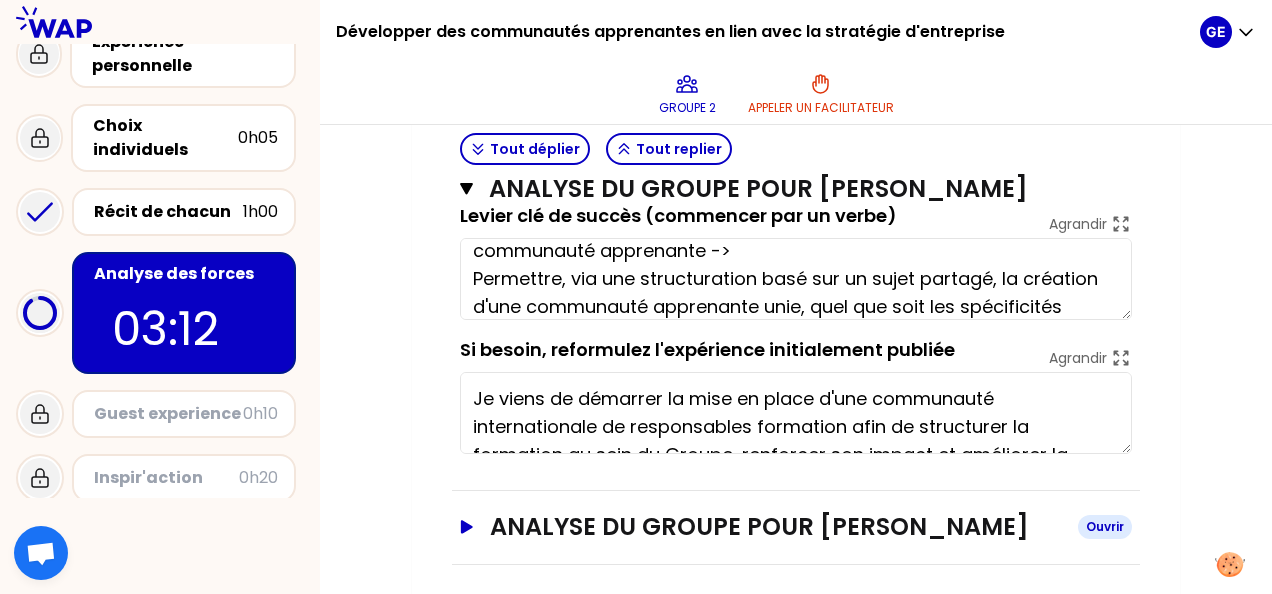 click on "analyse du groupe pour [PERSON_NAME]" at bounding box center (776, 527) 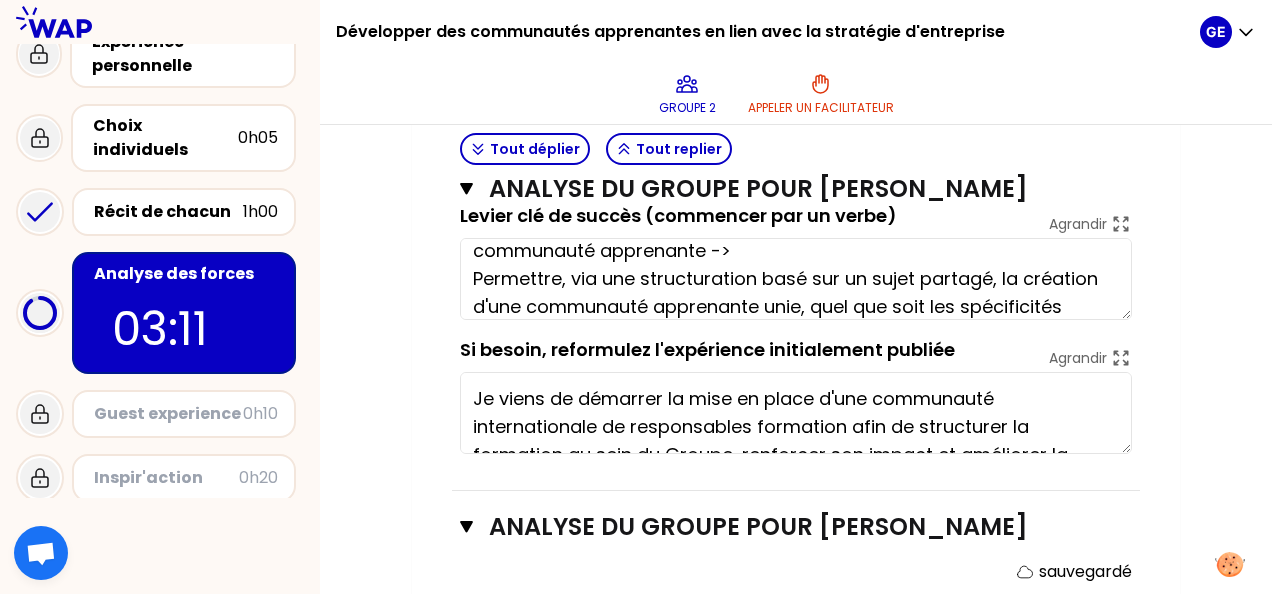scroll, scrollTop: 84, scrollLeft: 0, axis: vertical 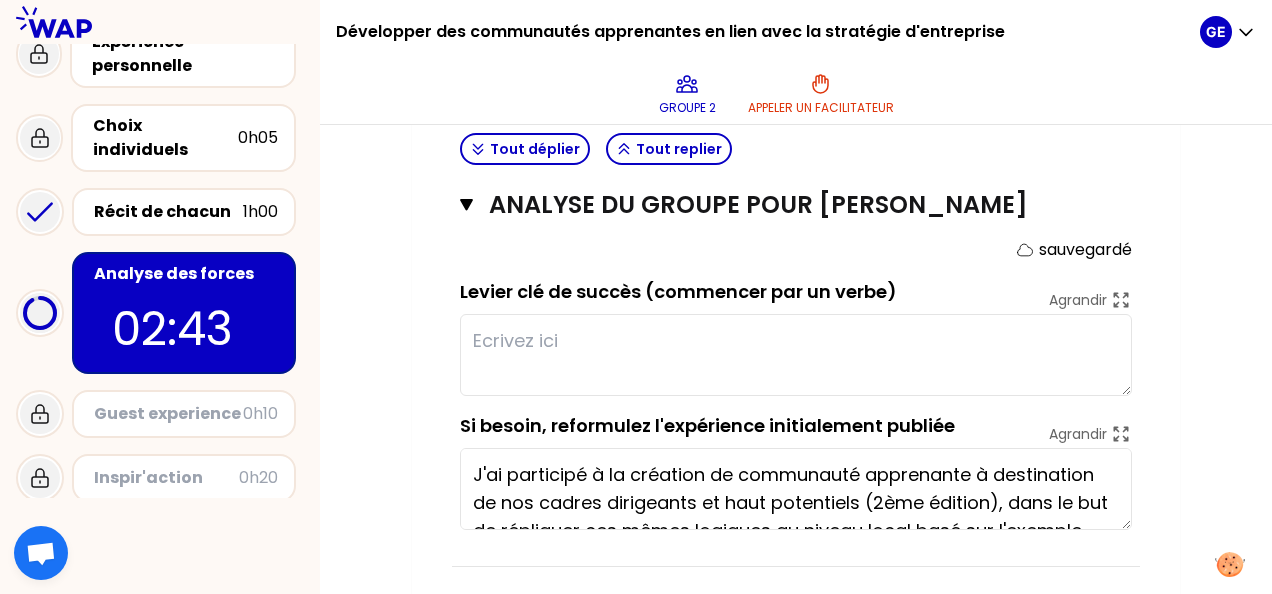 type on "Collaboration globale et "across" équipes = pour le collaborateur, l'opportunité d'être acteur du changement
Etablir une approche carrée et complète - avec une séquence établie, une communication spécifique et un suivi dans le temps - structurée Très structuré et suivi dans le temps: avec un évènement de départ et des étapes de formalisation + gestion documentaire
Approche carrée = Communication claire + approche structurée =>les collaborateurs en redemandent" 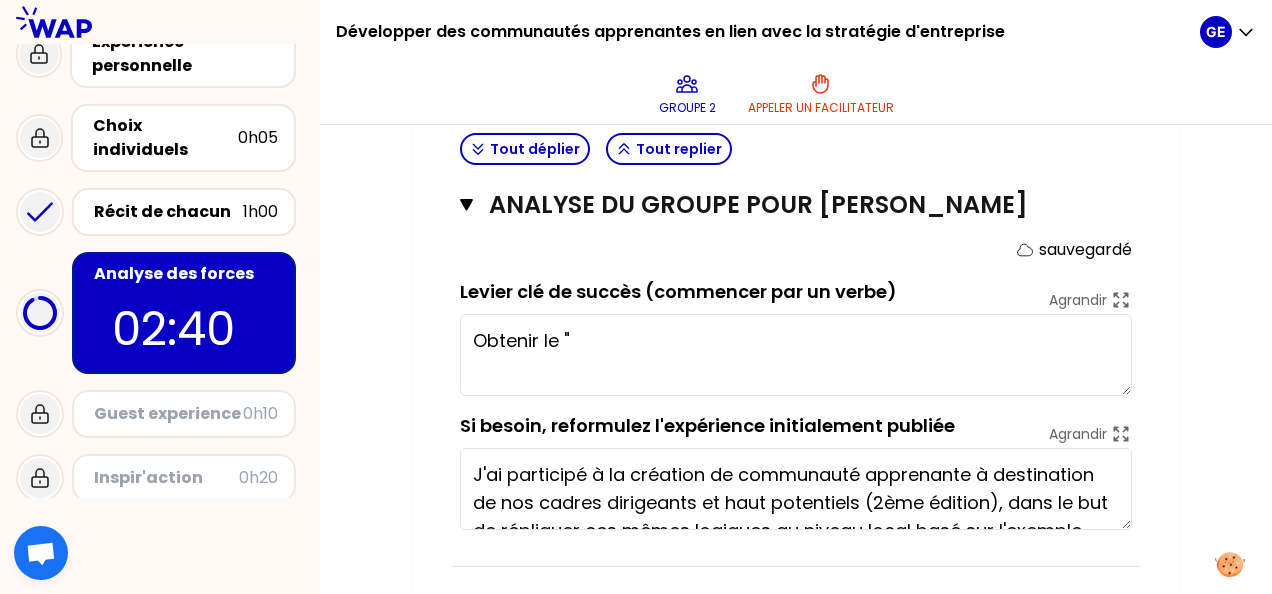 type on "Obtenir le "b" 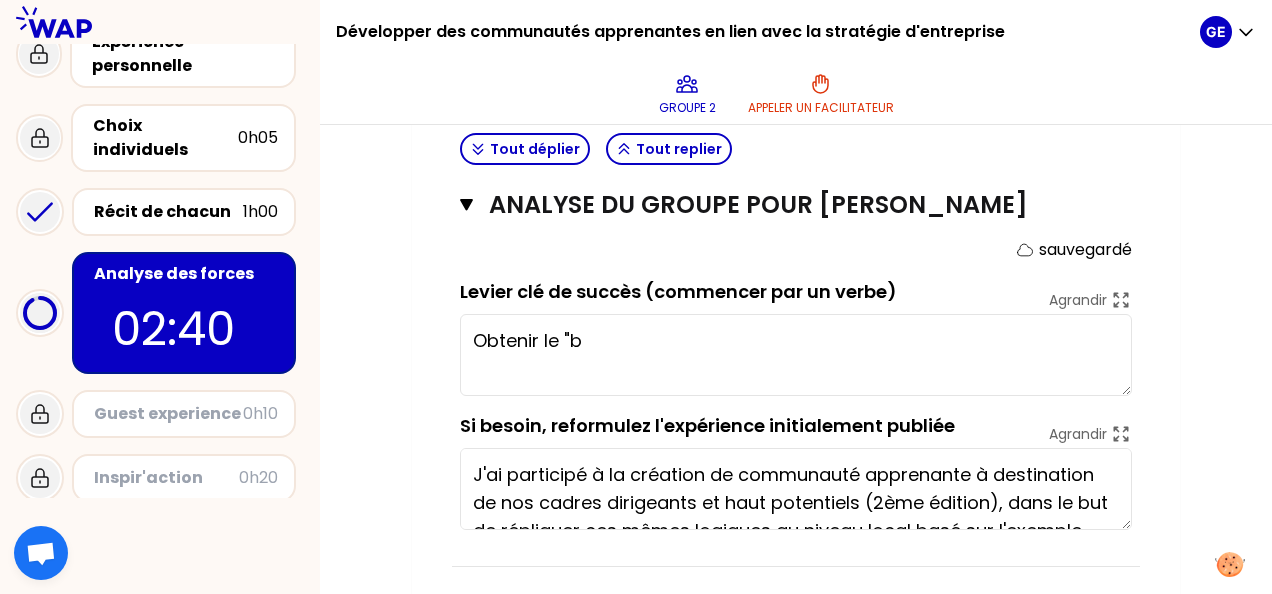 type on "Collaboration globale et "across" équipes = pour le collaborateur, l'opportunité d'être acteur du changement
Etablir une approche carrée et complète - avec une séquence établie, une communication spécifique, [MEDICAL_DATA] un suivi dans le temps - structurée [PERSON_NAME] structuré et suivi dans le temps: avec un évènement de départ et des étapes de formalisation + gestion documentaire
Approche carrée = Communication claire + approche structurée =>les collaborateurs en redemandent" 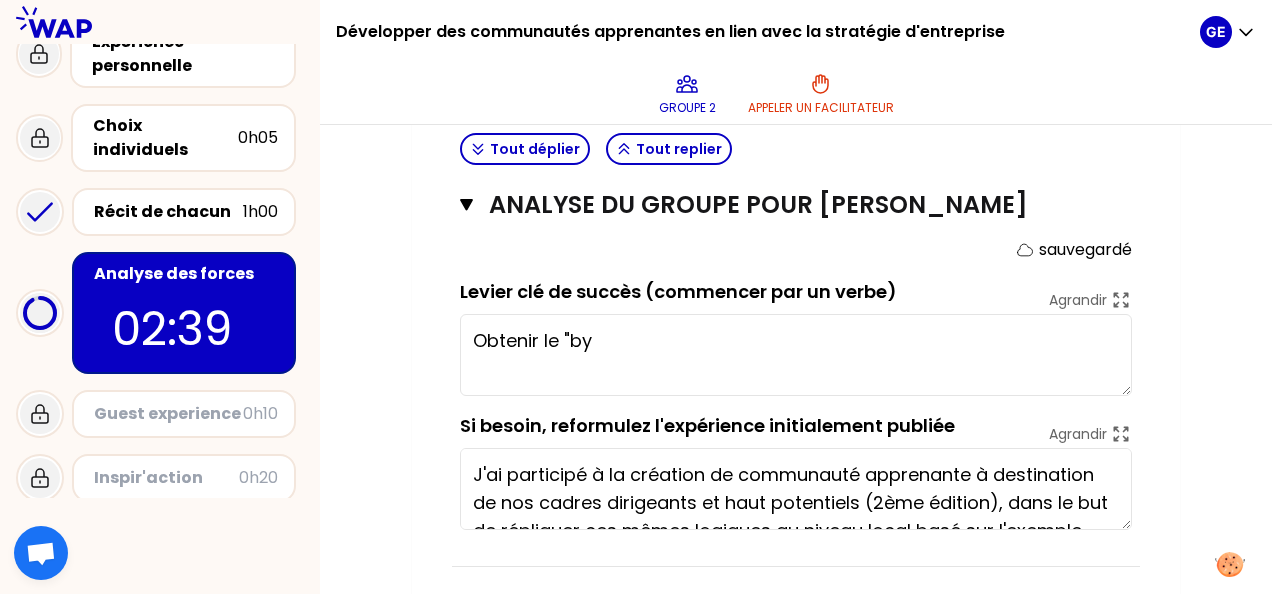 type on "Obtenir le "b" 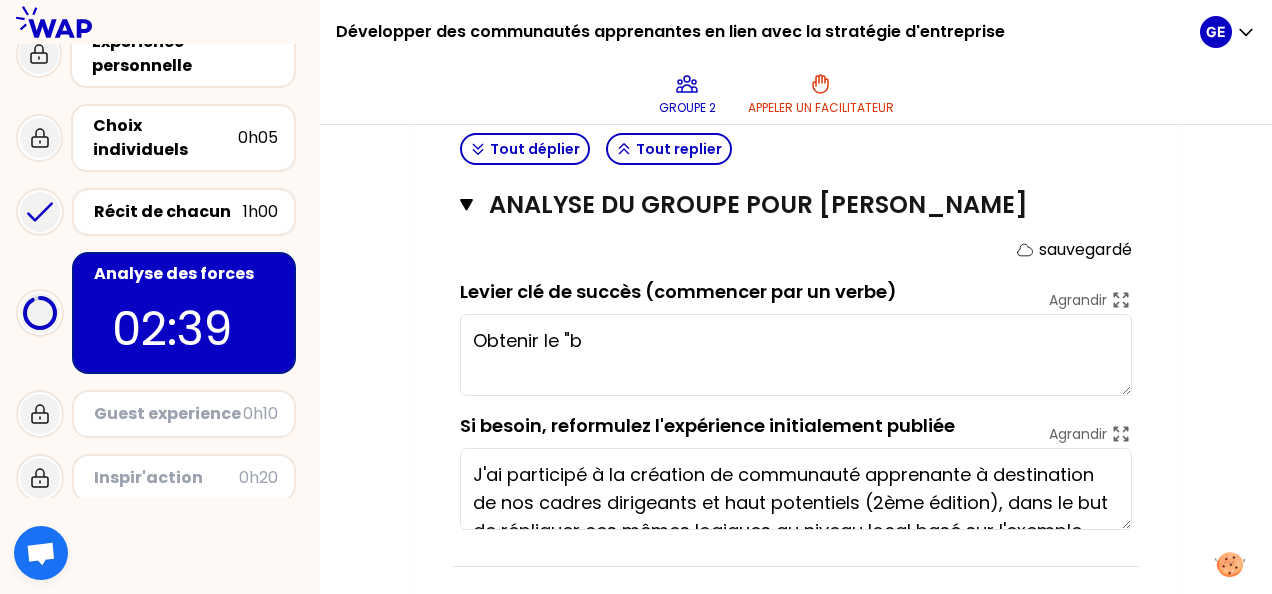 type on "Collaboration globale et "across" équipes = pour le collaborateur, l'opportunité d'être acteur du changement
Etablir une approche carrée et complète - avec une séquence établie, une communication spécifique, des outet un suivi dans le temps - structurée [PERSON_NAME] structuré et suivi dans le temps: avec un évènement de départ et des étapes de formalisation + gestion documentaire
Approche carrée = Communication claire + approche structurée =>les collaborateurs en redemandent" 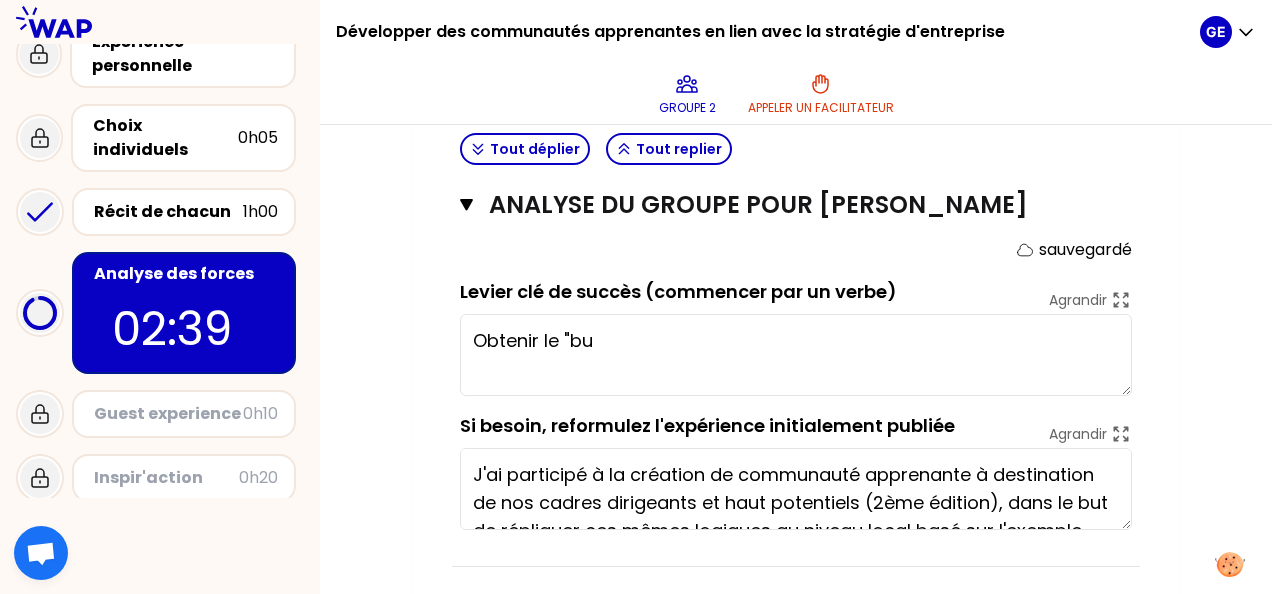 type on "Collaboration globale et "across" équipes = pour le collaborateur, l'opportunité d'être acteur du changement
Etablir une approche carrée et complète - avec une séquence établie, une communication spécifique, des outilset un suivi dans le temps - structurée [PERSON_NAME] structuré et suivi dans le temps: avec un évènement de départ et des étapes de formalisation + gestion documentaire
Approche carrée = Communication claire + approche structurée =>les collaborateurs en redemandent" 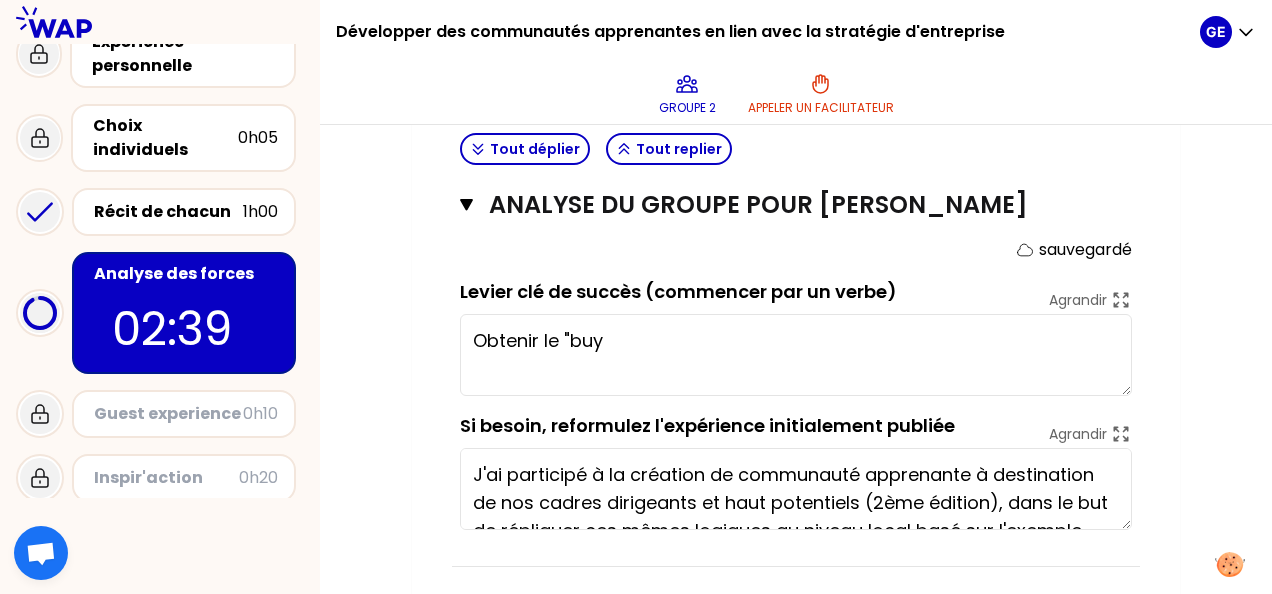 type on "Collaboration globale et "across" équipes = pour le collaborateur, l'opportunité d'être acteur du changement
Etablir une approche carrée et complète - avec une séquence établie, une communication spécifique, des outils et un suivi dans le temps - structurée [PERSON_NAME] structuré et suivi dans le temps: avec un évènement de départ et des étapes de formalisation + gestion documentaire
Approche carrée = Communication claire + approche structurée =>les collaborateurs en redemandent" 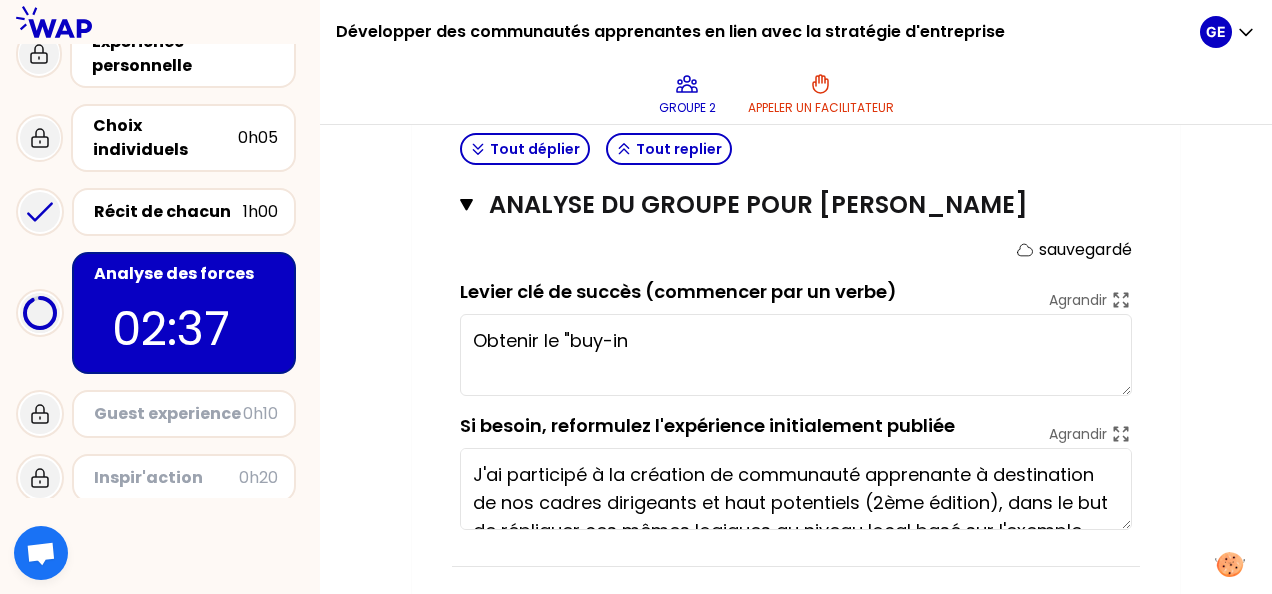 type on "Obtenir le "buy-in"" 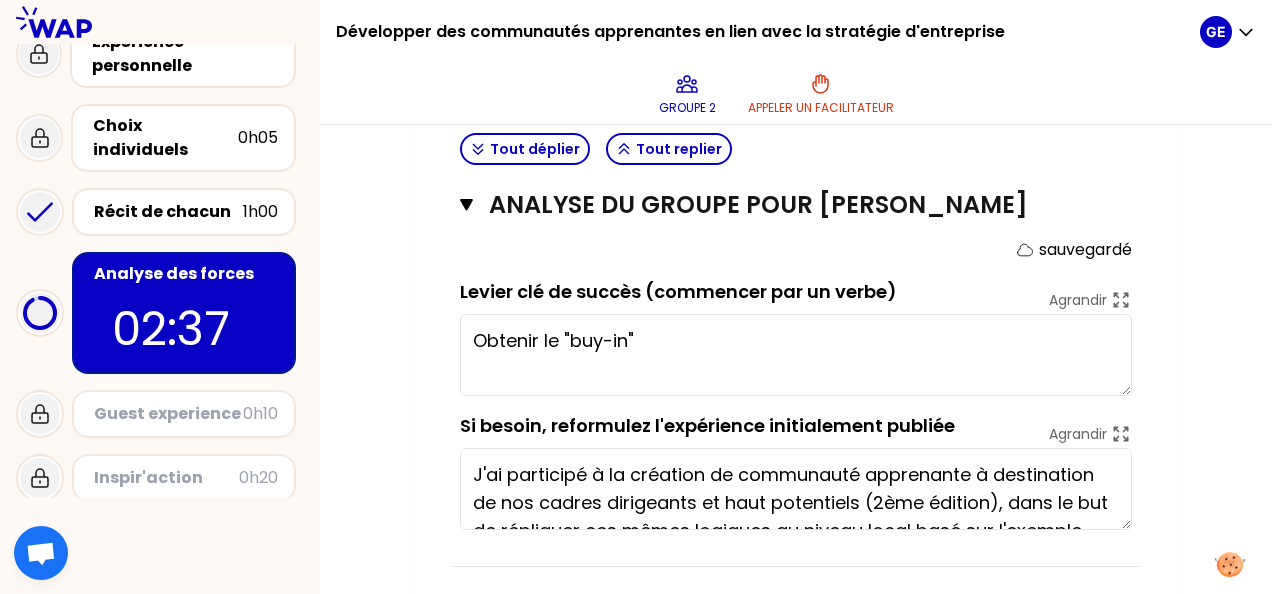 type on "Collaboration globale et "across" équipes = pour le collaborateur, l'opportunité d'être acteur du changement
Etablir une approche carrée et complète - avec une séquence établie, une communication spécifique, des outils eet un suivi dans le temps - structurée Très structuré et suivi dans le temps: avec un évènement de départ et des étapes de formalisation + gestion documentaire
Approche carrée = Communication claire + approche structurée =>les collaborateurs en redemandent" 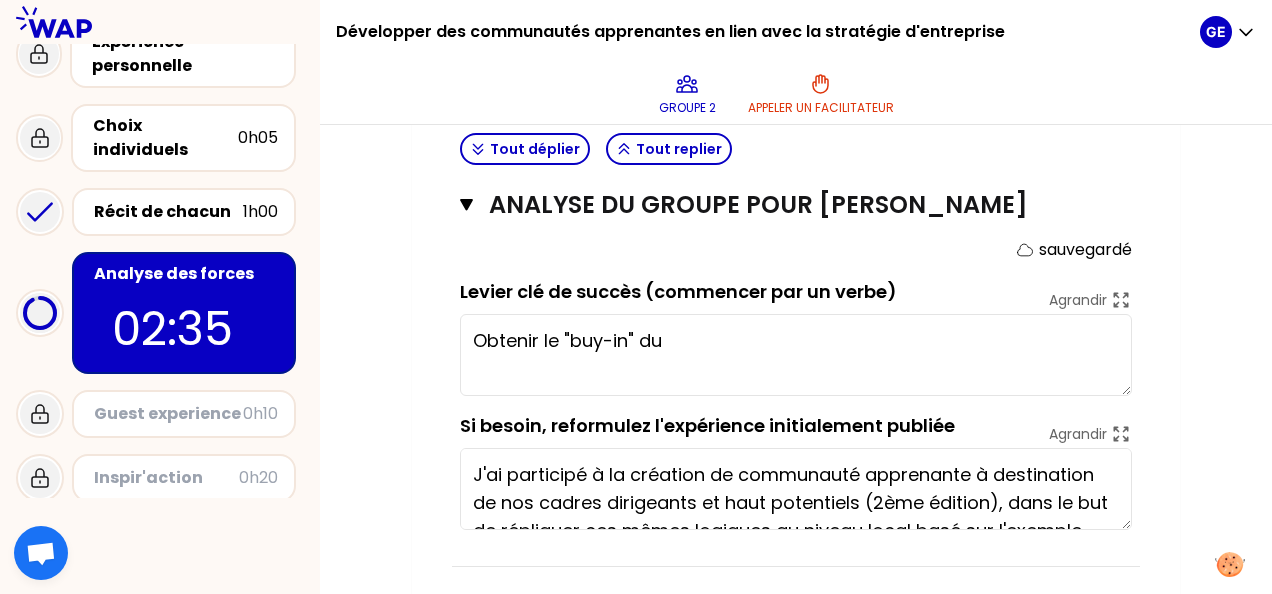 type on "Collaboration globale et "across" équipes = pour le collaborateur, l'opportunité d'être acteur du changement
Etablir une approche carrée et complète - avec une séquence établie, une communication spécifique, des outils et uet un suivi dans le temps - structurée Très structuré et suivi dans le temps: avec un évènement de départ et des étapes de formalisation + gestion documentaire
Approche carrée = Communication claire + approche structurée =>les collaborateurs en redemandent" 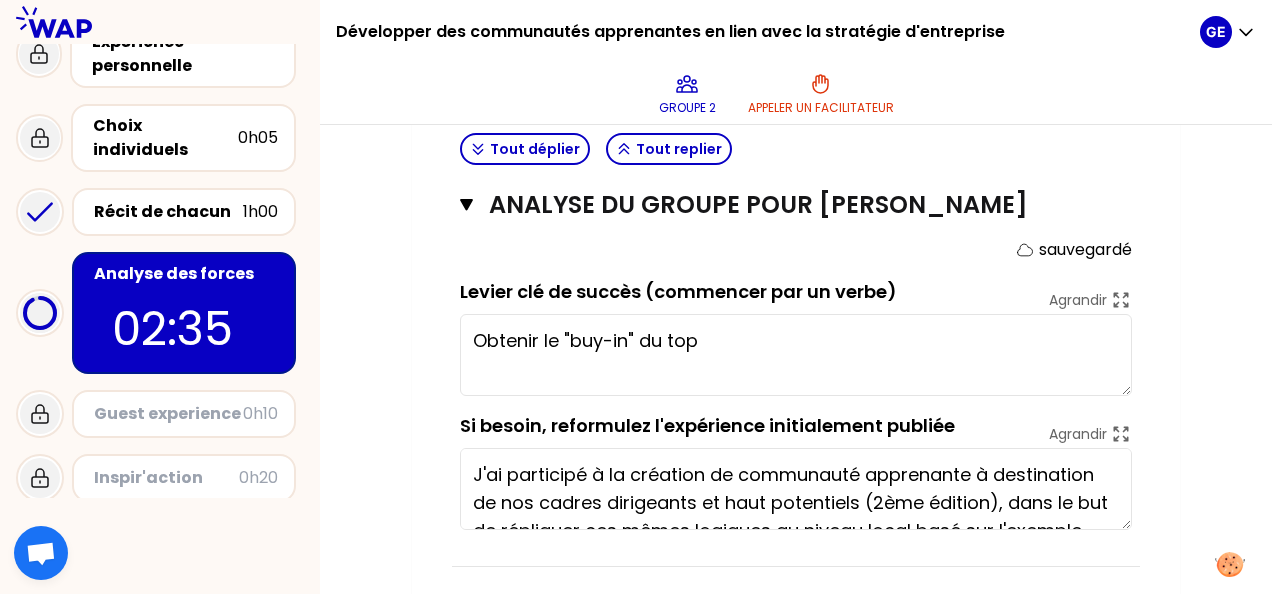 type on "Collaboration globale et "across" équipes = pour le collaborateur, l'opportunité d'être acteur du changement
Etablir une approche carrée et complète - avec une séquence établie, une communication spécifique, des outils et une get un suivi dans le temps - structurée Très structuré et suivi dans le temps: avec un évènement de départ et des étapes de formalisation + gestion documentaire
Approche carrée = Communication claire + approche structurée =>les collaborateurs en redemandent" 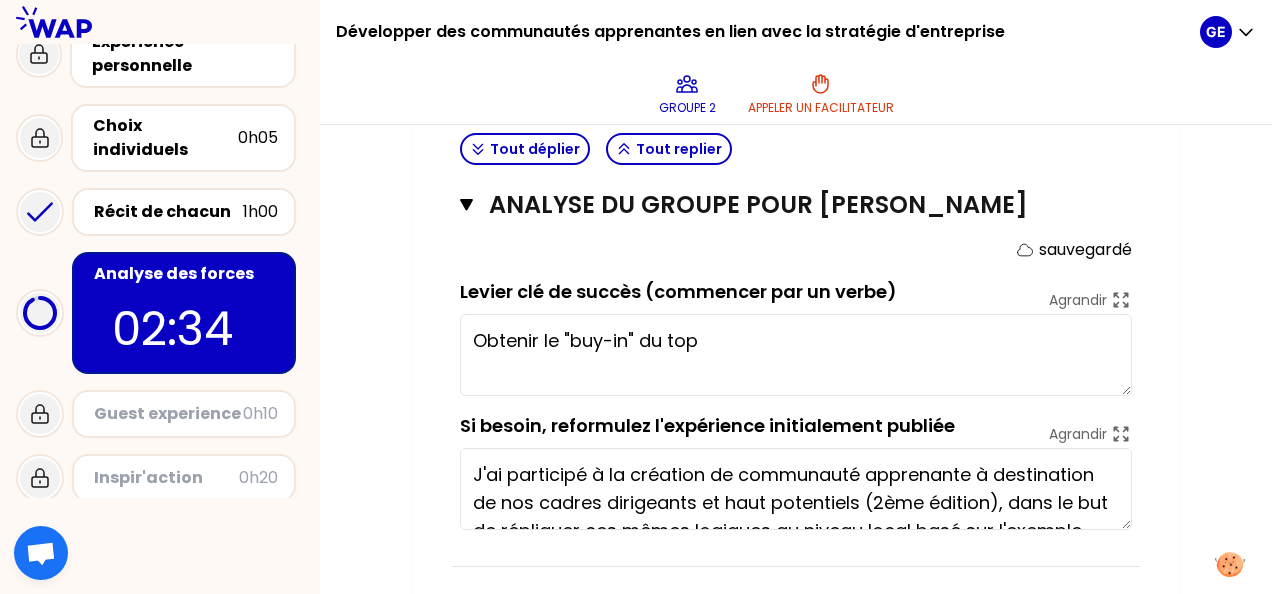 type on "Obtenir le "buy-in" du top" 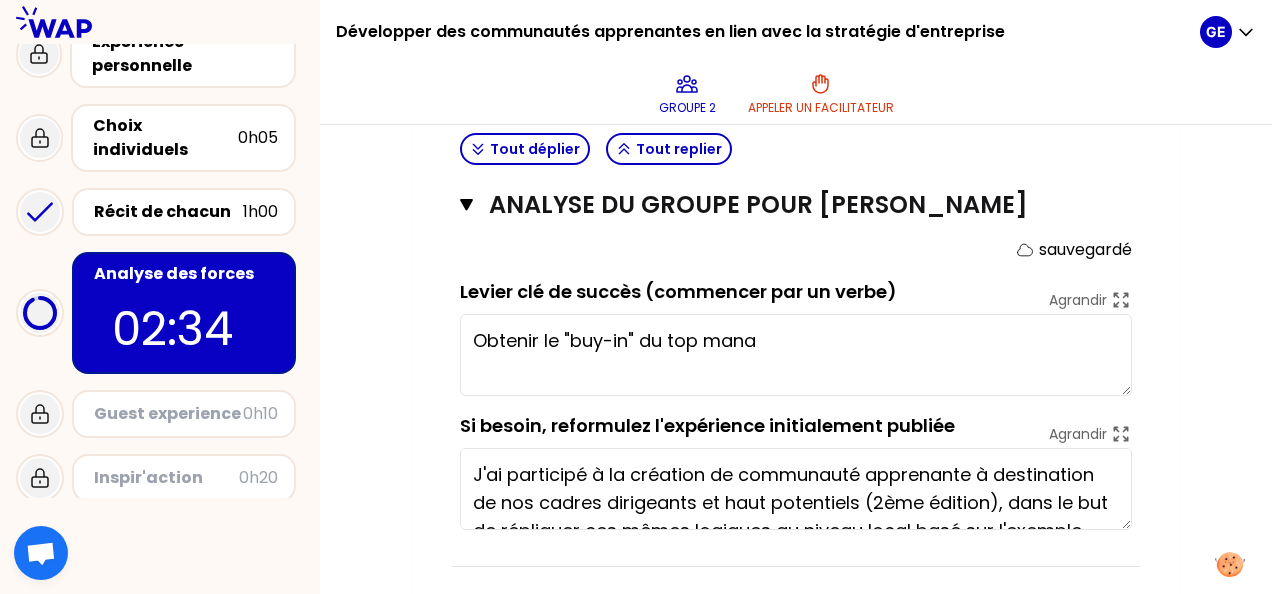type on "Collaboration globale et "across" équipes = pour le collaborateur, l'opportunité d'être acteur du changement
Etablir une approche carrée et complète - avec une séquence établie, une communication spécifique, des outils et une gestion docet un suivi dans le temps - structurée Très structuré et suivi dans le temps: avec un évènement de départ et des étapes de formalisation + gestion documentaire
Approche carrée = Communication claire + approche structurée =>les collaborateurs en redemandent" 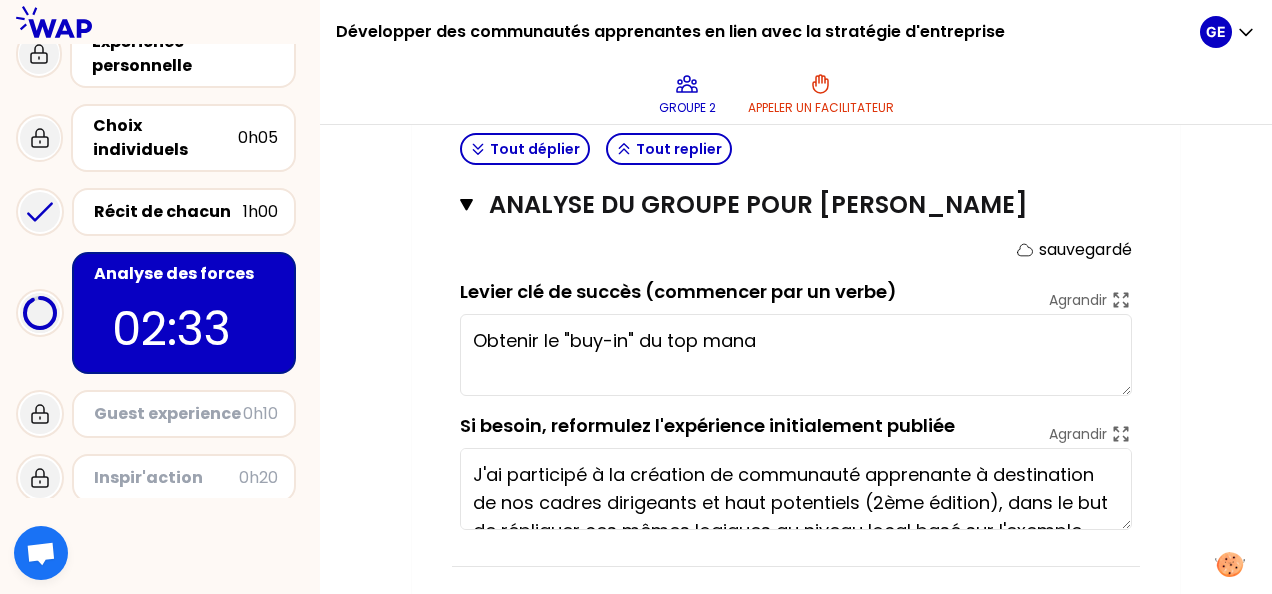 type on "Obtenir le "buy-in" du top managemen" 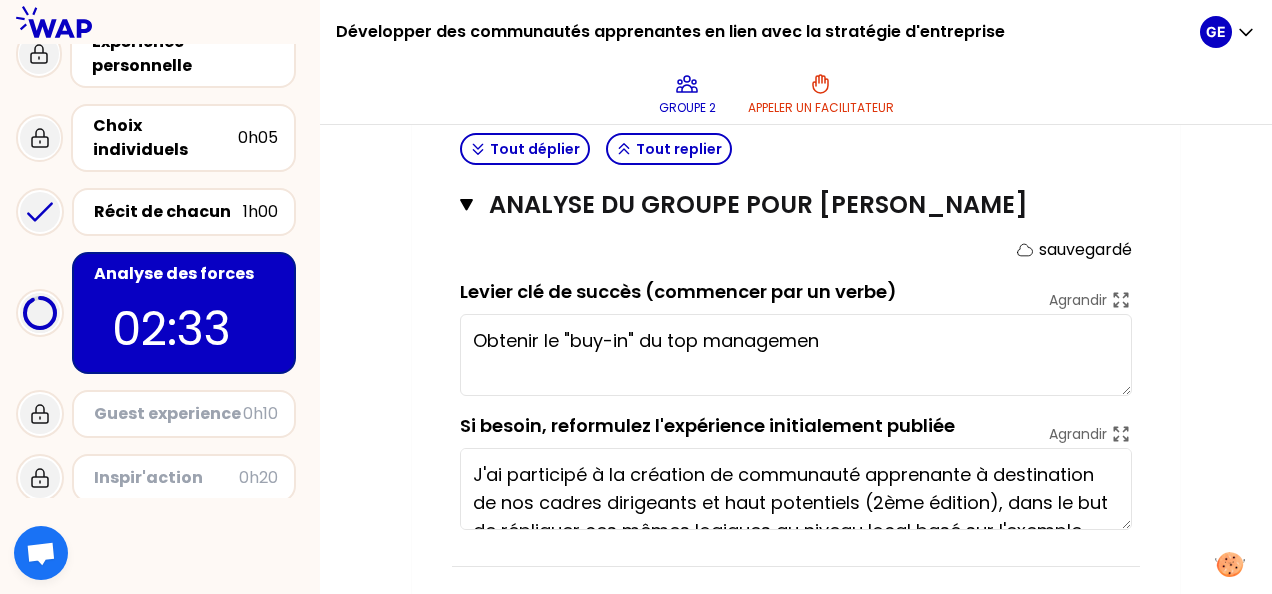 type on "Collaboration globale et "across" équipes = pour le collaborateur, l'opportunité d'être acteur du changement
Etablir une approche carrée et complète - avec une séquence établie, une communication spécifique, des outils et une gestion documenet un suivi dans le temps - structurée Très structuré et suivi dans le temps: avec un évènement de départ et des étapes de formalisation + gestion documentaire
Approche carrée = Communication claire + approche structurée =>les collaborateurs en redemandent" 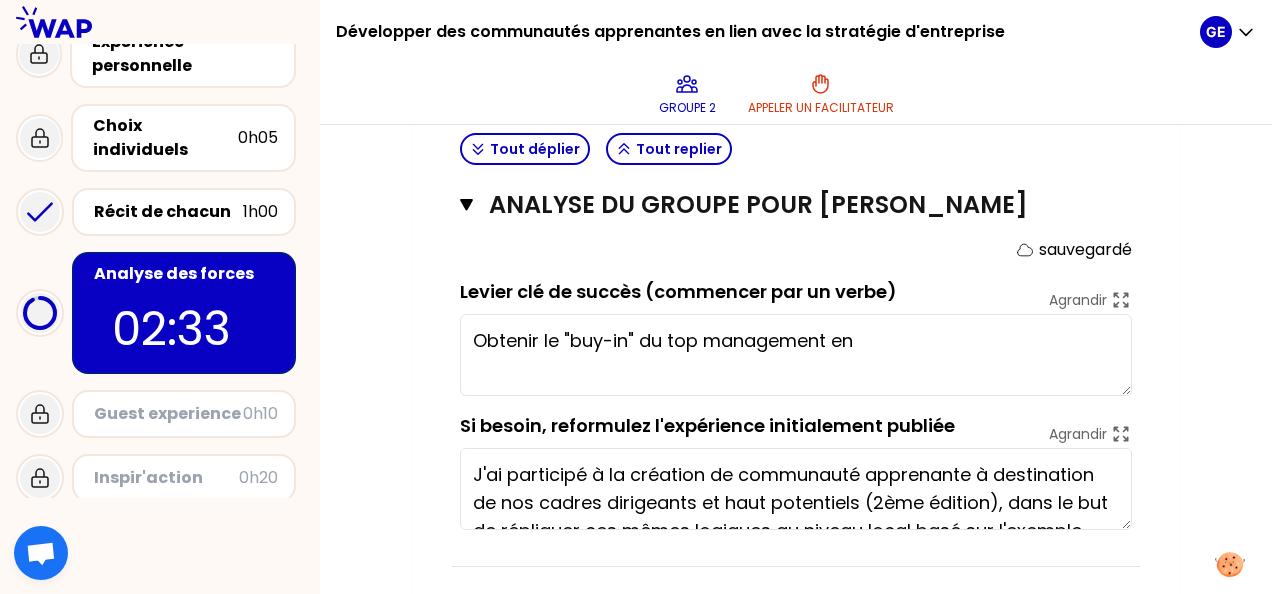 type on "Collaboration globale et "across" équipes = pour le collaborateur, l'opportunité d'être acteur du changement
Etablir une approche carrée et complète - avec une séquence établie, une communication spécifique, des outils et une gestion documentairet un suivi dans le temps - structurée Très structuré et suivi dans le temps: avec un évènement de départ et des étapes de formalisation + gestion documentaire
Approche carrée = Communication claire + approche structurée =>les collaborateurs en redemandent" 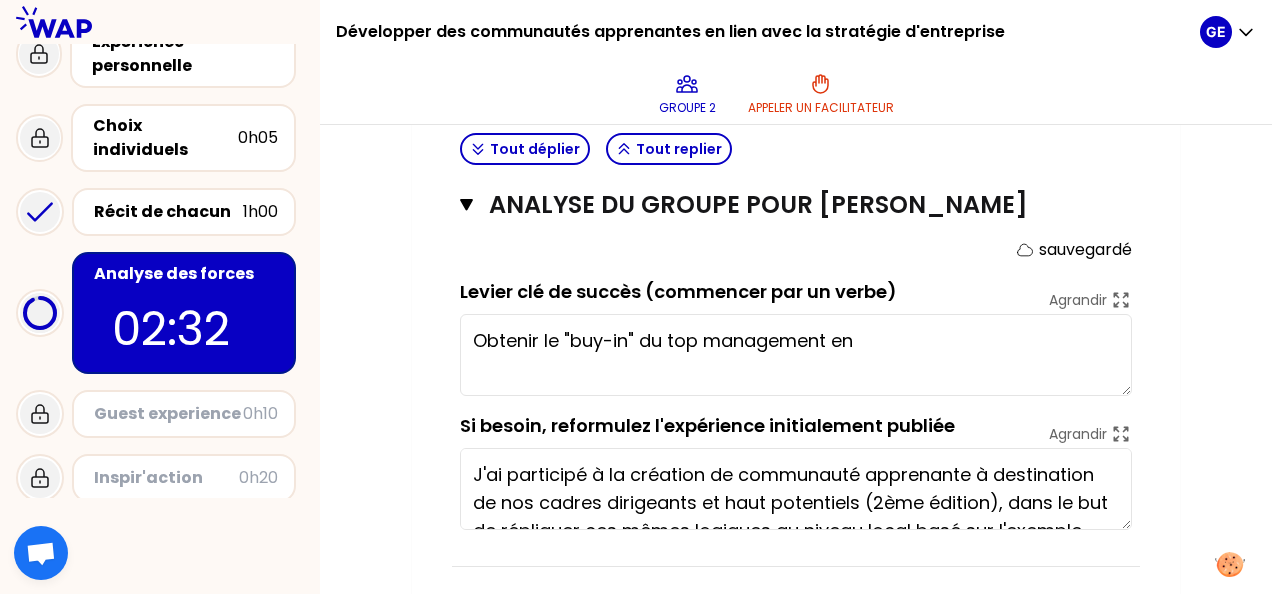 type on "Obtenir le "buy-in" du top management en laue" 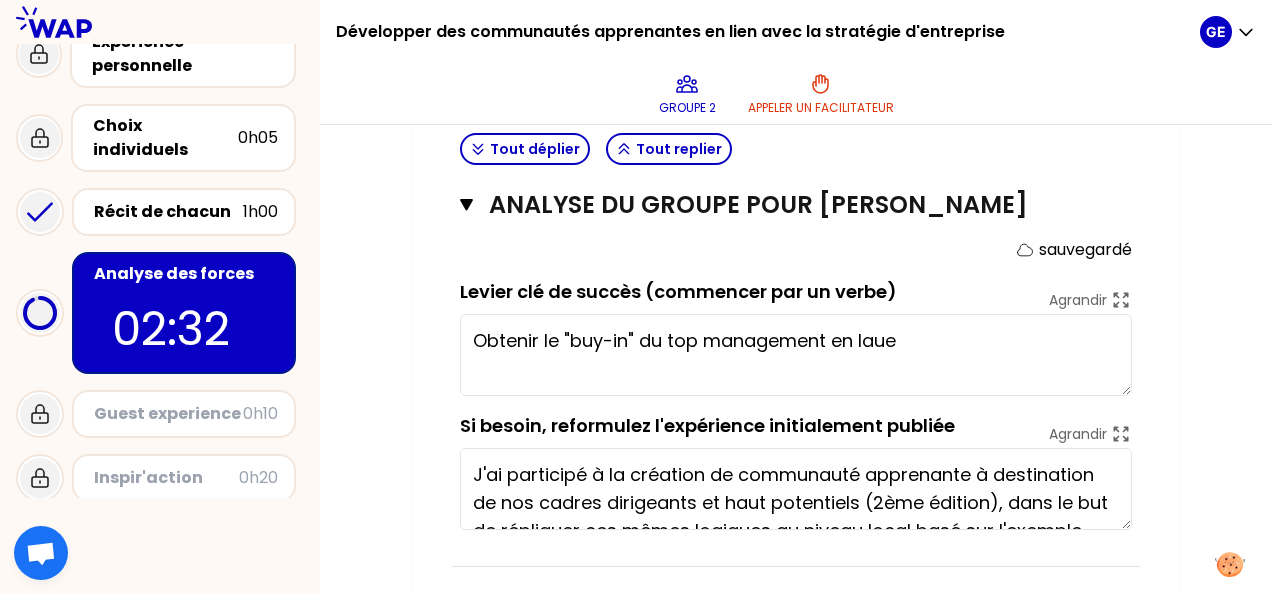 type on "Collaboration globale et "across" équipes = pour le collaborateur, l'opportunité d'être acteur du changement
Etablir une approche carrée et complète - avec une séquence établie, une communication spécifique, des outils et une gestion documentaire, et un suivi dans le temps - structurée Très structuré et suivi dans le temps: avec un évènement de départ et des étapes de formalisation + gestion documentaire
Approche carrée = Communication claire + approche structurée =>les collaborateurs en redemandent" 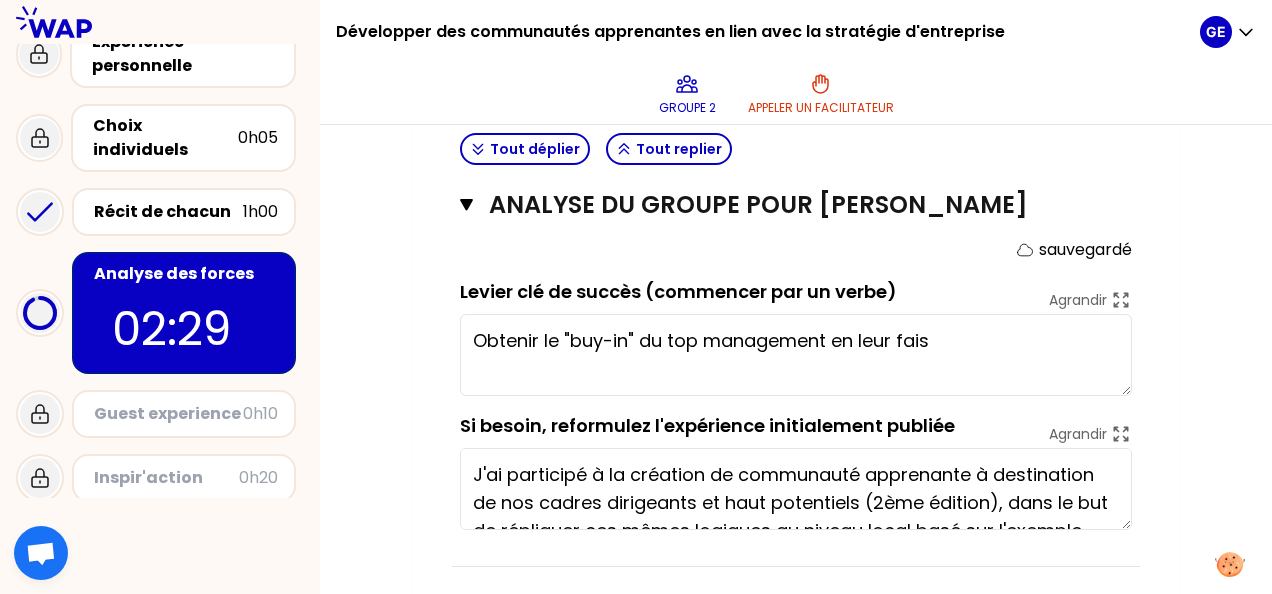 type on "Obtenir le "buy-in" du top management en leur faisant" 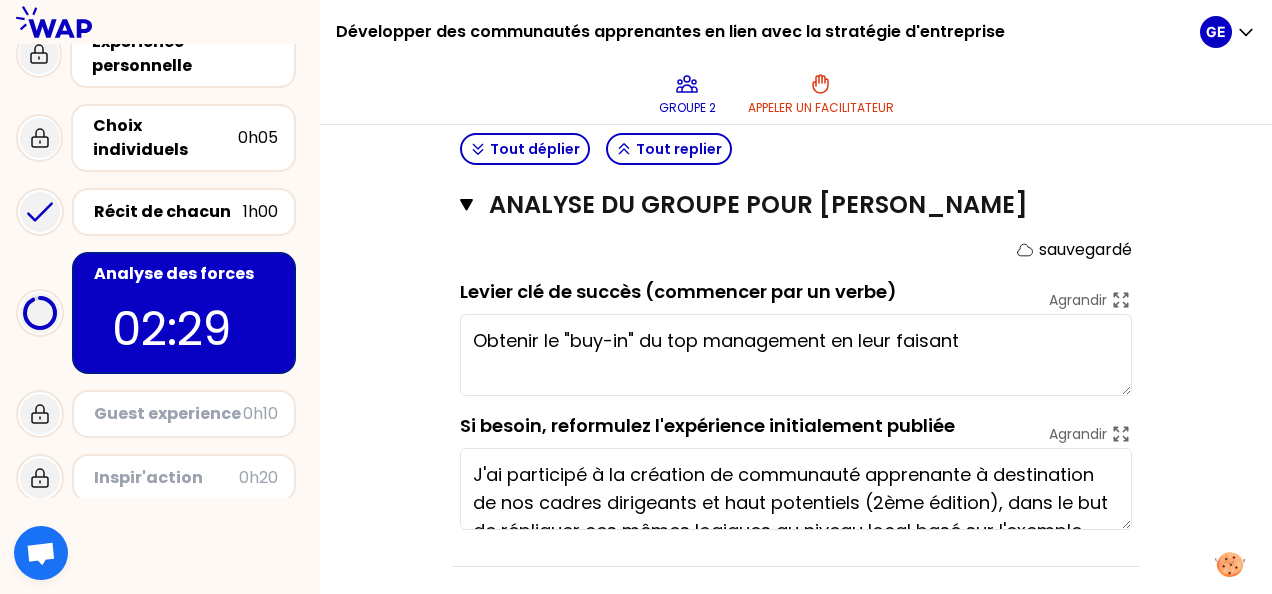type on "Collaboration globale et "across" équipes = pour le collaborateur, l'opportunité d'être acteur du changement
Etablir une approche carrée et complète - avec une séquence établie, une communication spécifique, des outils et une gestion documentaire, et un suivi dans le temps
Approche carrée = Communication claire + approche structurée =>les collaborateurs en redemandent" 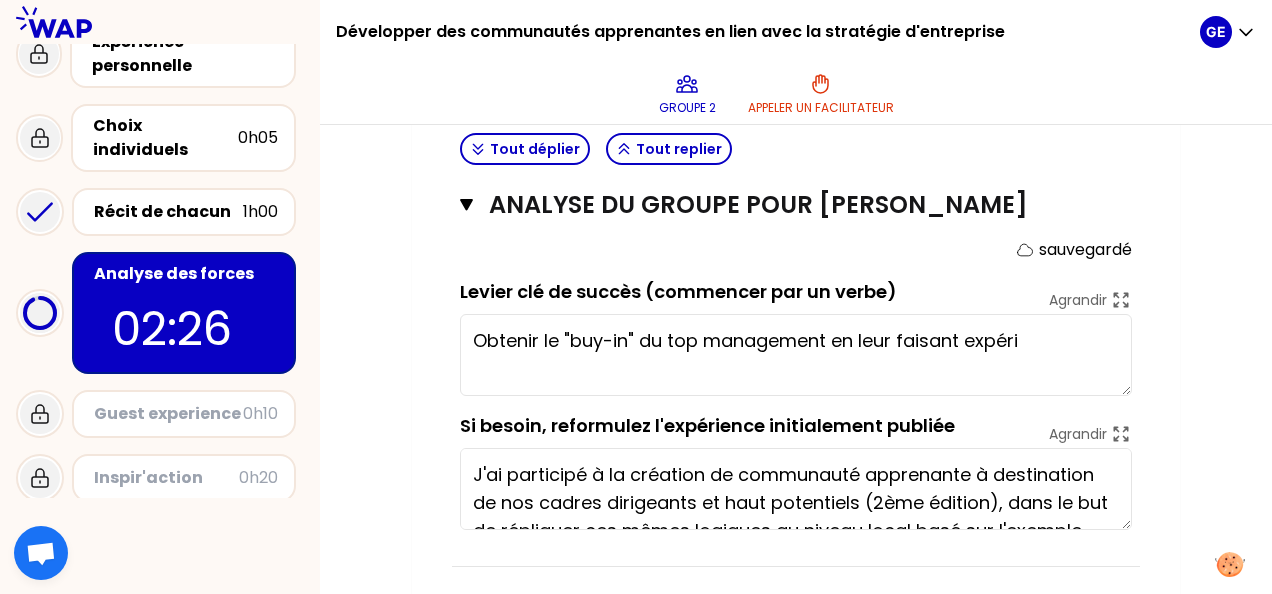 type on "Obtenir le "buy-in" du top management en leur faisant expérimen" 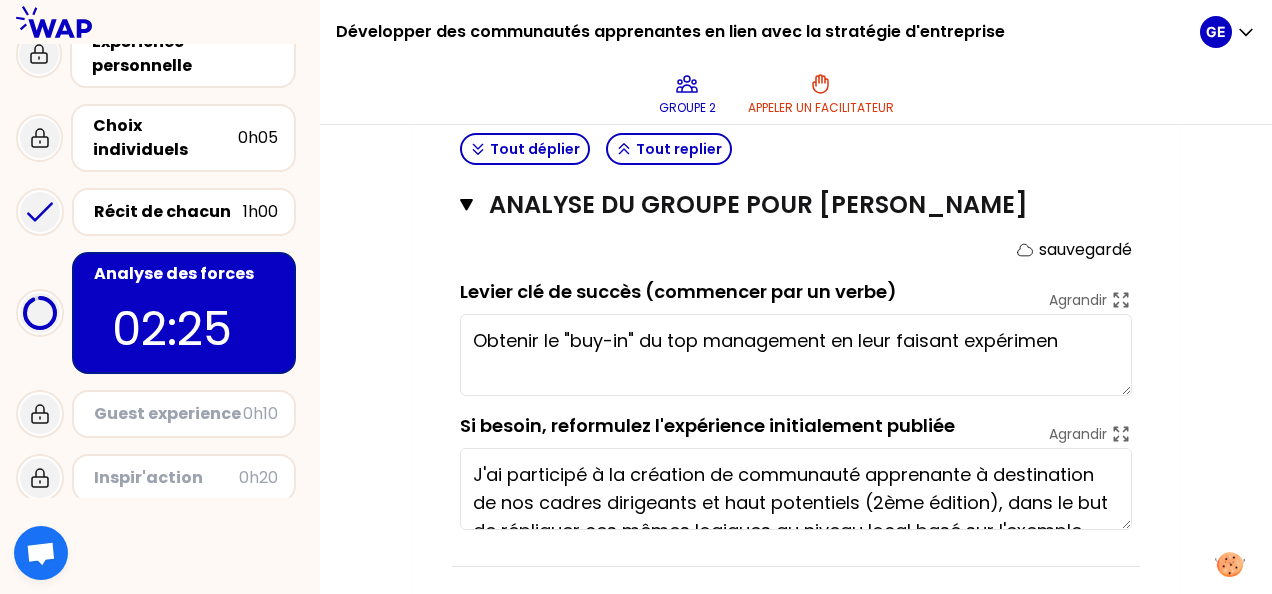 type on "Collaboration globale et "across" équipes = pour le collaborateur, l'opportunité d'être acteur du changement
Etablir une approche carrée et complète - avec une séquence établie, une communication spécifique, des outils et une gestion documentaire, et un suivi dans le temps" 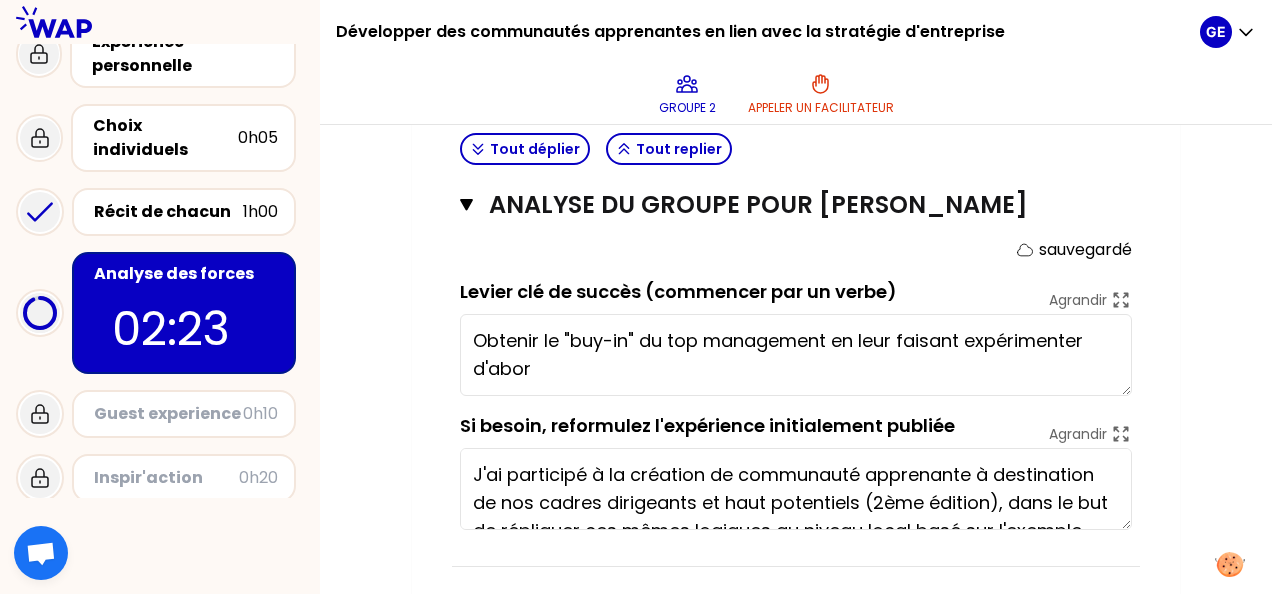 type on "Obtenir le "buy-in" du top management en leur faisant expérimenter d'abord" 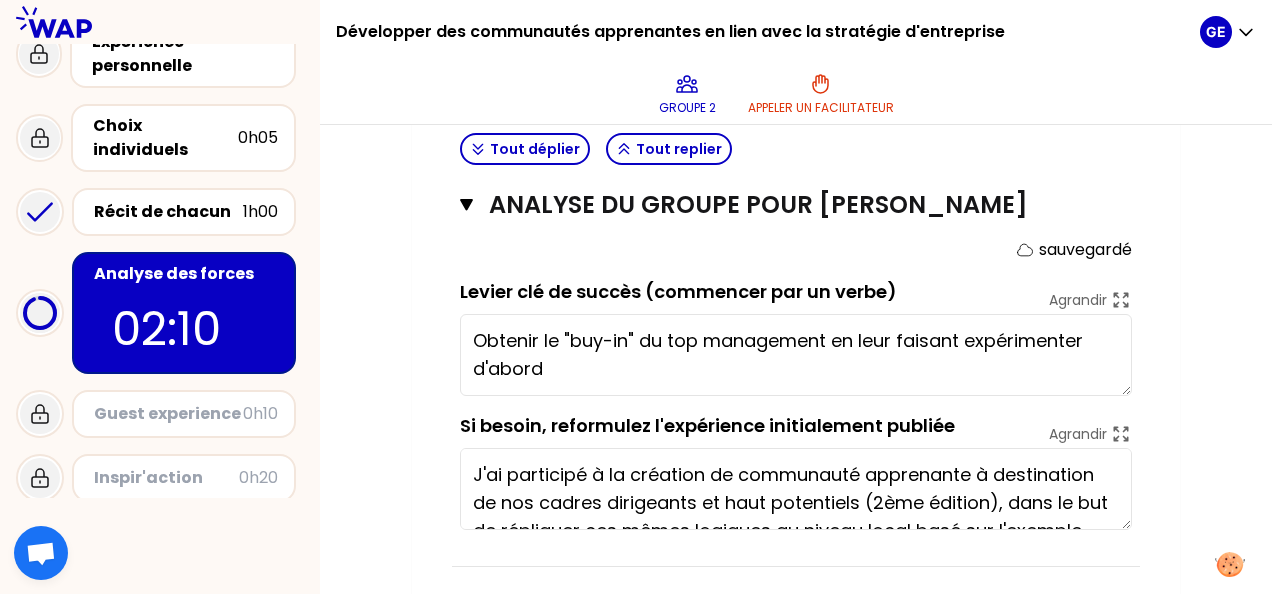 type on "Collaboration globale et "across" équipes = pour le collaborateur, l'opportunité d'être acteur du changement
Mise en place d'un réel espace d
Etablir une approche carrée et complète - avec une séquence établie, une communication spécifique, des outils et une gestion documentaire, et un suivi dans le temps" 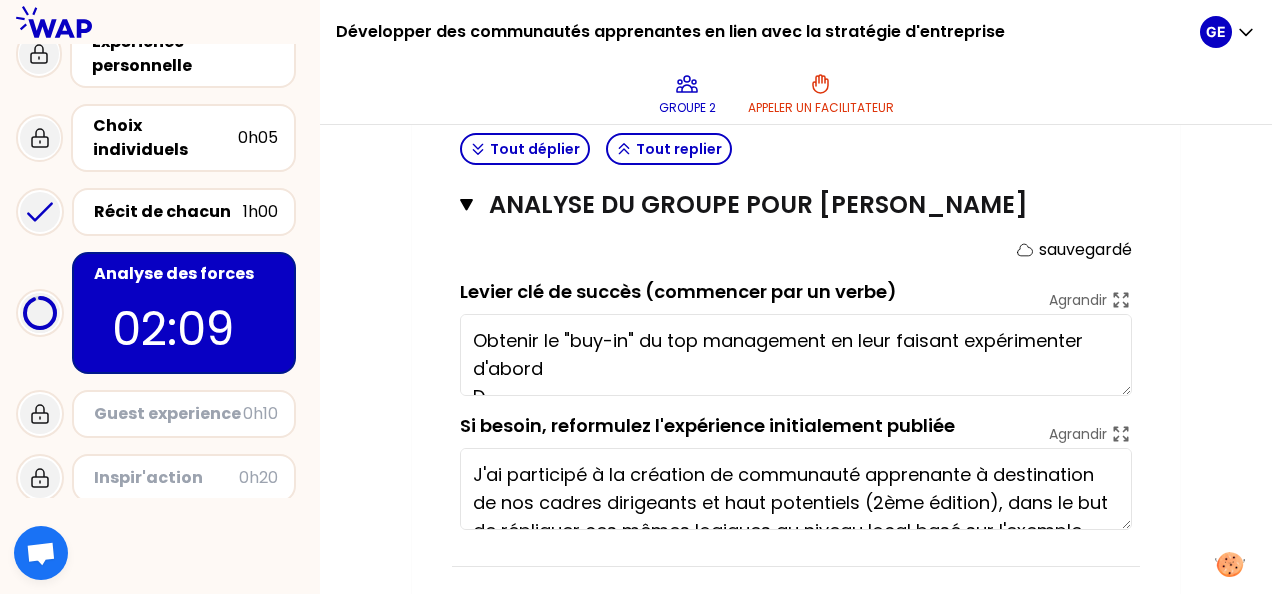 type on "Collaboration globale et "across" équipes = pour le collaborateur, l'opportunité d'être acteur du changement
Mise en place d'un réel espace d'éch
Etablir une approche carrée et complète - avec une séquence établie, une communication spécifique, des outils et une gestion documentaire, et un suivi dans le temps" 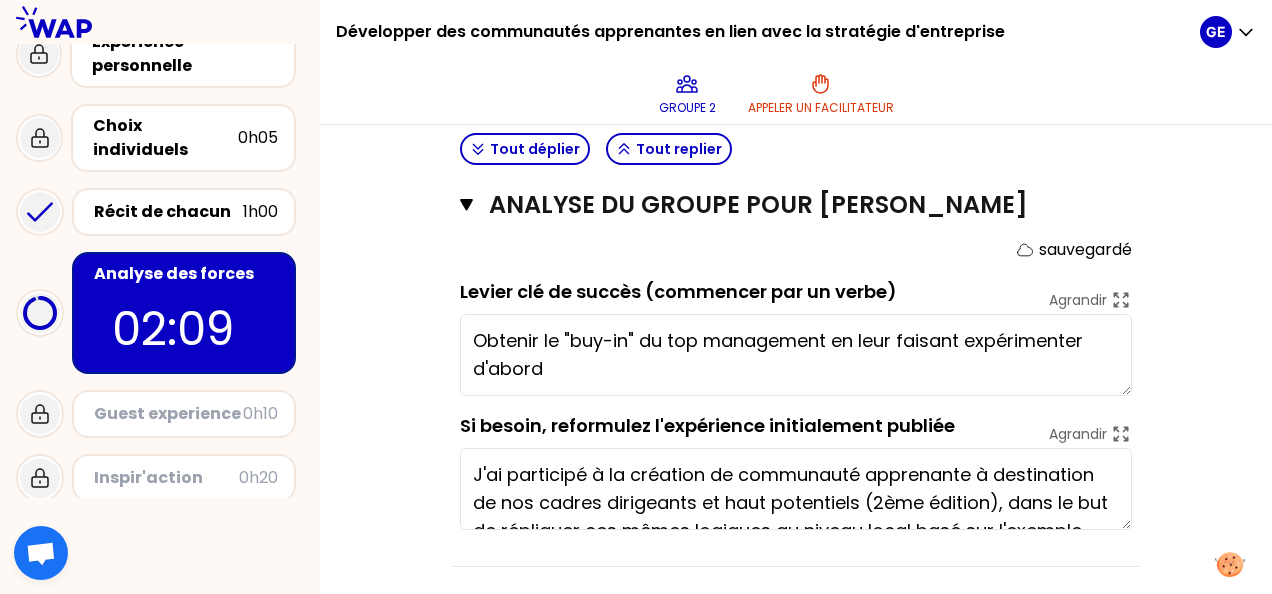 type on "Collaboration globale et "across" équipes = pour le collaborateur, l'opportunité d'être acteur du changement
Mise en place d'un réel espace d'échange
Etablir une approche carrée et complète - avec une séquence établie, une communication spécifique, des outils et une gestion documentaire, et un suivi dans le temps" 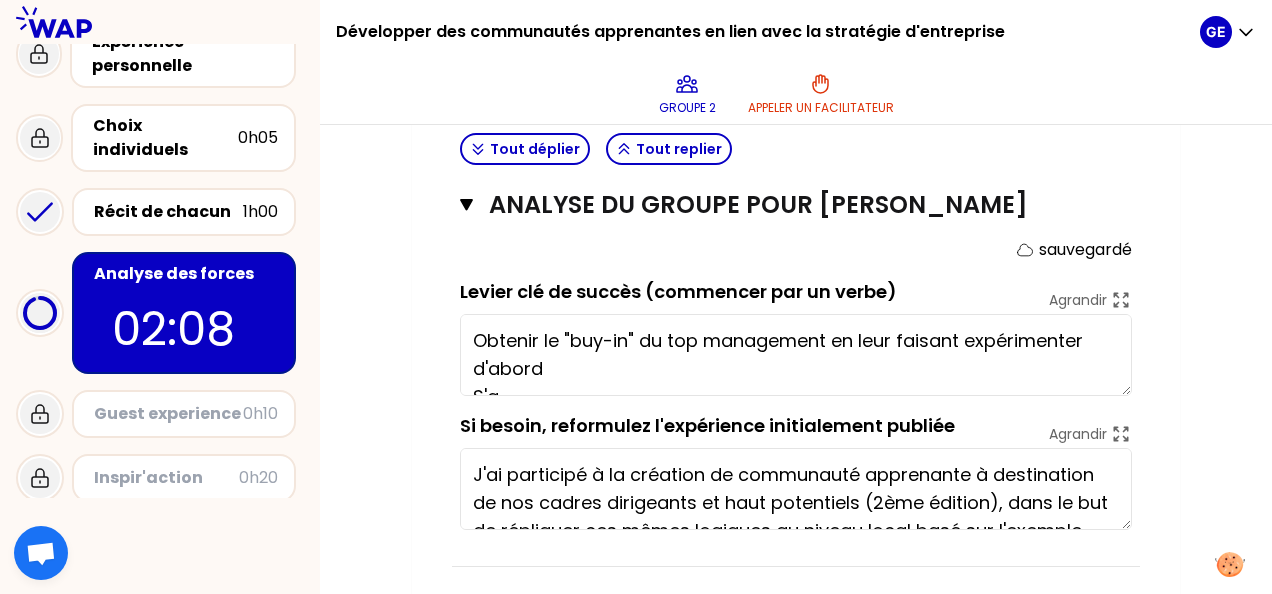 type on "Collaboration globale et "across" équipes = pour le collaborateur, l'opportunité d'être acteur du changement
Mise en place d'un réel espace d'échange
Etablir une approche carrée et complète - avec une séquence établie, une communication spécifique, des outils et une gestion documentaire, et un suivi dans le temps" 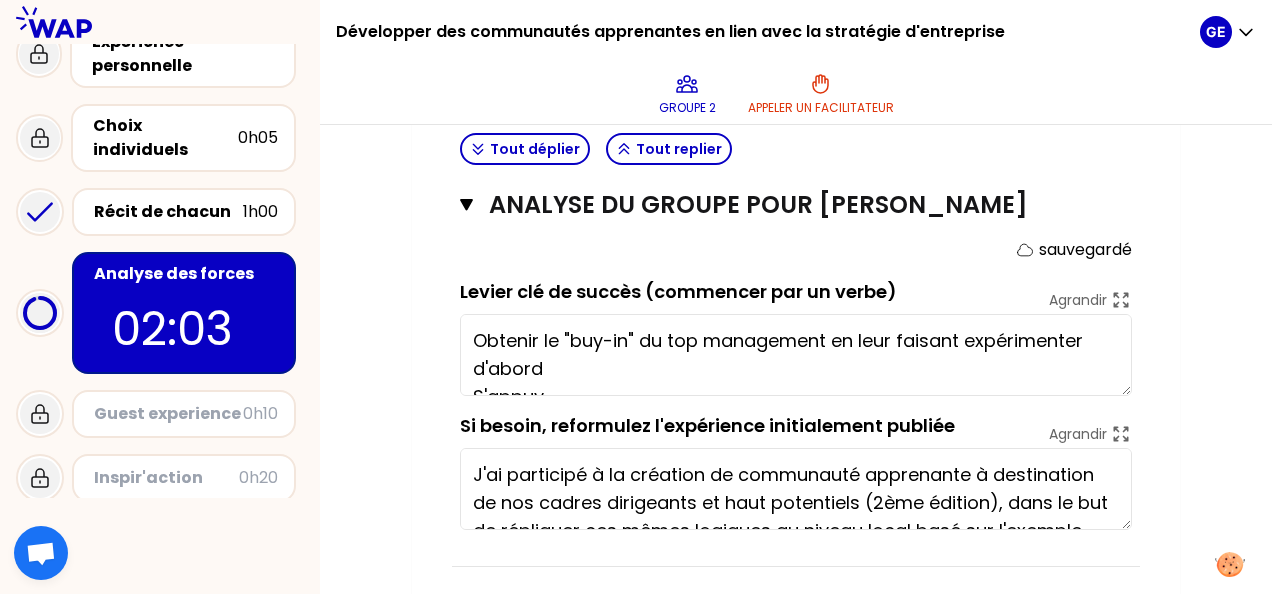 type on "Obtenir le "buy-in" du top management en leur faisant expérimenter d'abord
S'appuyer" 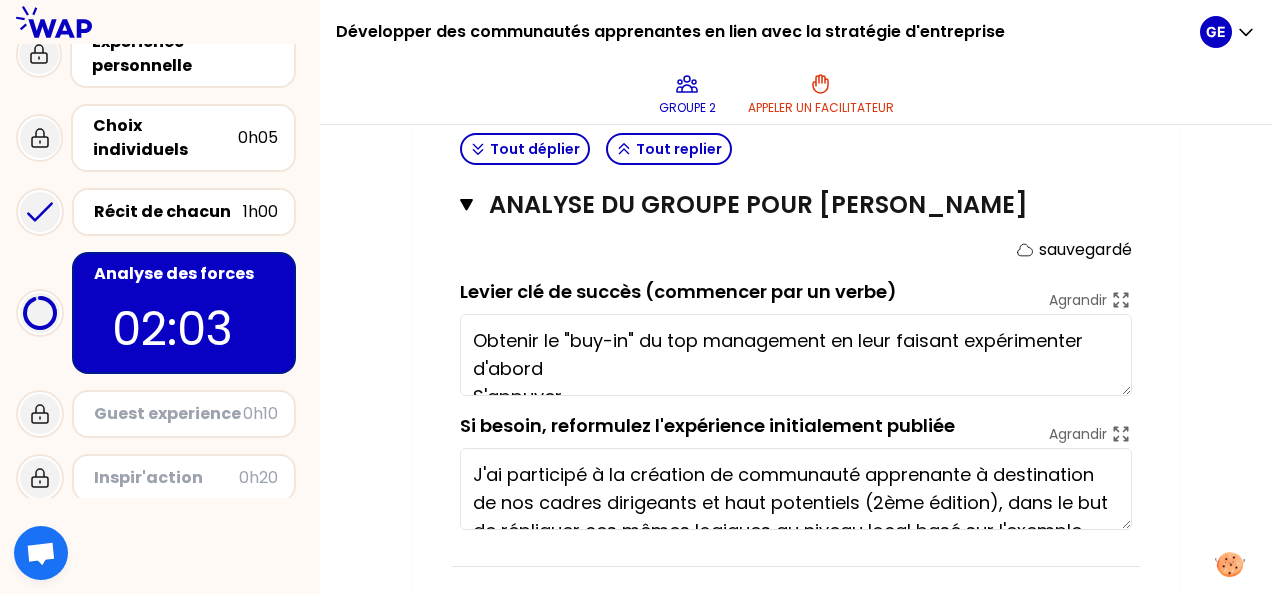 type on "Collaboration globale et "across" équipes = pour le collaborateur, l'opportunité d'être acteur du changement
Mise en place d'un réel espace d'échange et d
Etablir une approche carrée et complète - avec une séquence établie, une communication spécifique, des outils et une gestion documentaire, et un suivi dans le temps" 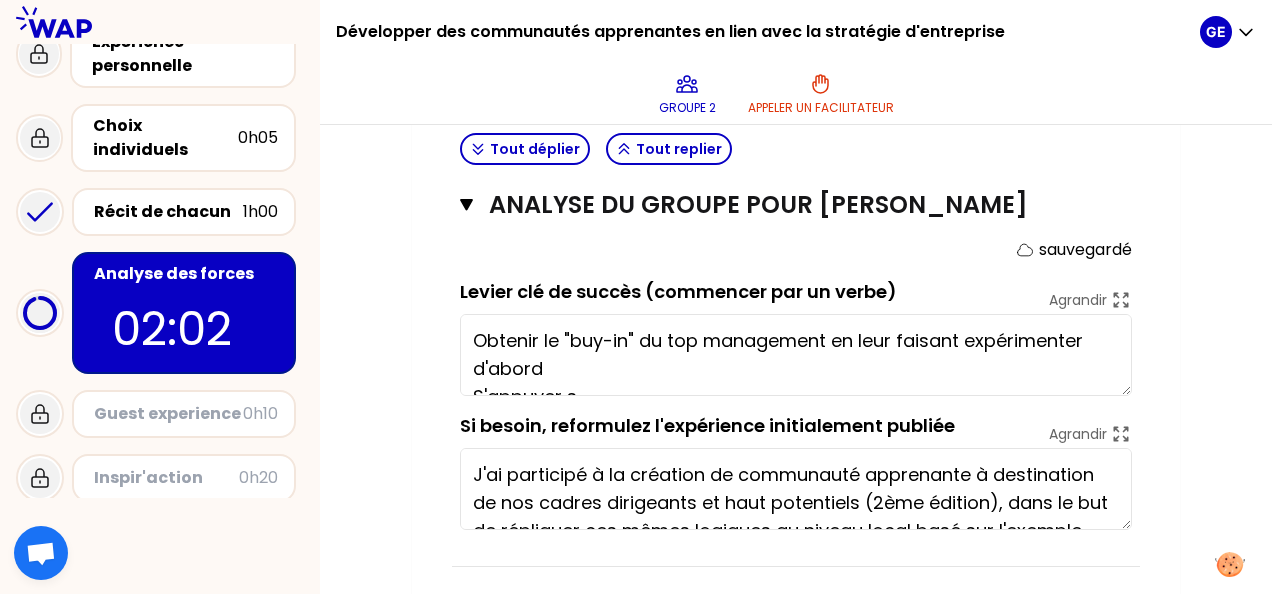 type on "Obtenir le "buy-in" du top management en leur faisant expérimenter d'abord
S'appuyer sur" 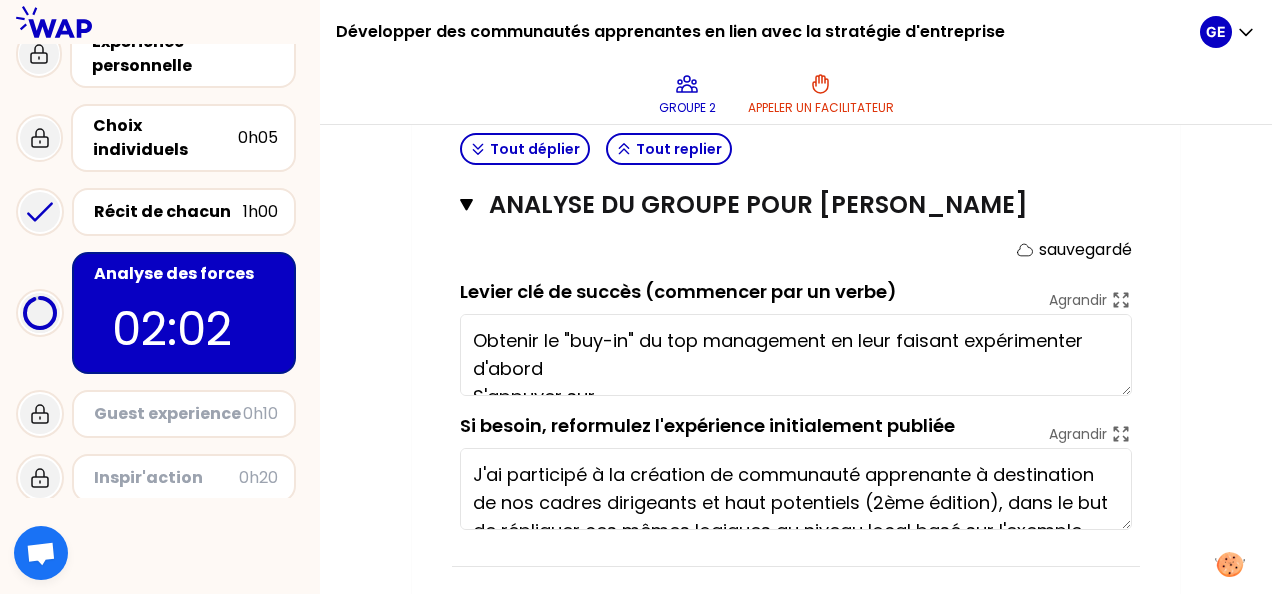 type on "Collaboration globale et "across" équipes = pour le collaborateur, l'opportunité d'être acteur du changement
Mise en place d'un réel espace d'échange et d'en
Etablir une approche carrée et complète - avec une séquence établie, une communication spécifique, des outils et une gestion documentaire, et un suivi dans le temps" 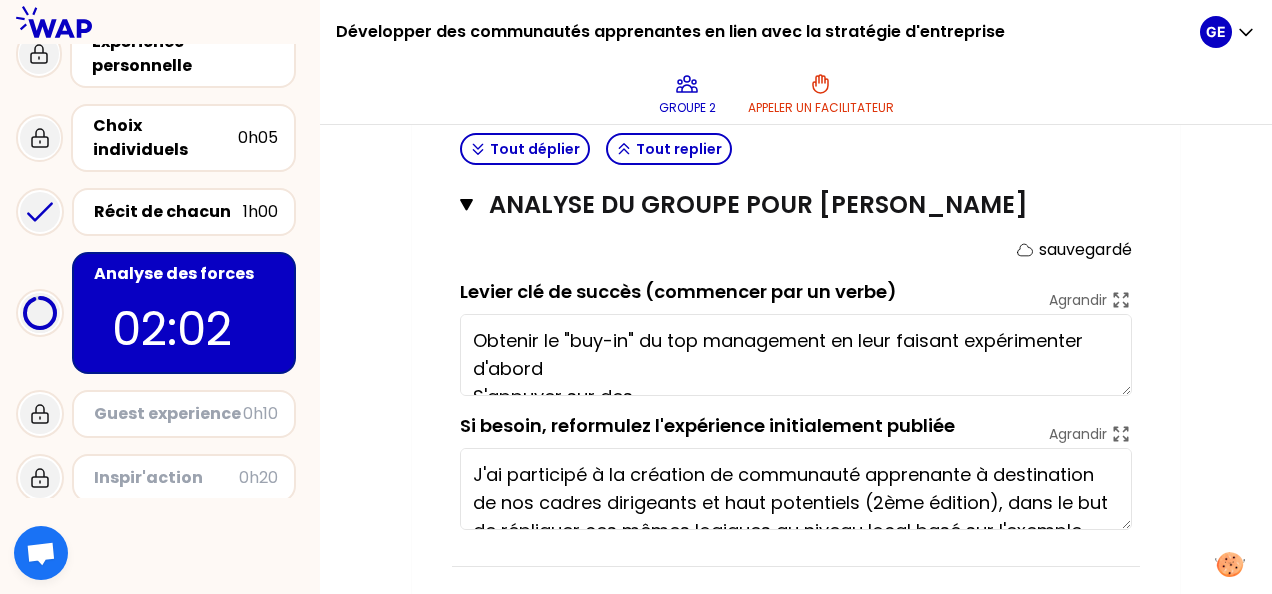 type on "Collaboration globale et "across" équipes = pour le collaborateur, l'opportunité d'être acteur du changement
Mise en place d'un réel espace d'échange et d'engagme
Etablir une approche carrée et complète - avec une séquence établie, une communication spécifique, des outils et une gestion documentaire, et un suivi dans le temps" 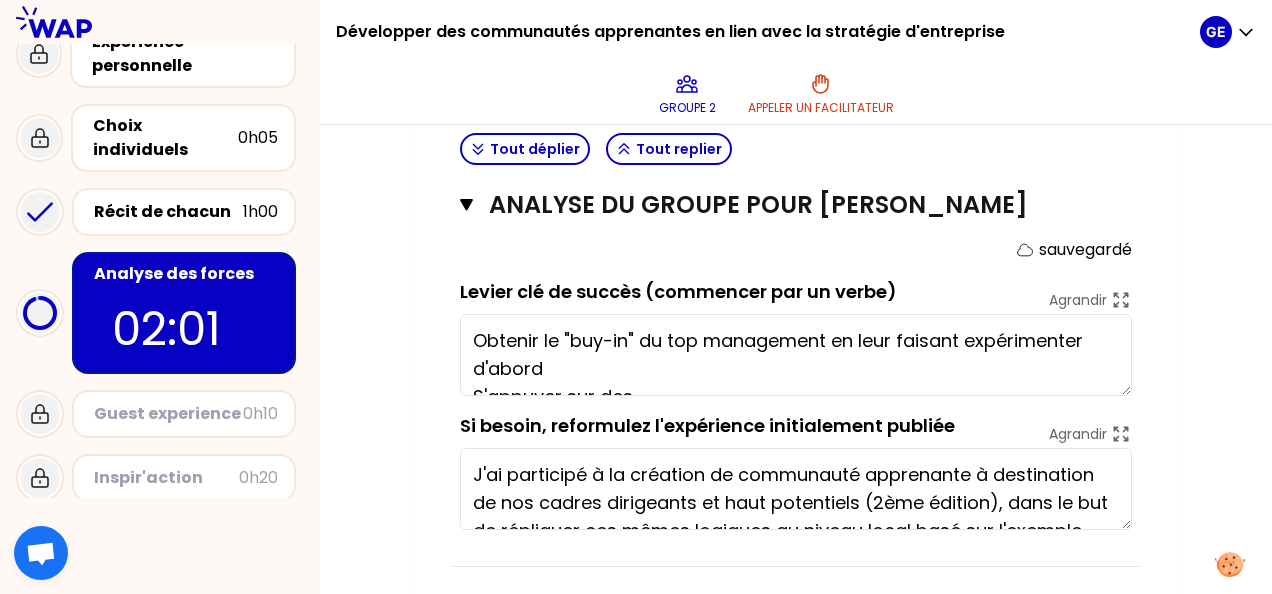 type on "Obtenir le "buy-in" du top management en leur faisant expérimenter d'abord
S'appuyer sur des suj" 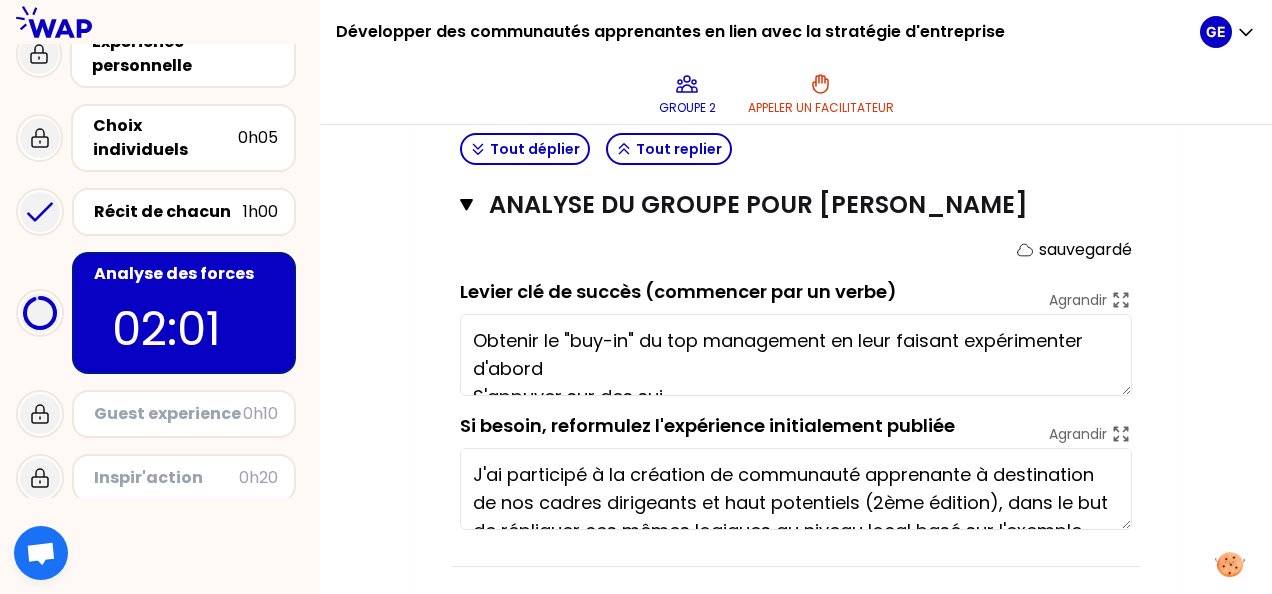 type on "Collaboration globale et "across" équipes = pour le collaborateur, l'opportunité d'être acteur du changement
Mise en place d'un réel espace d'échange et d'engagmeen
Etablir une approche carrée et complète - avec une séquence établie, une communication spécifique, des outils et une gestion documentaire, et un suivi dans le temps" 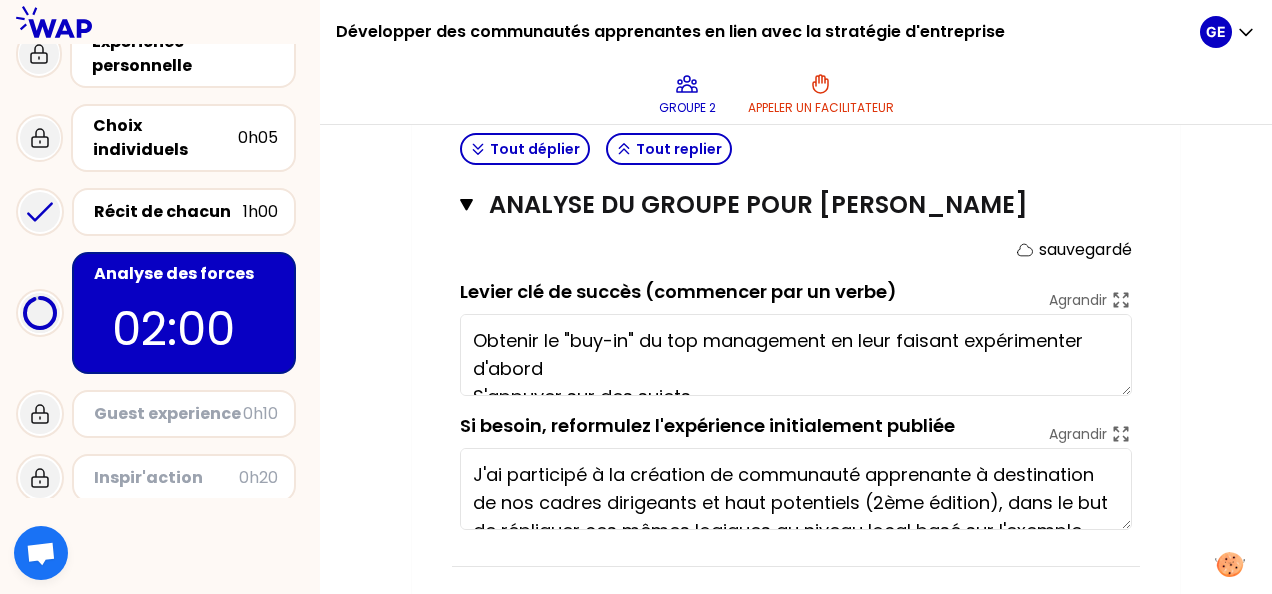 type on "Collaboration globale et "across" équipes = pour le collaborateur, l'opportunité d'être acteur du changement
Mise en place d'un réel espace d'échange et d'engagm
Etablir une approche carrée et complète - avec une séquence établie, une communication spécifique, des outils et une gestion documentaire, et un suivi dans le temps" 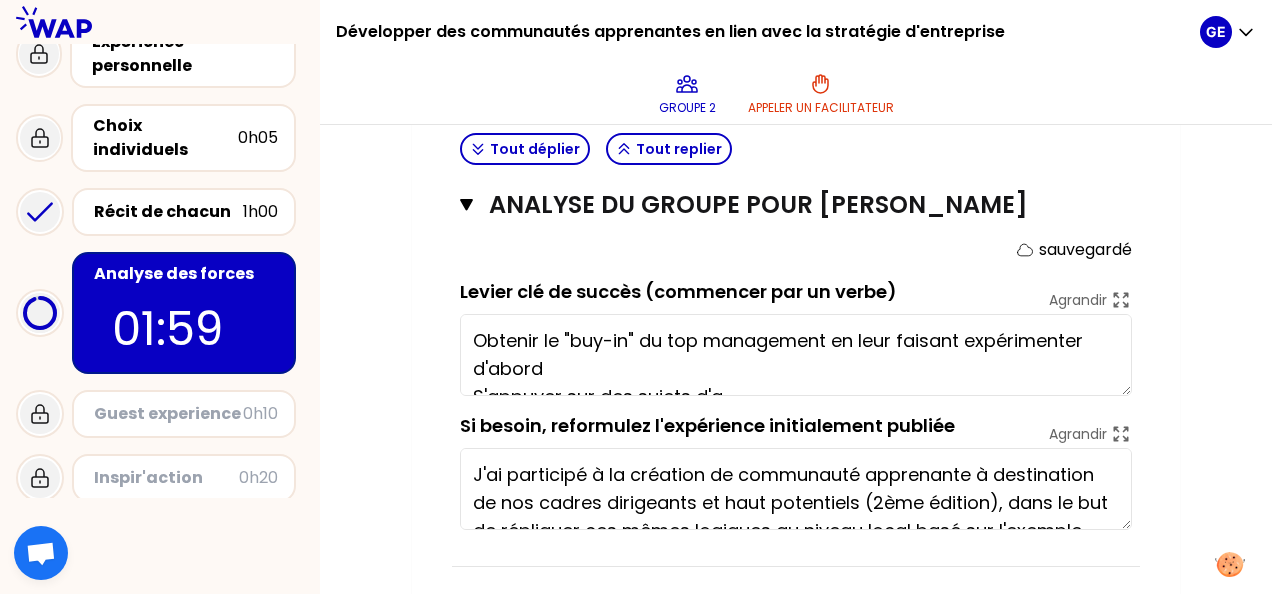 type on "Collaboration globale et "across" équipes = pour le collaborateur, l'opportunité d'être acteur du changement
Mise en place d'un réel espace d'échange et d'engagement pou
Etablir une approche carrée et complète - avec une séquence établie, une communication spécifique, des outils et une gestion documentaire, et un suivi dans le temps" 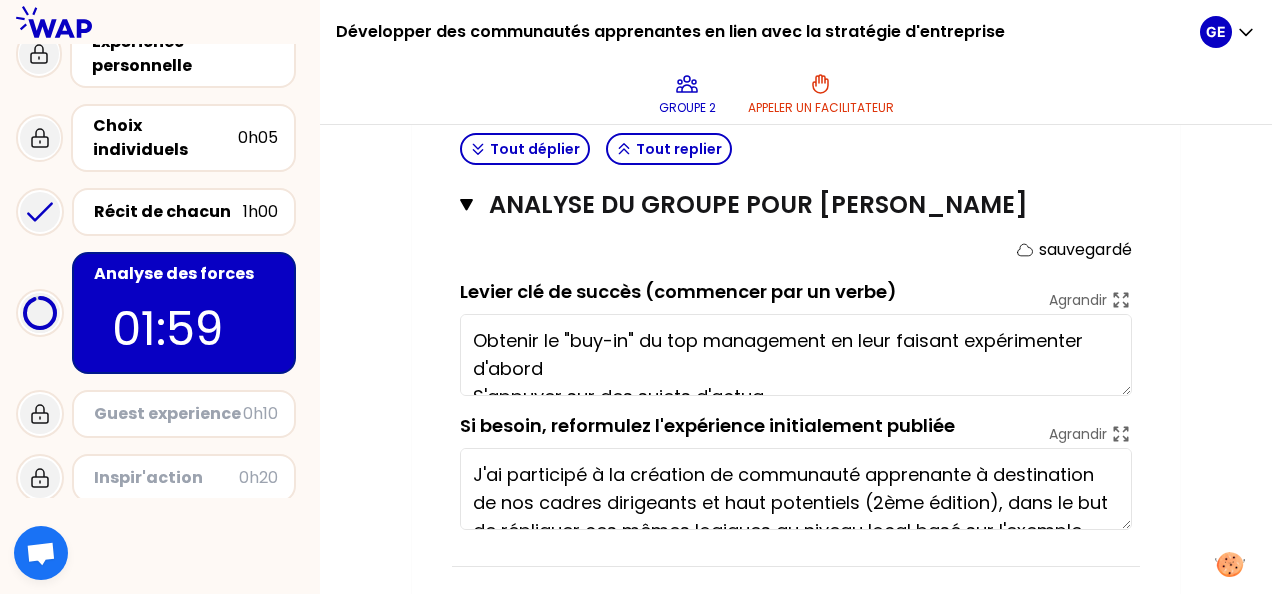 type on "Collaboration globale et "across" équipes = pour le collaborateur, l'opportunité d'être acteur du changement
Mise en place d'un réel espace d'échange et d'engagement pour
Etablir une approche carrée et complète - avec une séquence établie, une communication spécifique, des outils et une gestion documentaire, et un suivi dans le temps" 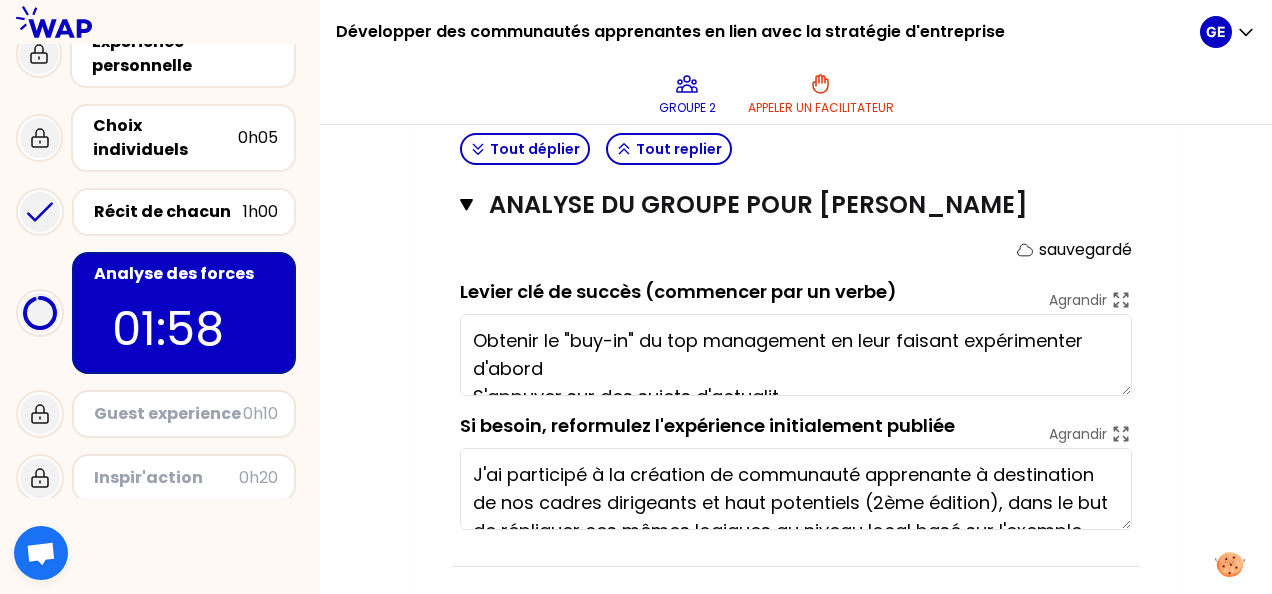 type on "Collaboration globale et "across" équipes = pour le collaborateur, l'opportunité d'être acteur du changement
Mise en place d'un réel espace d'échange et d'engagement pour les
Etablir une approche carrée et complète - avec une séquence établie, une communication spécifique, des outils et une gestion documentaire, et un suivi dans le temps" 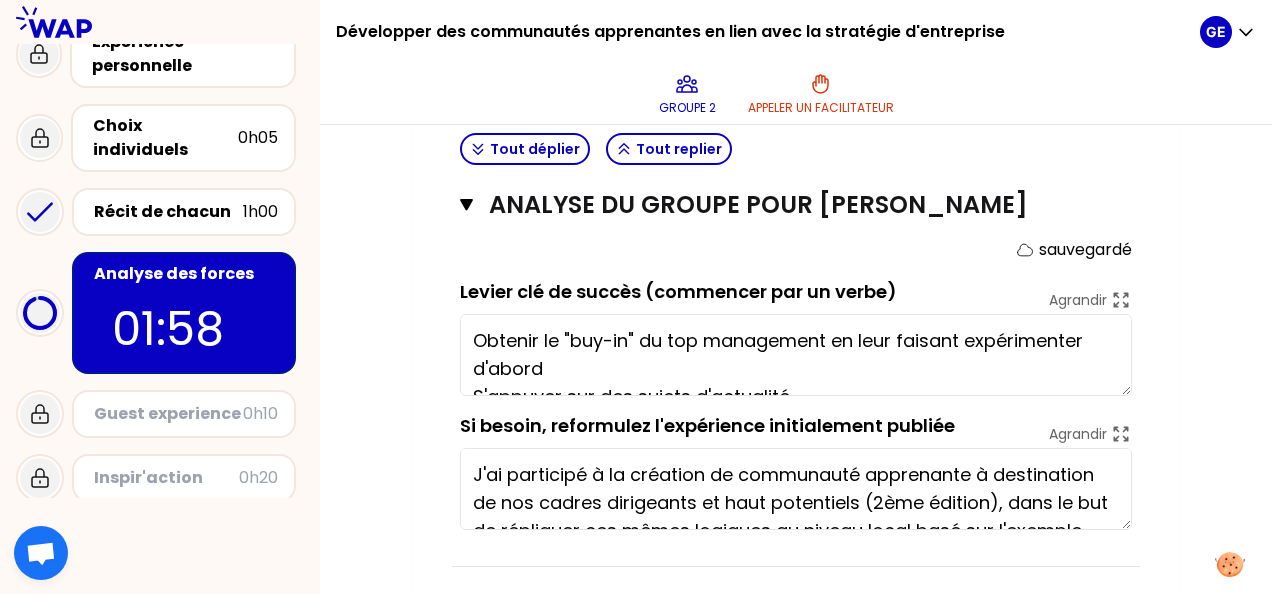 type on "Collaboration globale et "across" équipes = pour le collaborateur, l'opportunité d'être acteur du changement
Mise en place d'un réel espace d'échange et d'engagement pour les coll
Etablir une approche carrée et complète - avec une séquence établie, une communication spécifique, des outils et une gestion documentaire, et un suivi dans le temps" 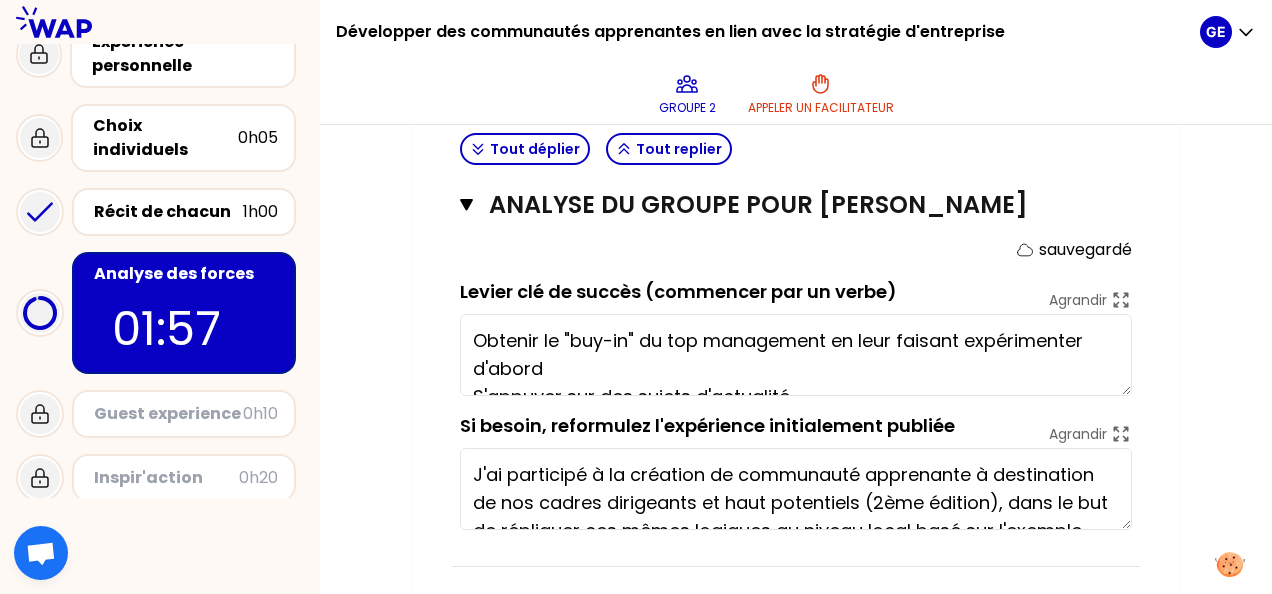 type on "Obtenir le "buy-in" du top management en leur faisant expérimenter d'abord
S'appuyer sur des sujets d'actualité" 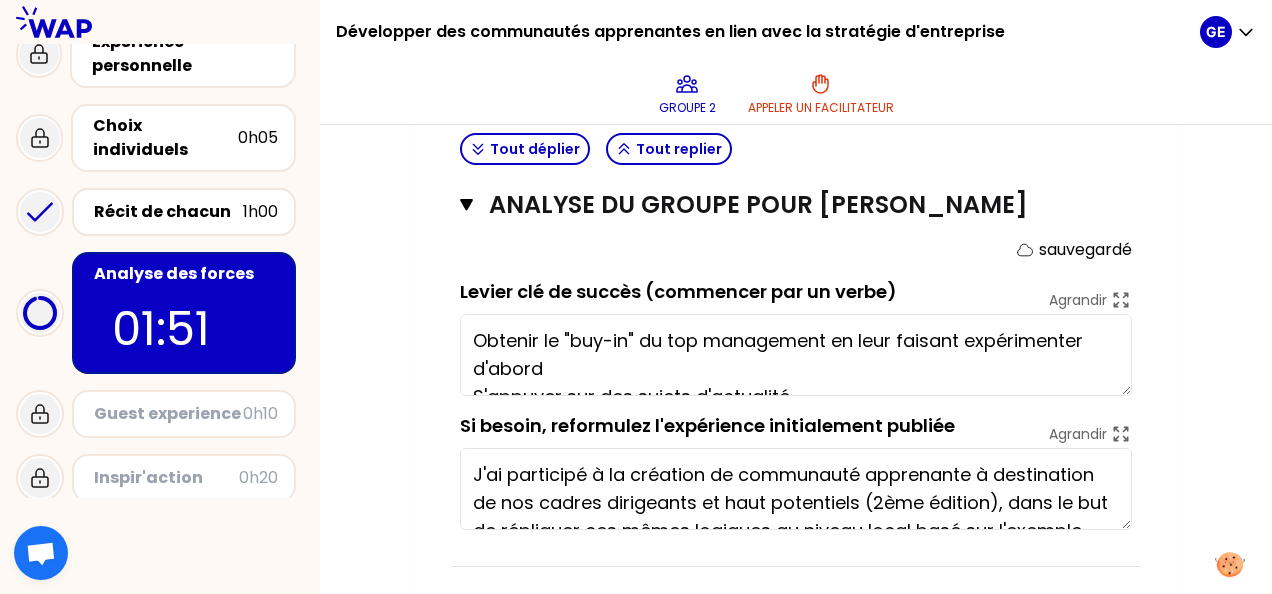 type on "Collaboration globale et "across" équipes = pour le collaborateur, l'opportunité d'être acteur du changement
Mise en place d'un réel espace d'échange et d'engagement pour les collaborateurs qui peuvent être acteurs du
Etablir une approche carrée et complète - avec une séquence établie, une communication spécifique, des outils et une gestion documentaire, et un suivi dans le temps" 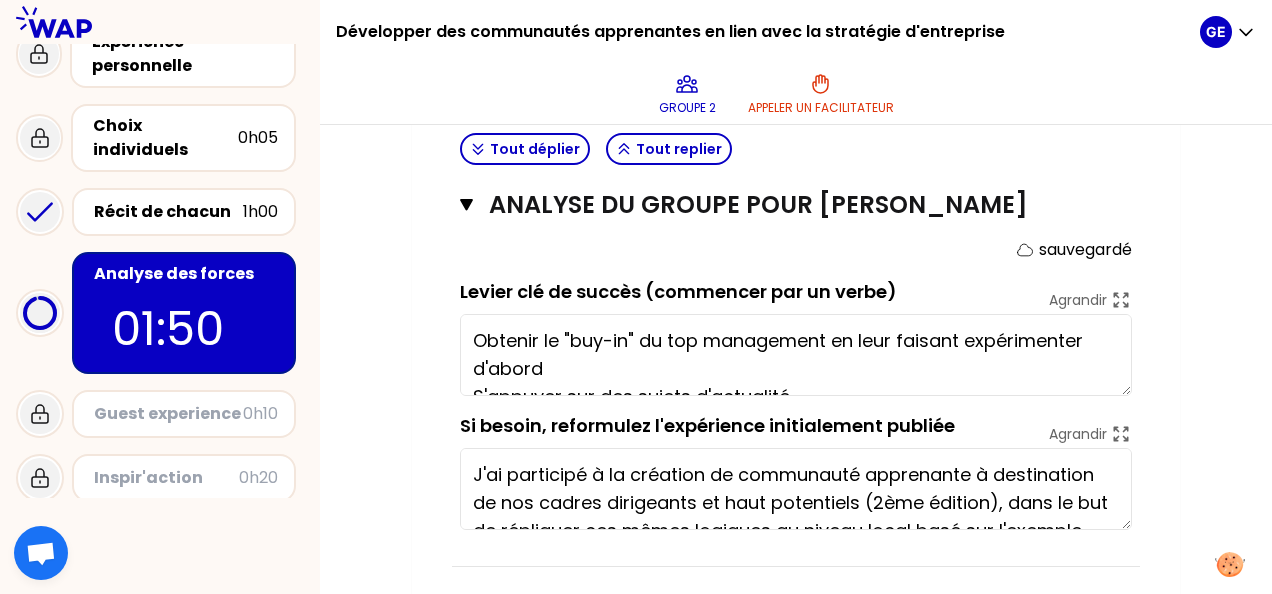 type on "Obtenir le "buy-in" du top management en leur faisant expérimenter d'abord
S'appuyer sur des sujets d'actualité s" 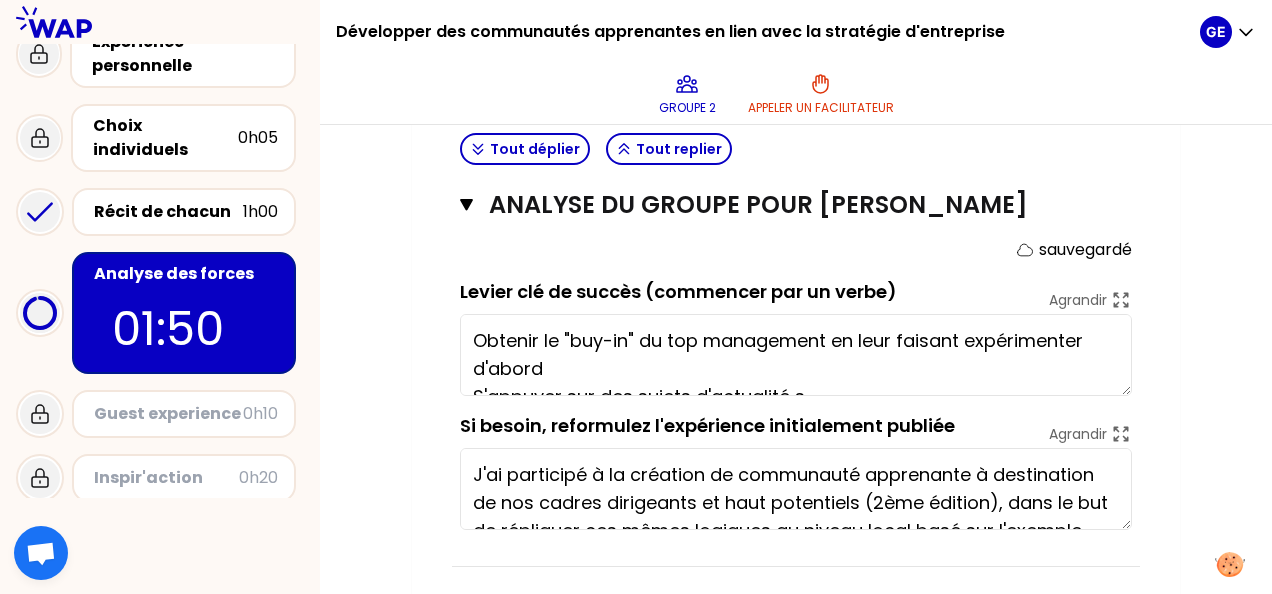 type on "Collaboration globale et "across" équipes = pour le collaborateur, l'opportunité d'être acteur du changement
Mise en place d'un réel espace d'échange et d'engagement pour les collaborateurs qui peuvent être acteurs du chang
Etablir une approche carrée et complète - avec une séquence établie, une communication spécifique, des outils et une gestion documentaire, et un suivi dans le temps" 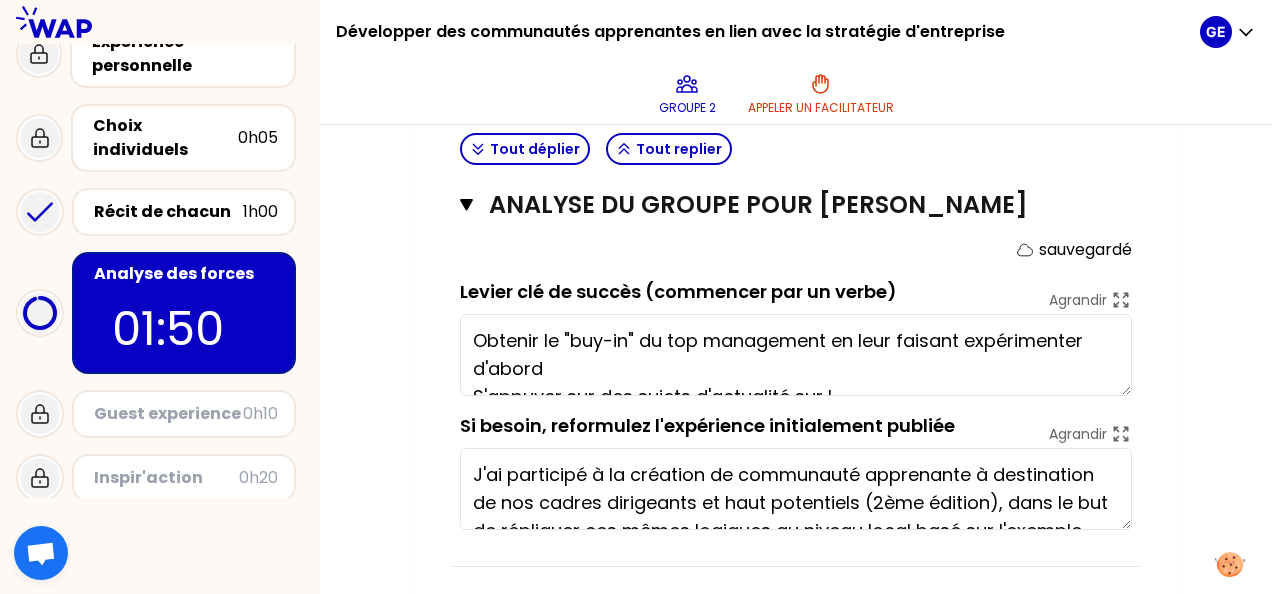 type on "Collaboration globale et "across" équipes = pour le collaborateur, l'opportunité d'être acteur du changement
Mise en place d'un réel espace d'échange et d'engagement pour les collaborateurs qui peuvent être acteurs du changement
Etablir une approche carrée et complète - avec une séquence établie, une communication spécifique, des outils et une gestion documentaire, et un suivi dans le temps" 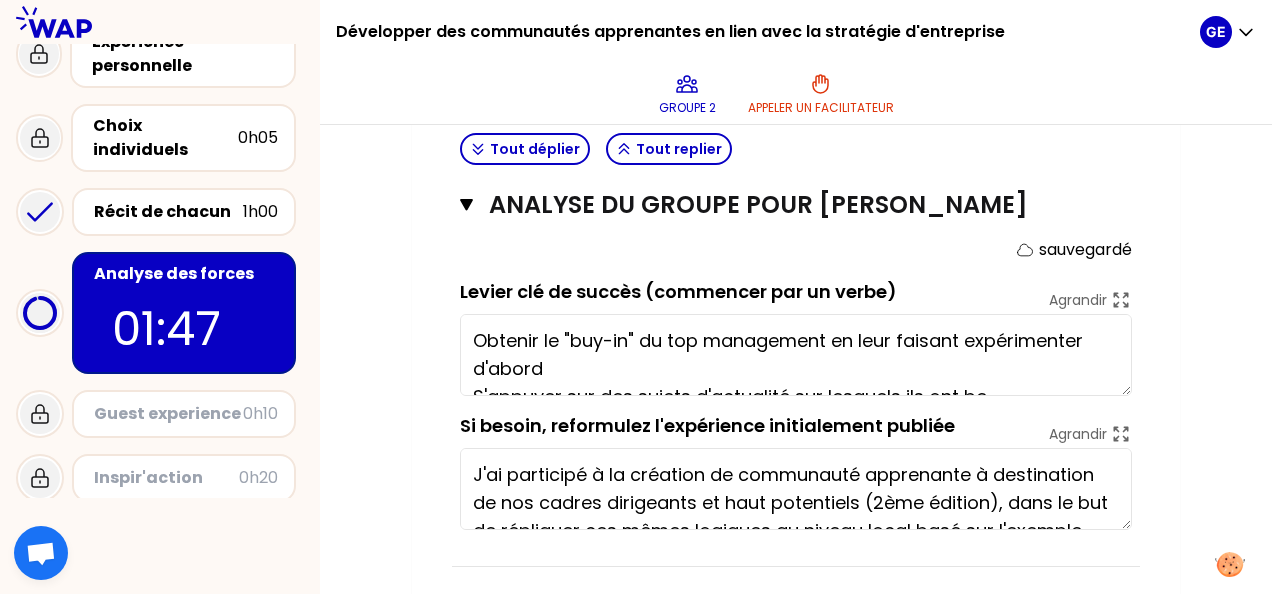 type on "Obtenir le "buy-in" du top management en leur faisant expérimenter d'abord
S'appuyer sur des sujets d'actualité sur lesquels ils ont besoi" 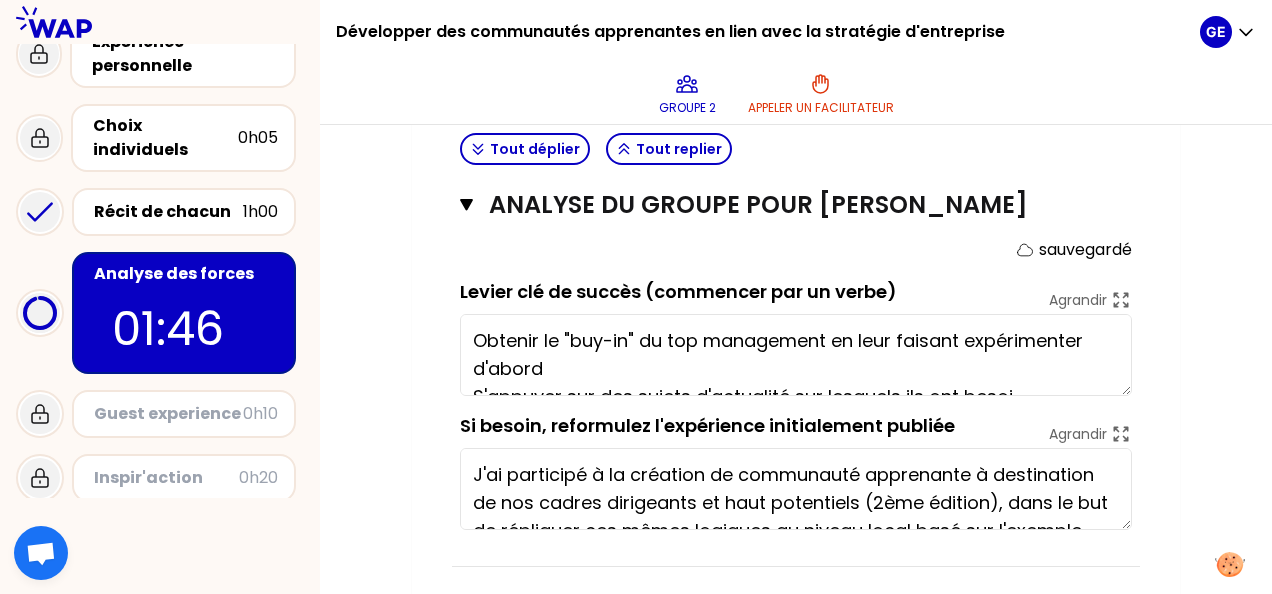 type on "Mise en place d'un réel espace d'échange et d'engagement pour les collaborateurs qui peuvent être acteurs du changement
Etablir une approche carrée et complète - avec une séquence établie, une communication spécifique, des outils et une gestion documentaire, et un suivi dans le temps" 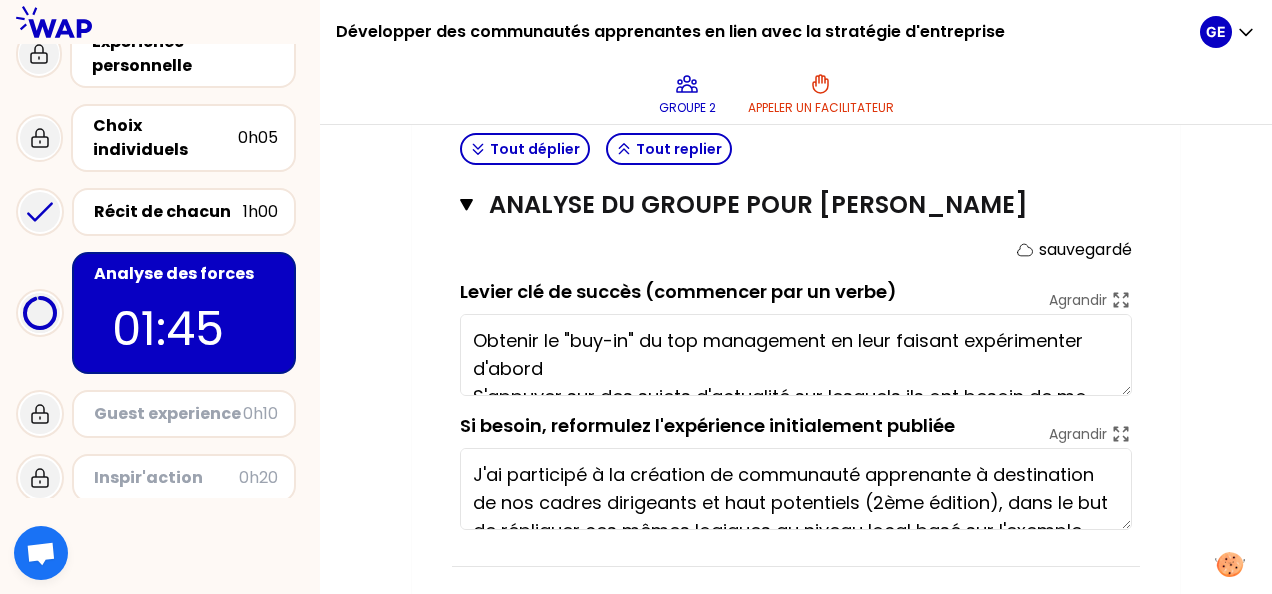 type on "Obtenir le "buy-in" du top management en leur faisant expérimenter d'abord
S'appuyer sur des sujets d'actualité sur lesquels ils ont besoin de monter" 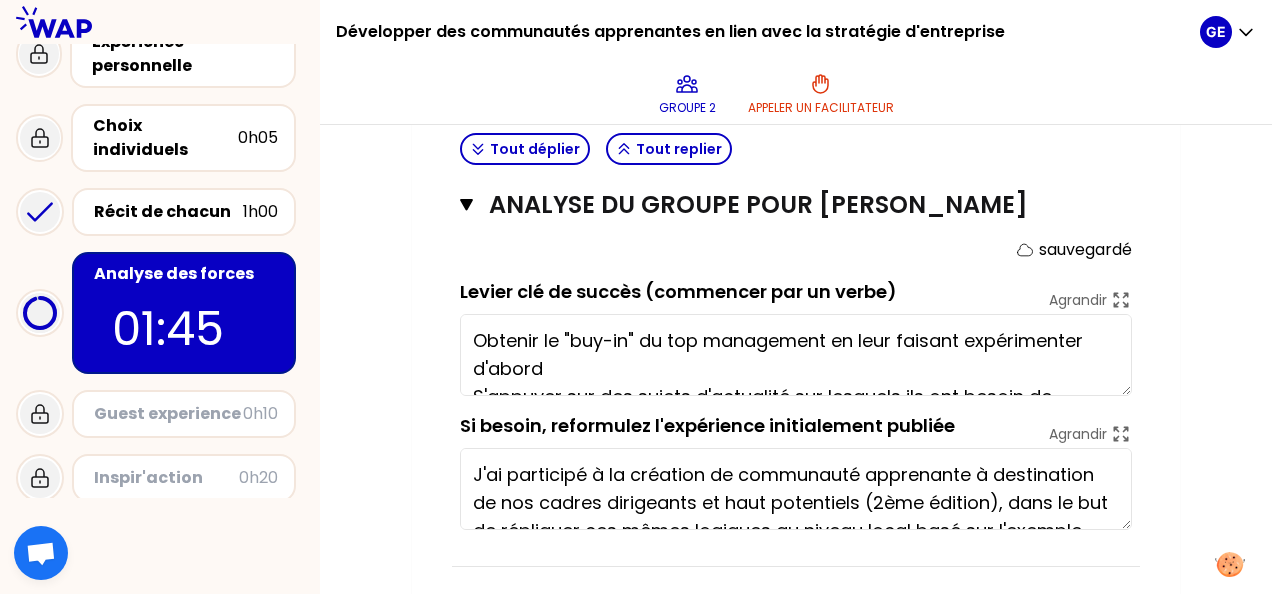 type on "Mise en place d'un réel espace d'échange et d'engagement pour les collaborateurs qui peuvent être acteurs du changement
Etablir une approche carrée et complète - avec une séquence établie, une communication spécifique, des outils et une gestion documentaire, et un suivi dans le temps" 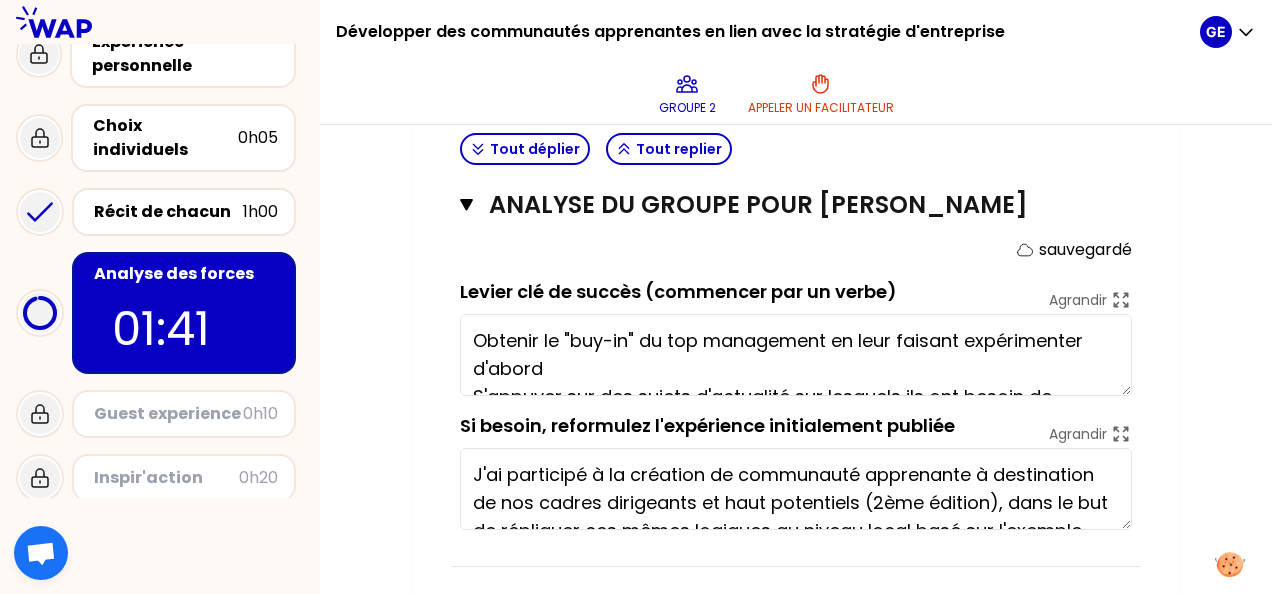 type on "Obtenir le "buy-in" du top management en leur faisant expérimenter d'abord
S'appuyer sur des sujets d'actualité sur lesquels ils ont besoin de monter en compétences" 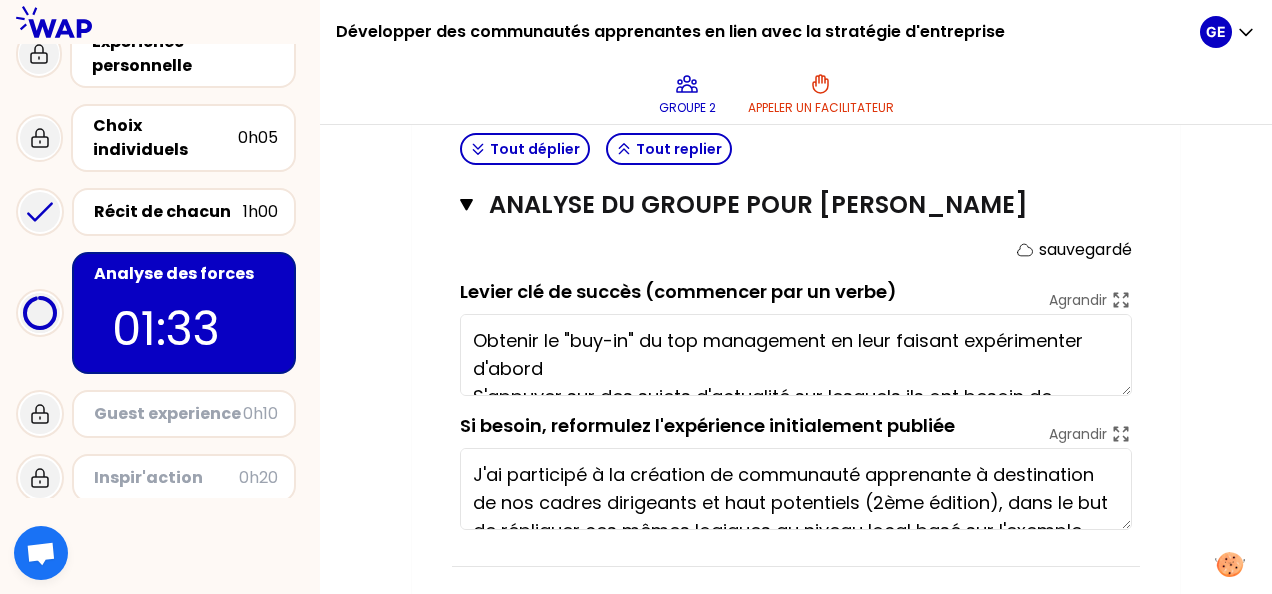 type on "Mise en place d'un réel espace d'échange et d'engagement pour les collaborateurs volonqui peuvent être acteurs du changement
Etablir une approche carrée et complète - avec une séquence établie, une communication spécifique, des outils et une gestion documentaire, et un suivi dans le temps" 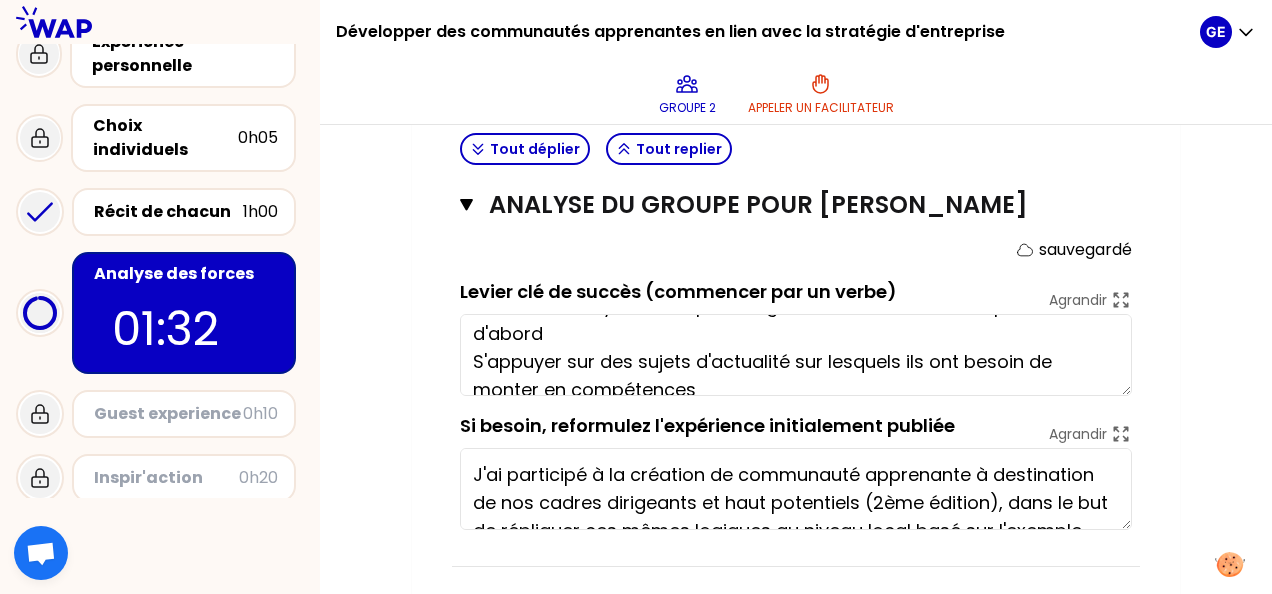 type on "- Obtenir le "buy-in" du top management en leur faisant expérimenter d'abord
S'appuyer sur des sujets d'actualité sur lesquels ils ont besoin de monter en compétences" 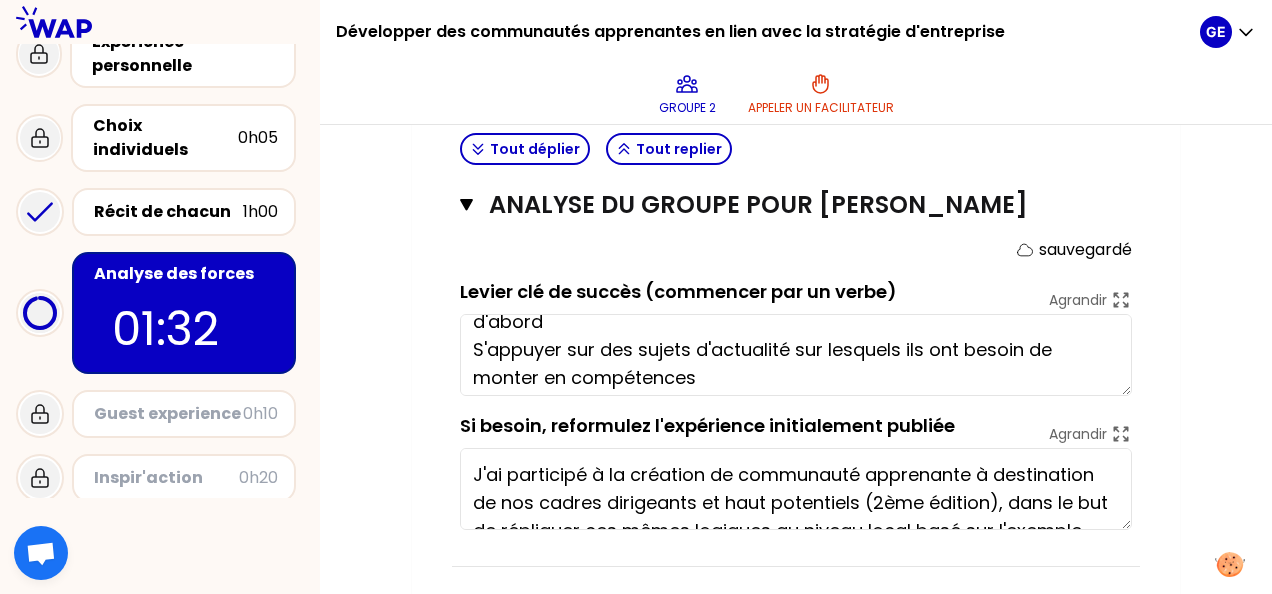 scroll, scrollTop: 56, scrollLeft: 0, axis: vertical 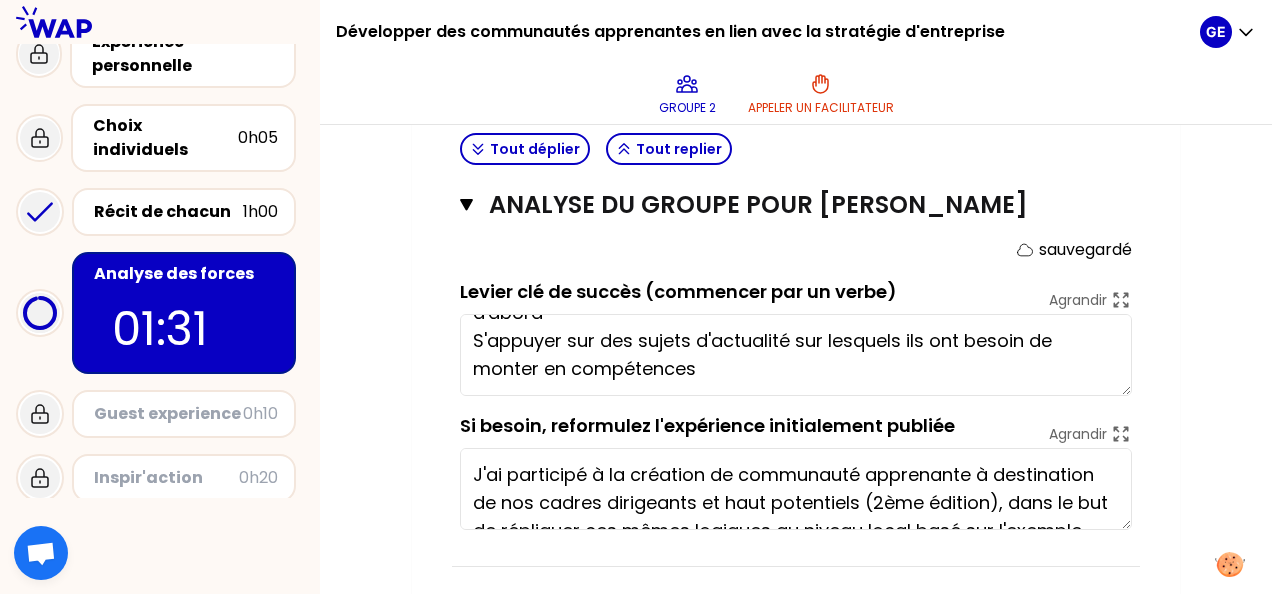 type on "Mise en place d'un réel espace d'échange et d'engagement pour les collaborateurs volonrqui peuvent être acteurs du changement
Etablir une approche carrée et complète - avec une séquence établie, une communication spécifique, des outils et une gestion documentaire, et un suivi dans le temps" 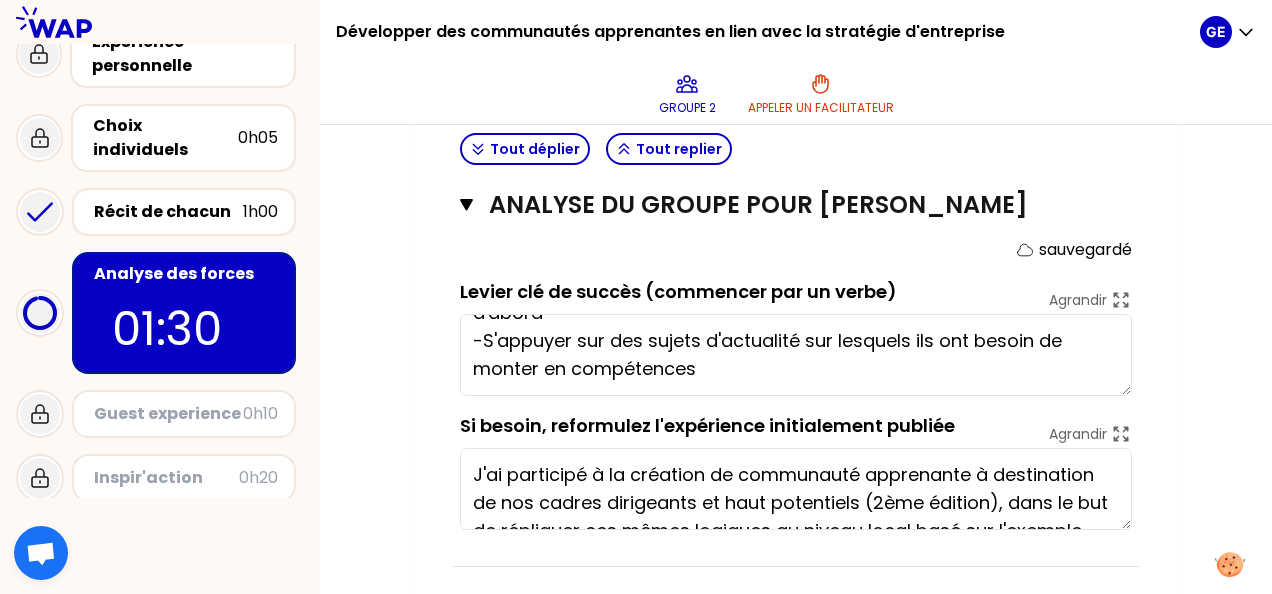 type on "- Obtenir le "buy-in" du top management en leur faisant expérimenter d'abord
- S'appuyer sur des sujets d'actualité sur lesquels ils ont besoin de monter en compétences" 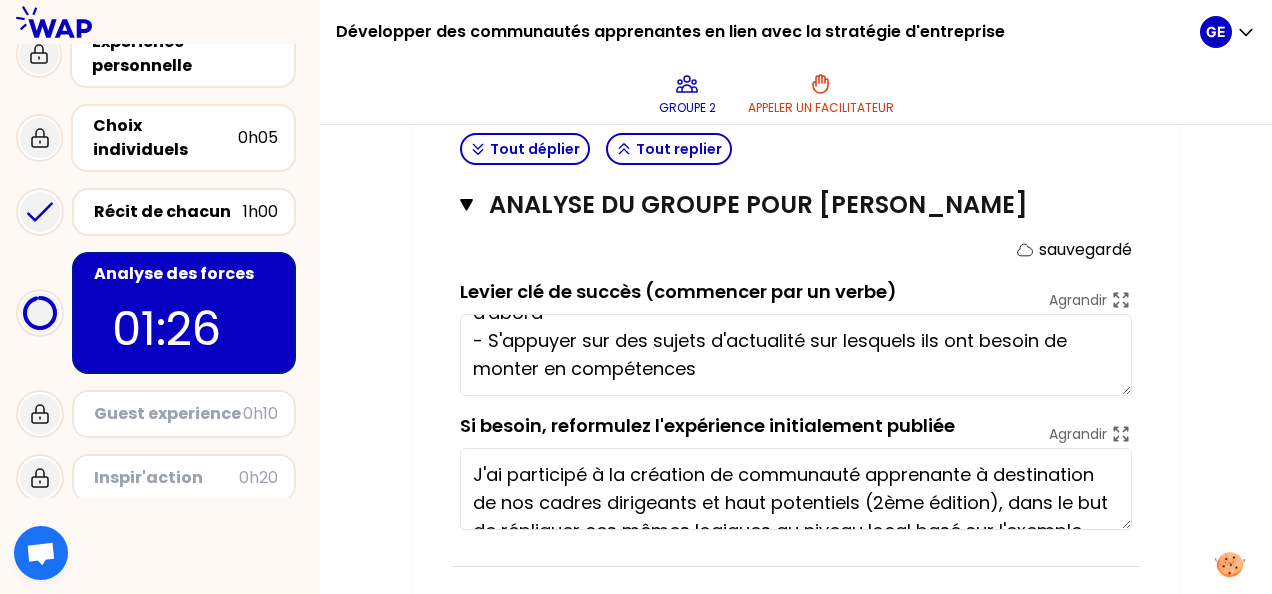 type on "Mise en place d'un réel espace d'échange et d'engagement pour les collaborateurs volontaires qui peuvent être acteurs du changement
Etablir une approche carrée et complète - avec une séquence établie, une communication spécifique, des outils et une gestion documentaire, et un suivi dans le temps" 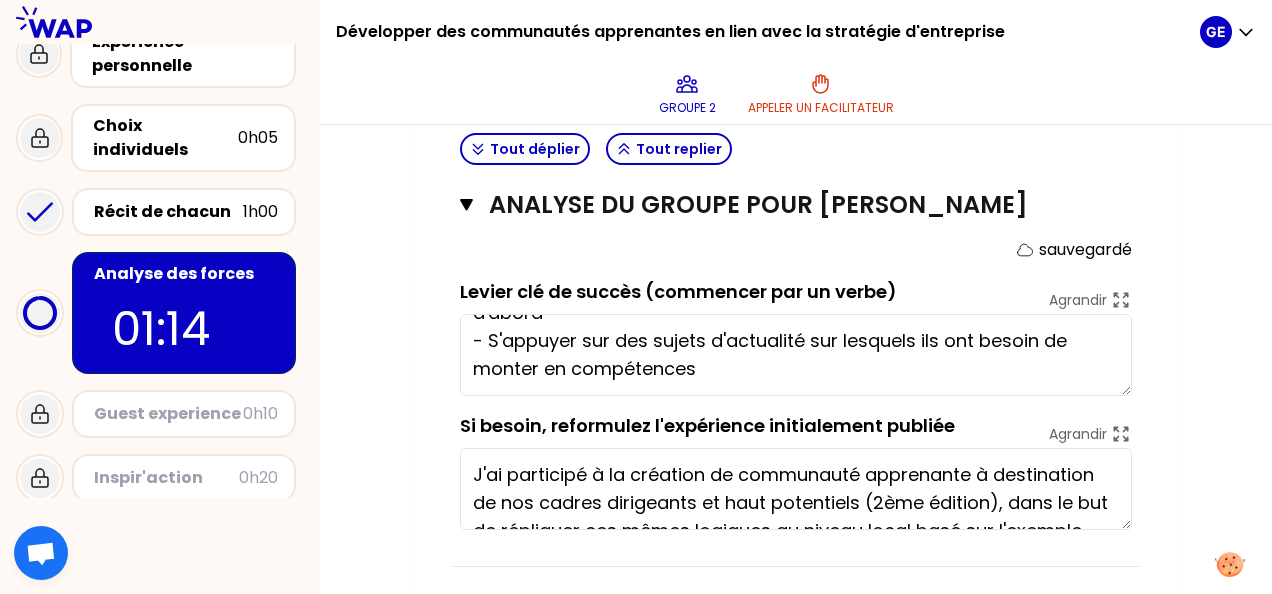 click on "Mon numéro de groupe : 2 Objectifs # 1. En groupe, identifiez collectivement la force qui se cache dans chaque expérience pour développer des communautés apprenantes stratégiques. # Trouver une phrase par expérience en choisissant le verbe avec soin et le moyen Cette fois, la personne qui a raconté son expérience se tait et c’est le groupe qui analyse collectivement la force de son expérience. Faites appel à votre mémoire. # 2. A la fin, choisissez le cas le plus représentatif parmi tous qui peut être partagé en plénière. Tout déplier Tout replier analyse du groupe pour Natascha DE [PERSON_NAME] analyse du groupe pour Utilisateur inconnu [PERSON_NAME] sauvegardé Levier clé de succès (commencer par un verbe) Agrandir Si besoin, reformulez l'expérience initialement publiée Agrandir analyse du groupe pour [PERSON_NAME] sauvegardé Levier clé de succès (commencer par un verbe) Agrandir Mettre en place la suivi régulier des KPIs sur l'impact des coachs [PERSON_NAME] [PERSON_NAME]" at bounding box center (796, -609) 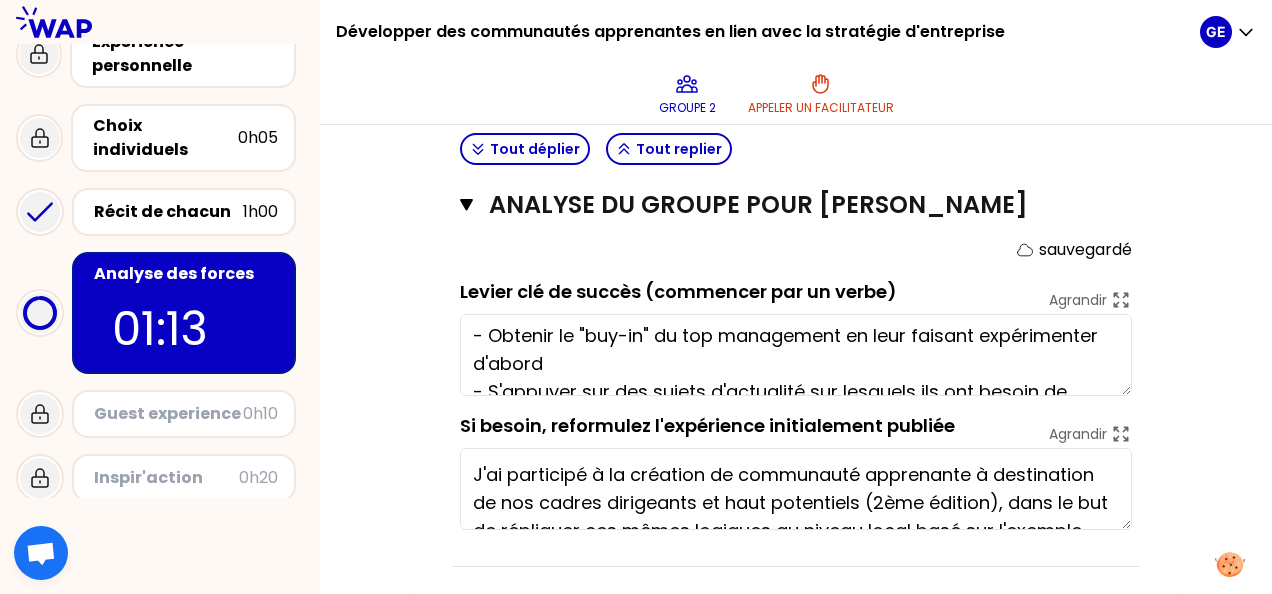 scroll, scrollTop: 0, scrollLeft: 0, axis: both 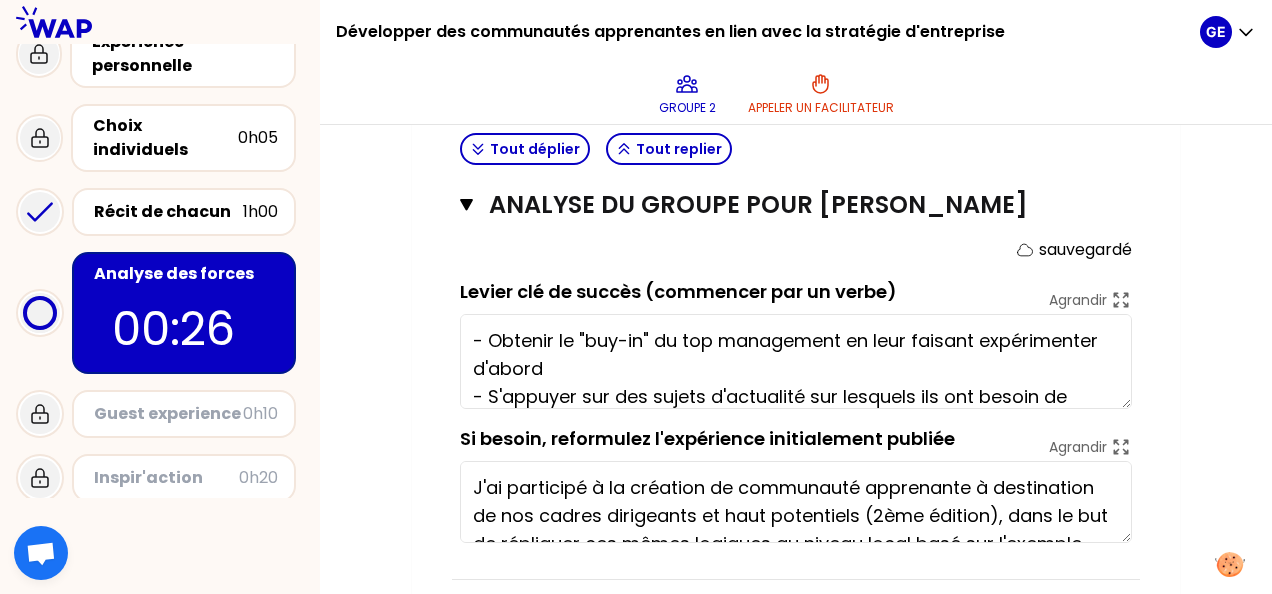 drag, startPoint x: 1126, startPoint y: 376, endPoint x: 1131, endPoint y: 390, distance: 14.866069 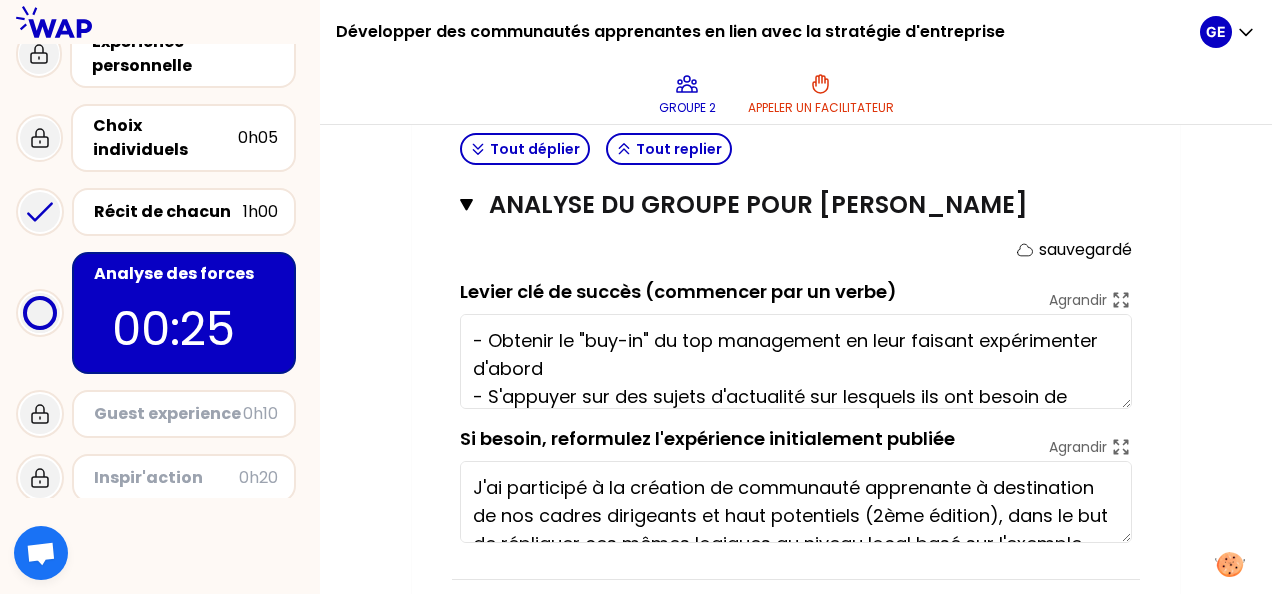 click on "Mon numéro de groupe : 2 Objectifs # 1. En groupe, identifiez collectivement la force qui se cache dans chaque expérience pour développer des communautés apprenantes stratégiques. # Trouver une phrase par expérience en choisissant le verbe avec soin et le moyen Cette fois, la personne qui a raconté son expérience se tait et c’est le groupe qui analyse collectivement la force de son expérience. Faites appel à votre mémoire. # 2. A la fin, choisissez le cas le plus représentatif parmi tous qui peut être partagé en plénière. Tout déplier Tout replier analyse du groupe pour Natascha DE [PERSON_NAME] analyse du groupe pour Utilisateur inconnu [PERSON_NAME] sauvegardé Levier clé de succès (commencer par un verbe) Agrandir Si besoin, reformulez l'expérience initialement publiée Agrandir analyse du groupe pour [PERSON_NAME] sauvegardé Levier clé de succès (commencer par un verbe) Agrandir Mettre en place la suivi régulier des KPIs sur l'impact des coachs [PERSON_NAME] [PERSON_NAME]" at bounding box center (796, -603) 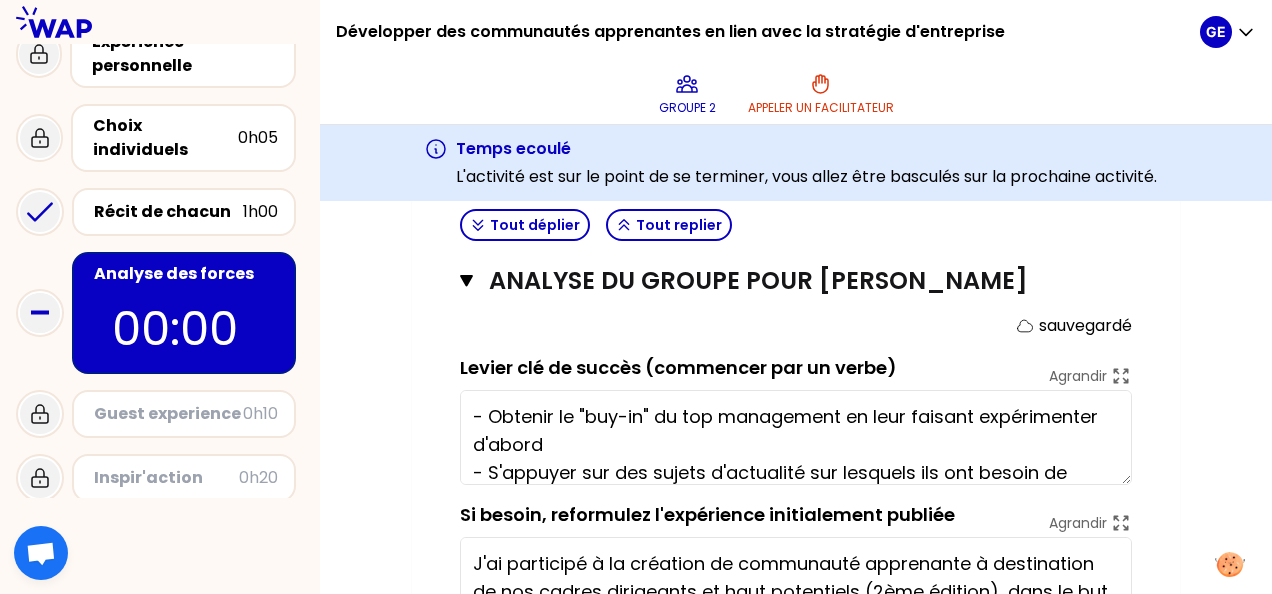 click on "Guest experience" at bounding box center (168, 414) 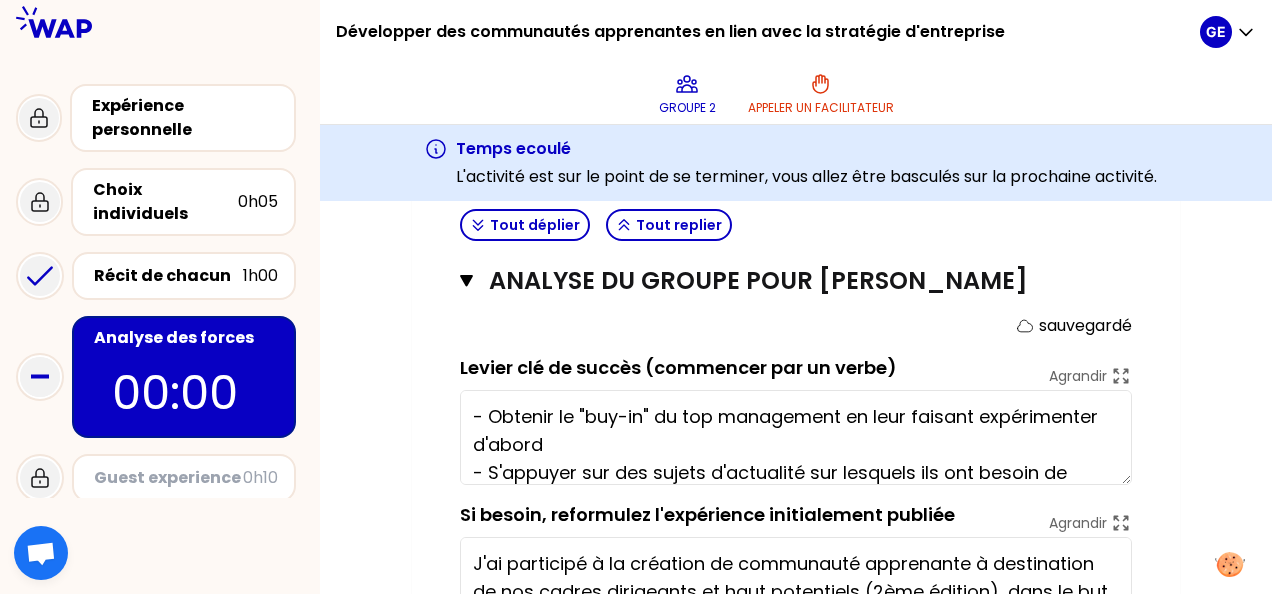 scroll, scrollTop: 185, scrollLeft: 0, axis: vertical 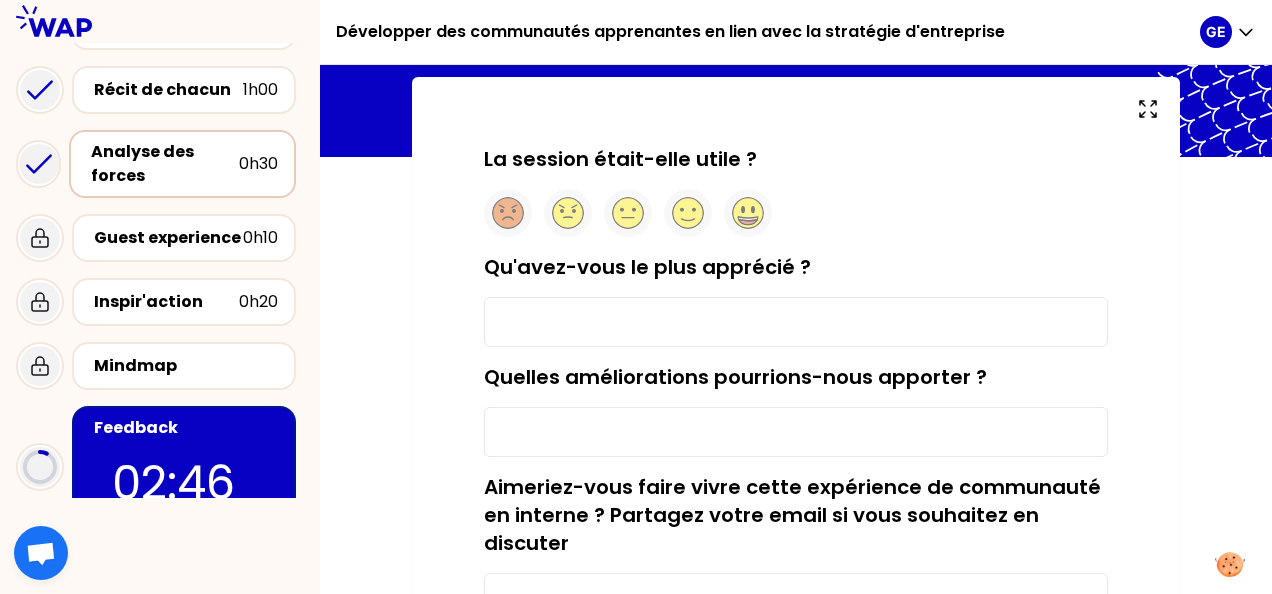 click on "Qu'avez-vous le plus apprécié ?" at bounding box center [796, 322] 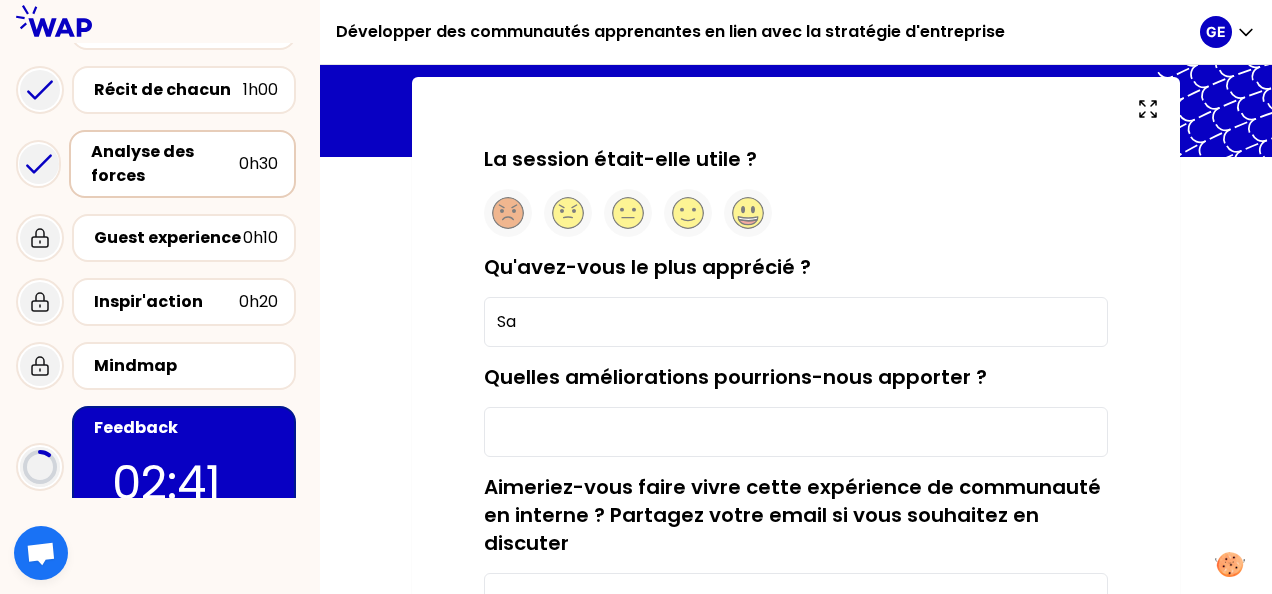 type on "S" 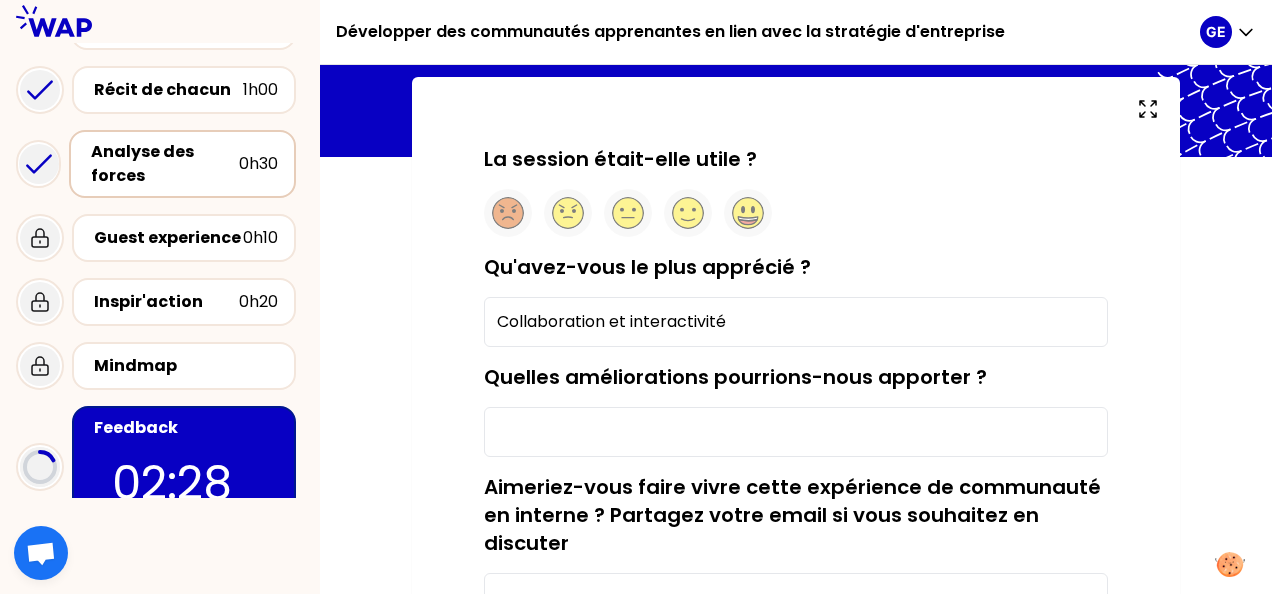 type on "Collaboration et interactivité" 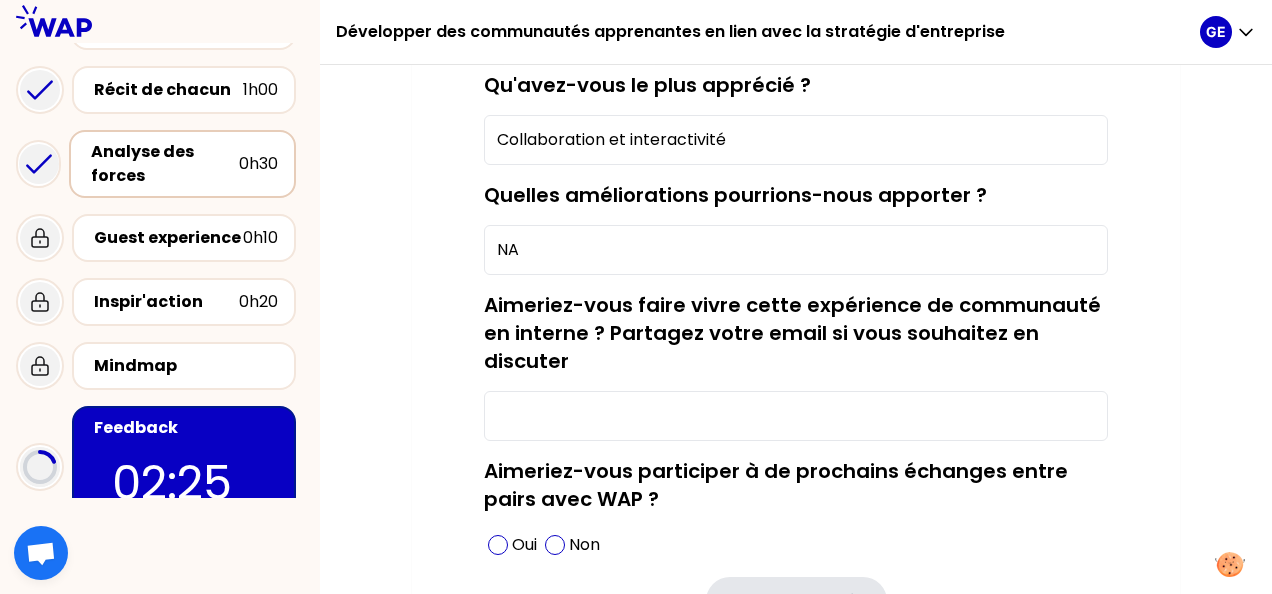 scroll, scrollTop: 400, scrollLeft: 0, axis: vertical 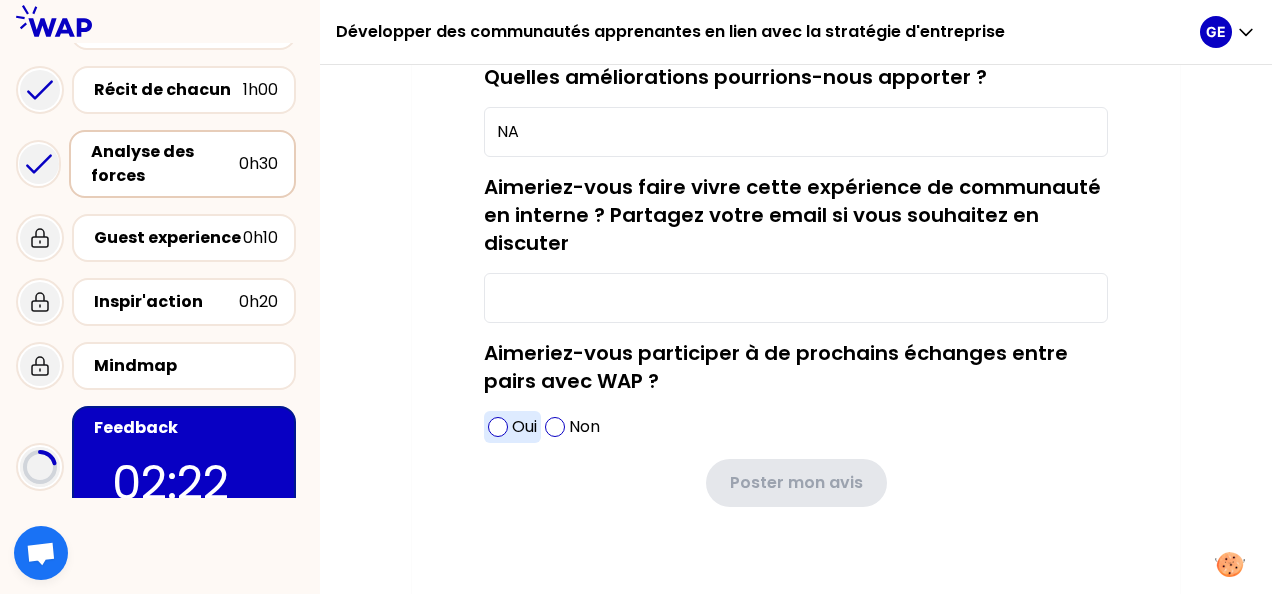 type on "NA" 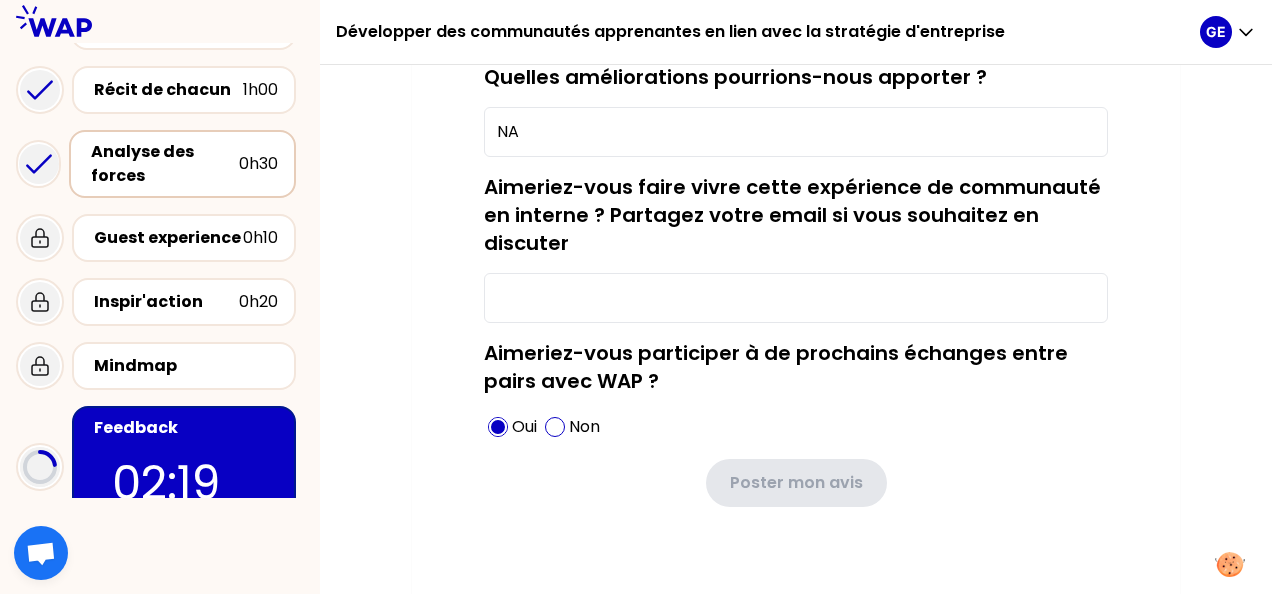 click on "Aimeriez-vous faire vivre cette expérience de communauté en interne ? Partagez votre email si vous souhaitez en discuter" at bounding box center [796, 298] 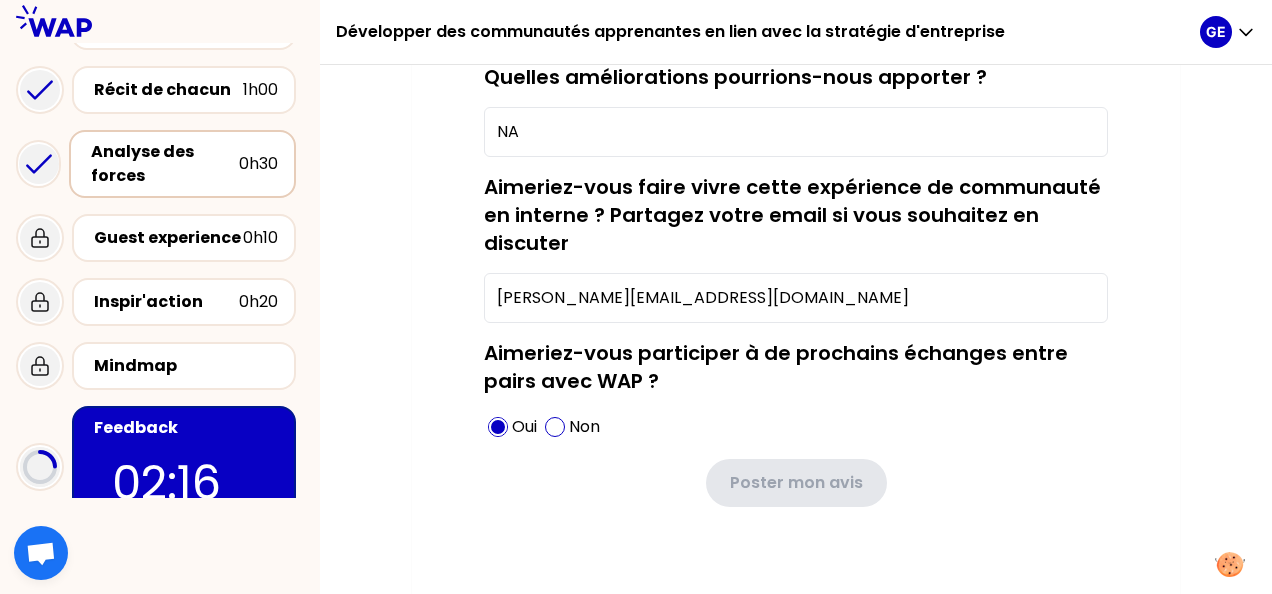 drag, startPoint x: 506, startPoint y: 290, endPoint x: 780, endPoint y: 307, distance: 274.52686 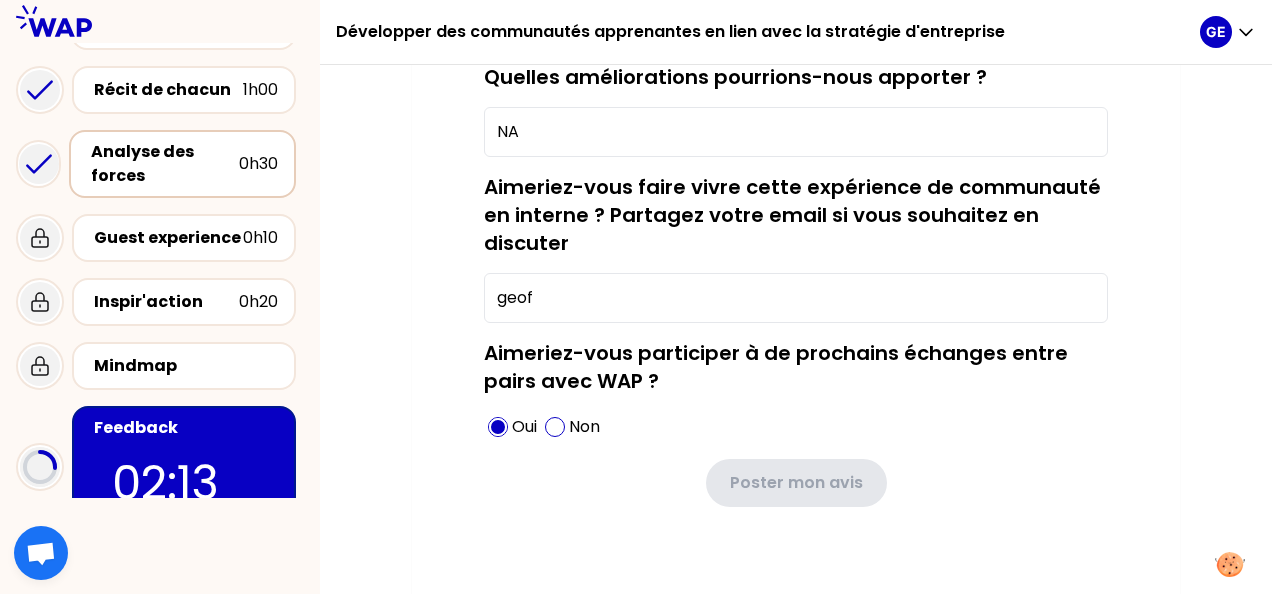 type on "[PERSON_NAME][EMAIL_ADDRESS][DOMAIN_NAME]" 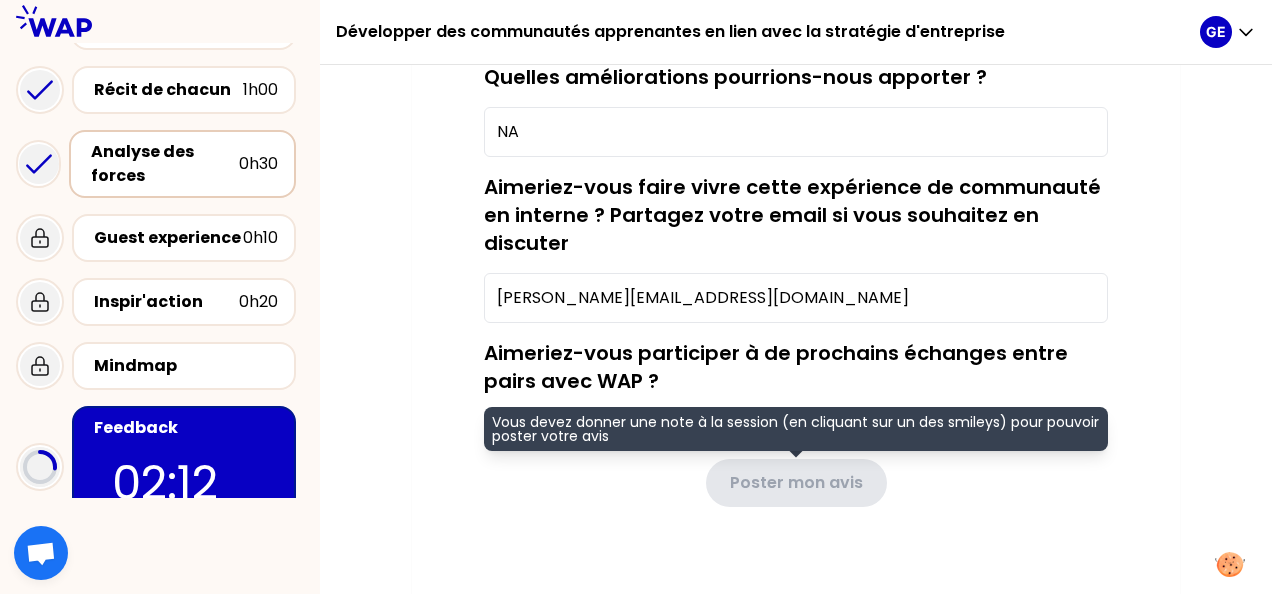 click on "Poster mon avis Vous devez donner une note à la session (en cliquant sur un des smileys) pour pouvoir poster votre avis" at bounding box center (796, 483) 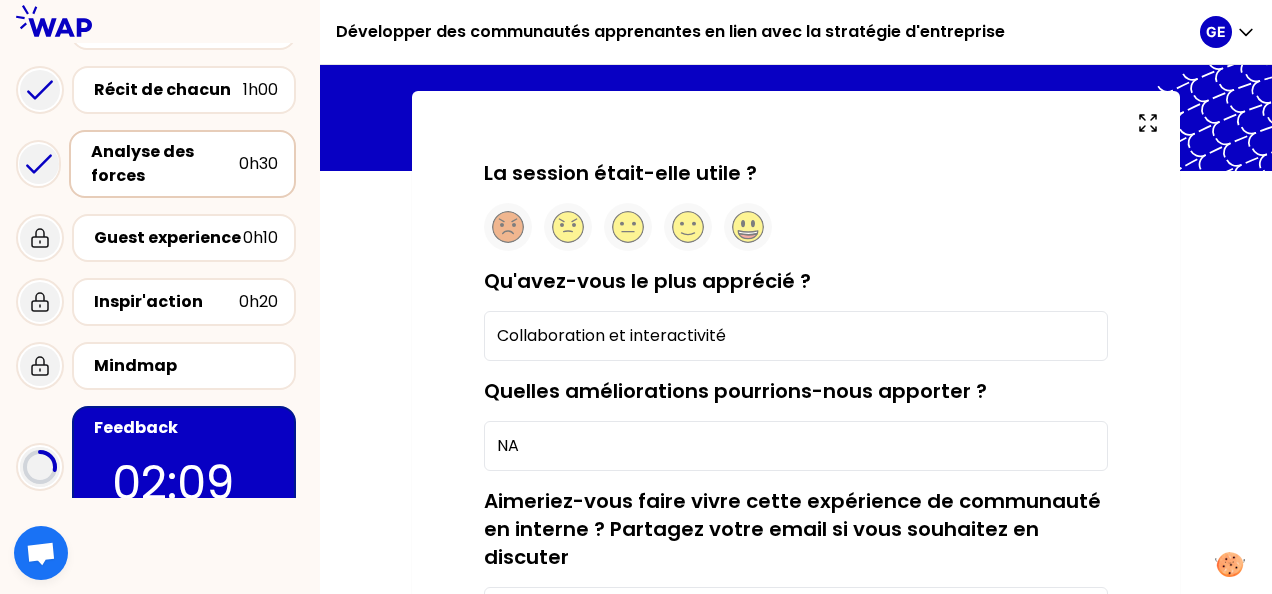 scroll, scrollTop: 86, scrollLeft: 0, axis: vertical 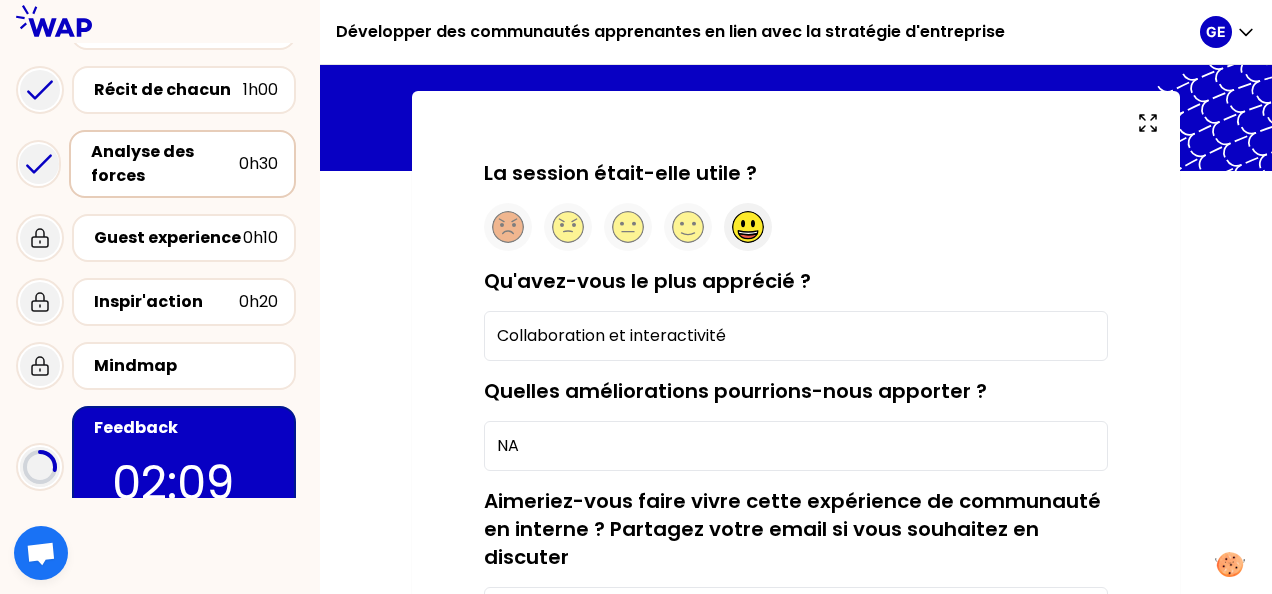 click 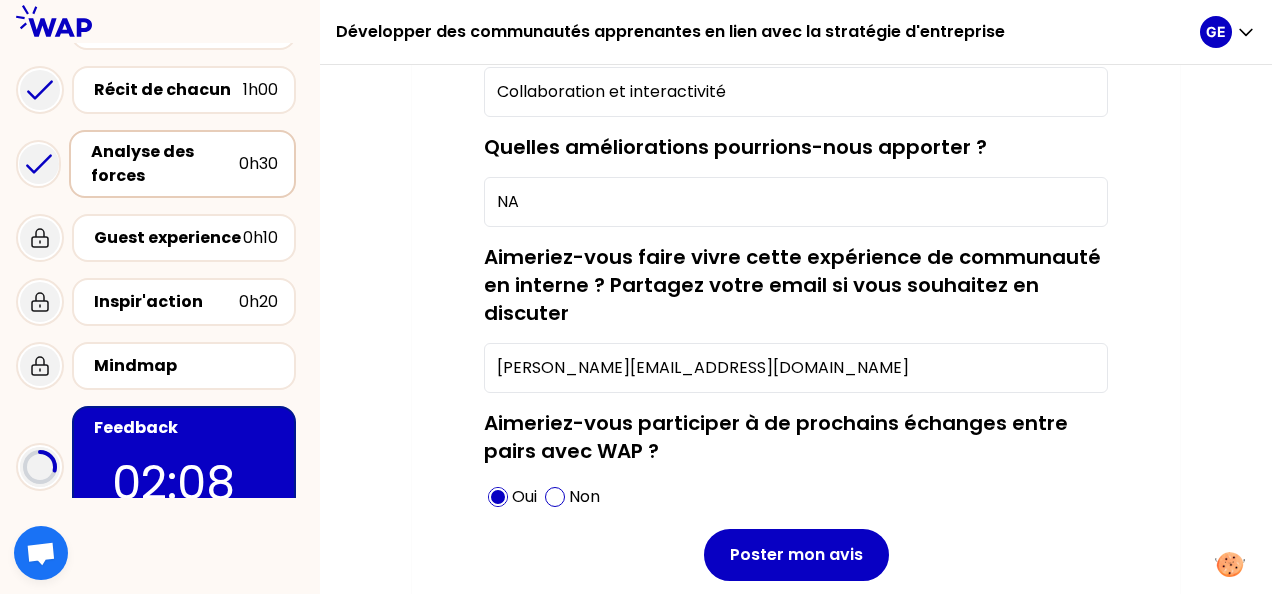 scroll, scrollTop: 418, scrollLeft: 0, axis: vertical 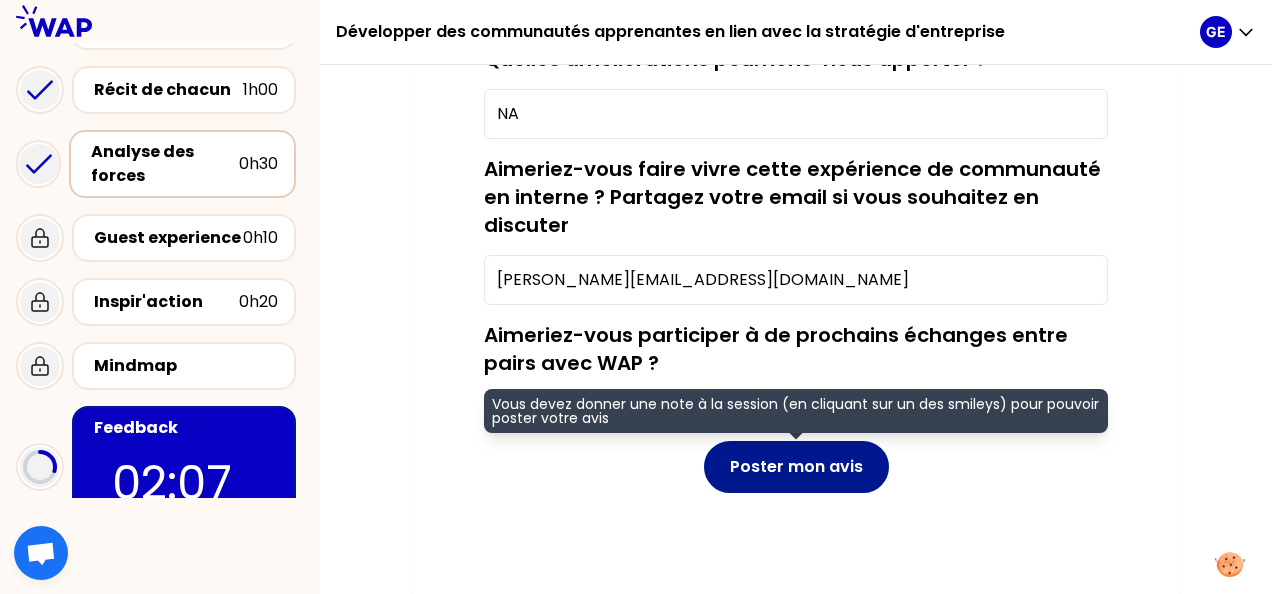 click on "Poster mon avis" at bounding box center [796, 467] 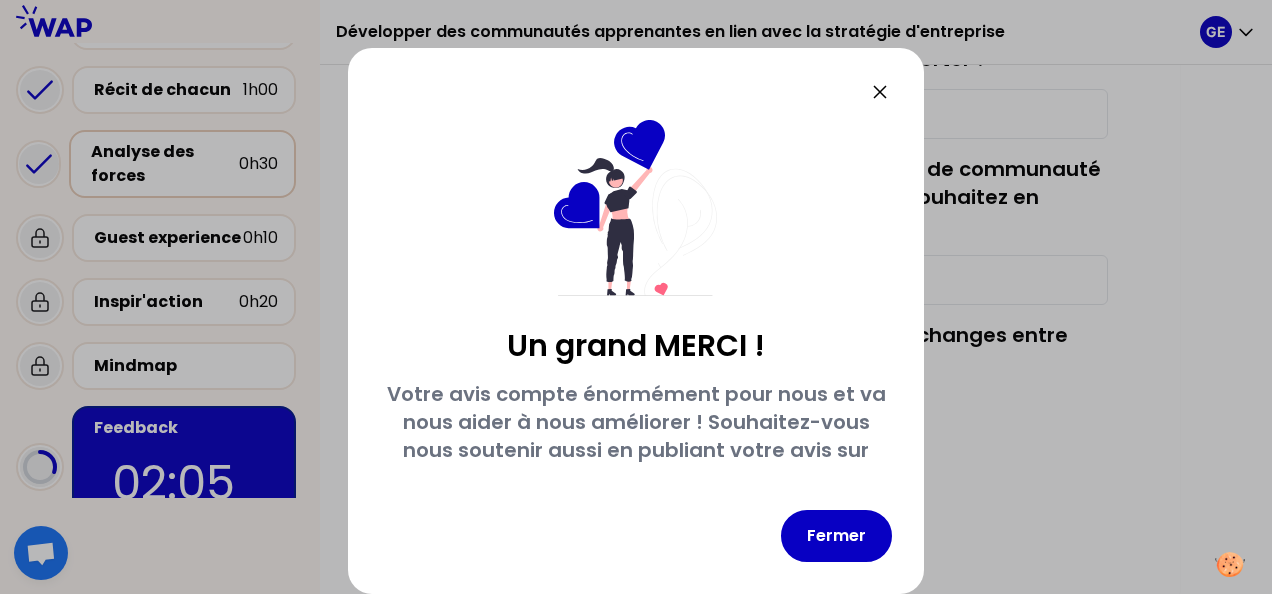 click on "Un grand MERCI ! Votre avis compte énormément pour nous et va nous aider à nous améliorer ! Souhaitez-vous nous soutenir aussi en publiant votre avis sur Google ? Je laisse mon avis 💌 Fermer" at bounding box center [636, 321] 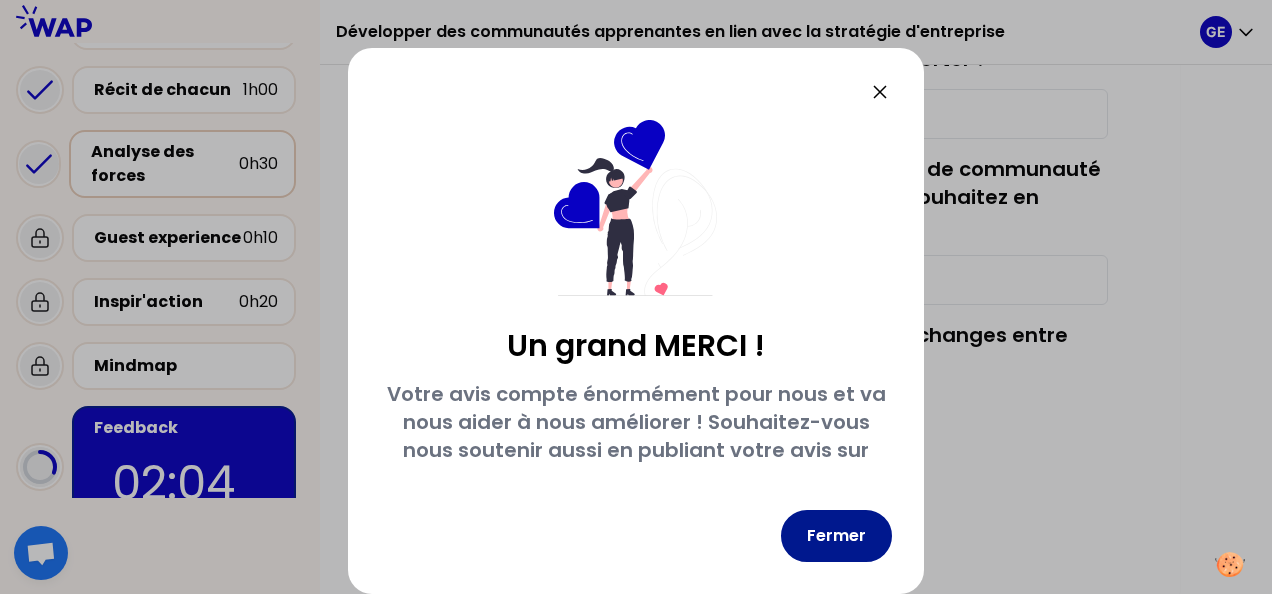 click on "Fermer" at bounding box center (836, 536) 